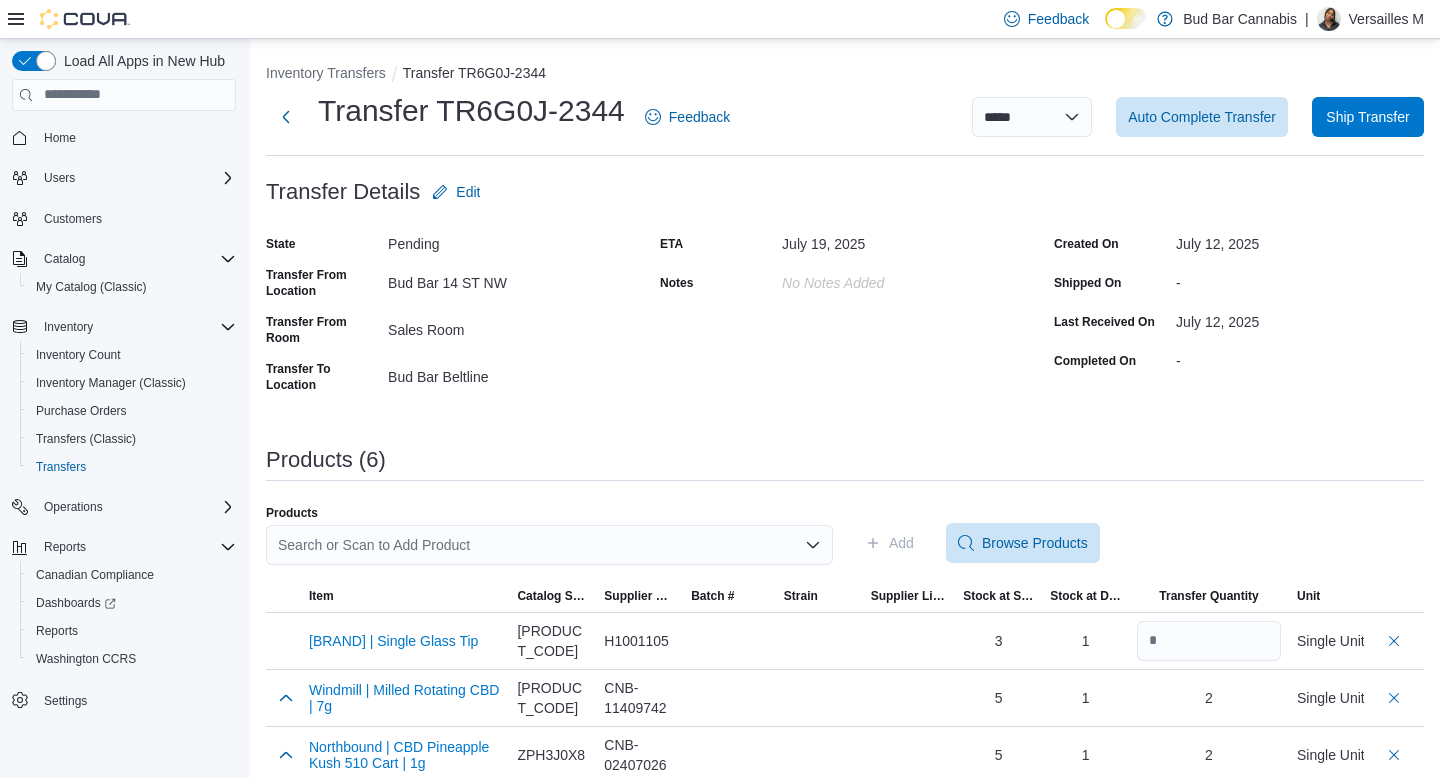 scroll, scrollTop: 241, scrollLeft: 0, axis: vertical 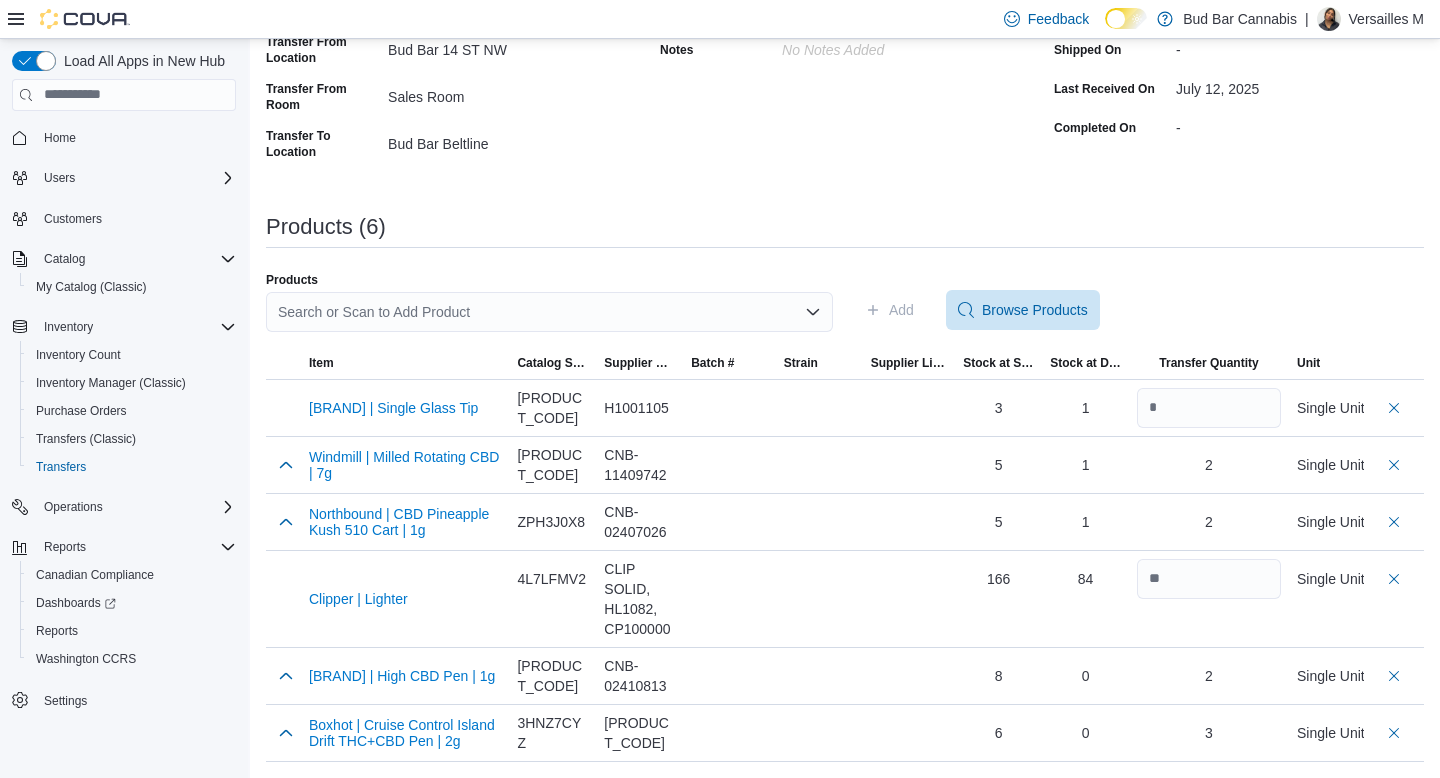 click on "Search or Scan to Add Product" at bounding box center [549, 312] 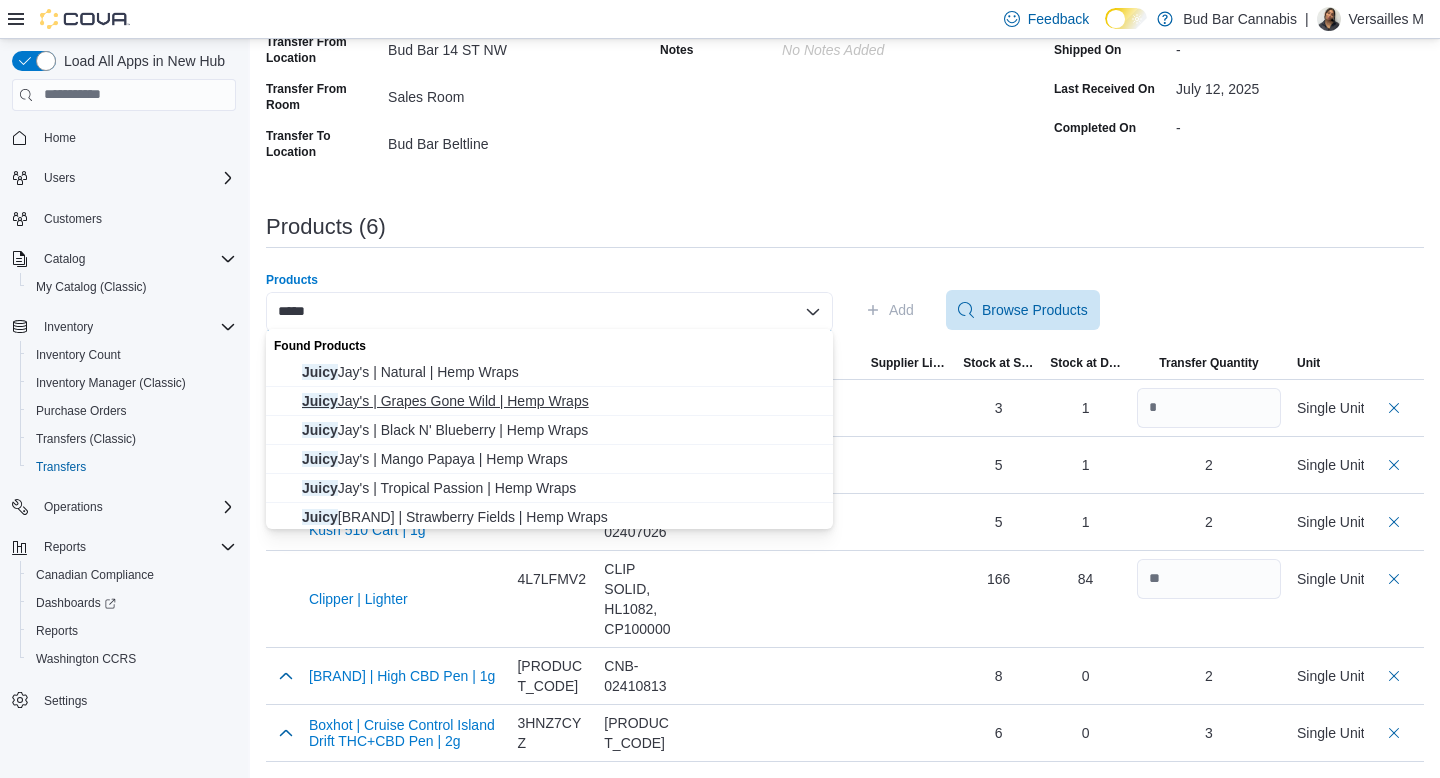type on "*****" 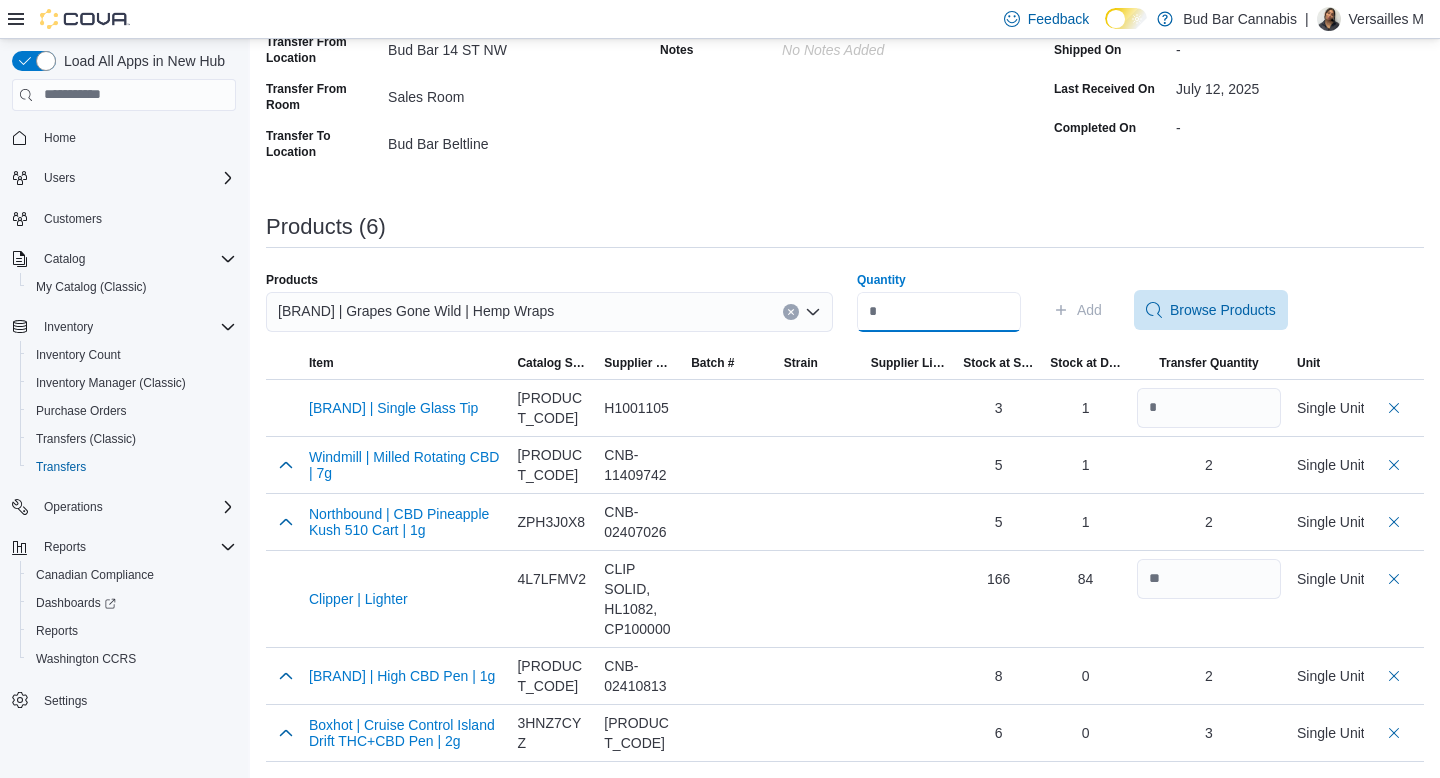 click on "Quantity" at bounding box center [939, 312] 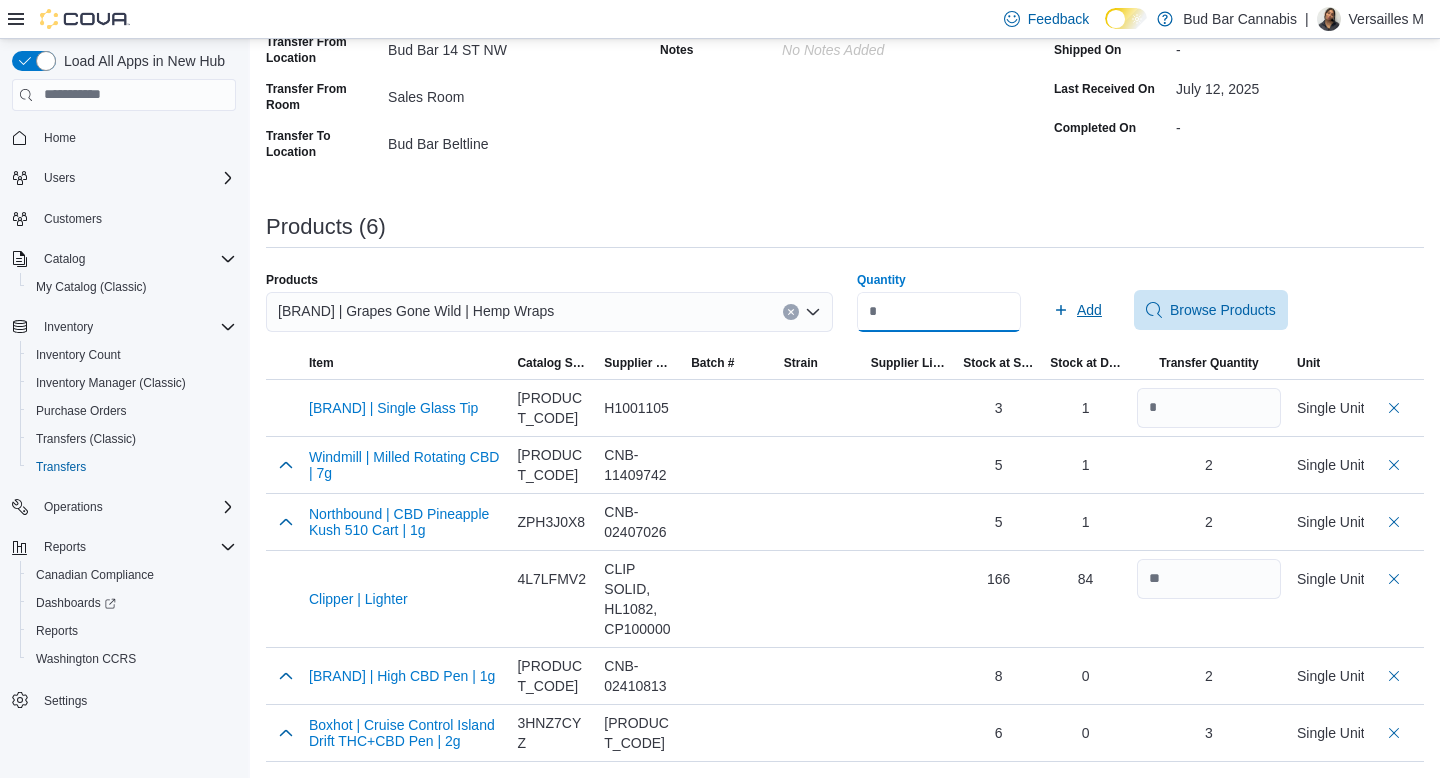 type on "*" 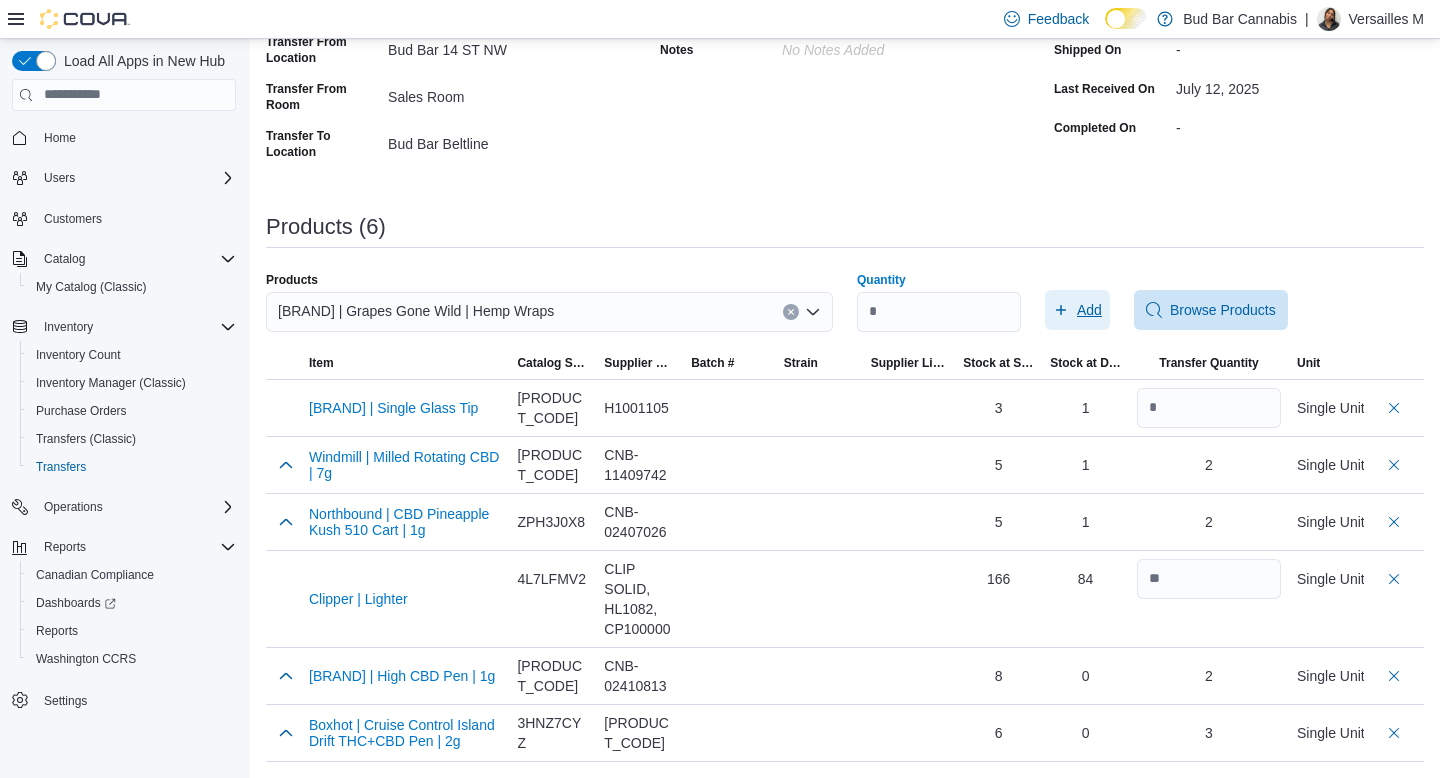 click on "Add" at bounding box center [1077, 310] 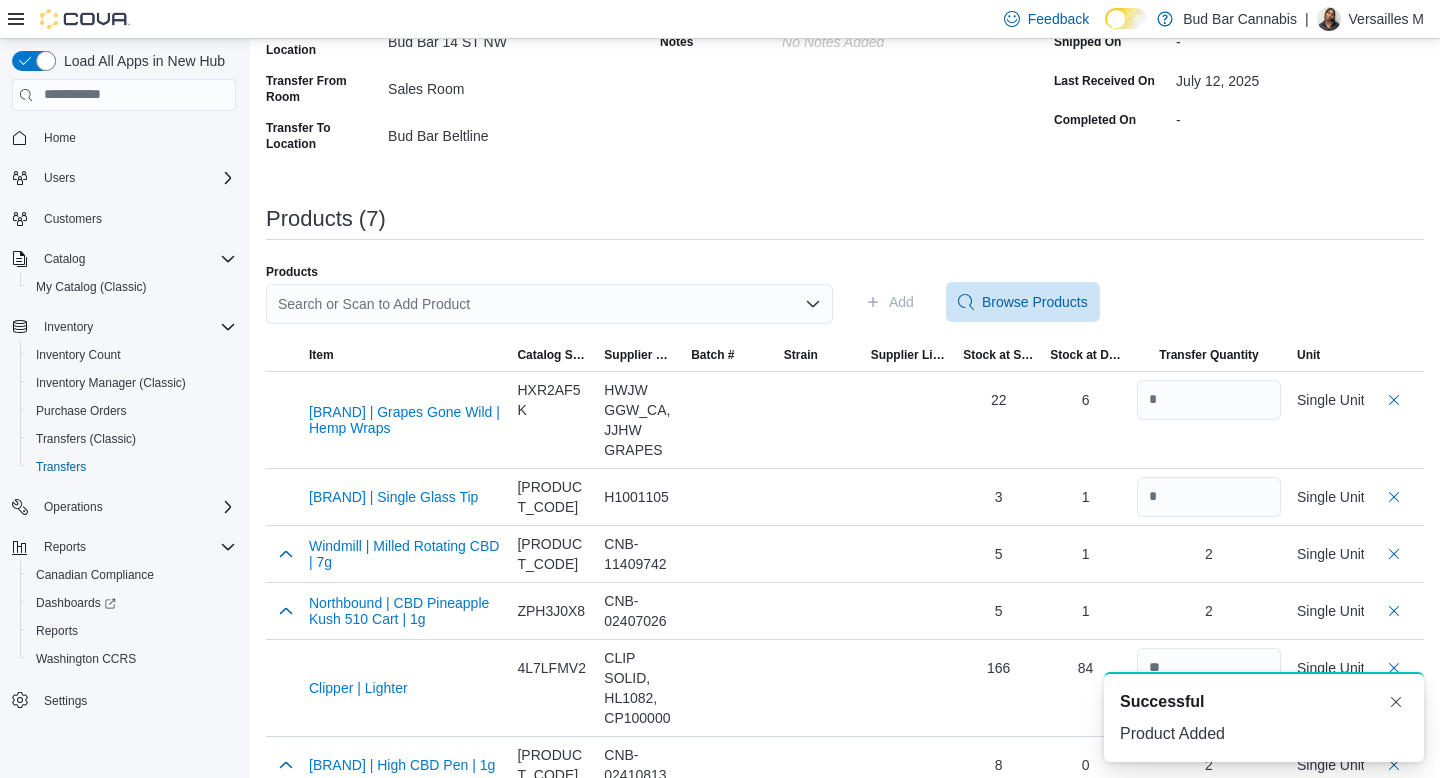 scroll, scrollTop: 0, scrollLeft: 0, axis: both 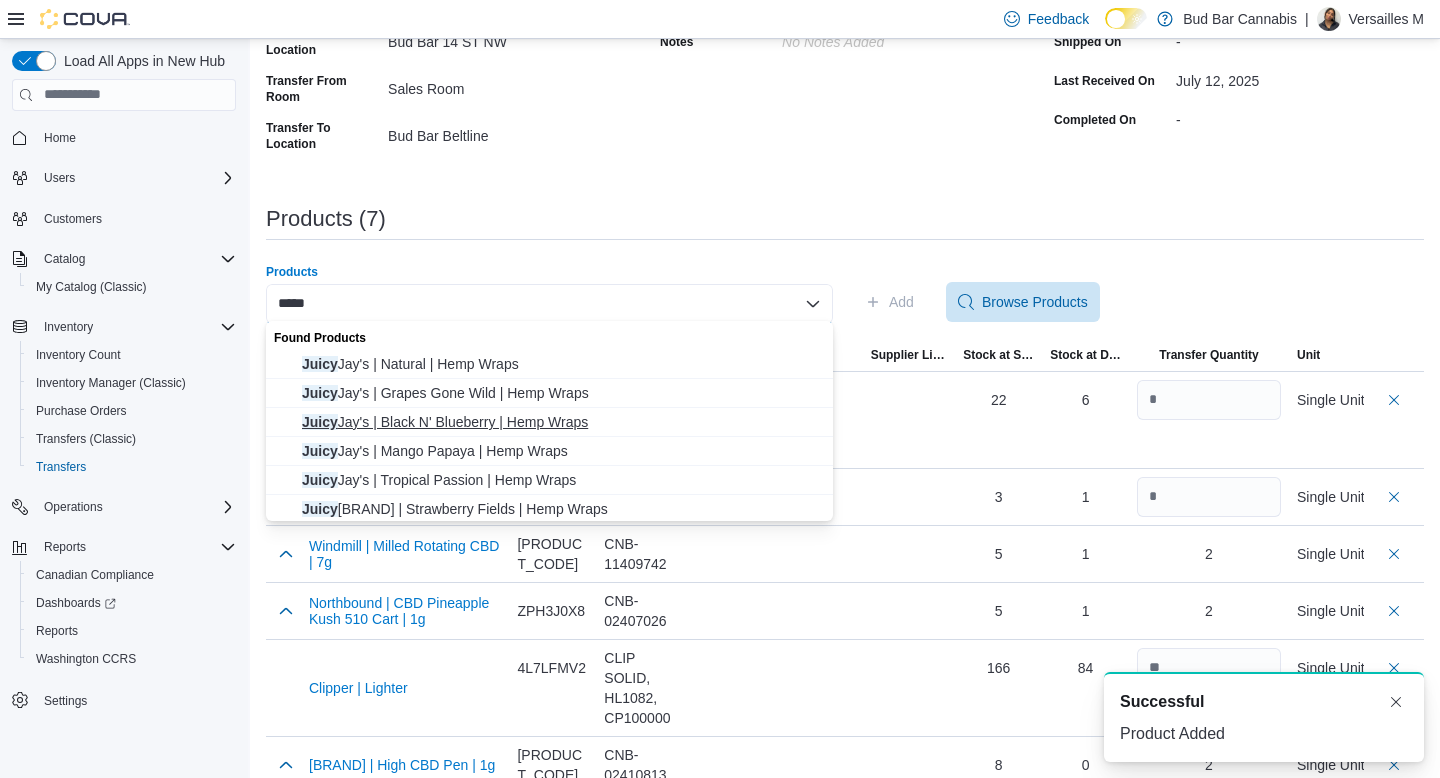 type on "*****" 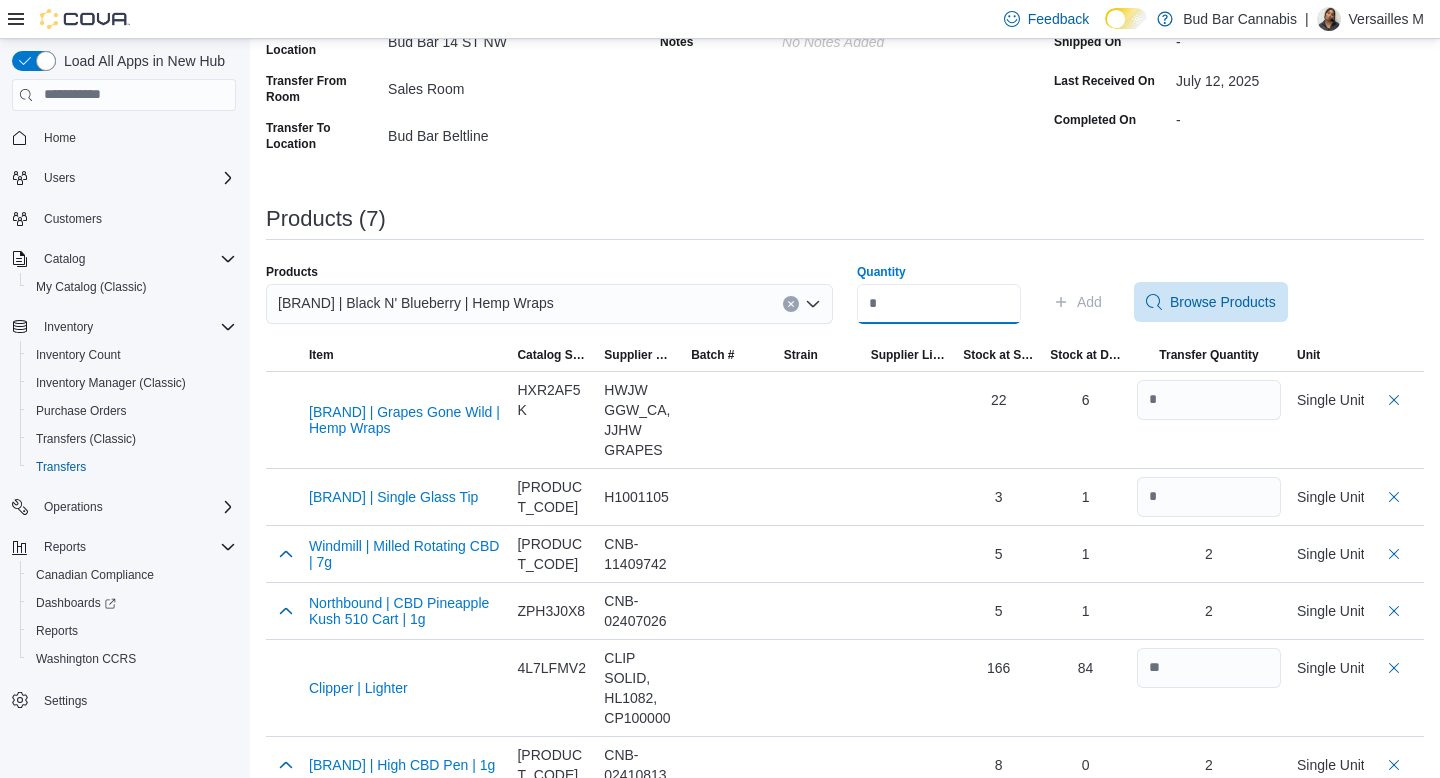 click on "Quantity" at bounding box center [939, 304] 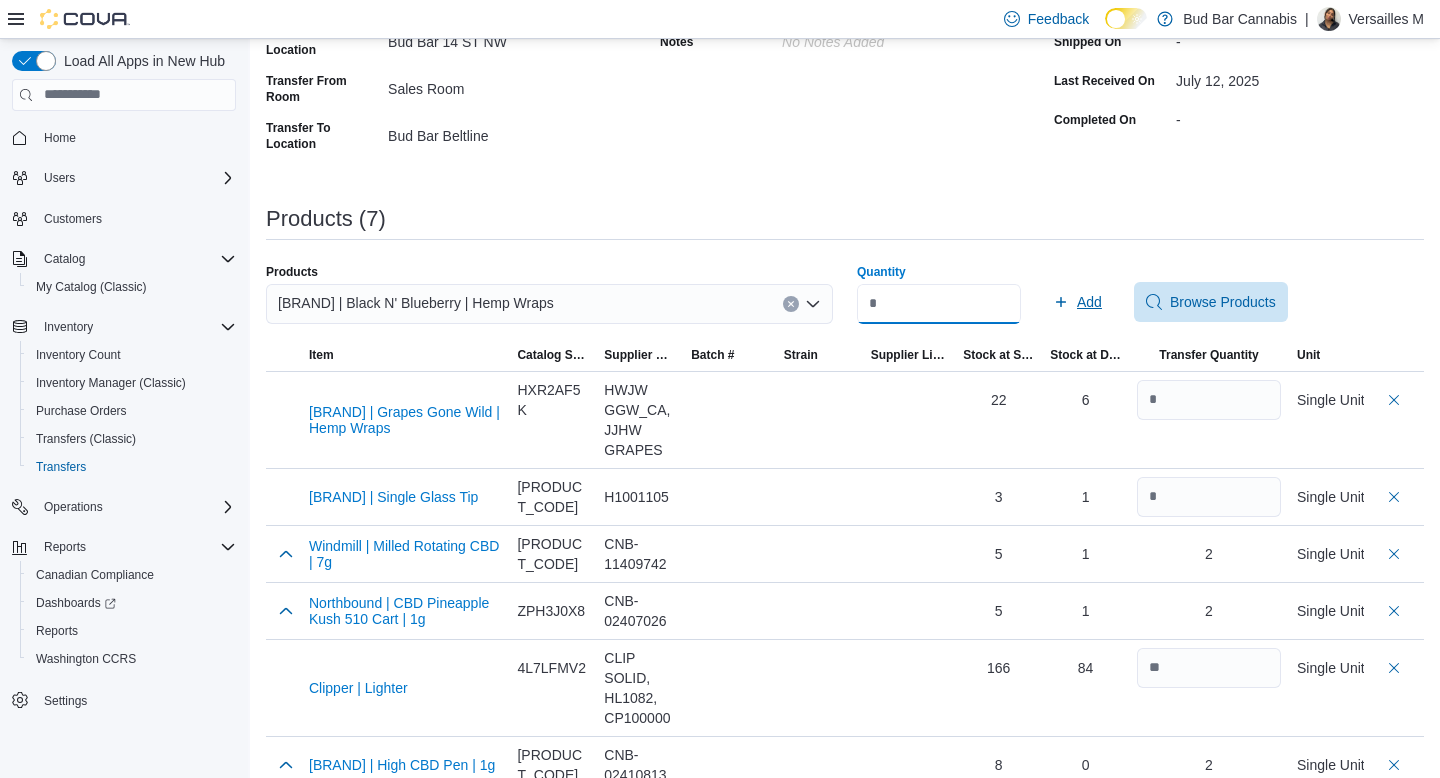 type on "*" 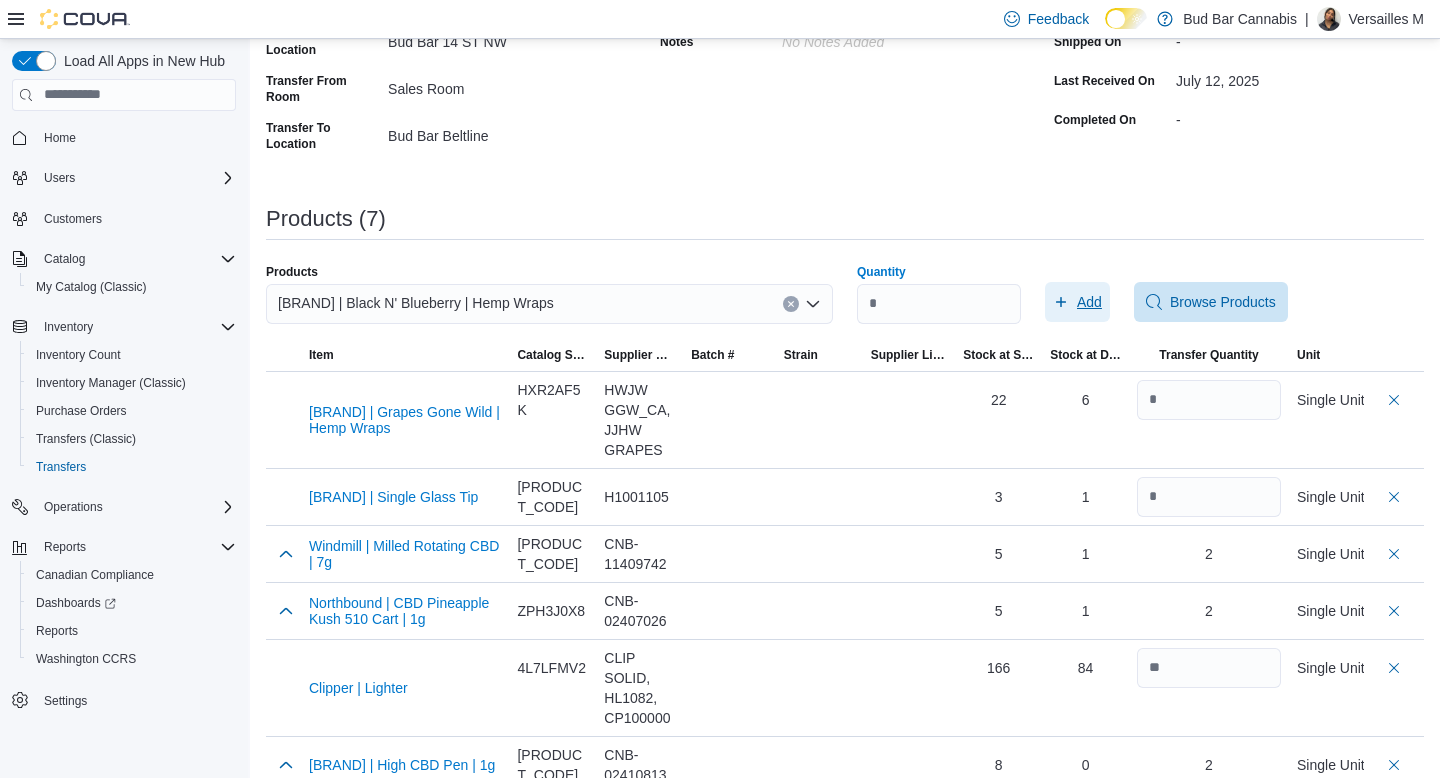 click on "Add" at bounding box center [1077, 302] 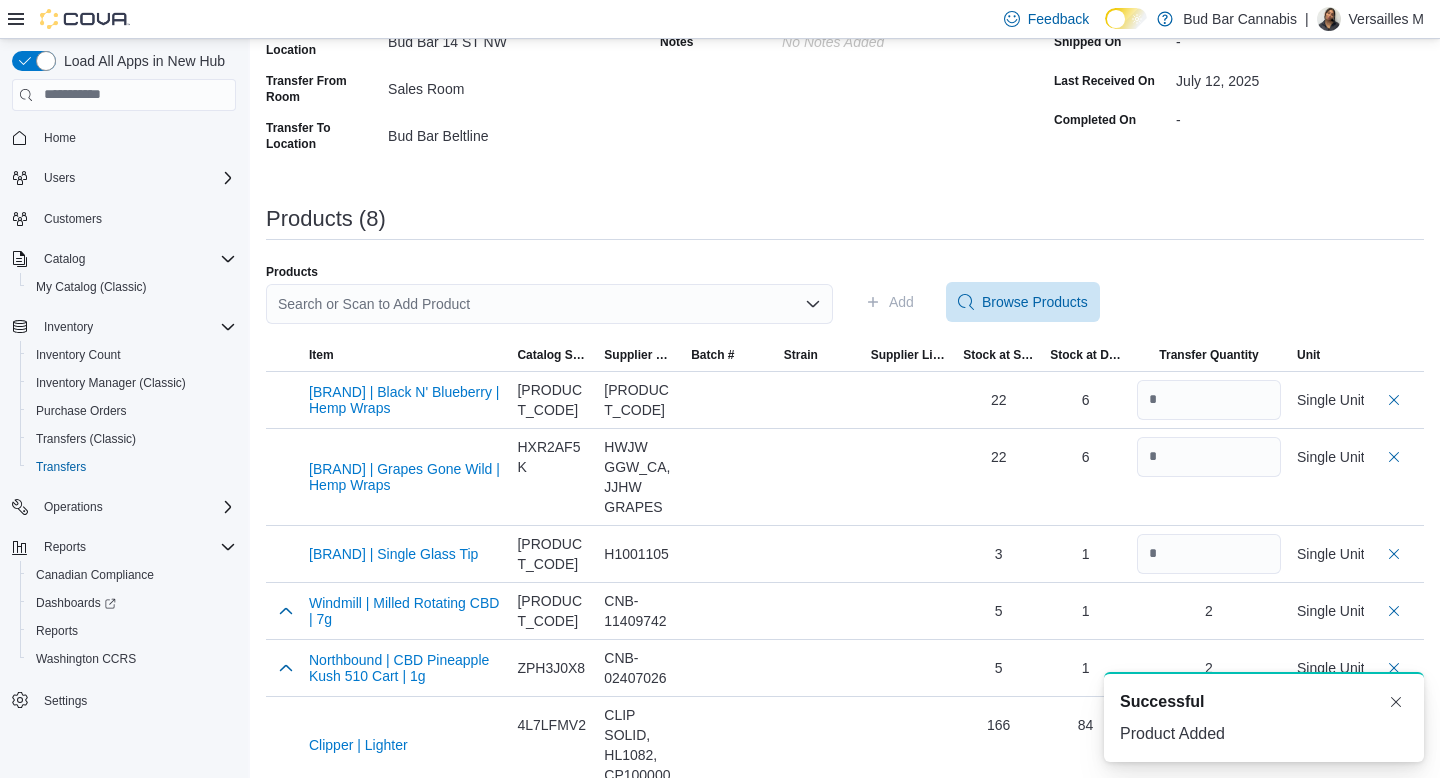 scroll, scrollTop: 0, scrollLeft: 0, axis: both 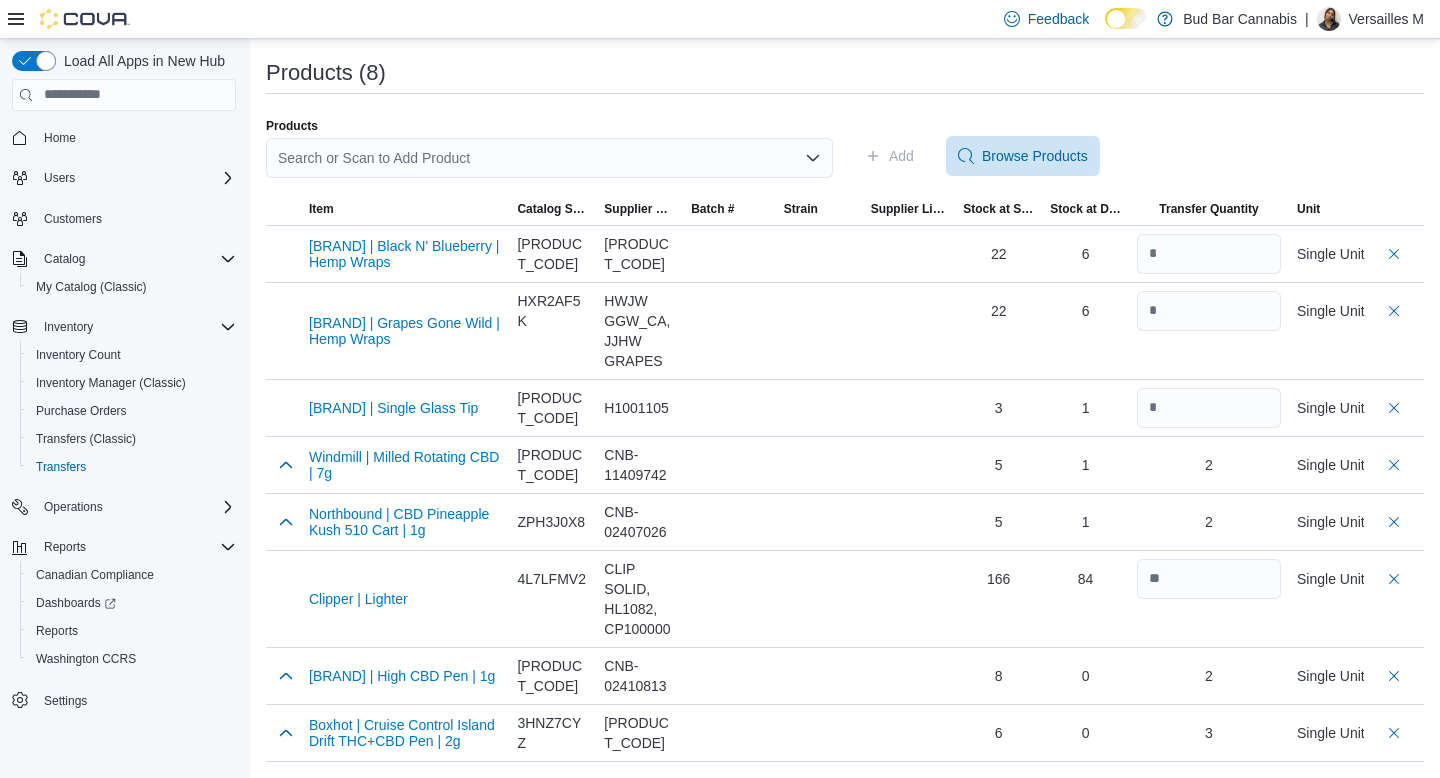 click on "Search or Scan to Add Product" at bounding box center [549, 158] 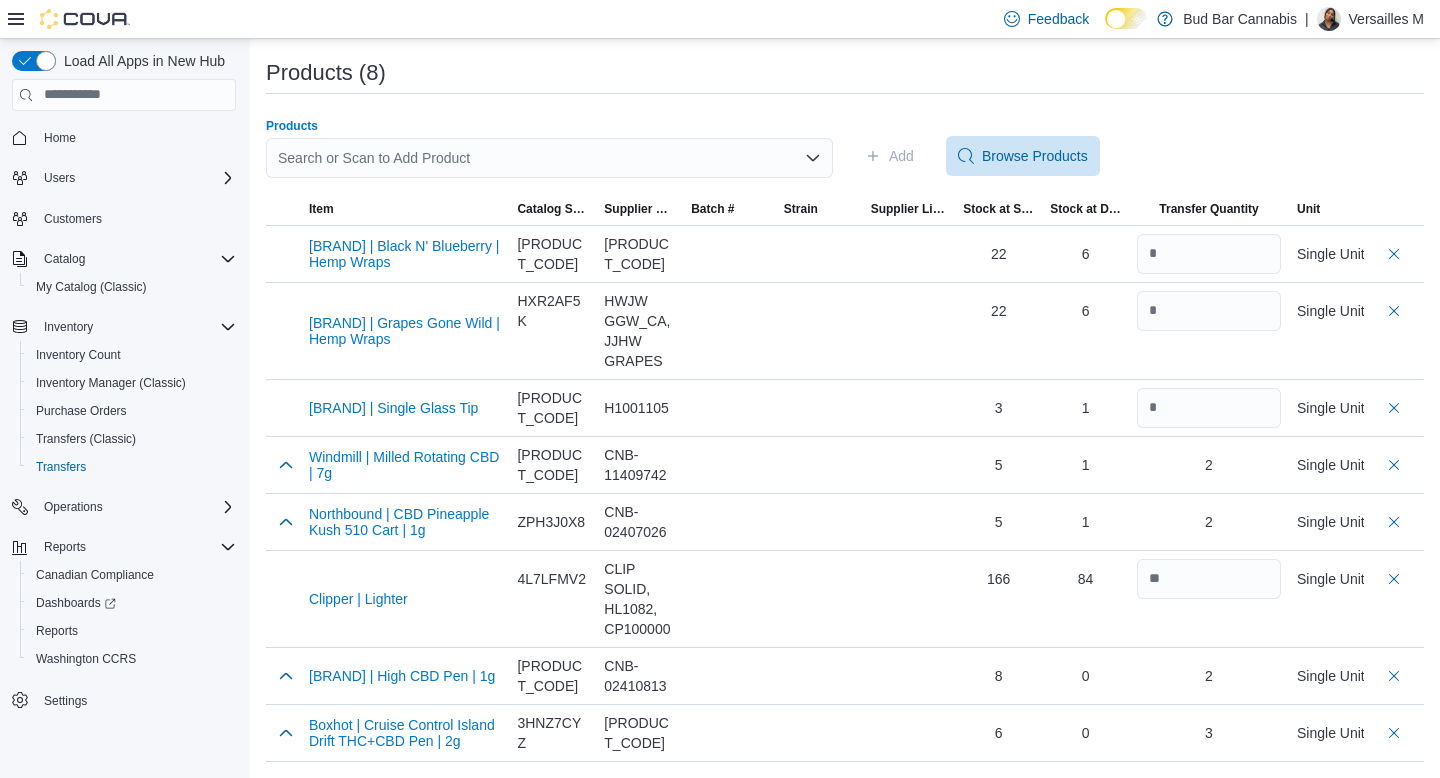 click on "Search or Scan to Add Product" at bounding box center (549, 158) 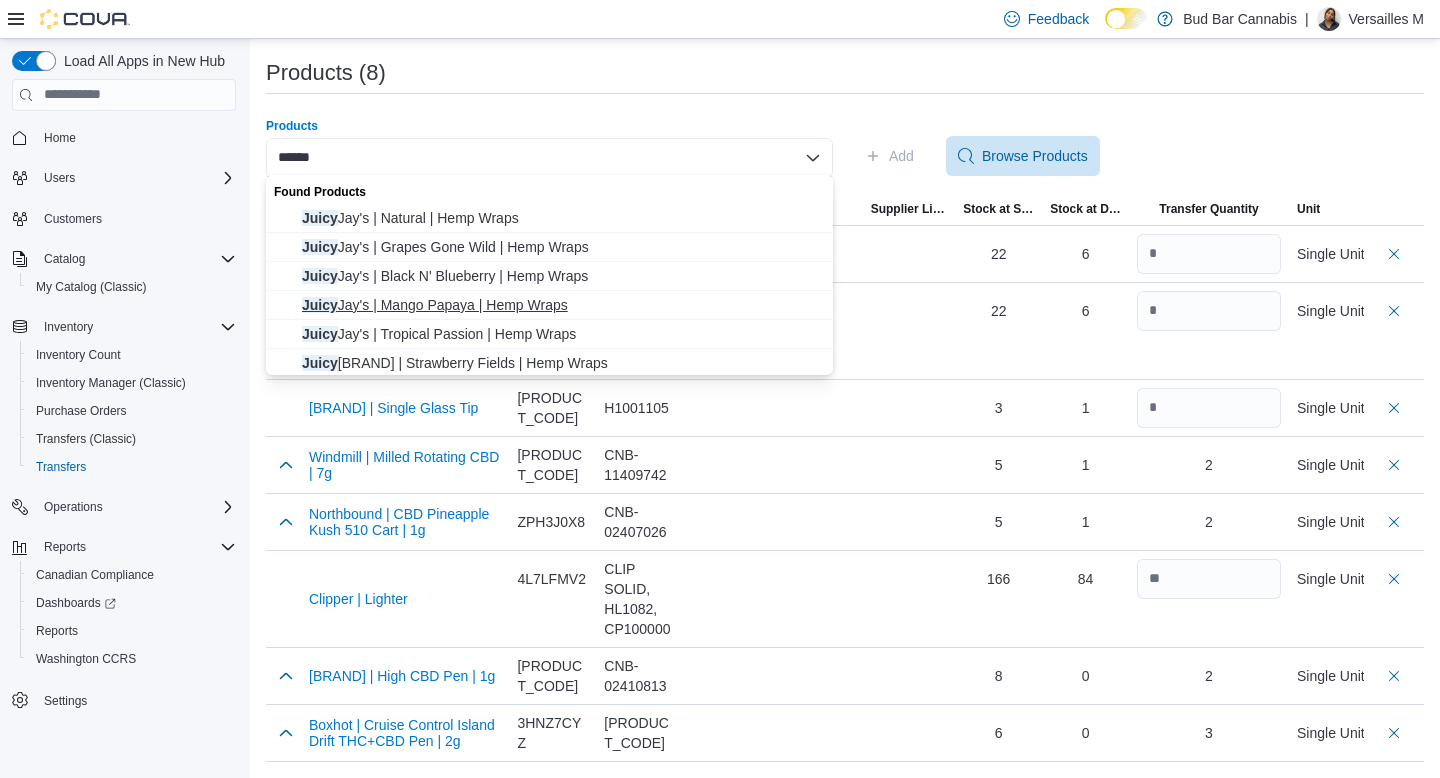type on "*****" 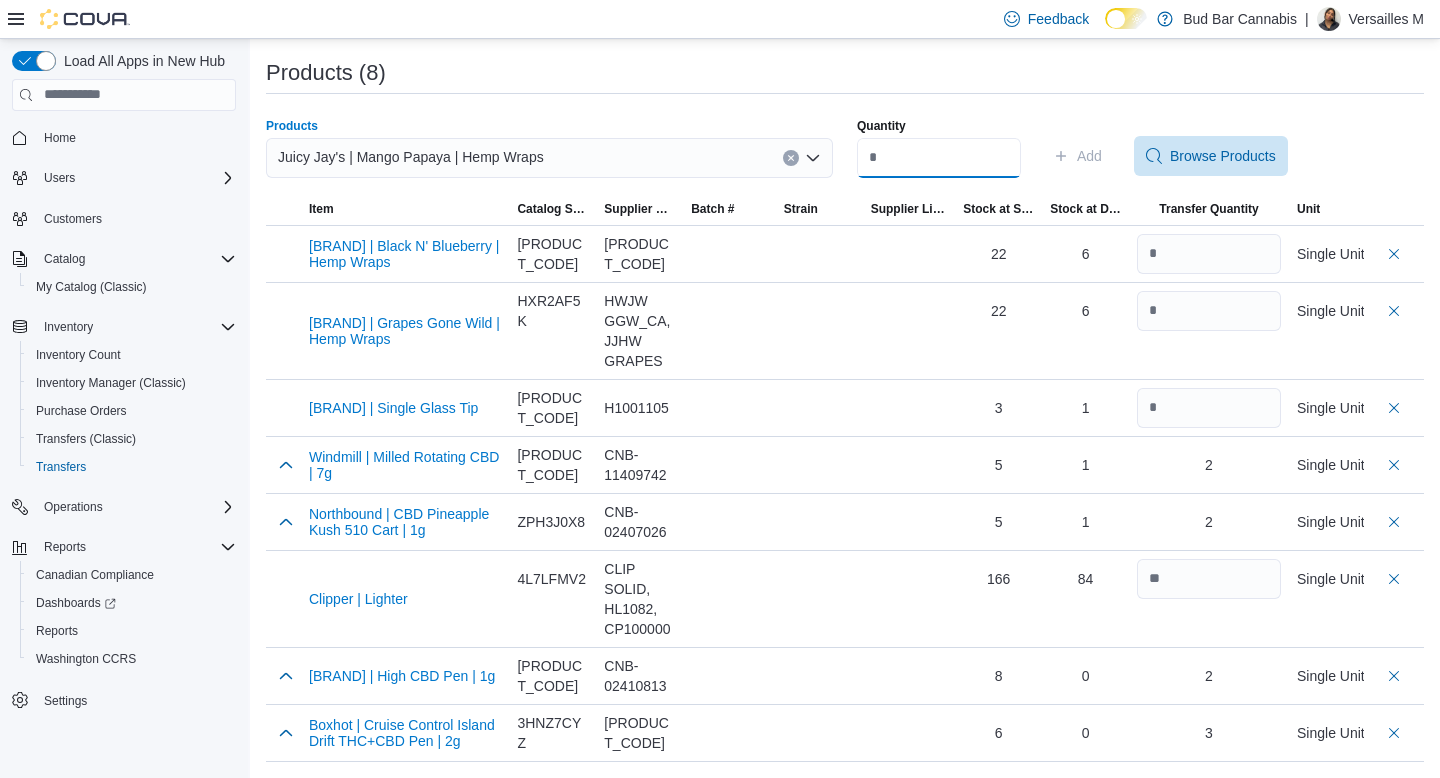 click on "Quantity" at bounding box center (939, 158) 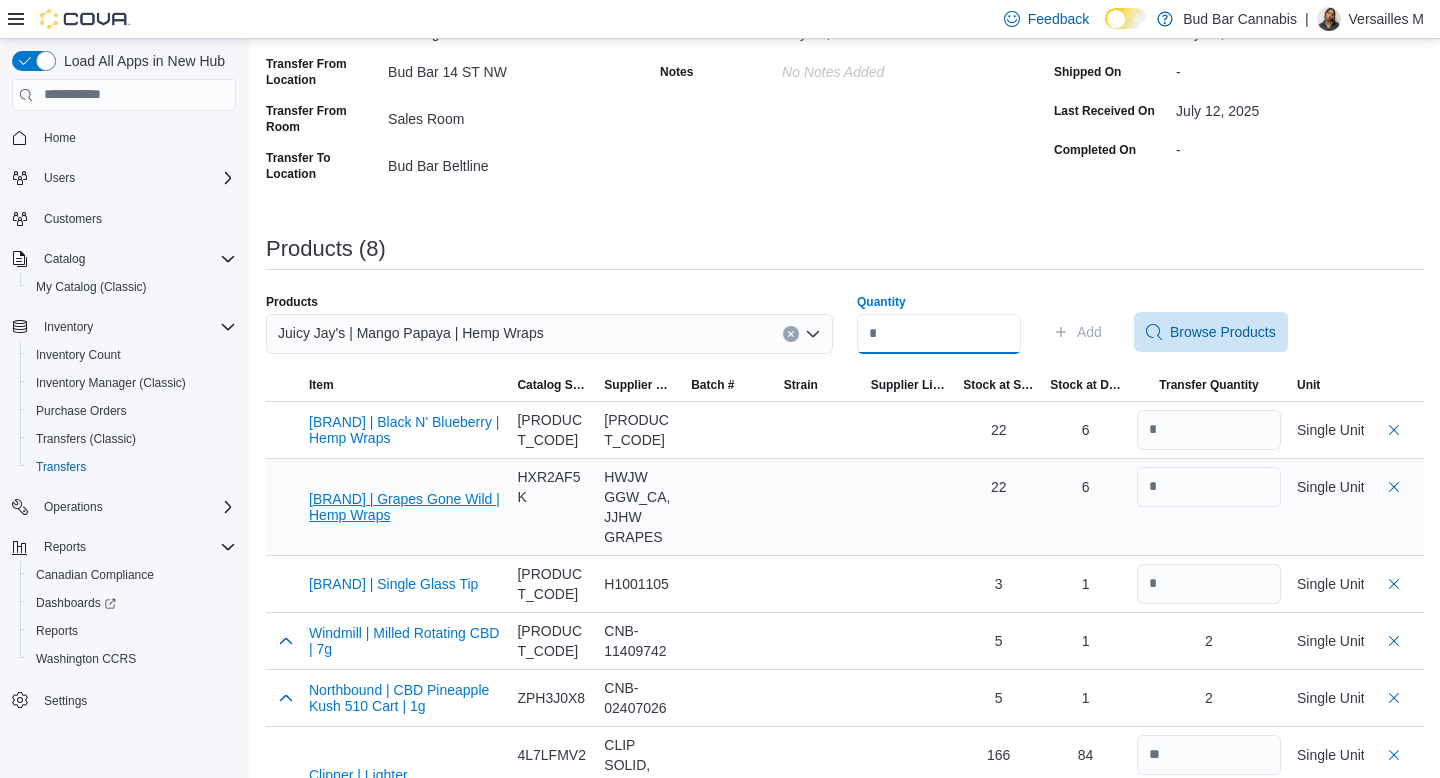 scroll, scrollTop: 212, scrollLeft: 0, axis: vertical 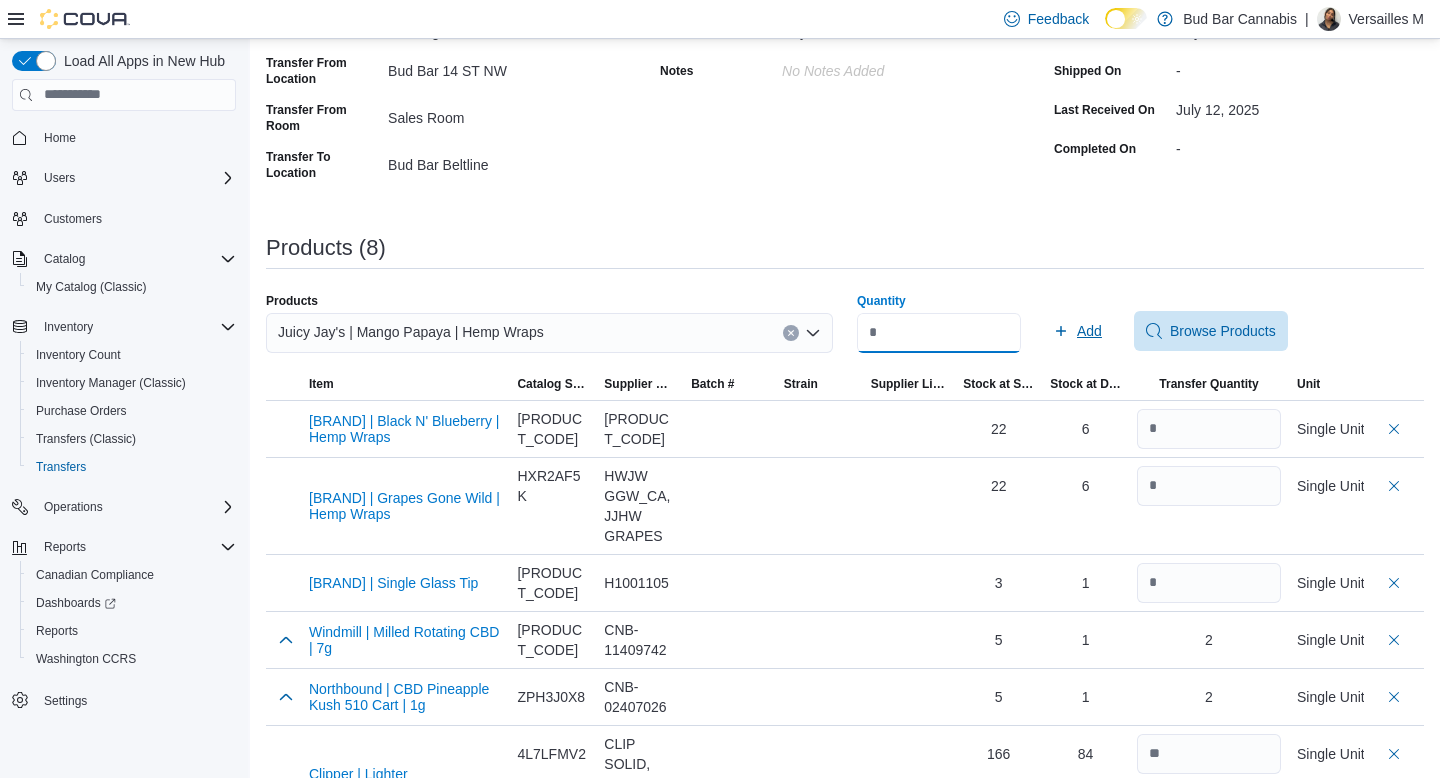type on "*" 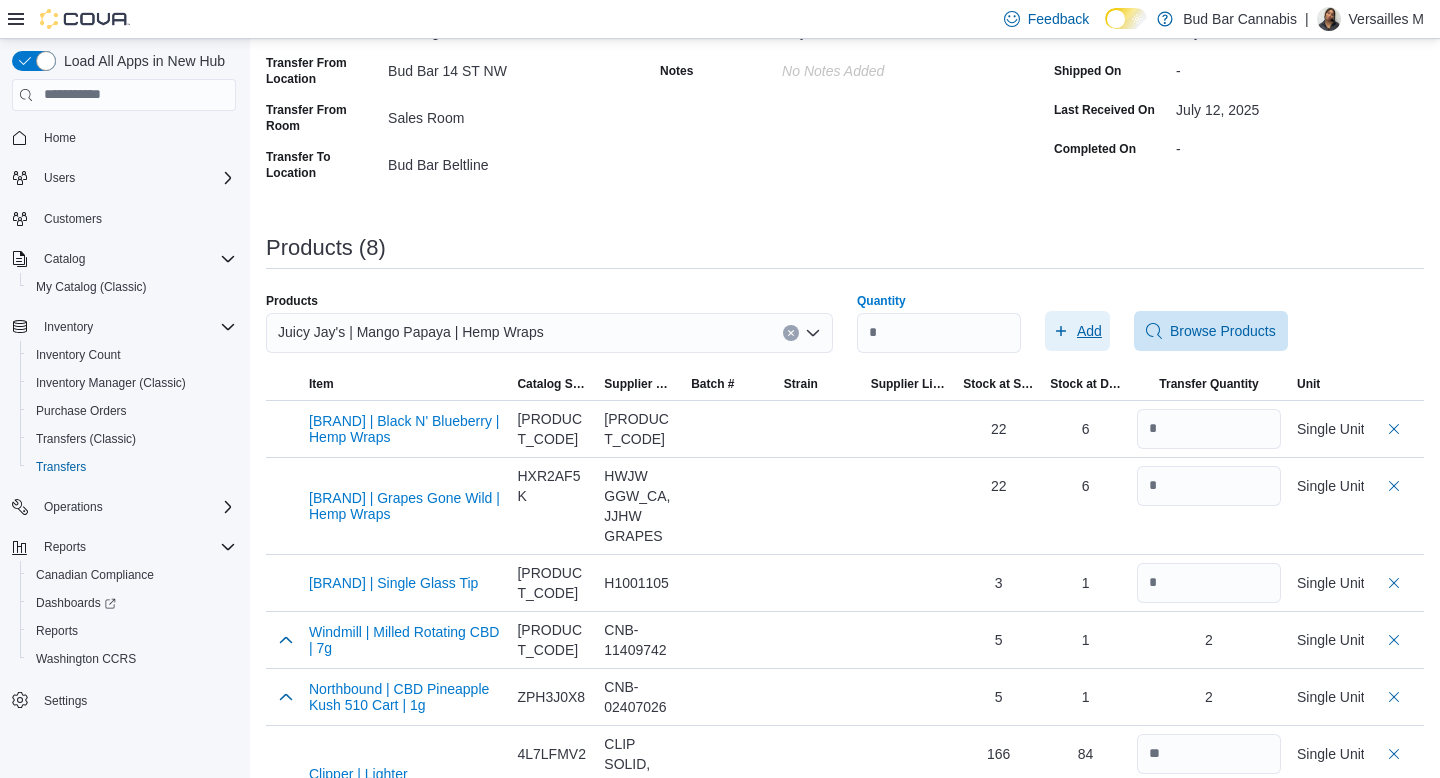 click on "Add" at bounding box center (1077, 331) 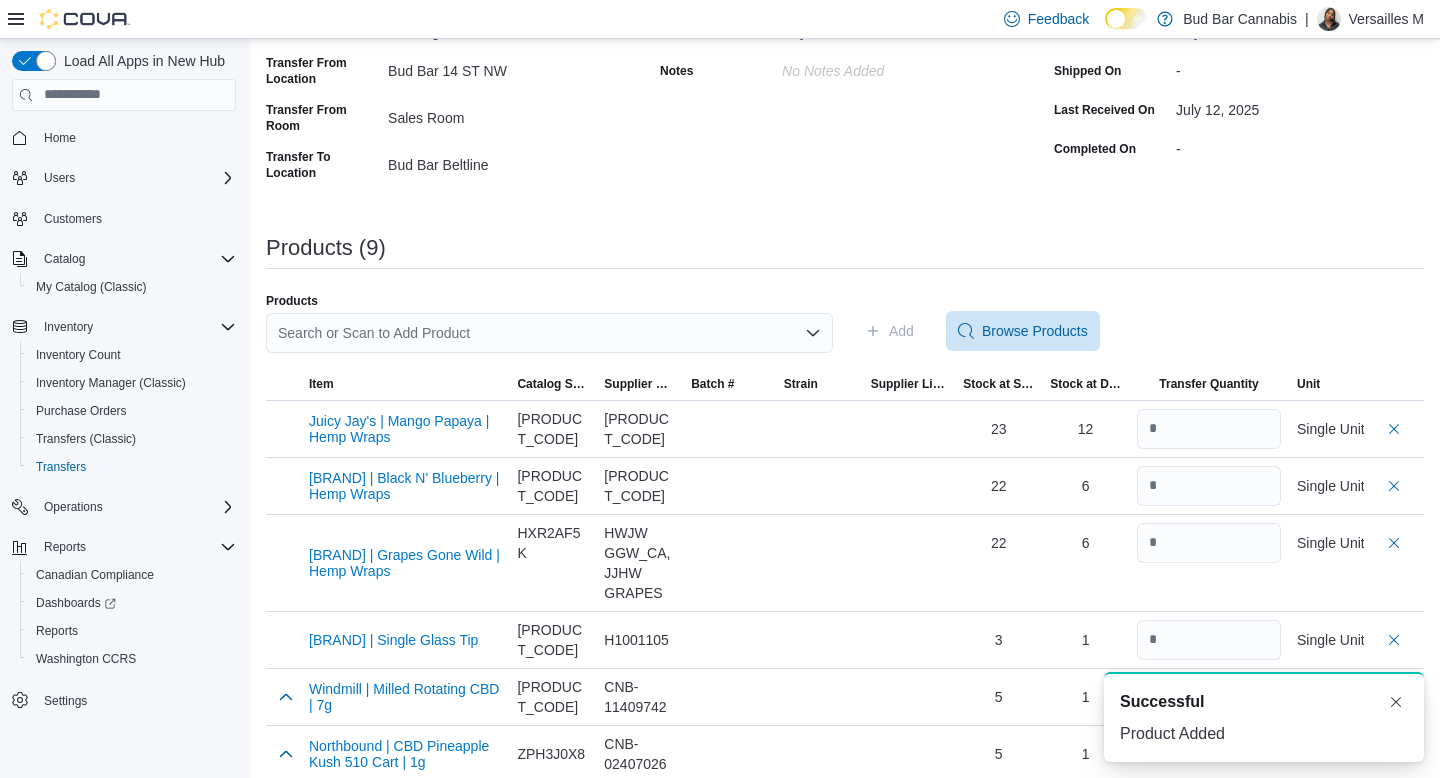 scroll, scrollTop: 0, scrollLeft: 0, axis: both 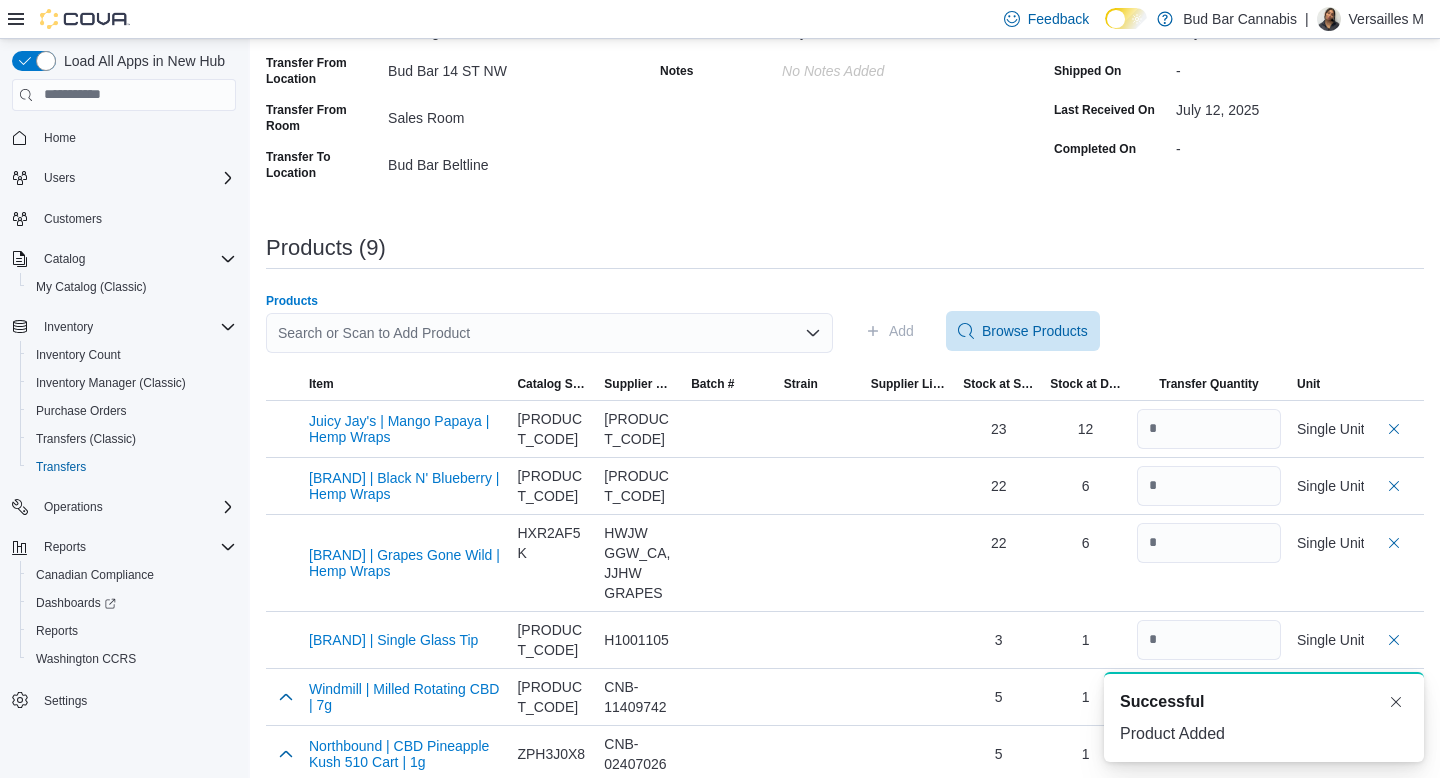 click on "Search or Scan to Add Product" at bounding box center (549, 333) 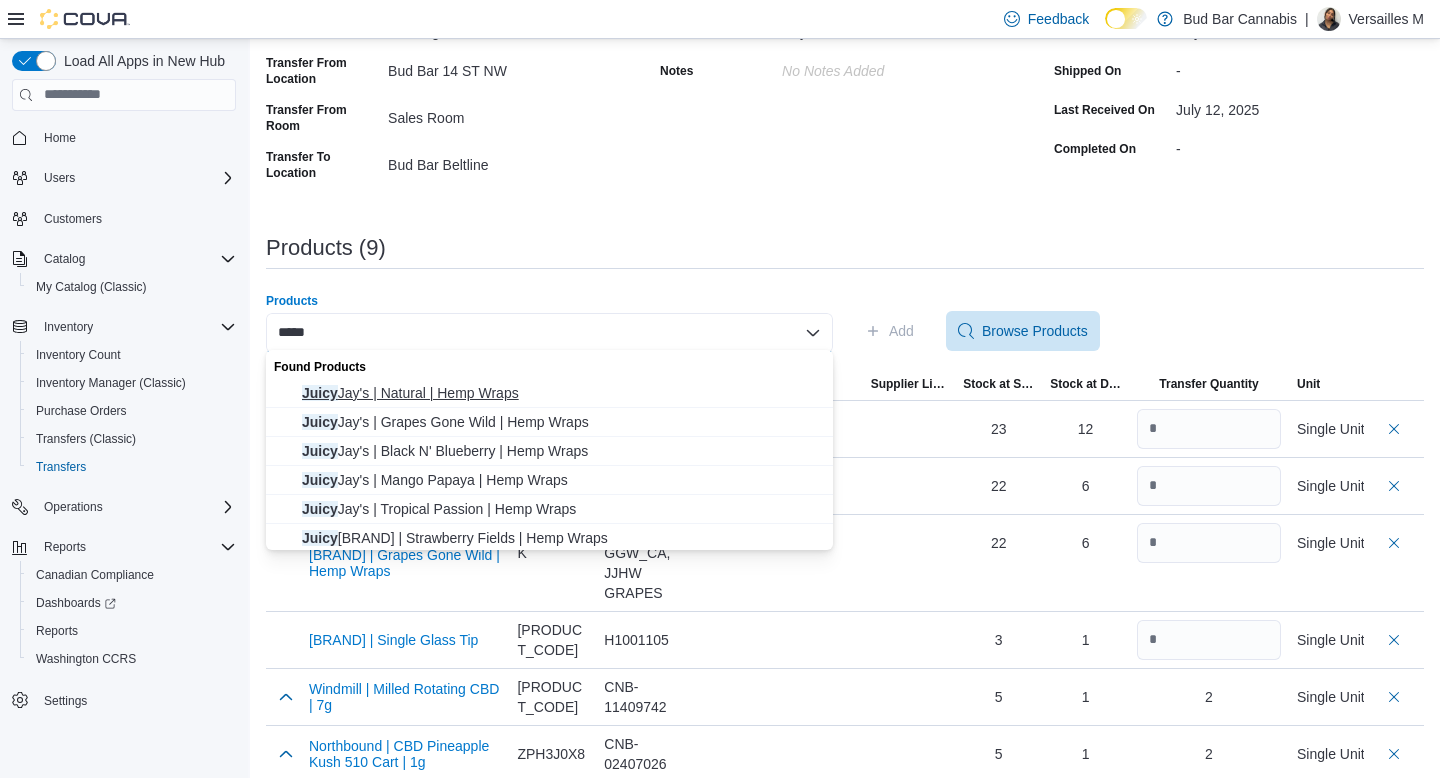 type on "*****" 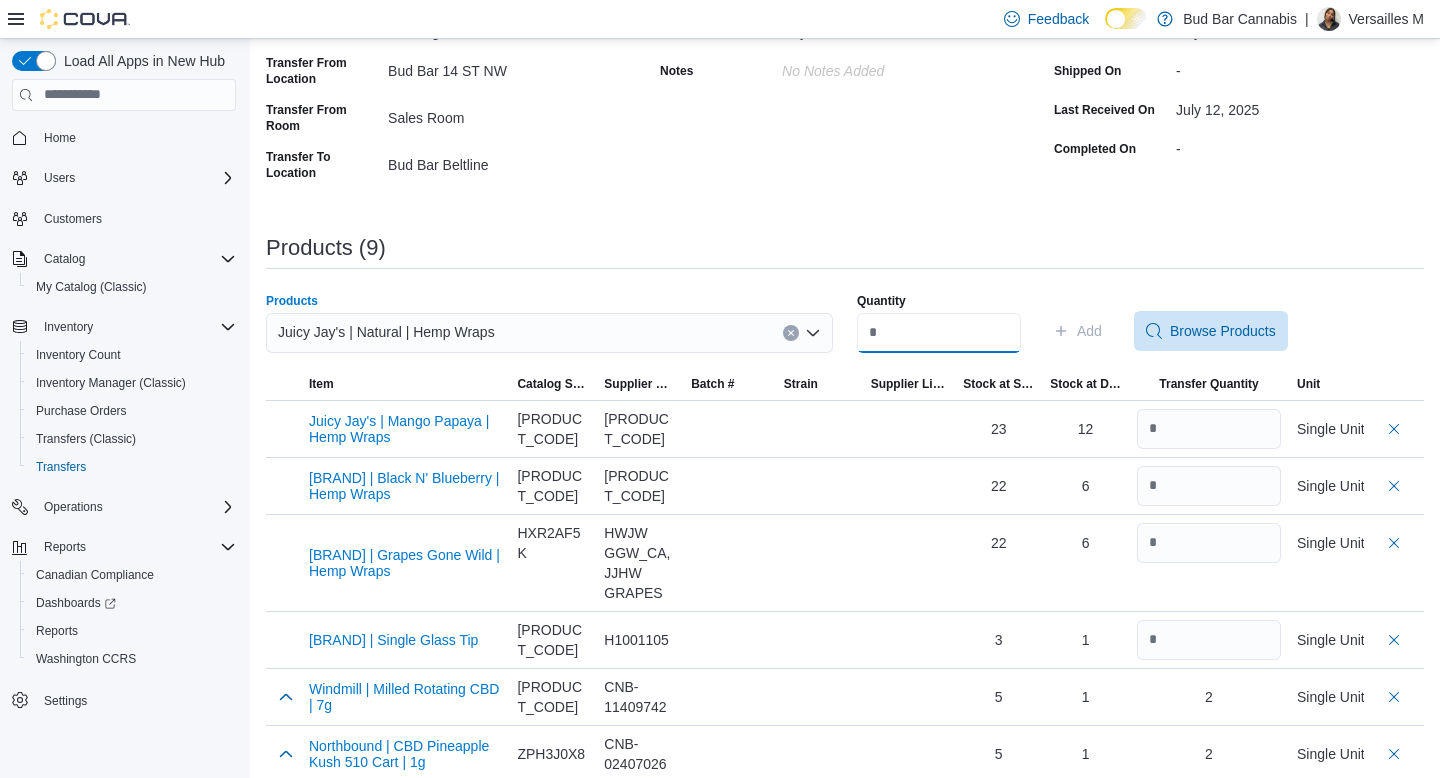 click on "Quantity" at bounding box center [939, 333] 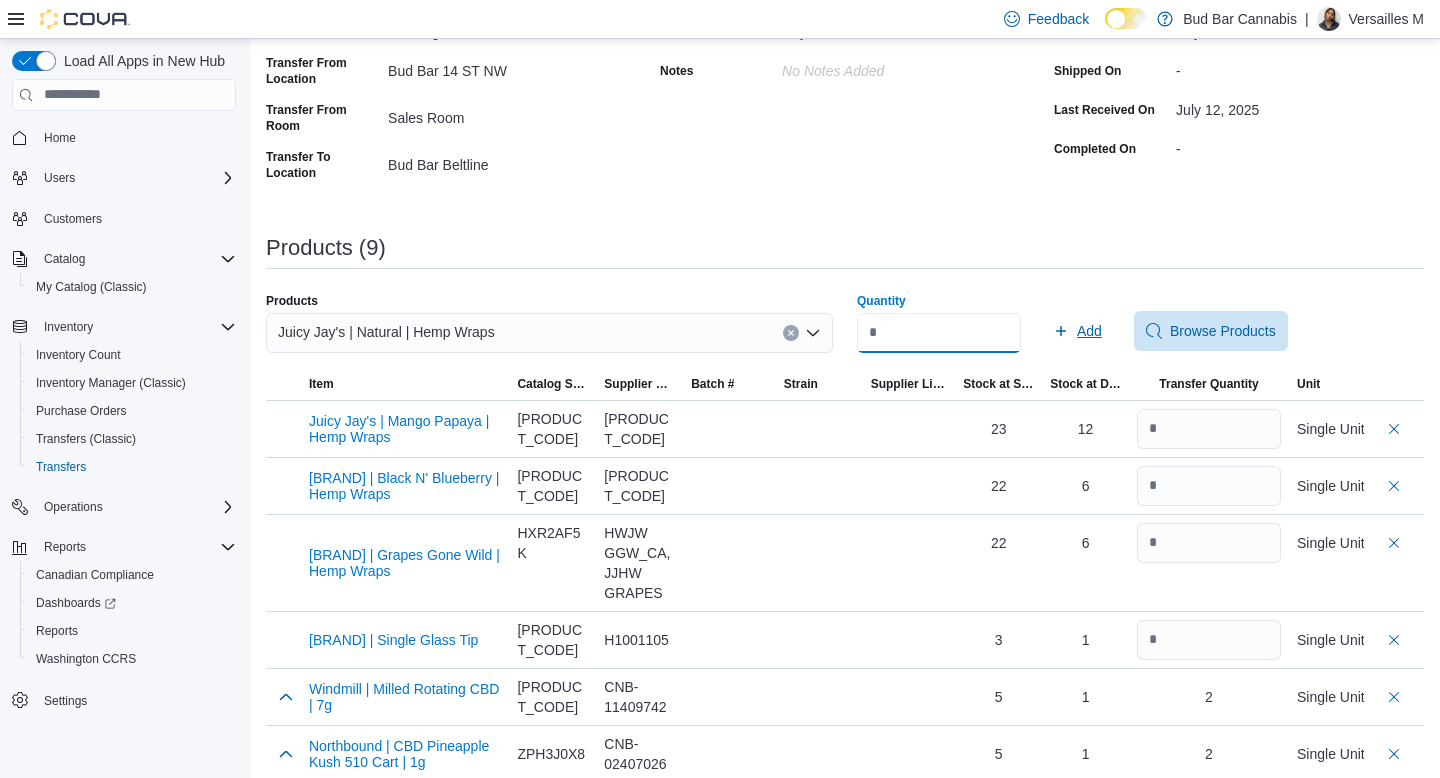 type on "**" 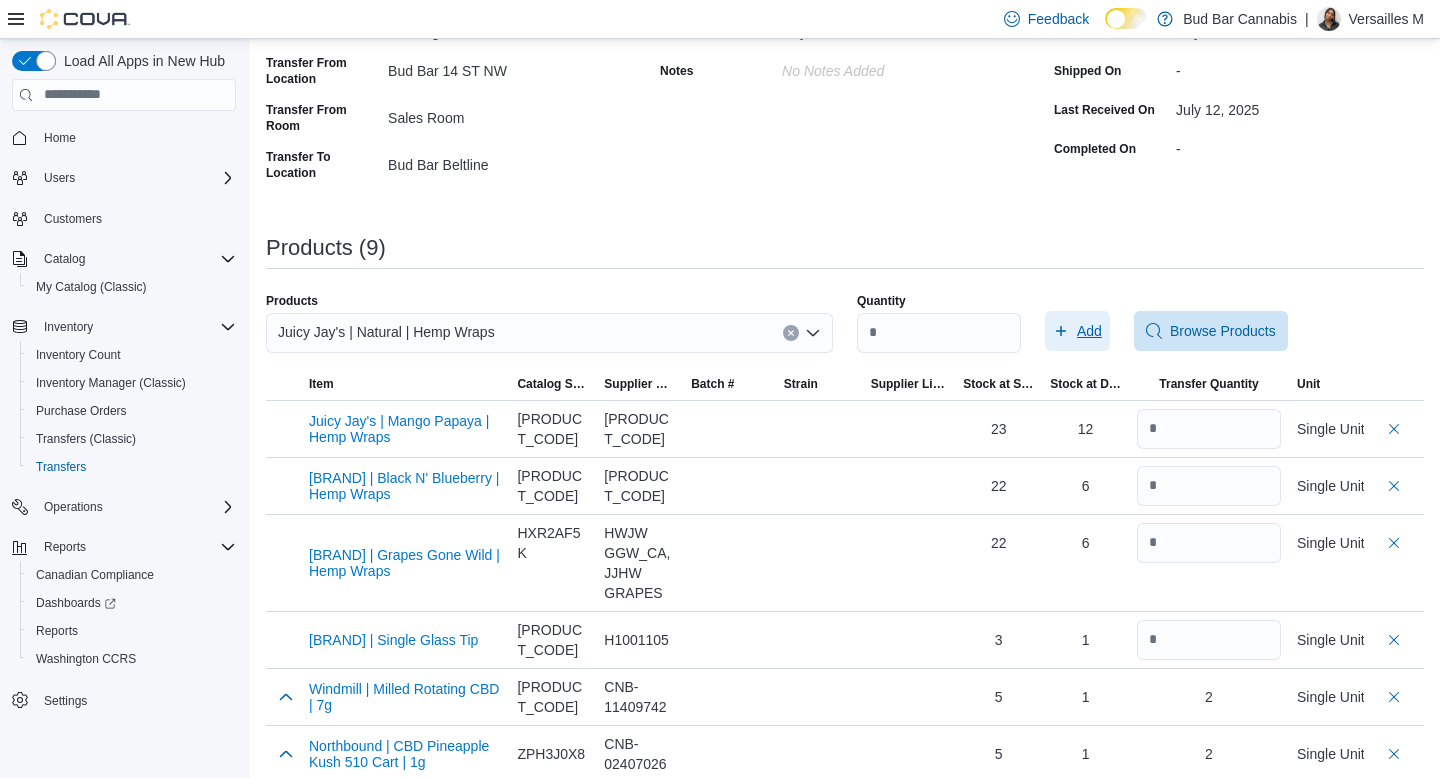 click on "Add" at bounding box center [1089, 331] 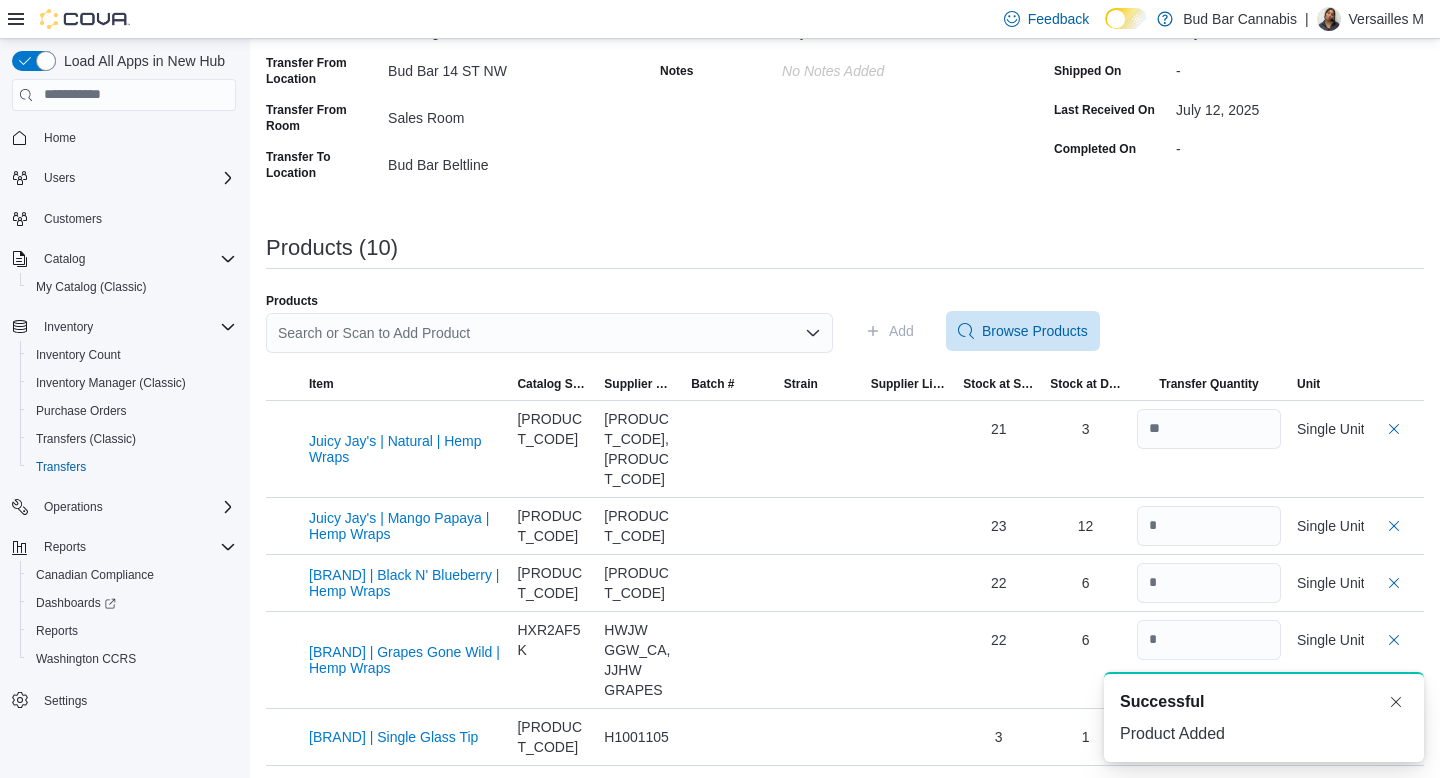 scroll, scrollTop: 0, scrollLeft: 0, axis: both 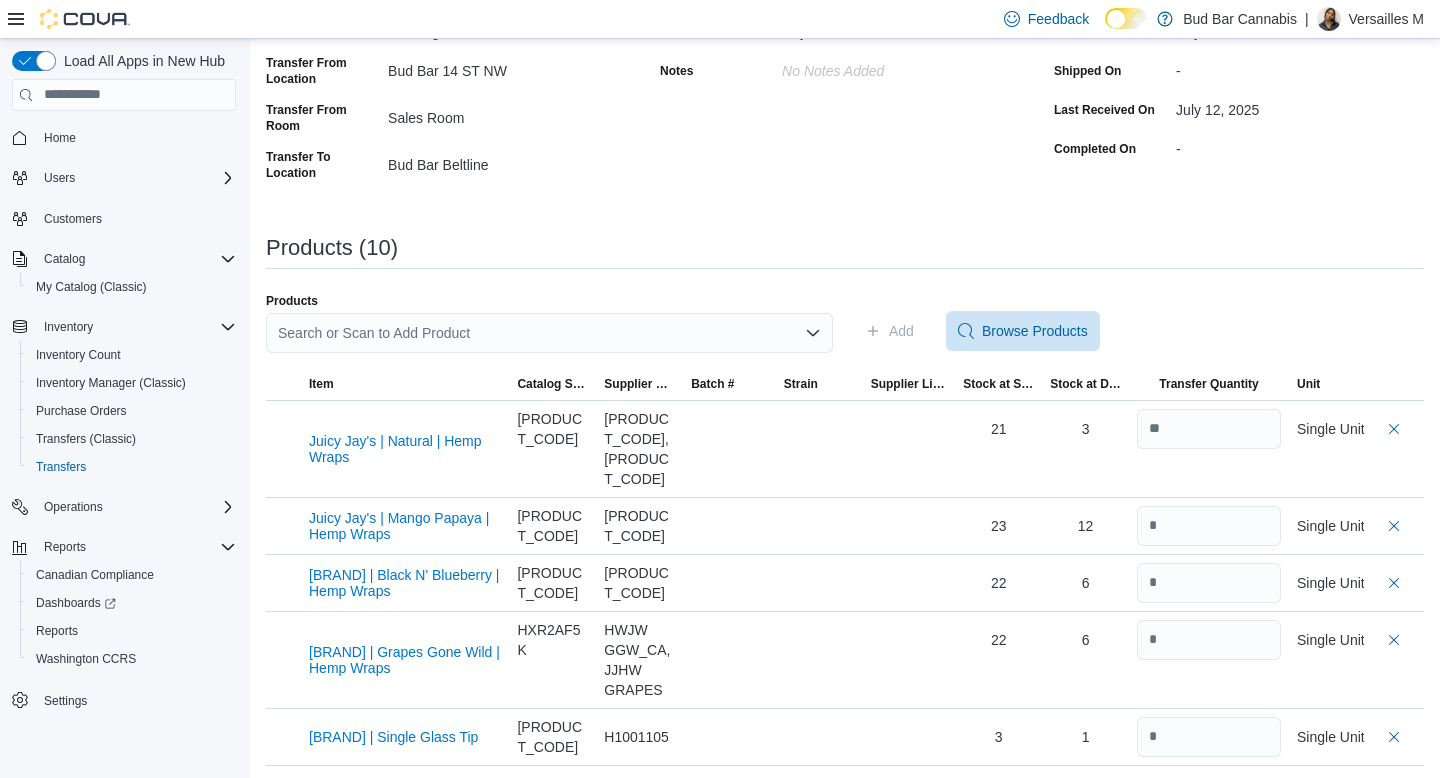click on "Search or Scan to Add Product" at bounding box center (549, 333) 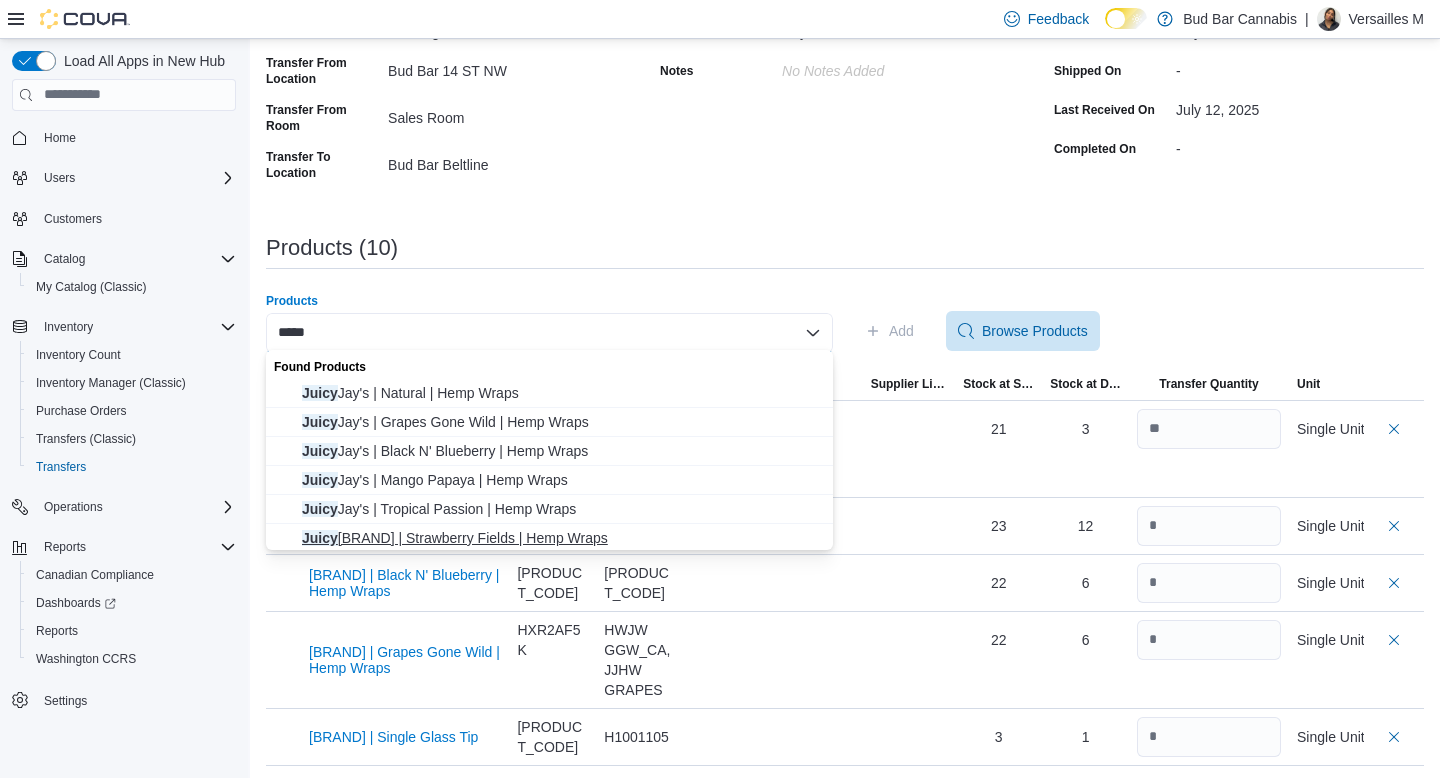 type on "*****" 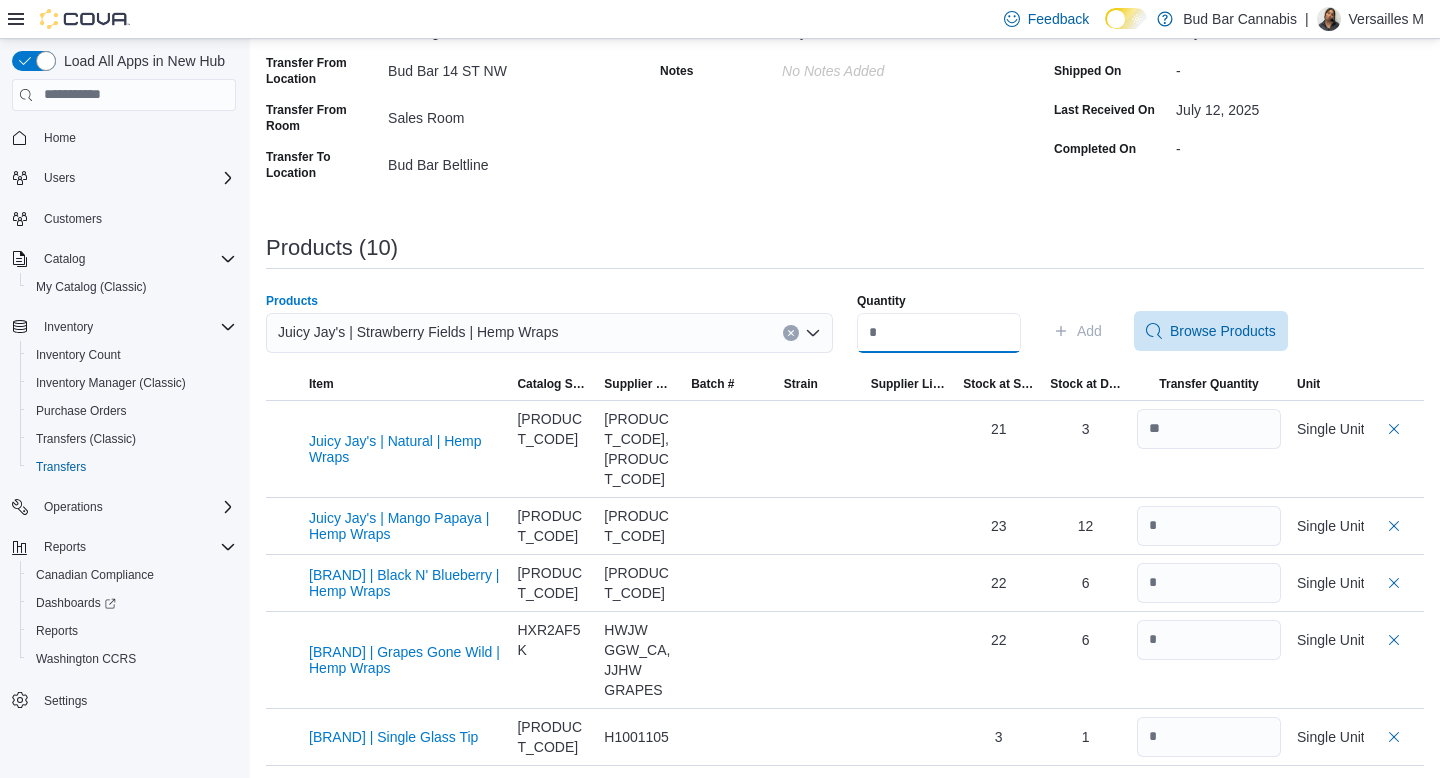 click on "Quantity" at bounding box center (939, 333) 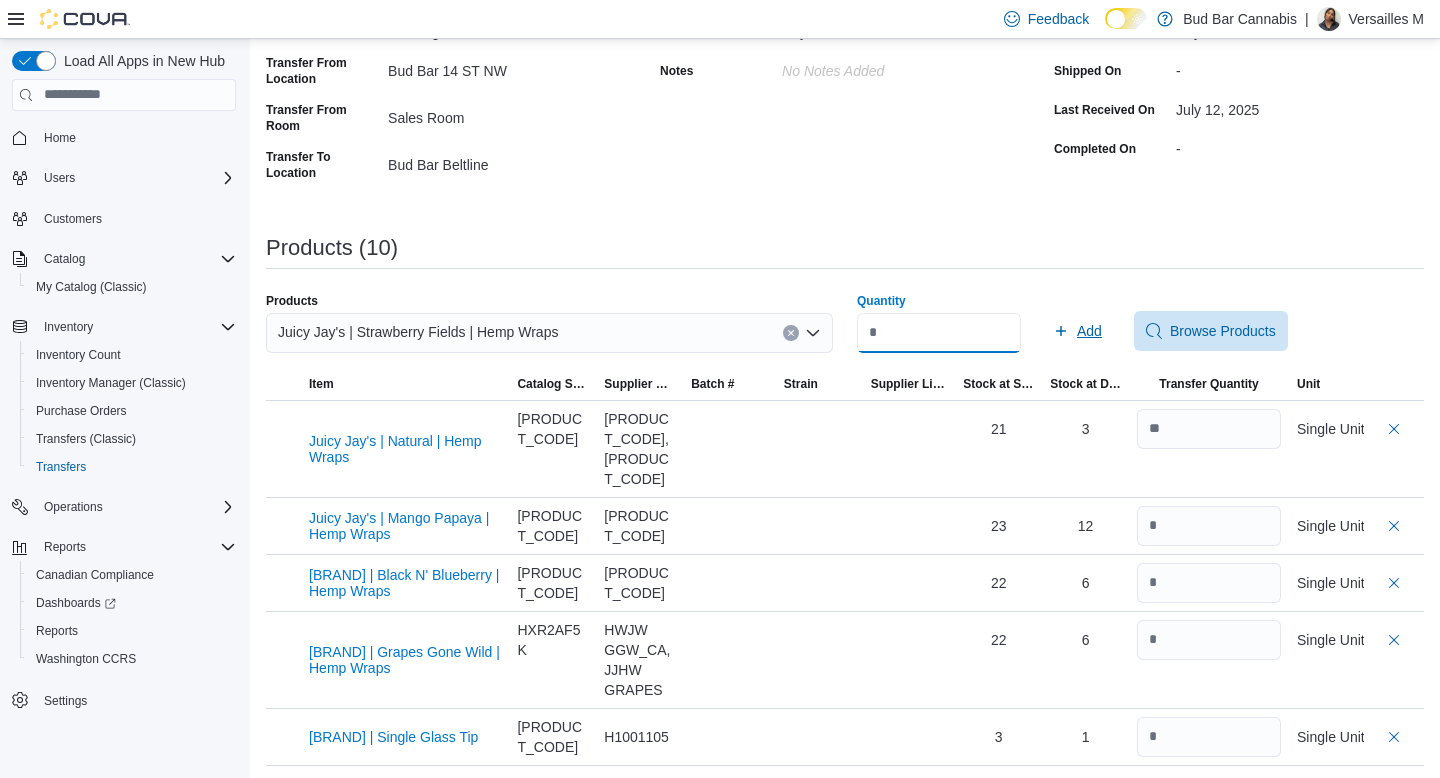 type on "*" 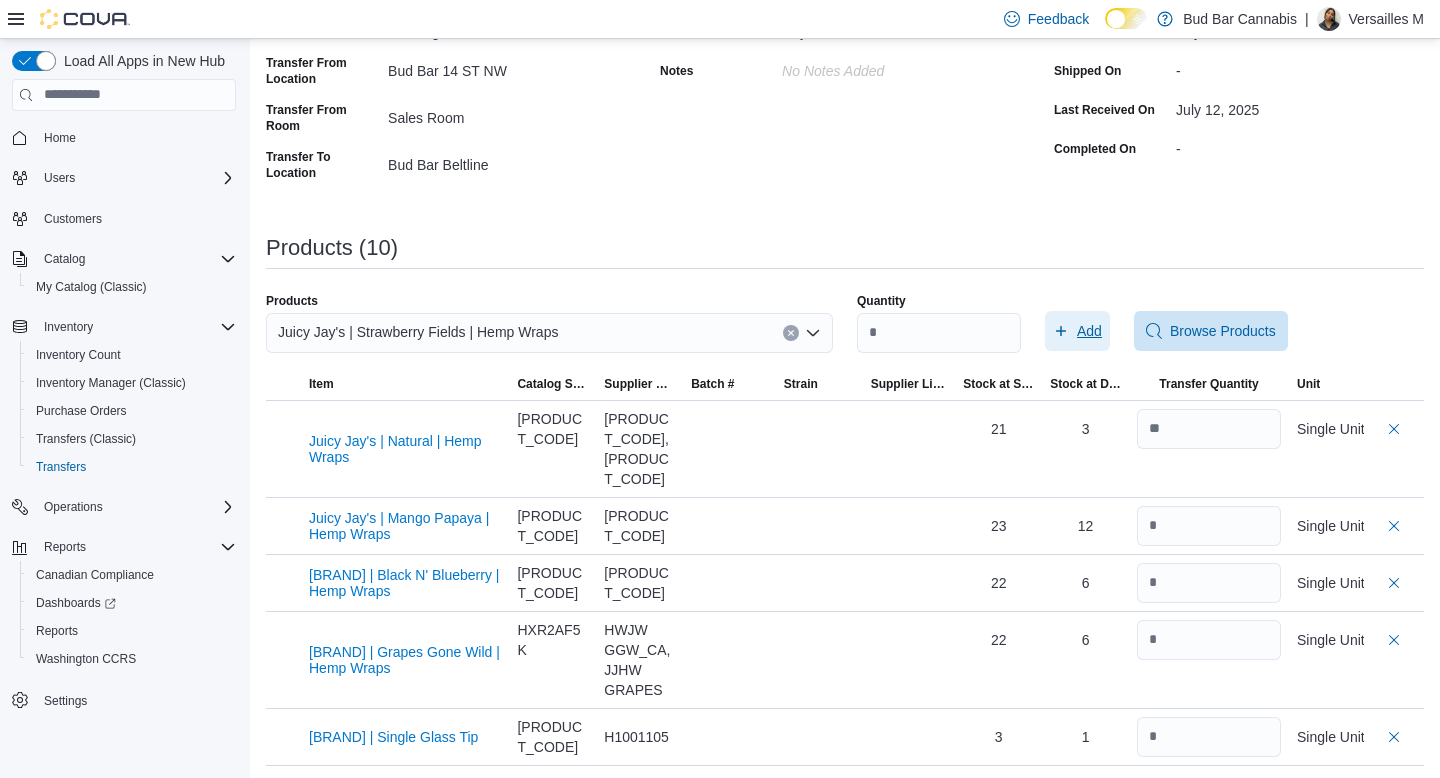 click 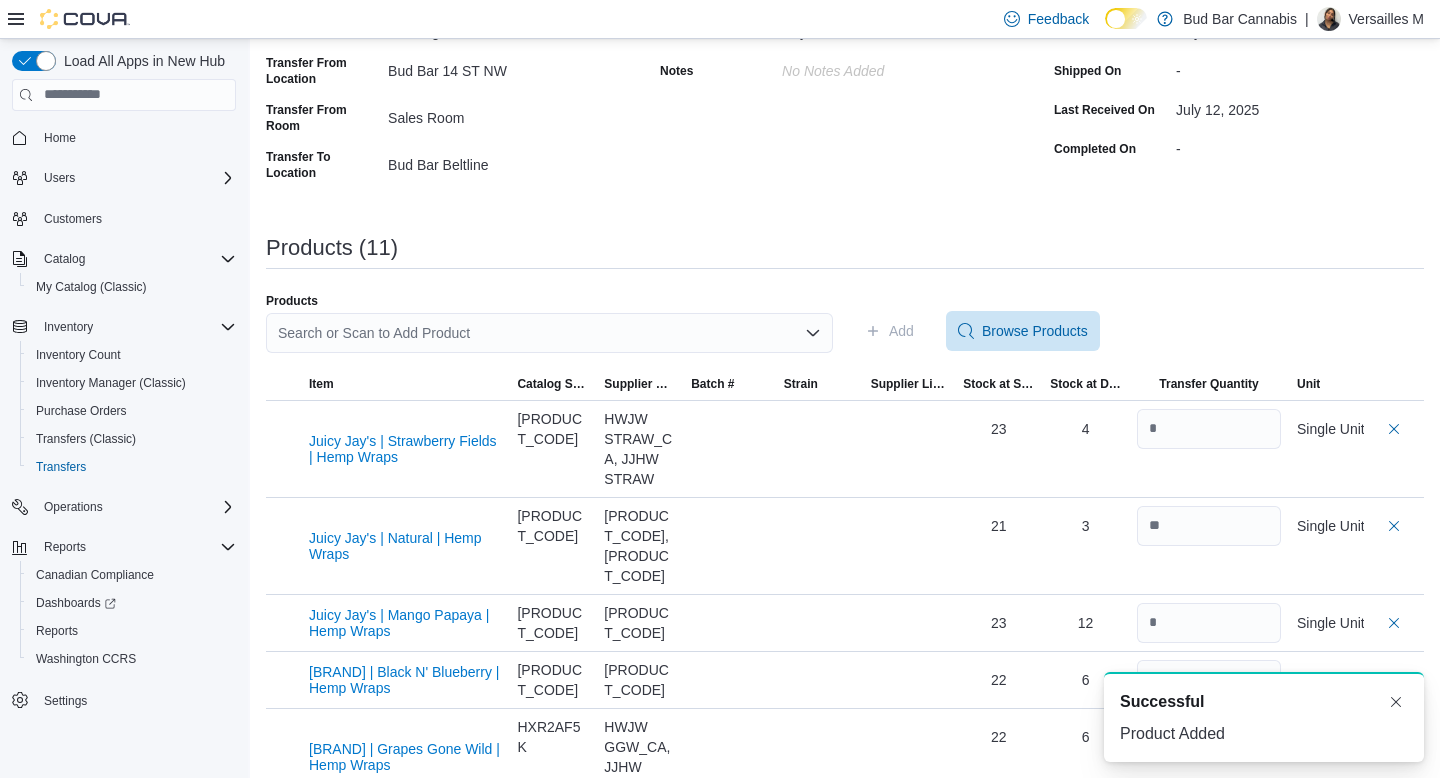 scroll, scrollTop: 0, scrollLeft: 0, axis: both 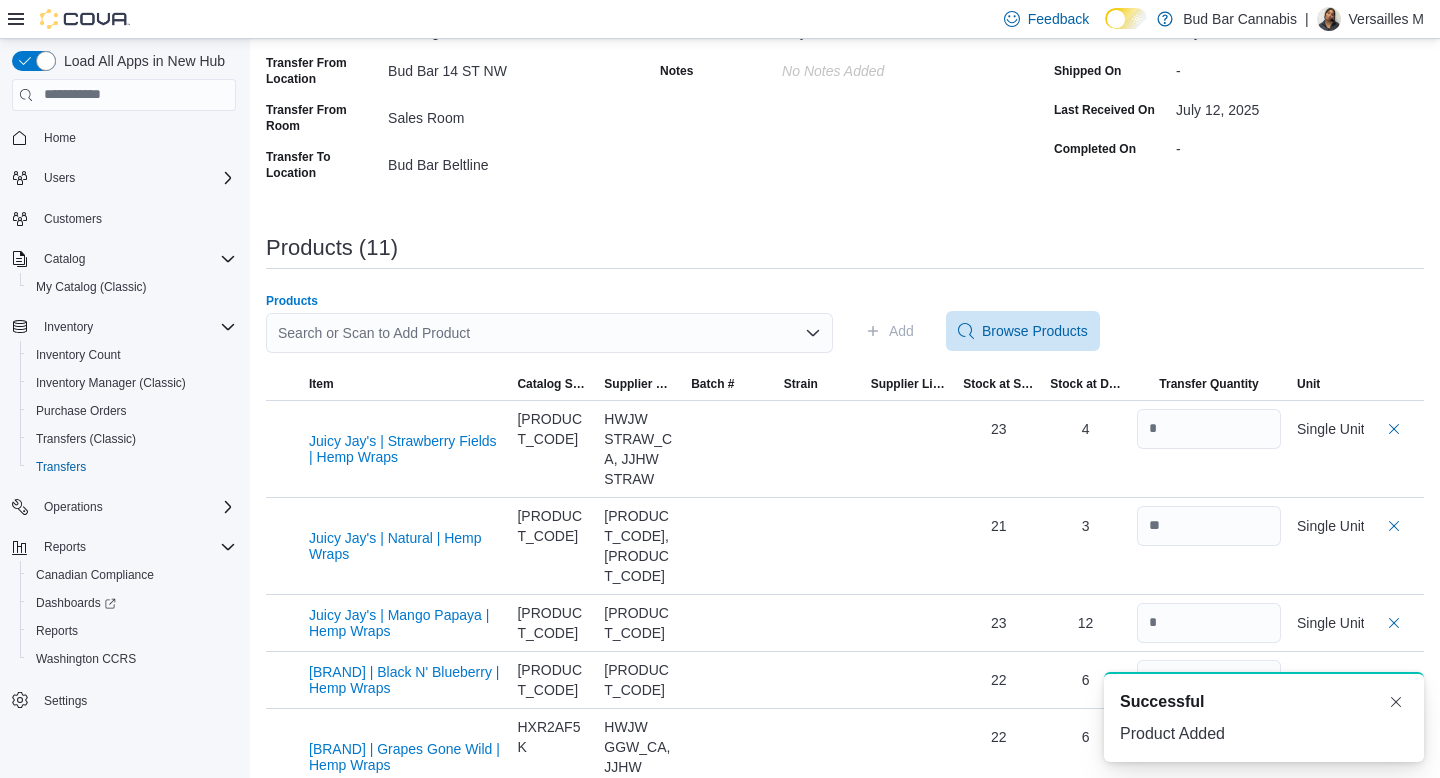 click on "Search or Scan to Add Product" at bounding box center (549, 333) 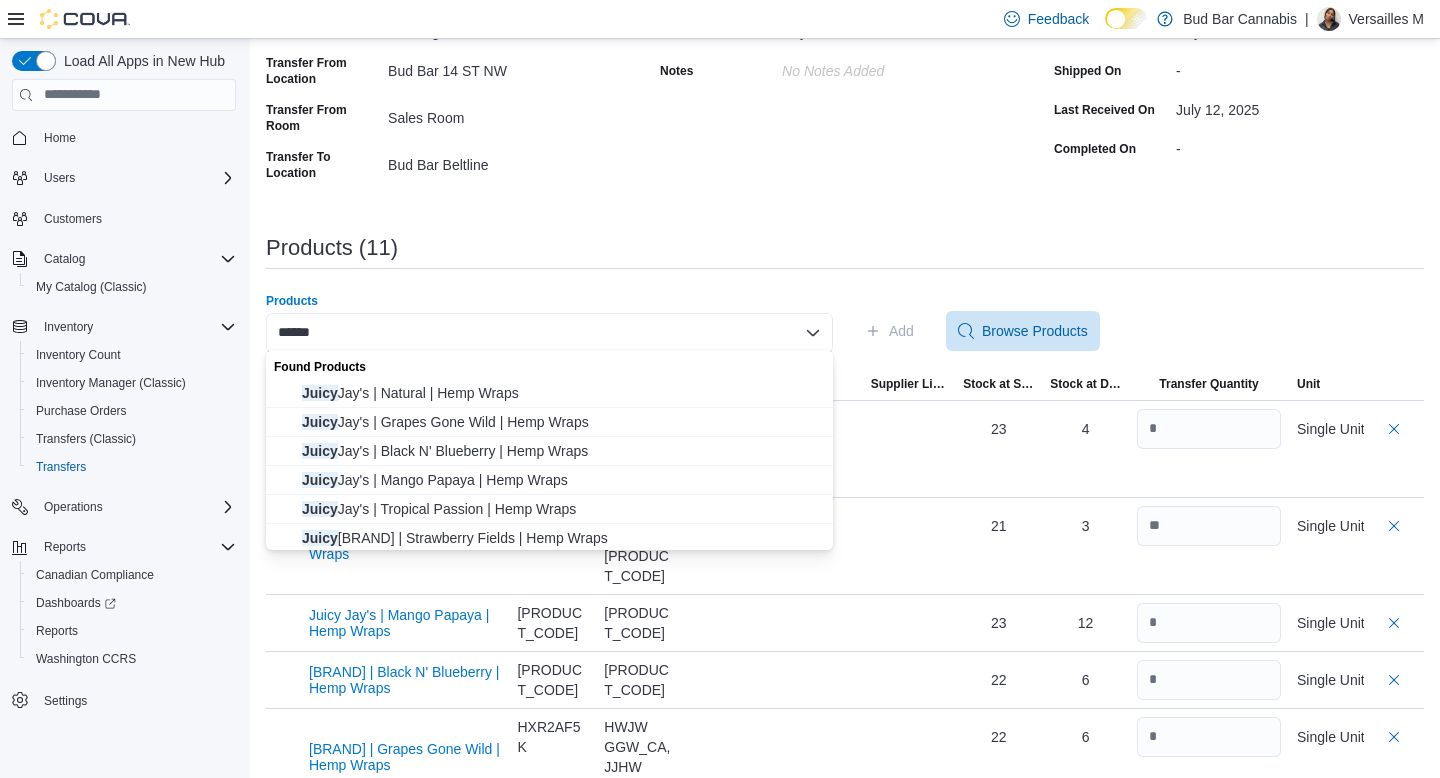 type on "*****" 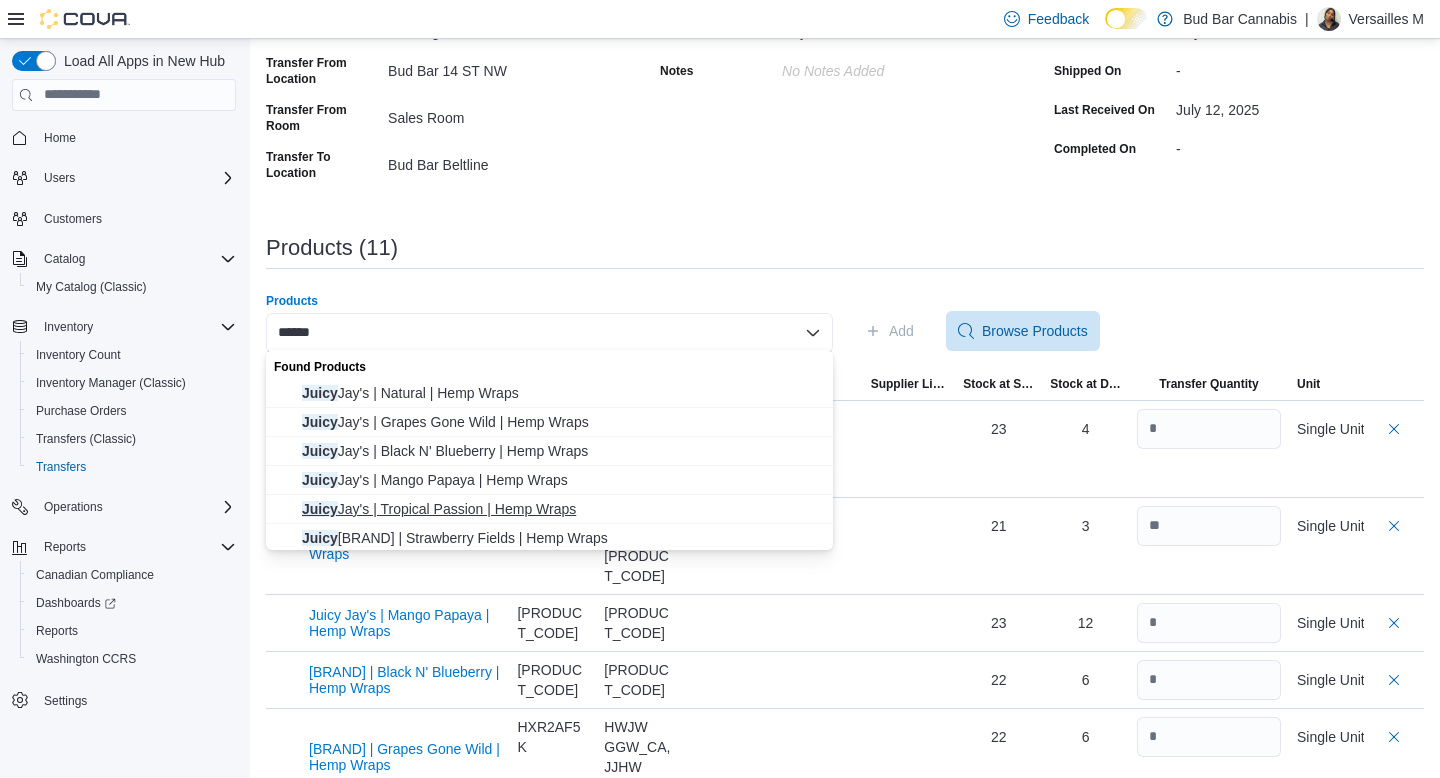 click on "Juicy  Jay's | Tropical Passion | Hemp Wraps" at bounding box center (561, 509) 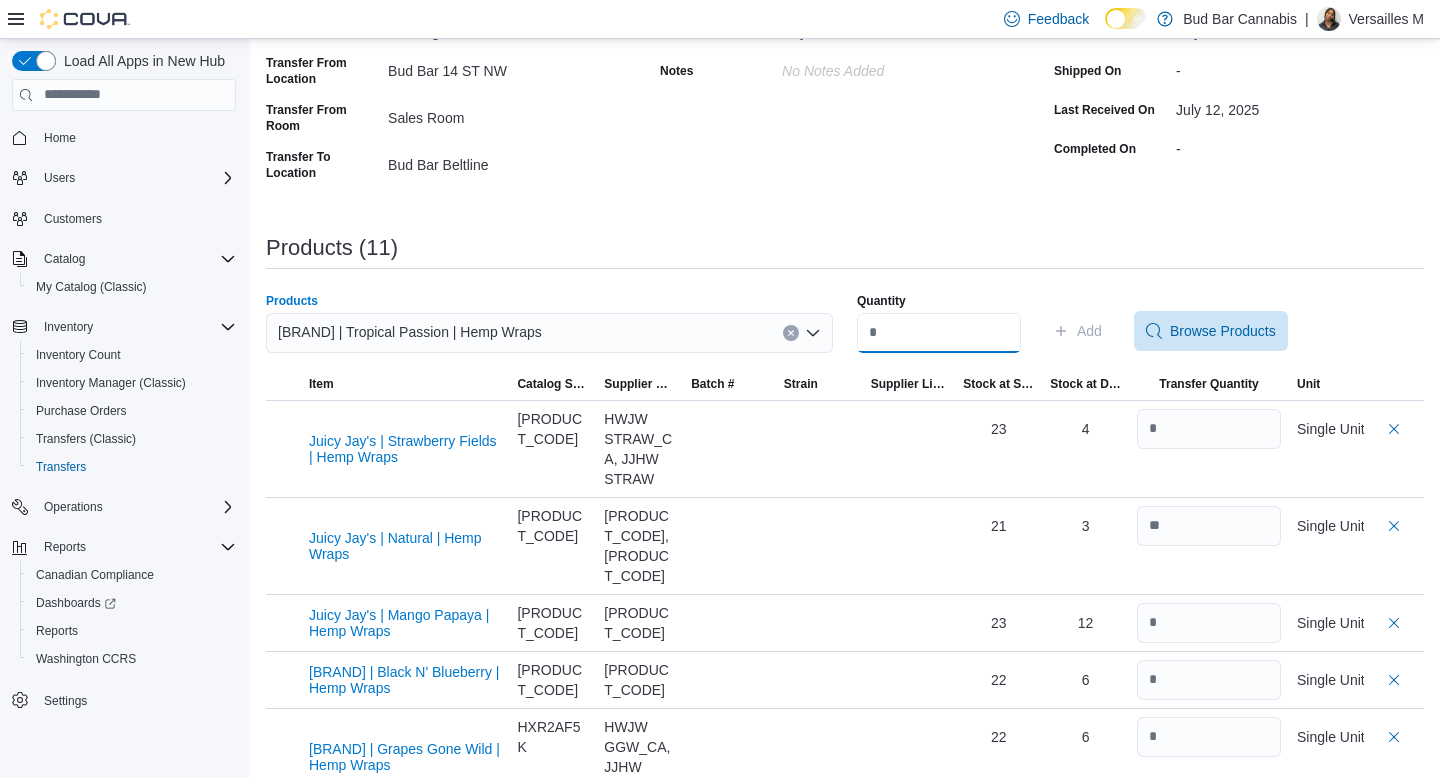 click on "Quantity" at bounding box center [939, 333] 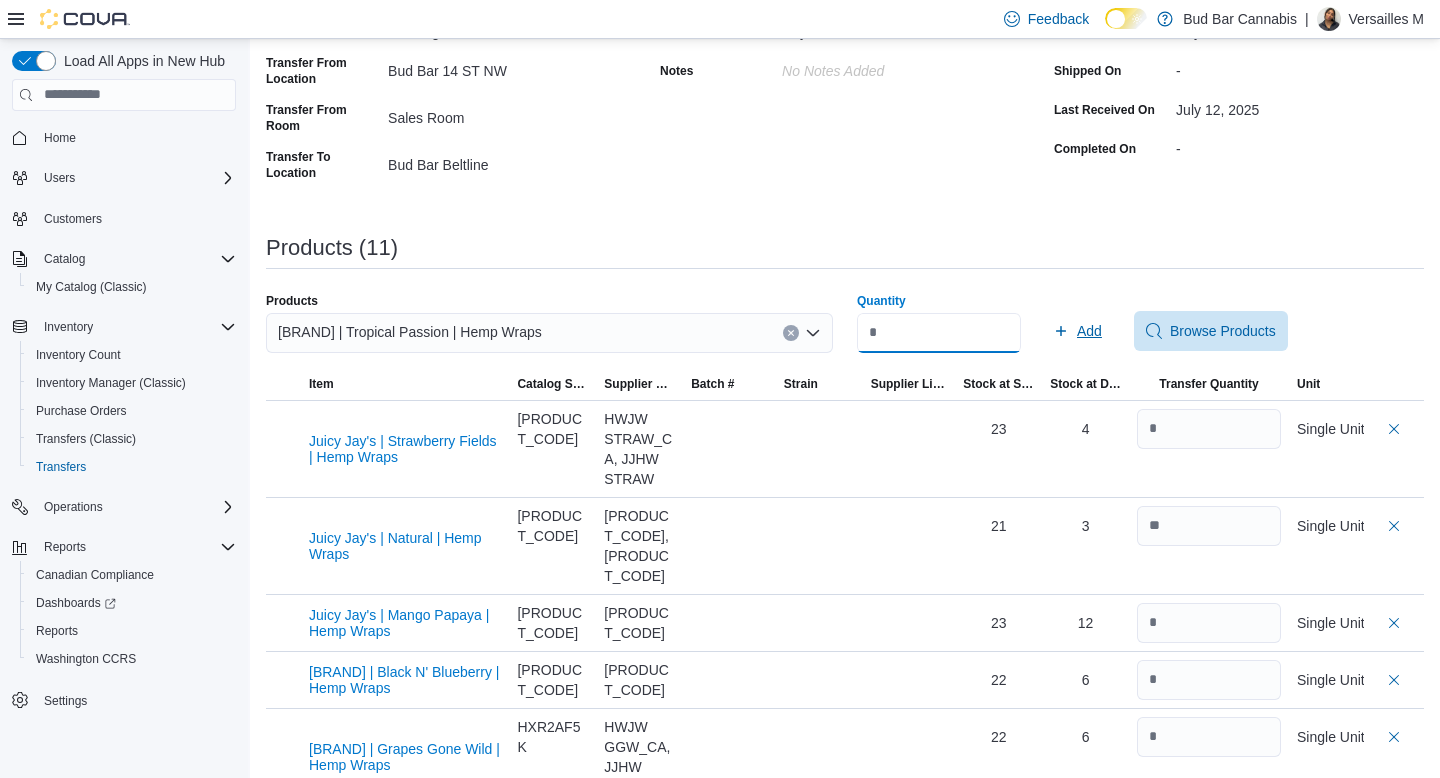 type on "*" 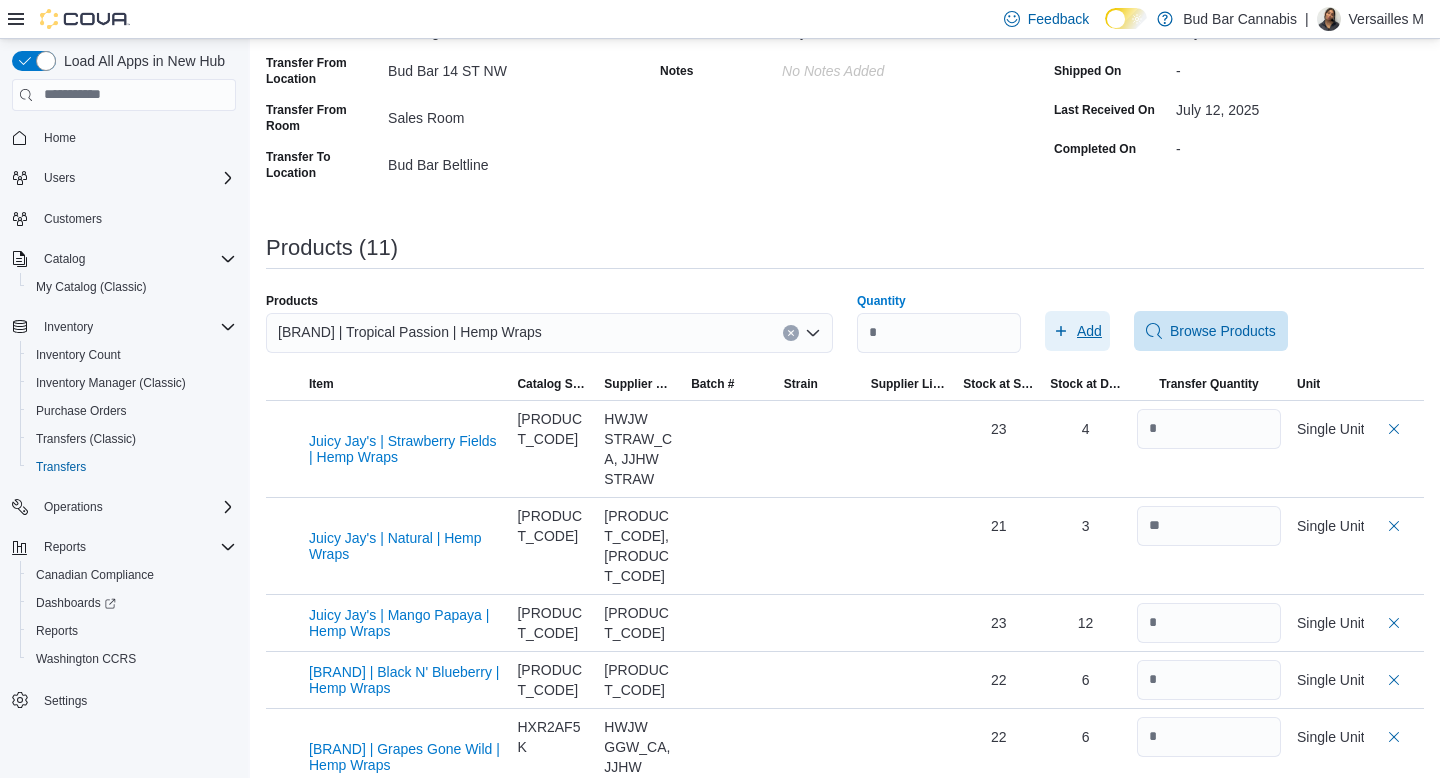 click on "Add" at bounding box center [1089, 331] 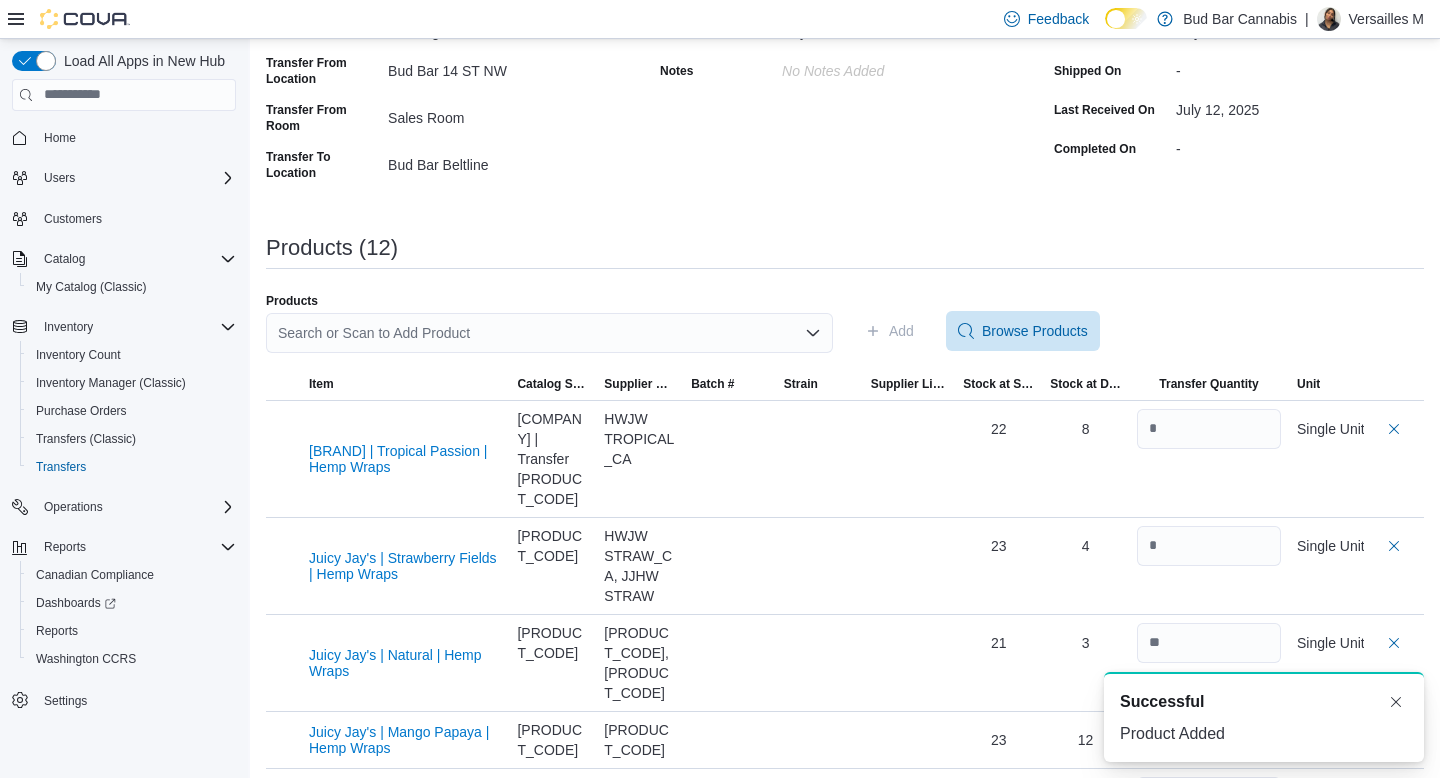 scroll, scrollTop: 0, scrollLeft: 0, axis: both 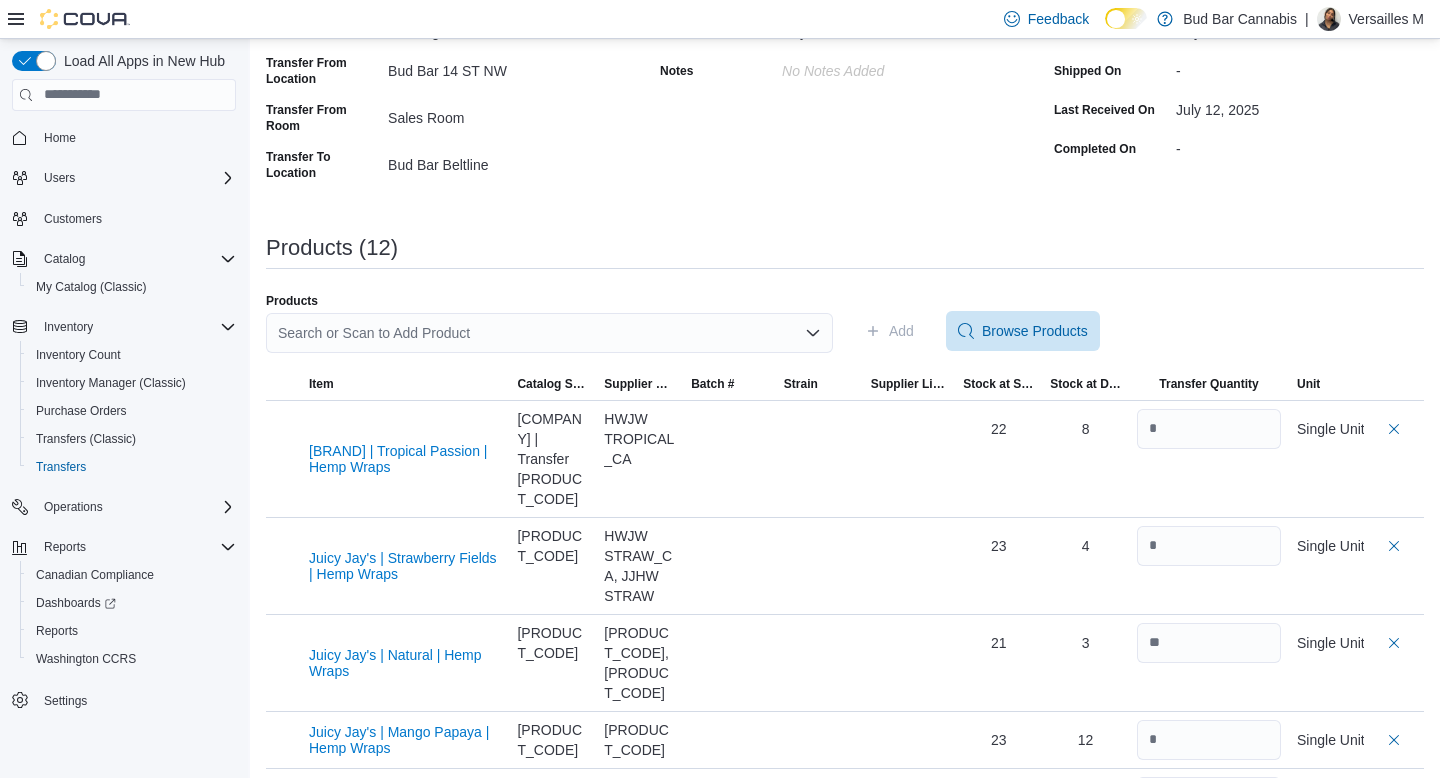 click on "Search or Scan to Add Product" at bounding box center (549, 333) 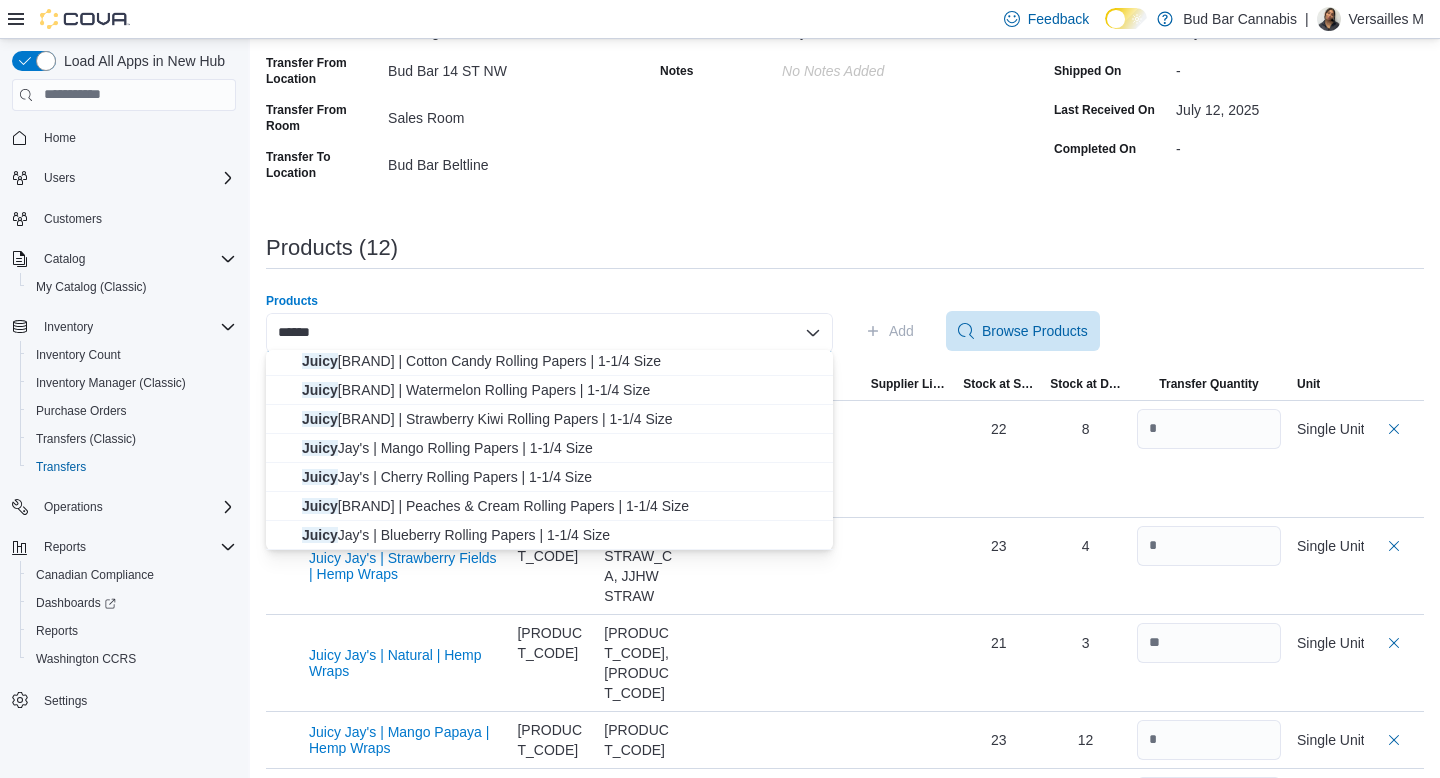 scroll, scrollTop: 268, scrollLeft: 0, axis: vertical 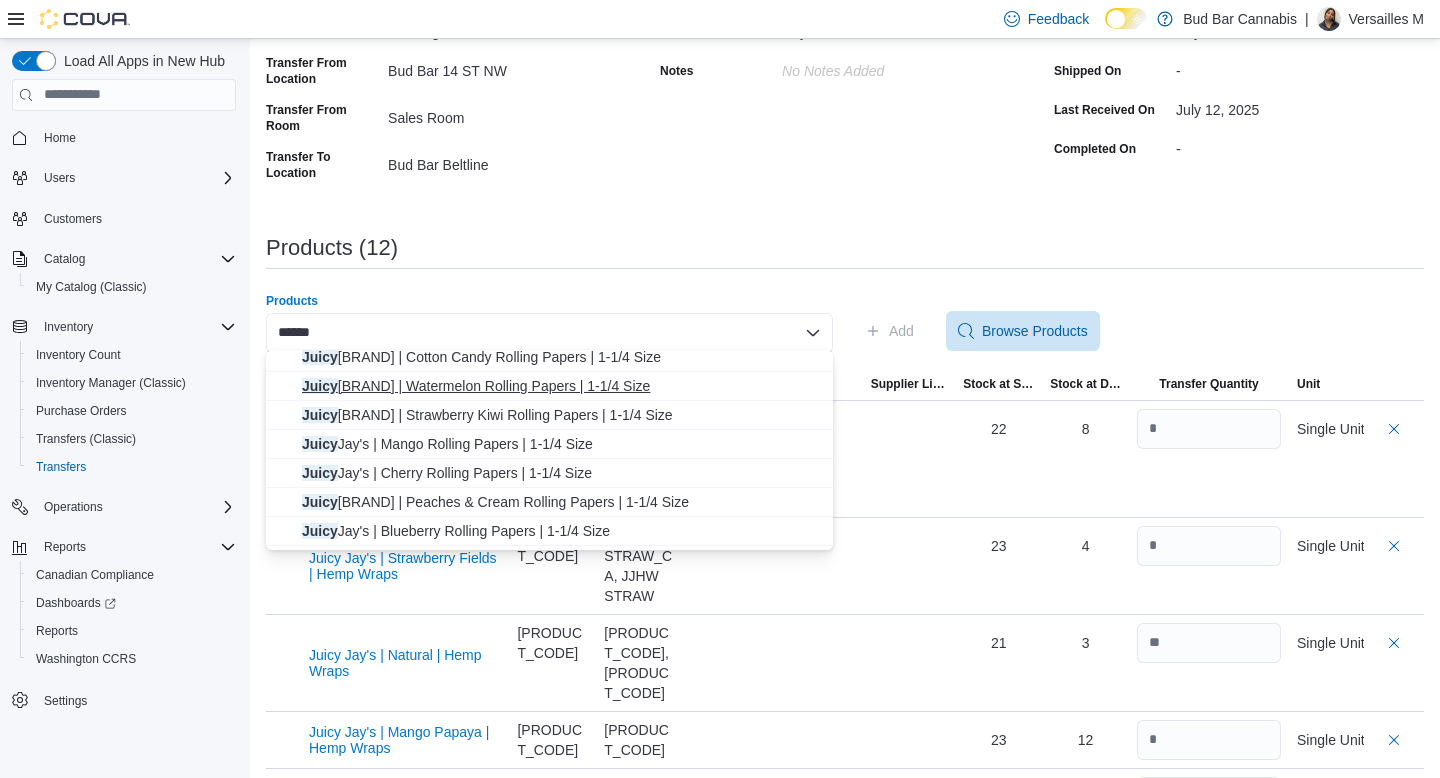 type on "*****" 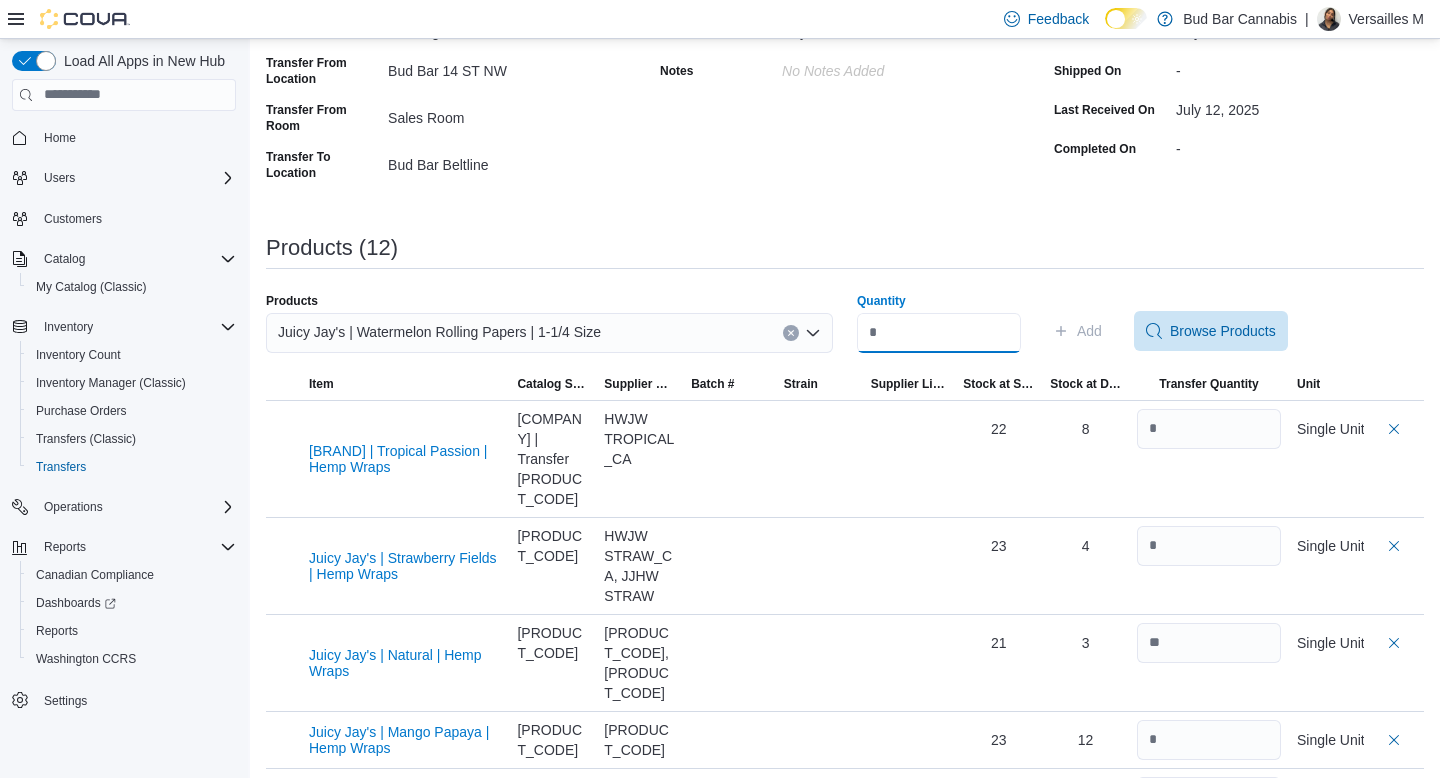 click on "Quantity" at bounding box center (939, 333) 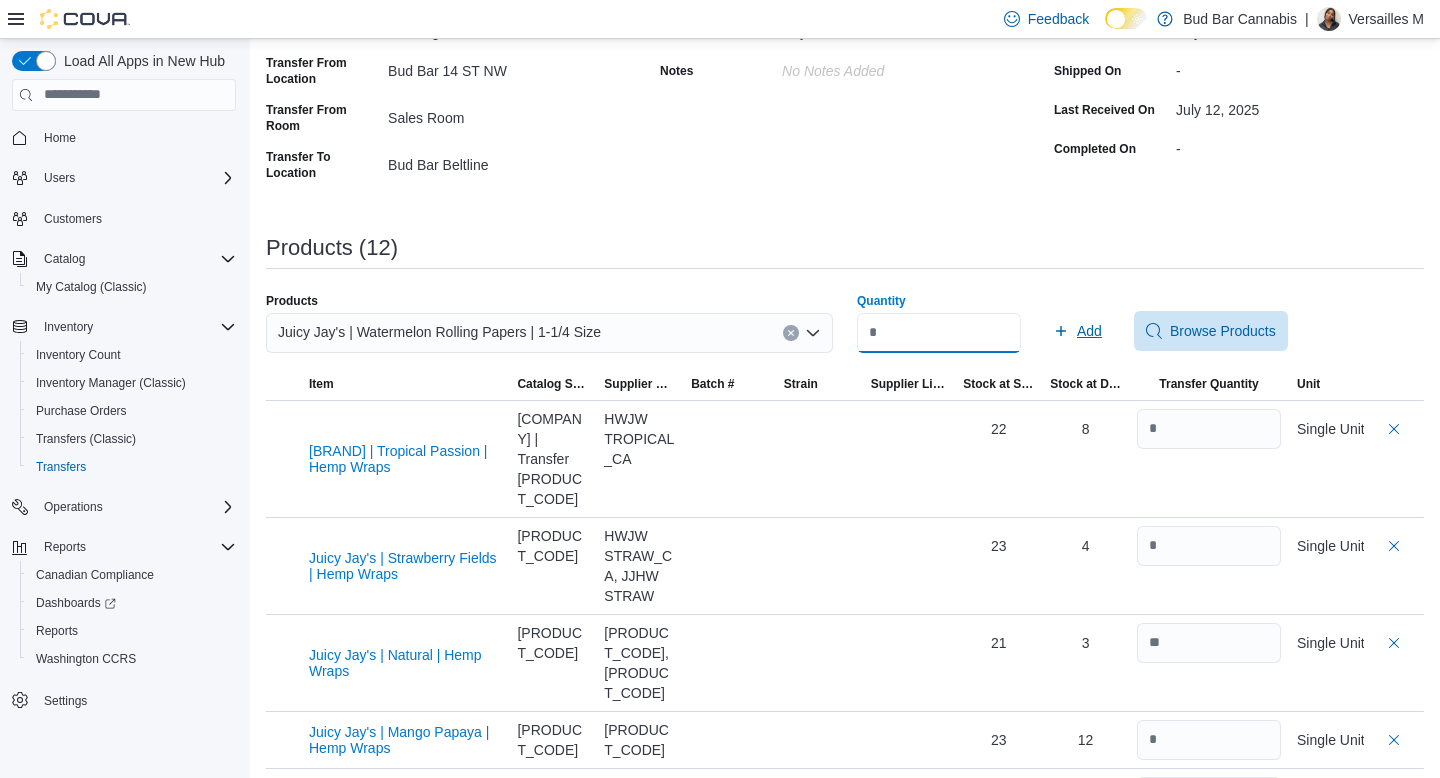 type on "*" 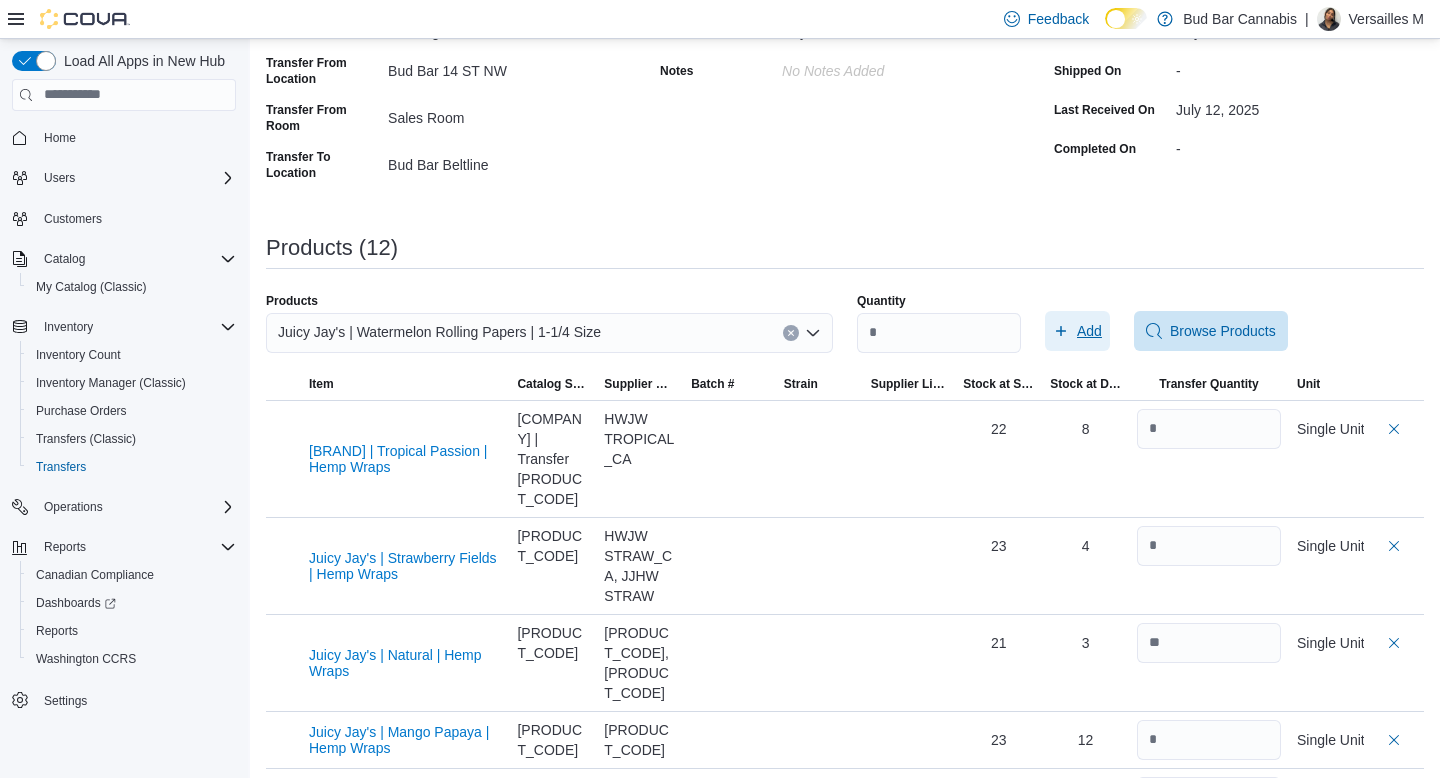 click on "Add" at bounding box center (1089, 331) 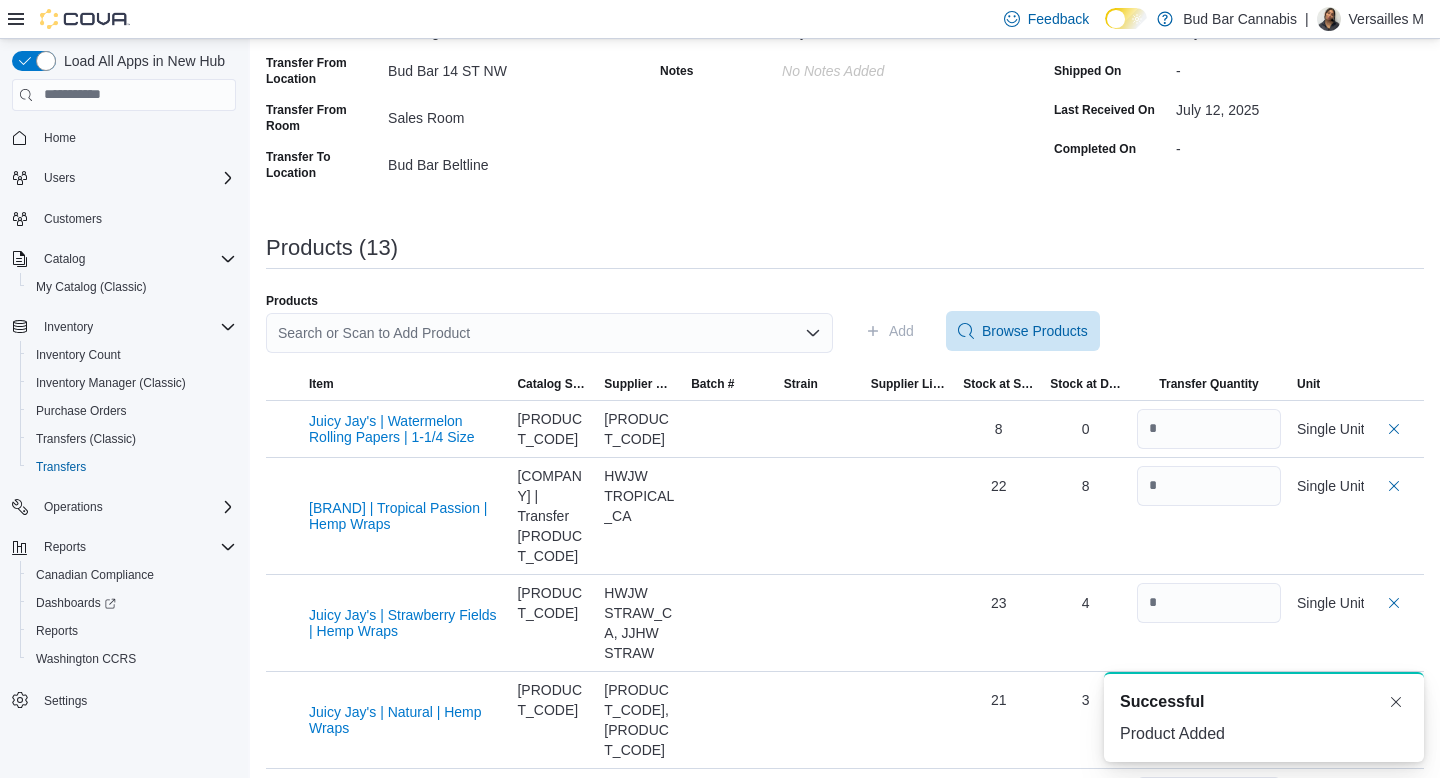 scroll, scrollTop: 0, scrollLeft: 0, axis: both 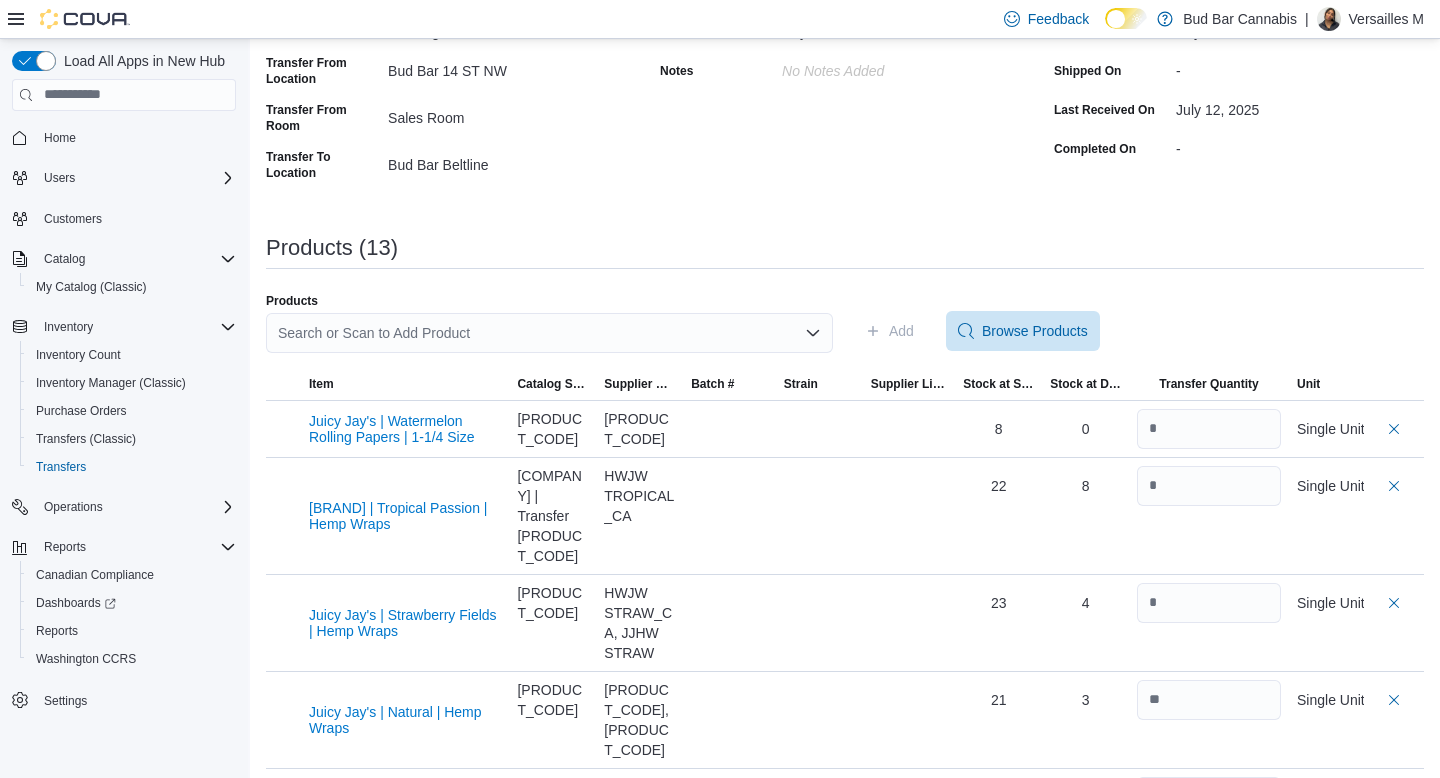 click on "Search or Scan to Add Product" at bounding box center [549, 333] 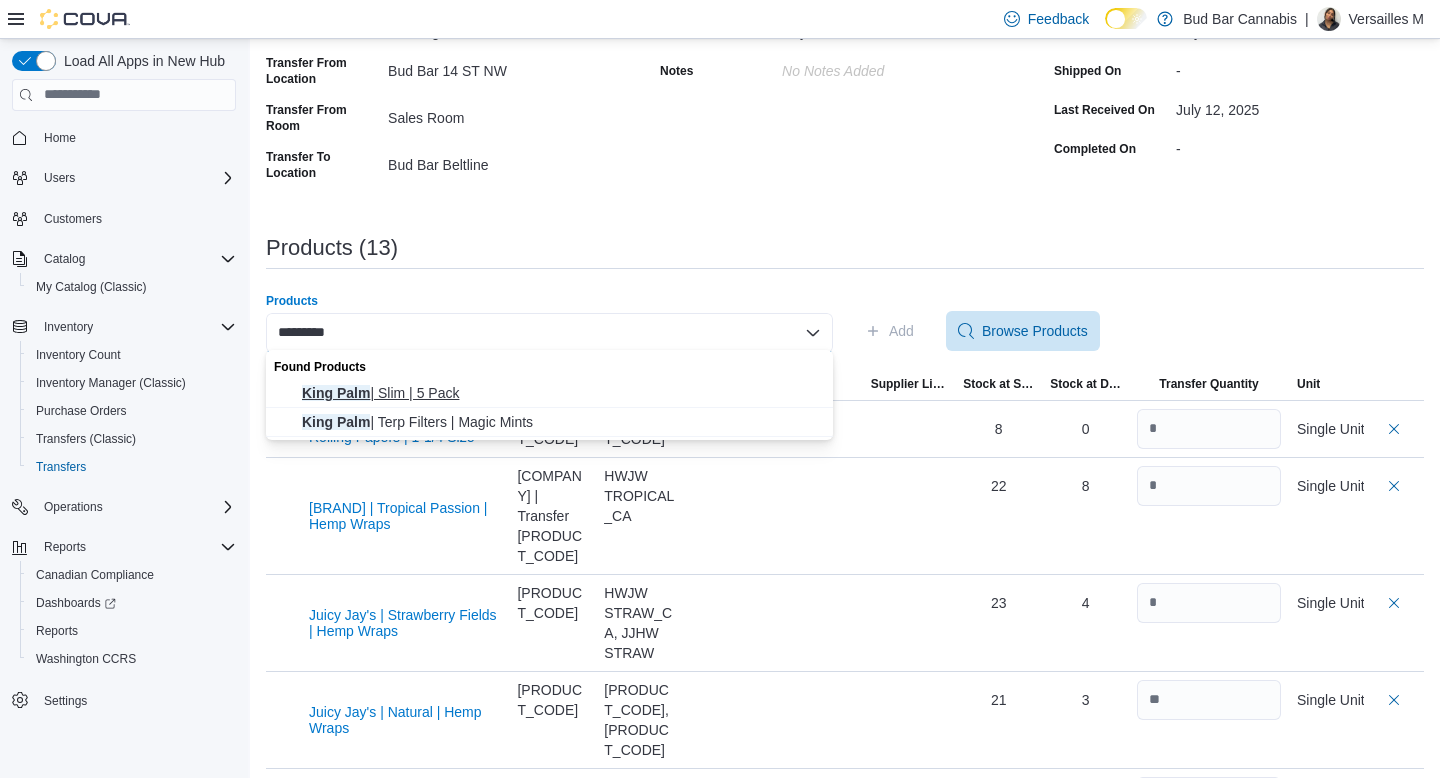 type on "*********" 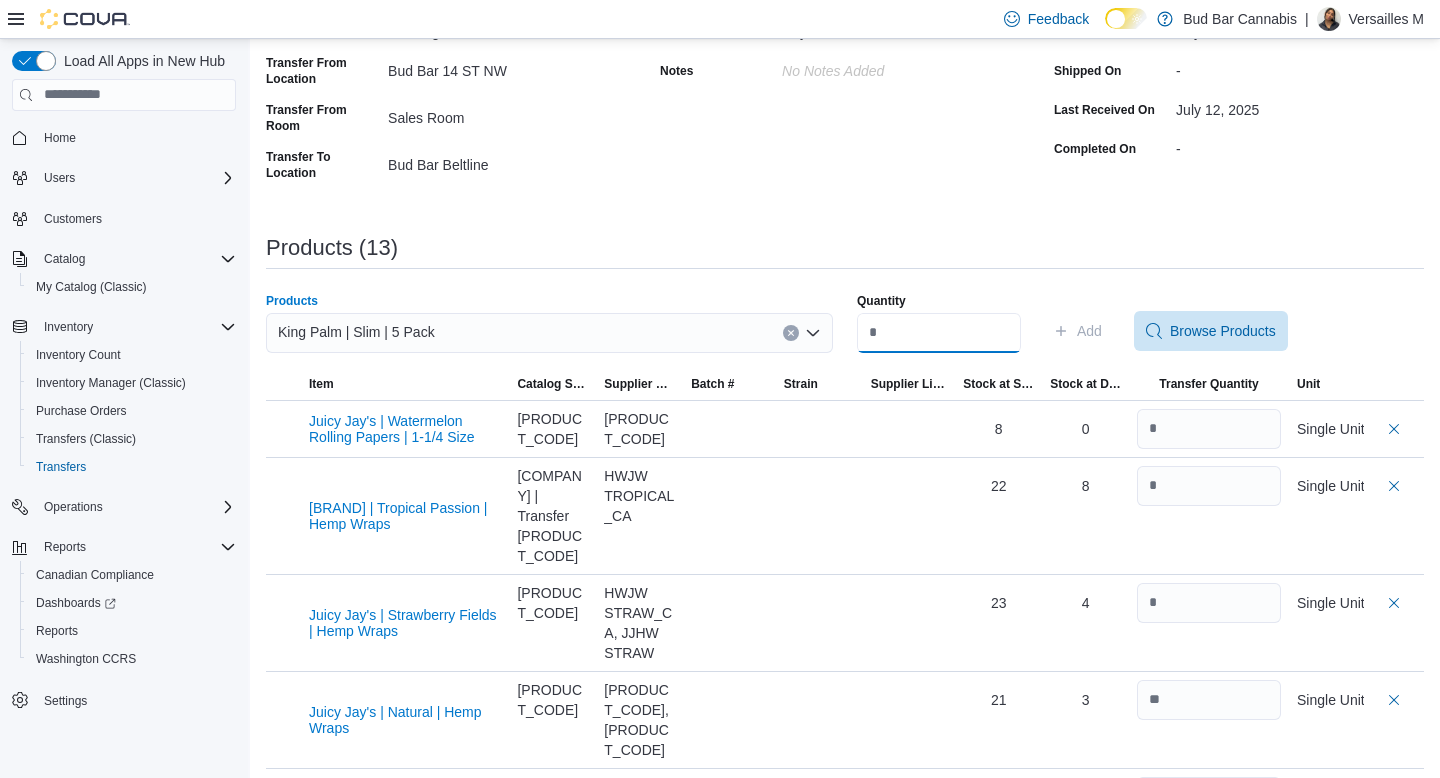 click on "Quantity" at bounding box center [939, 333] 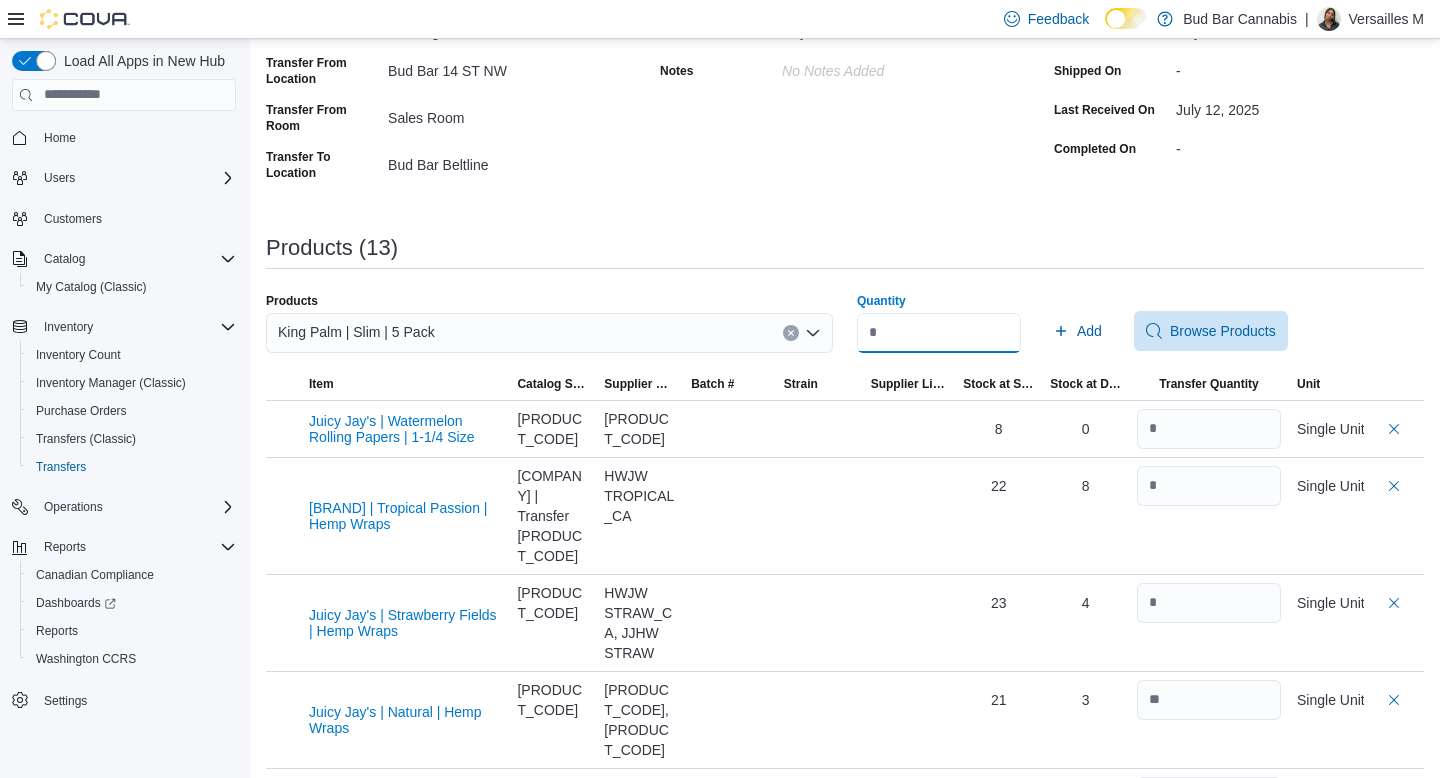 type on "*" 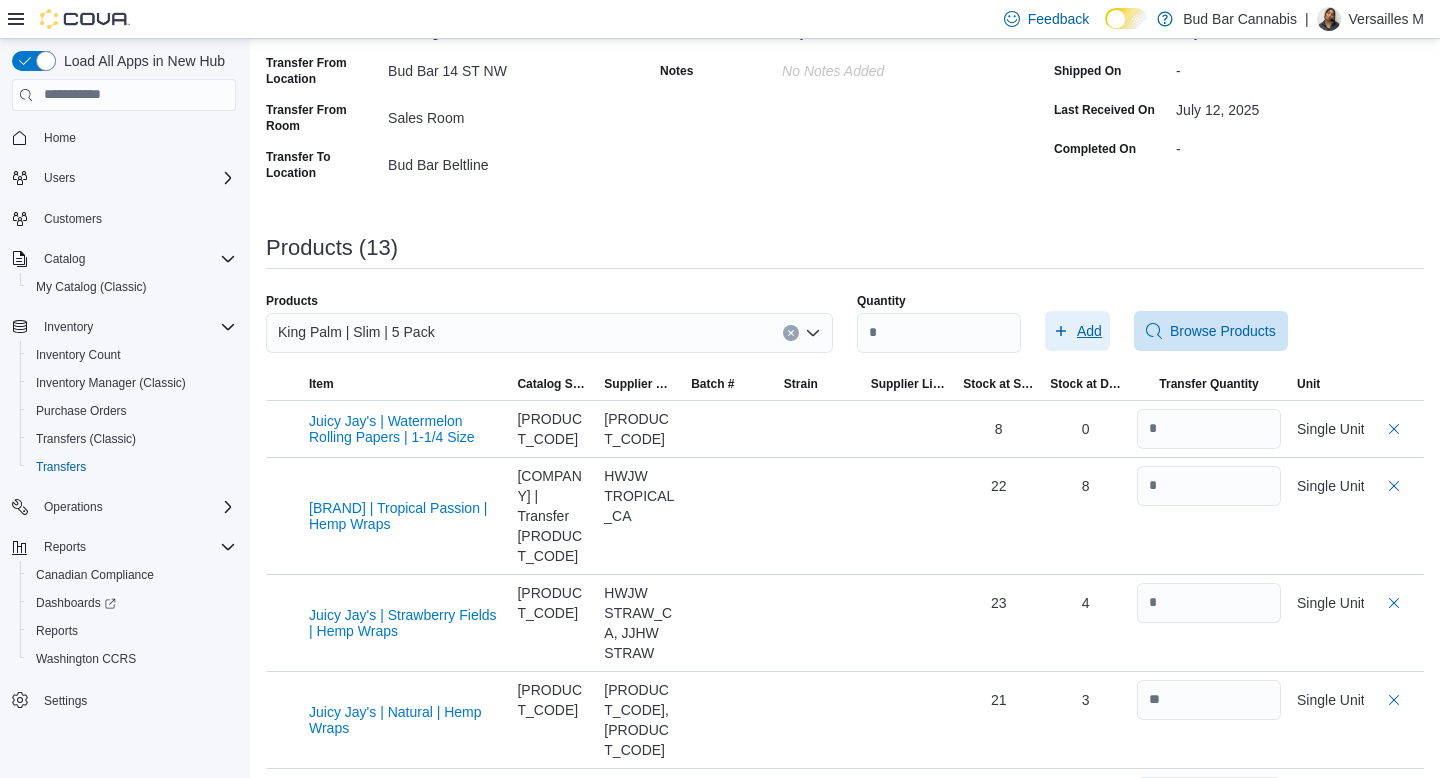click 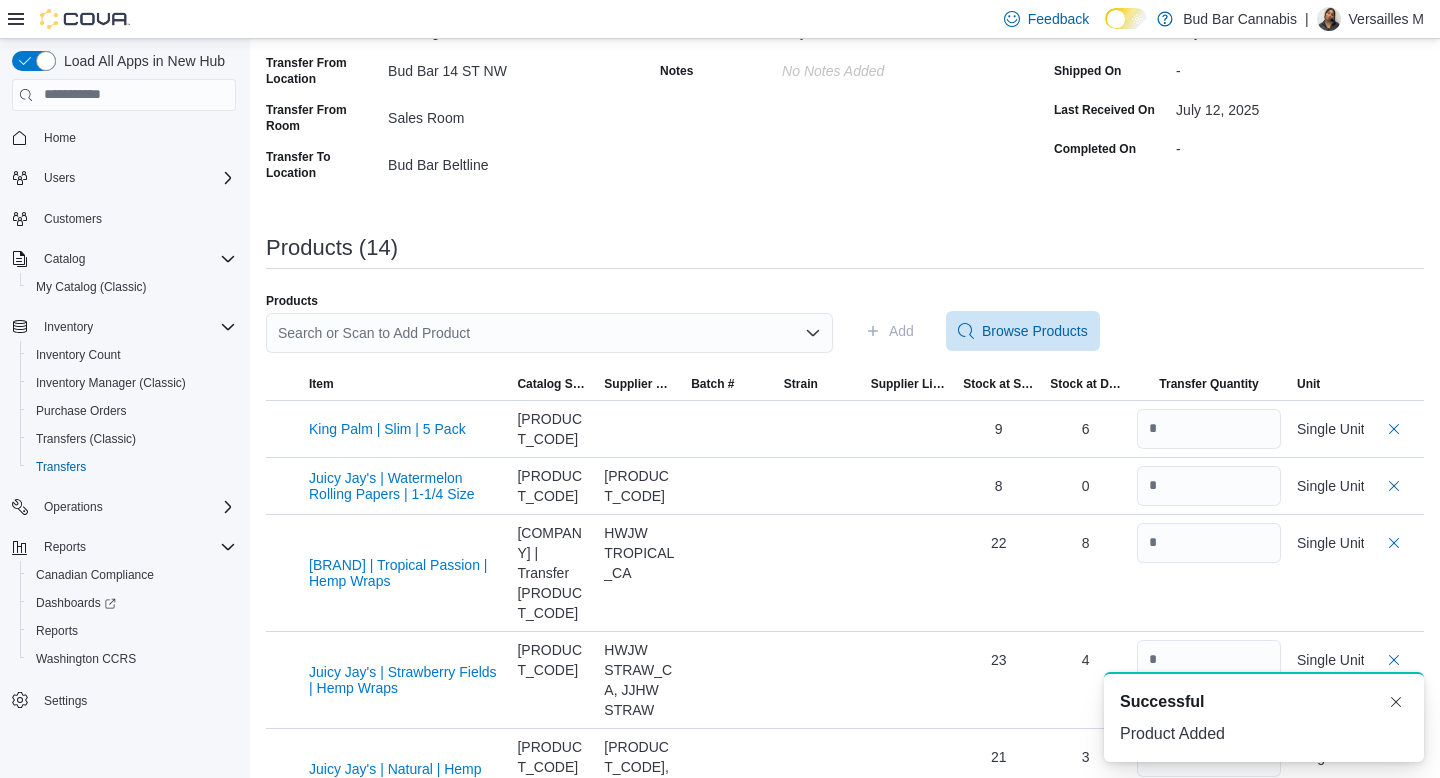 scroll, scrollTop: 0, scrollLeft: 0, axis: both 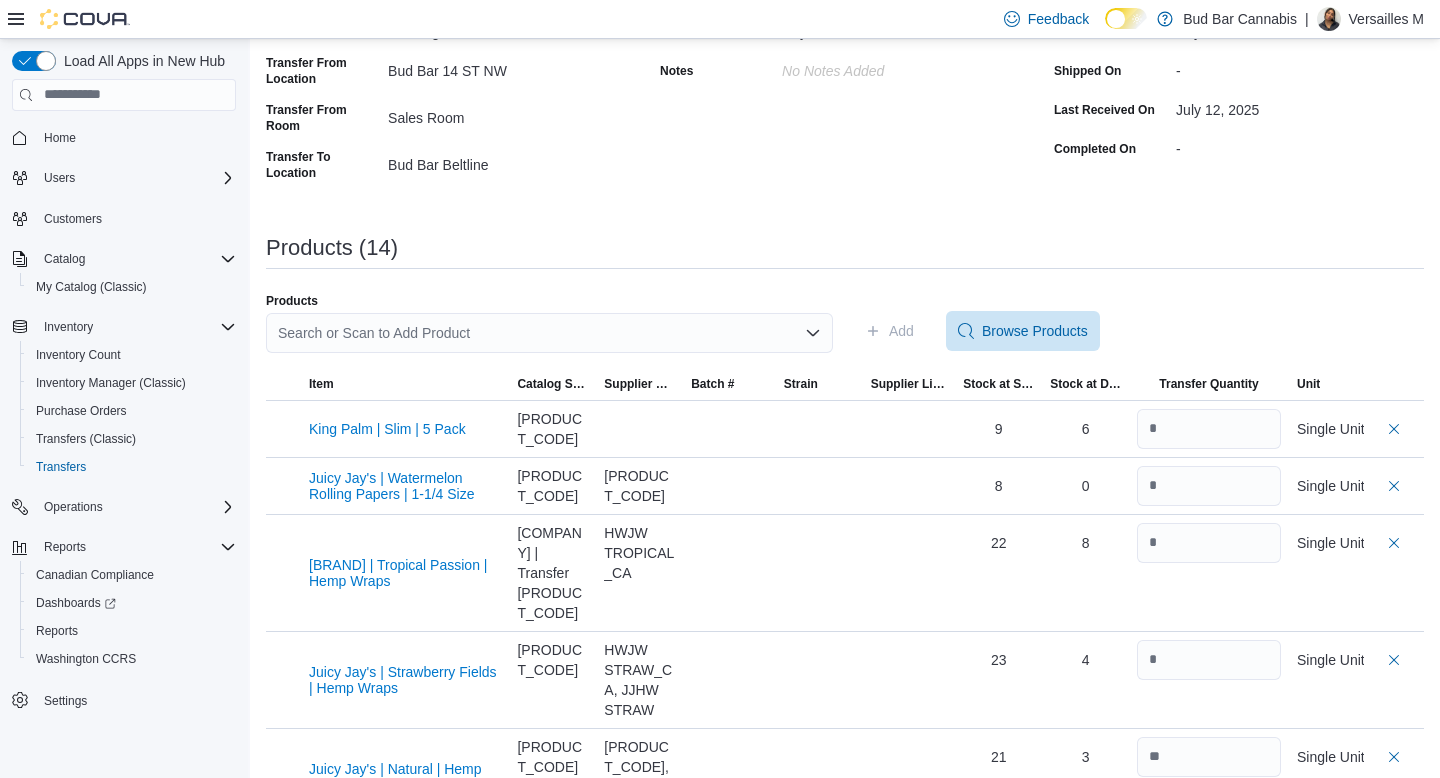 click on "Search or Scan to Add Product" at bounding box center [549, 333] 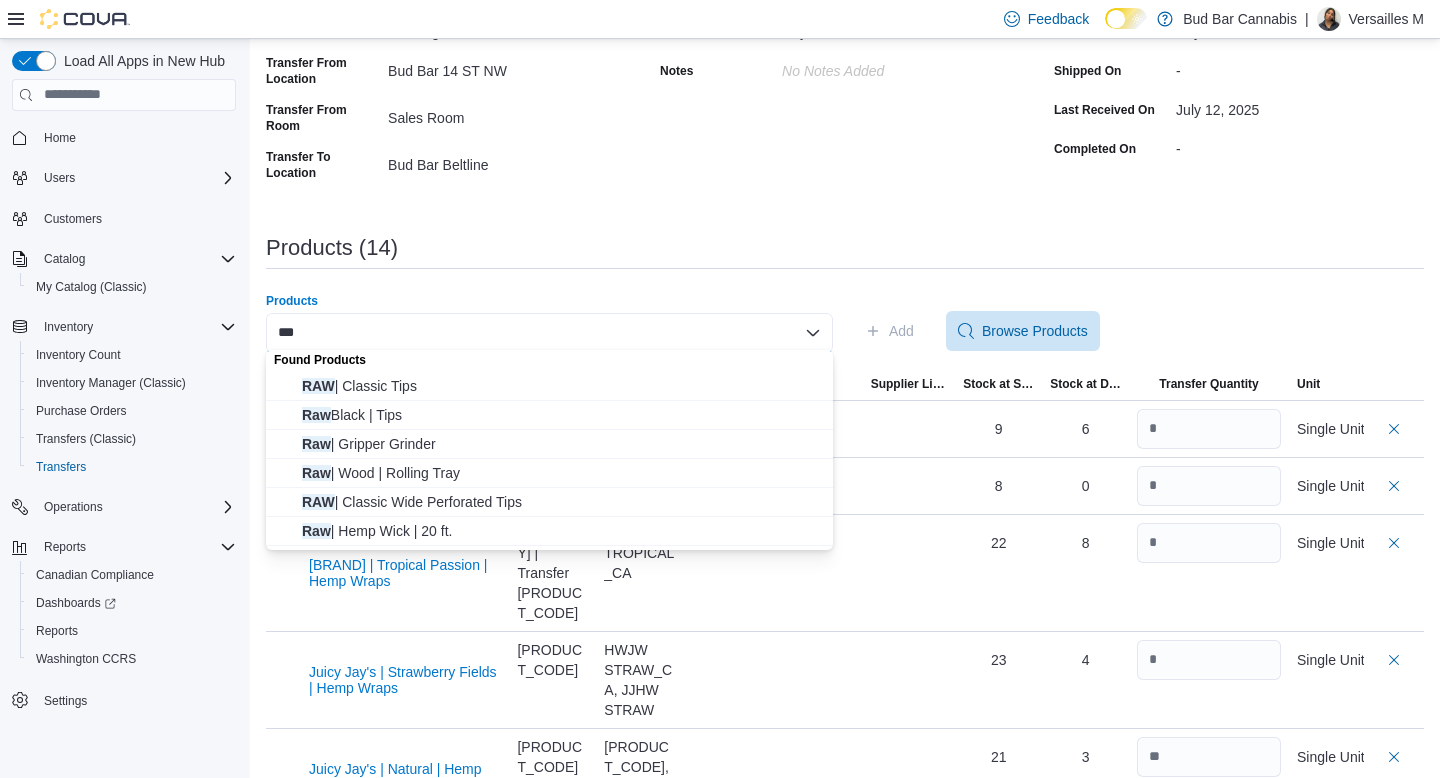 scroll, scrollTop: 0, scrollLeft: 0, axis: both 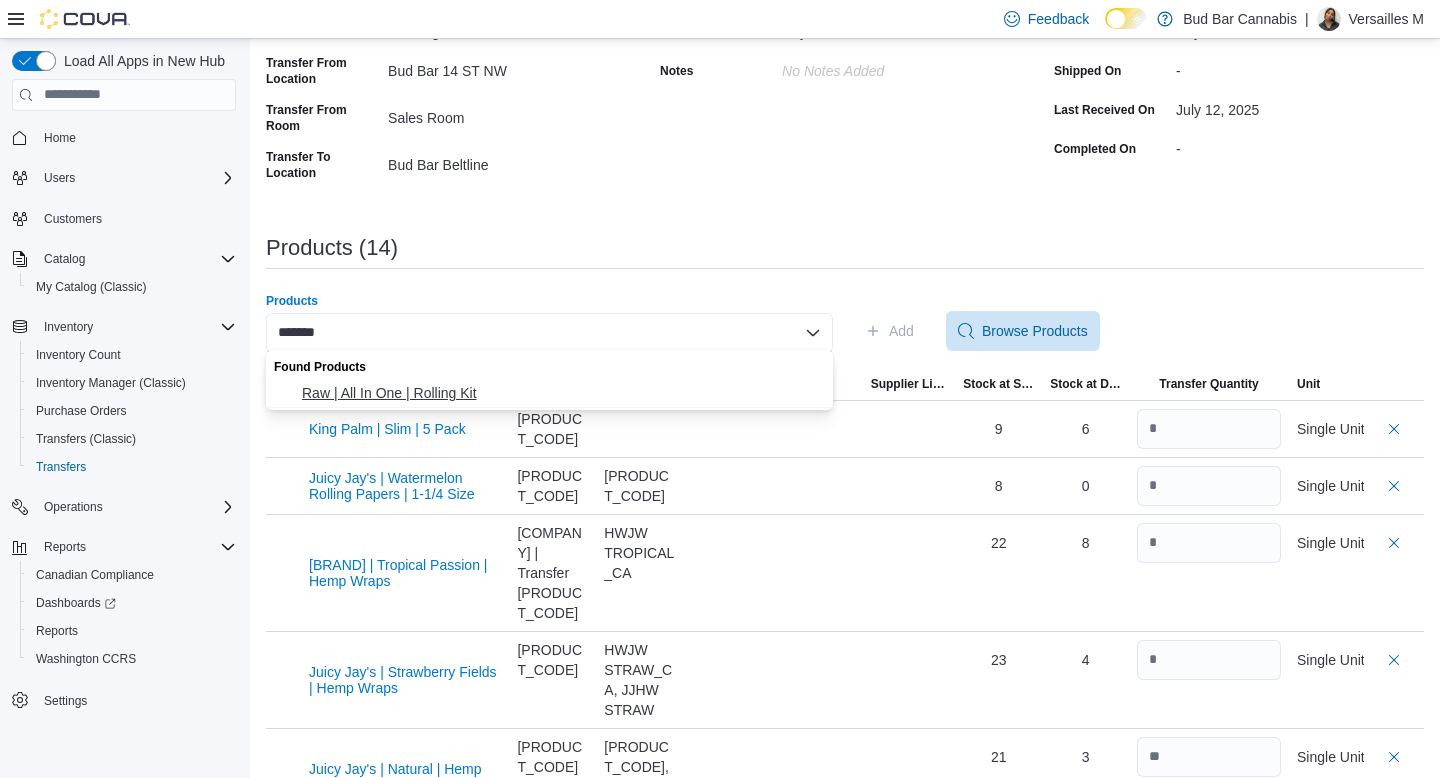 type on "*******" 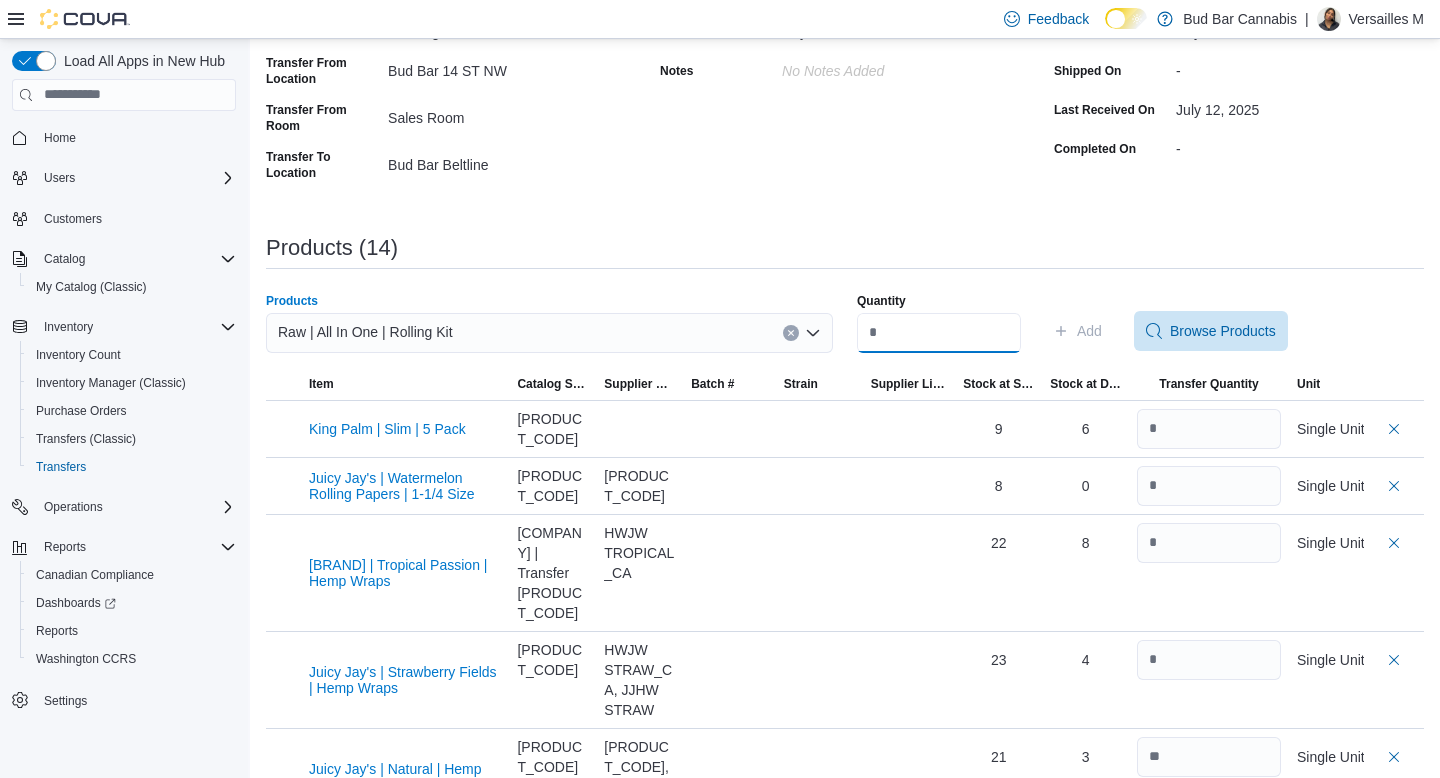 click on "Quantity" at bounding box center (939, 333) 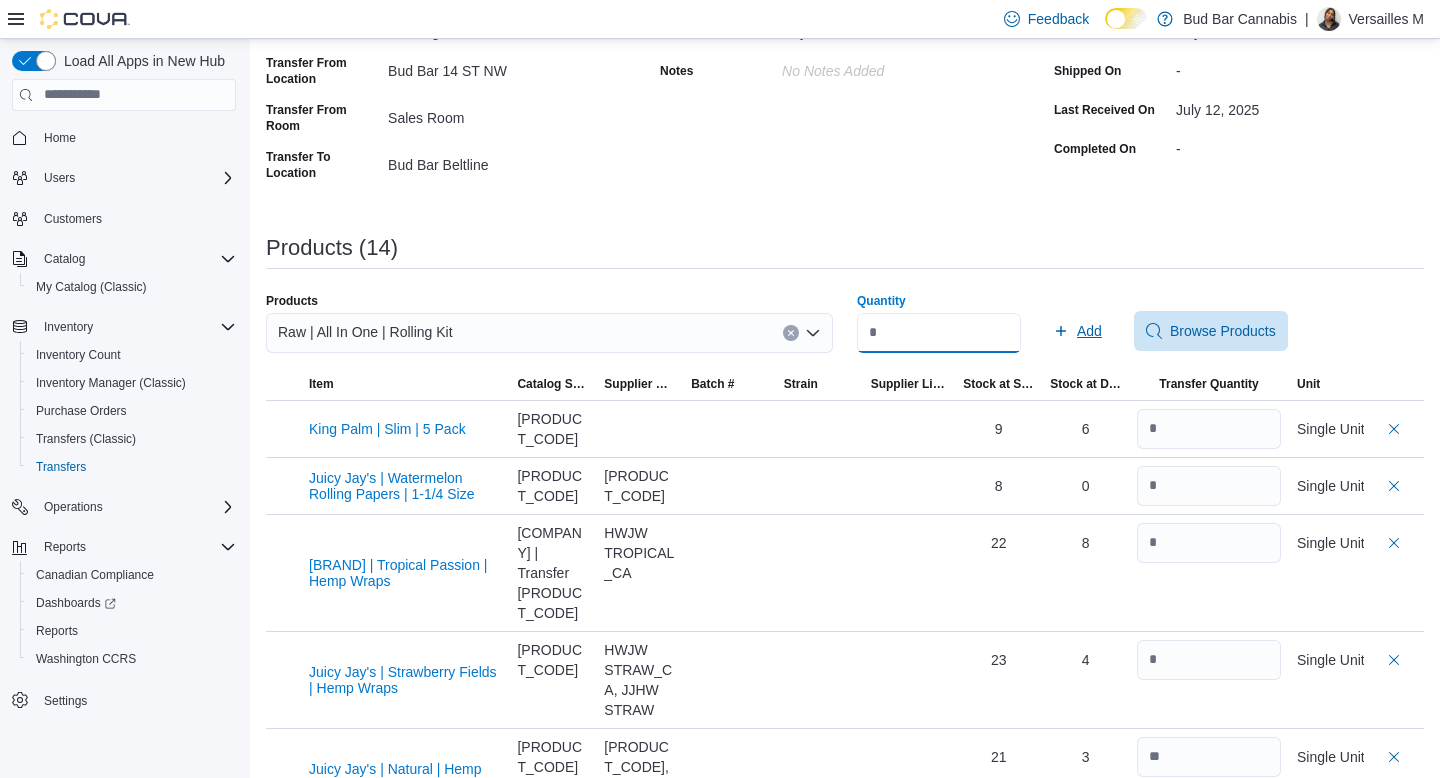 type on "**" 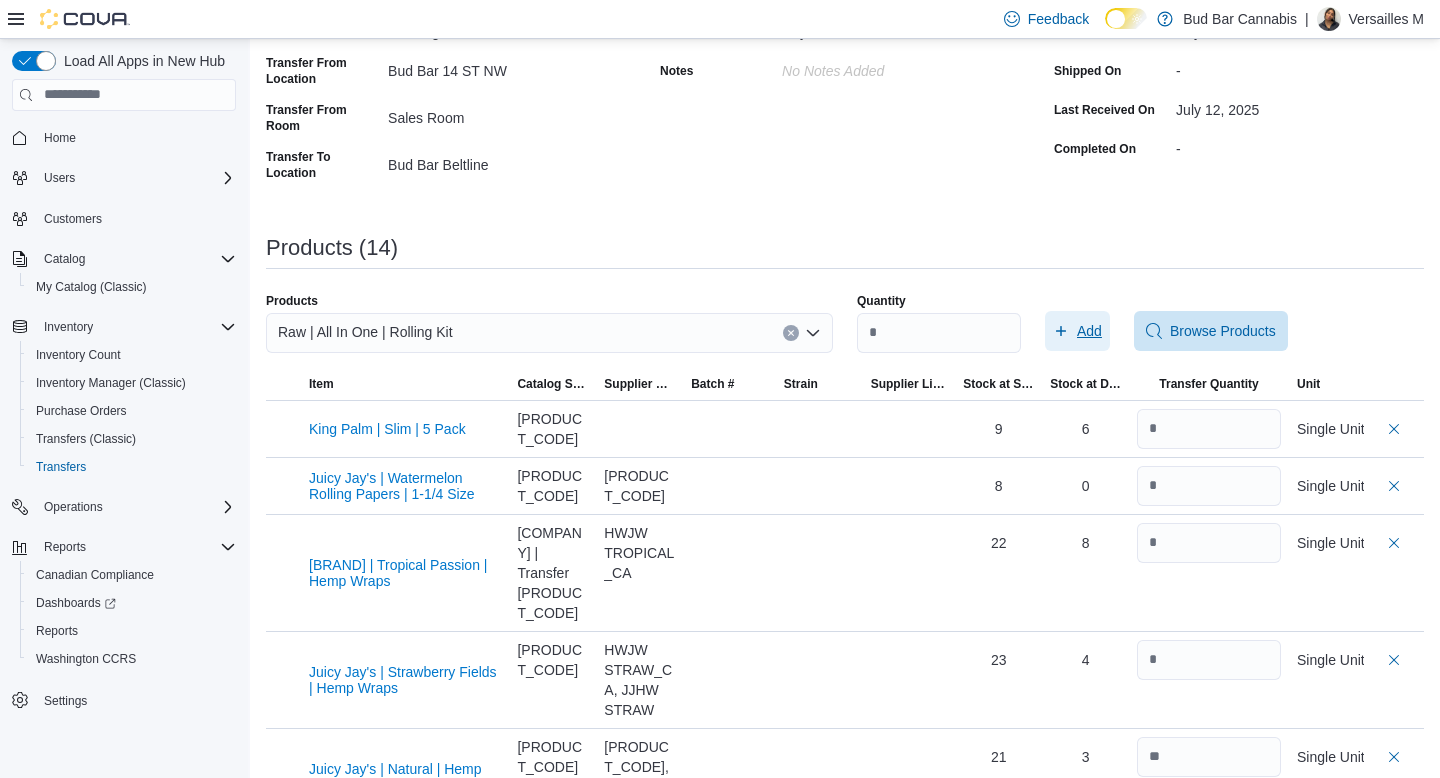click on "Add" at bounding box center [1089, 331] 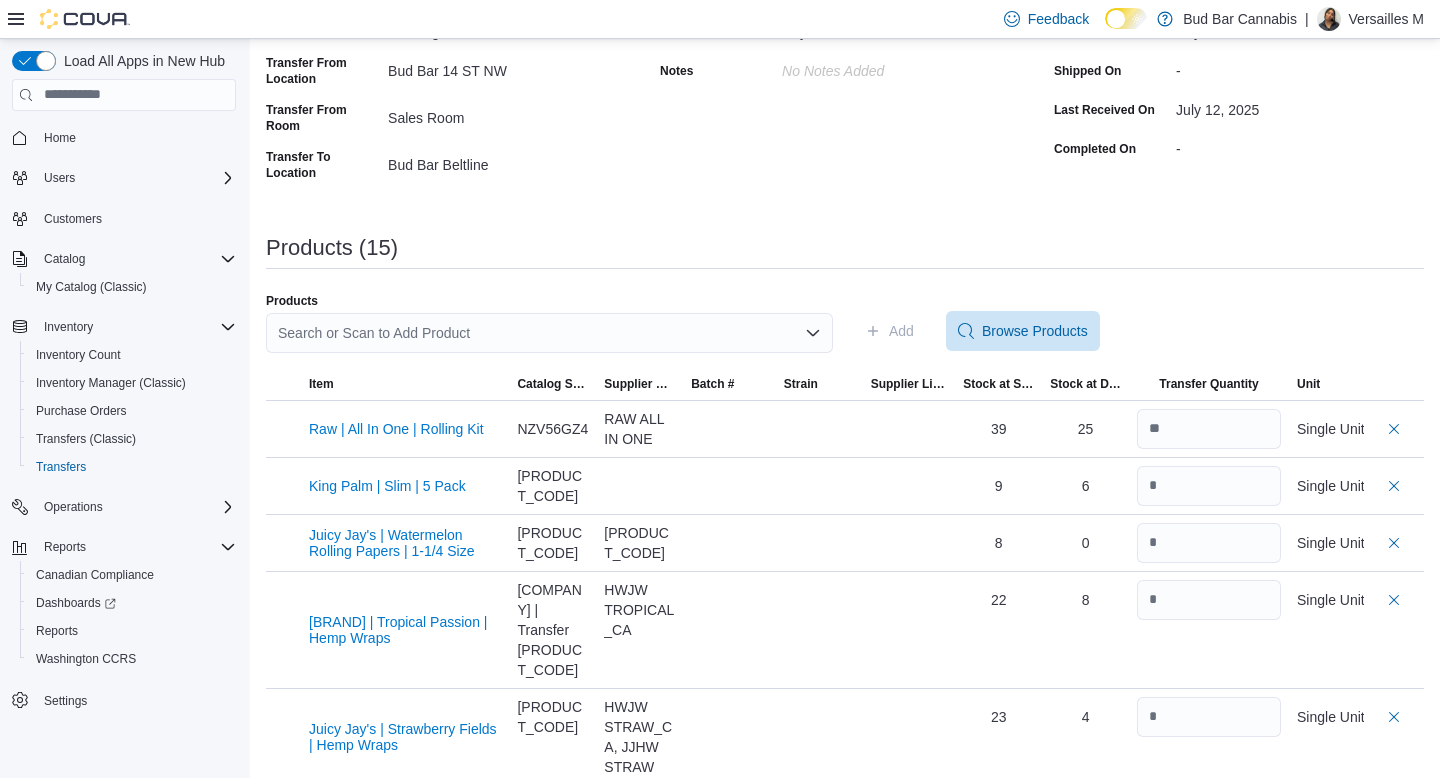 click on "Search or Scan to Add Product" at bounding box center (549, 333) 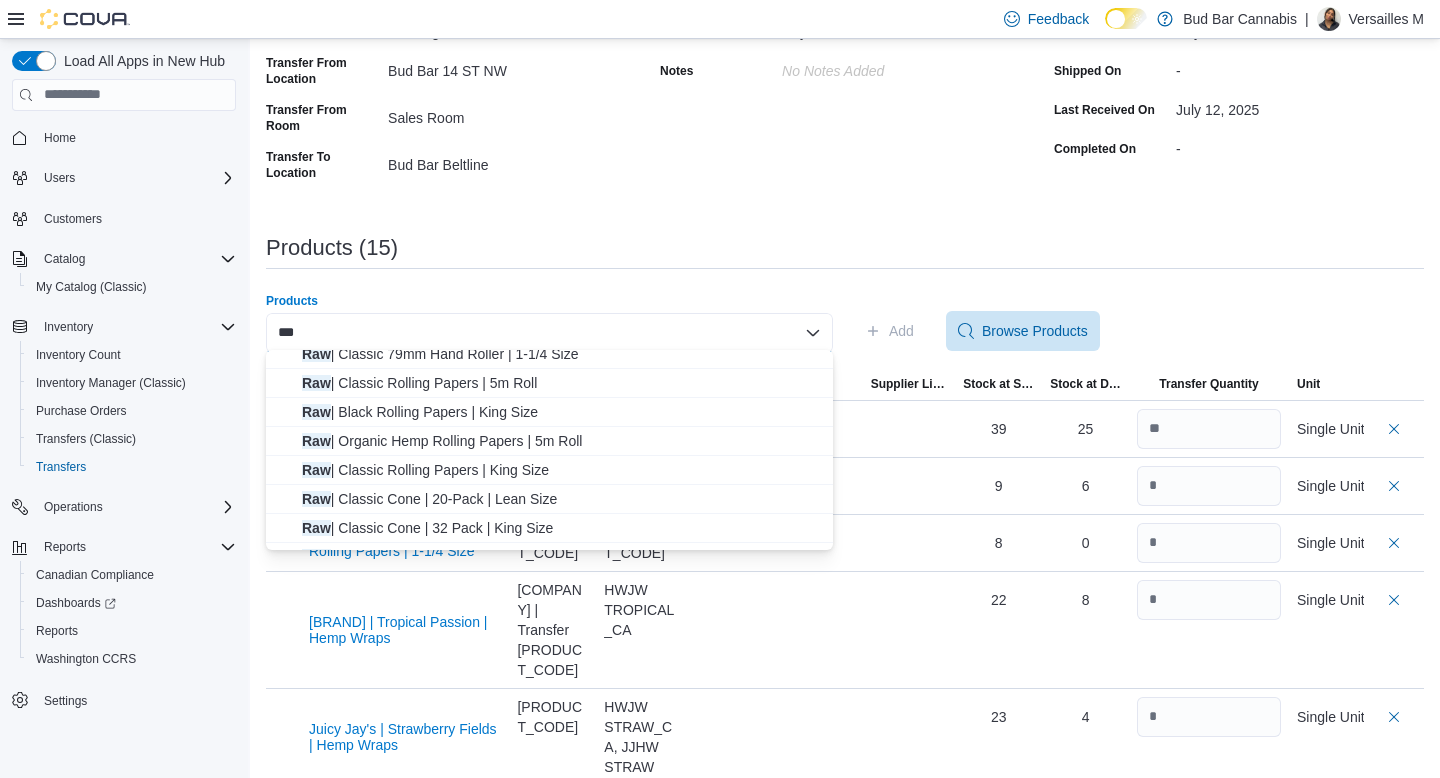 scroll, scrollTop: 241, scrollLeft: 0, axis: vertical 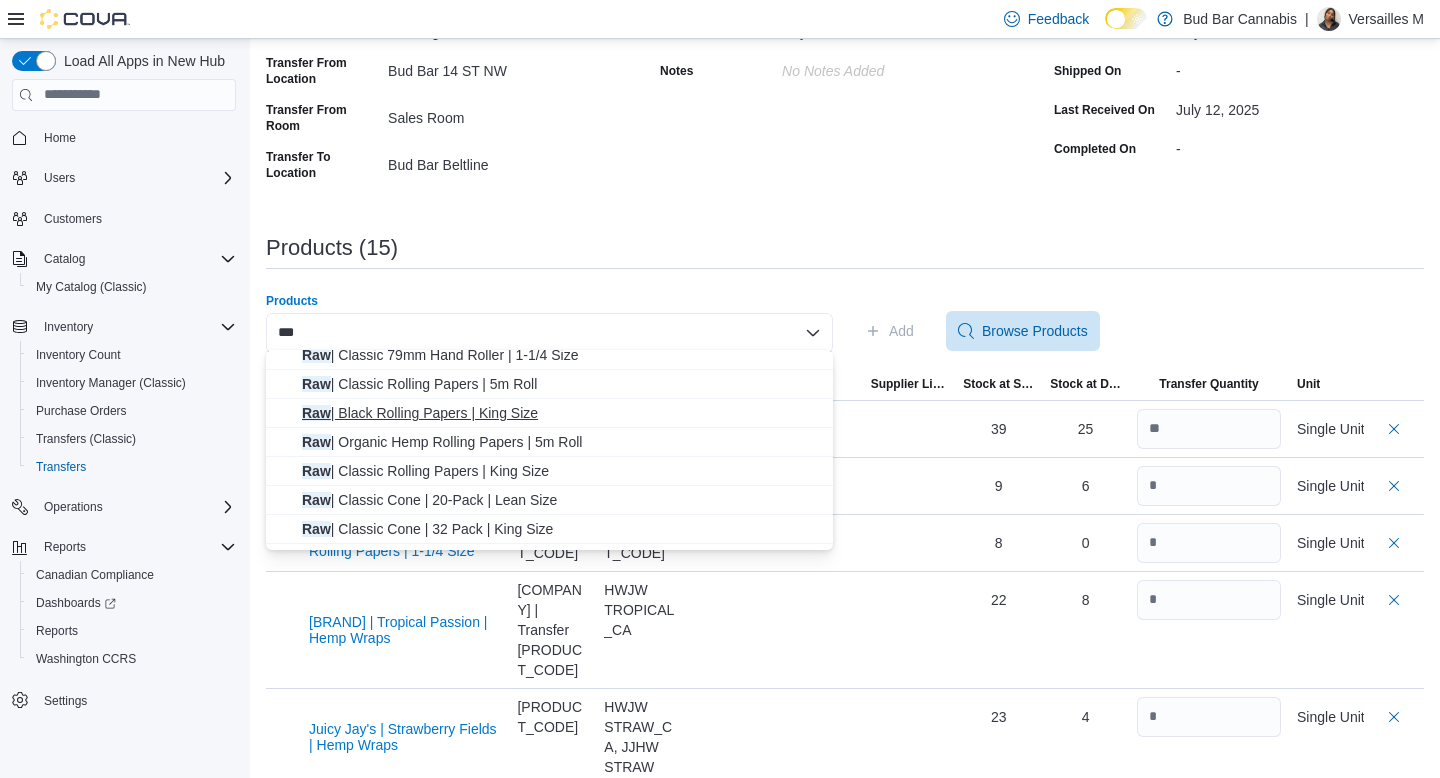 type on "***" 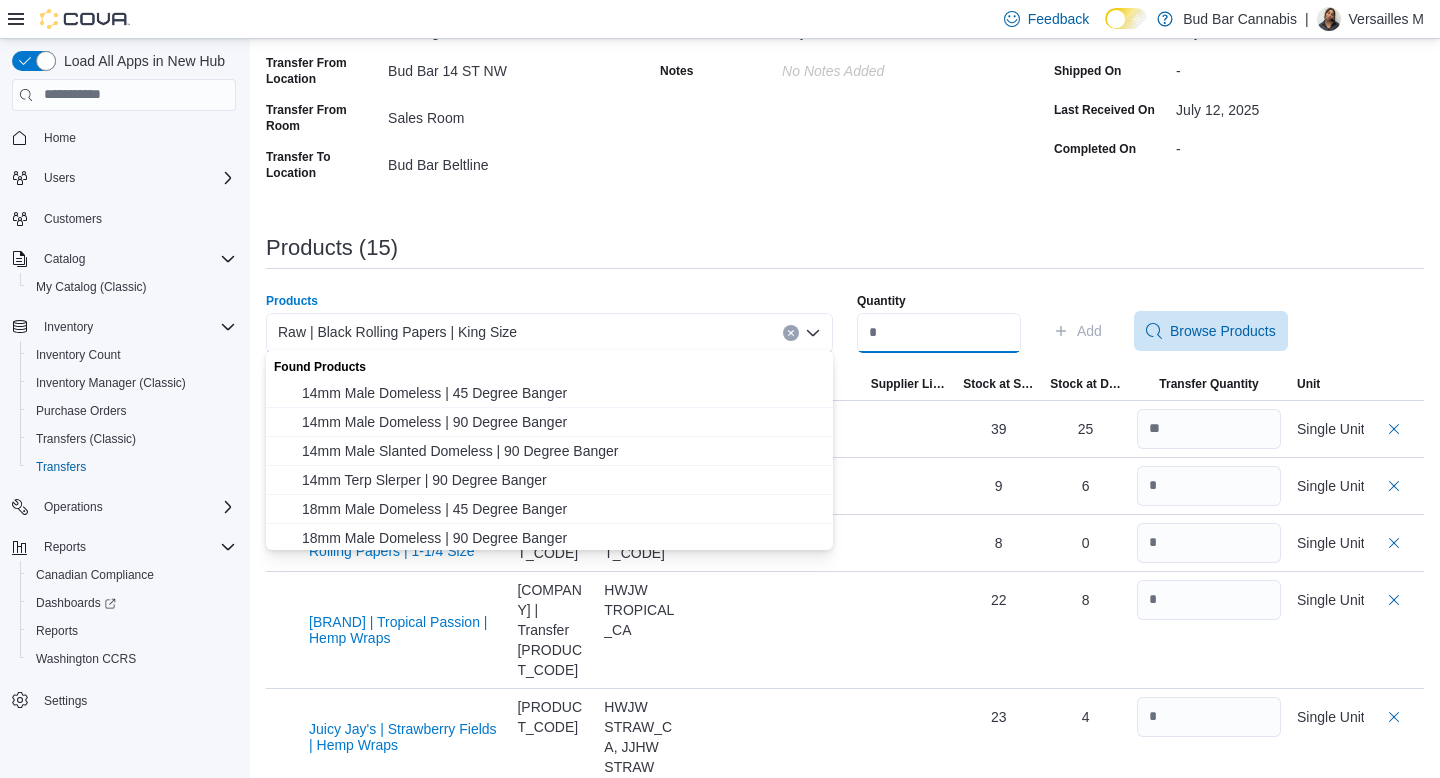click on "Quantity" at bounding box center [939, 333] 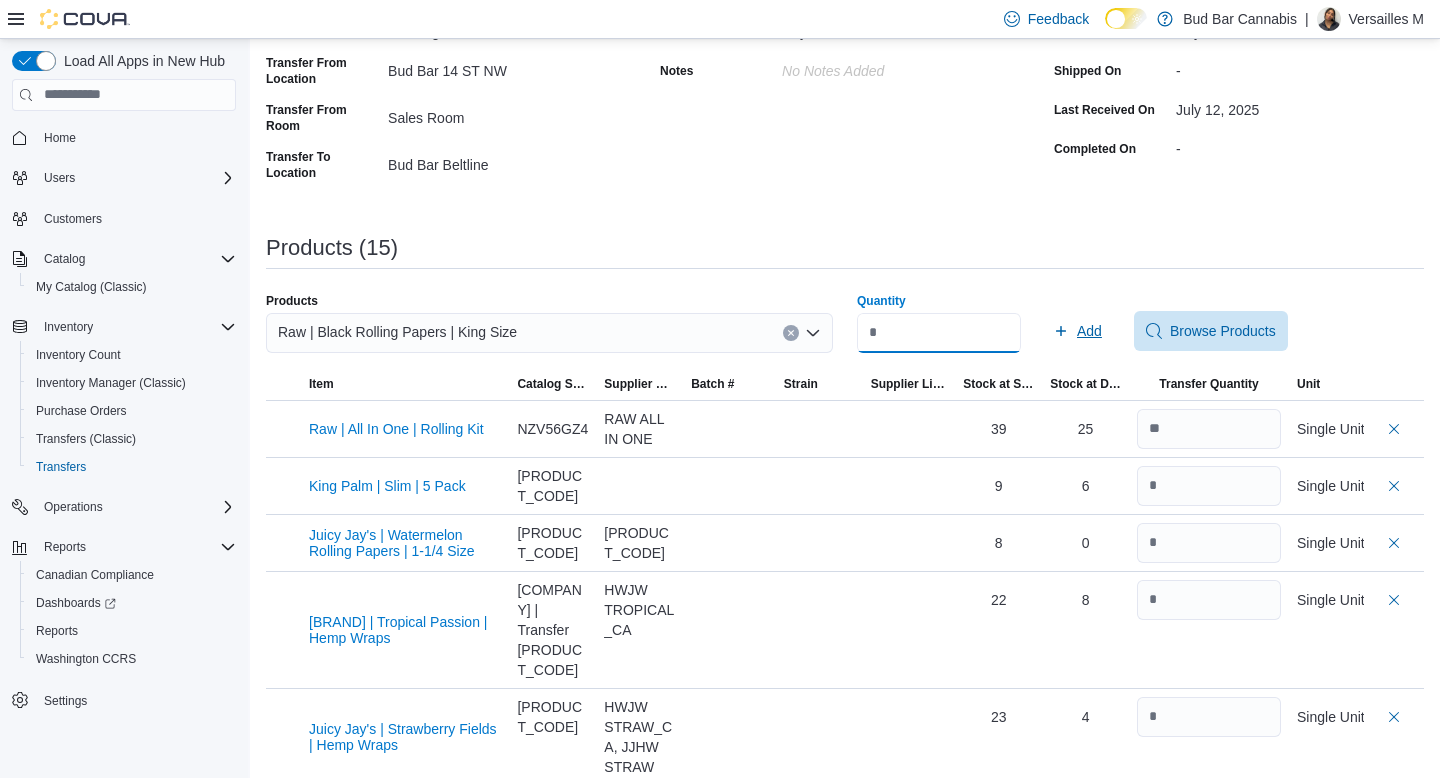 type on "**" 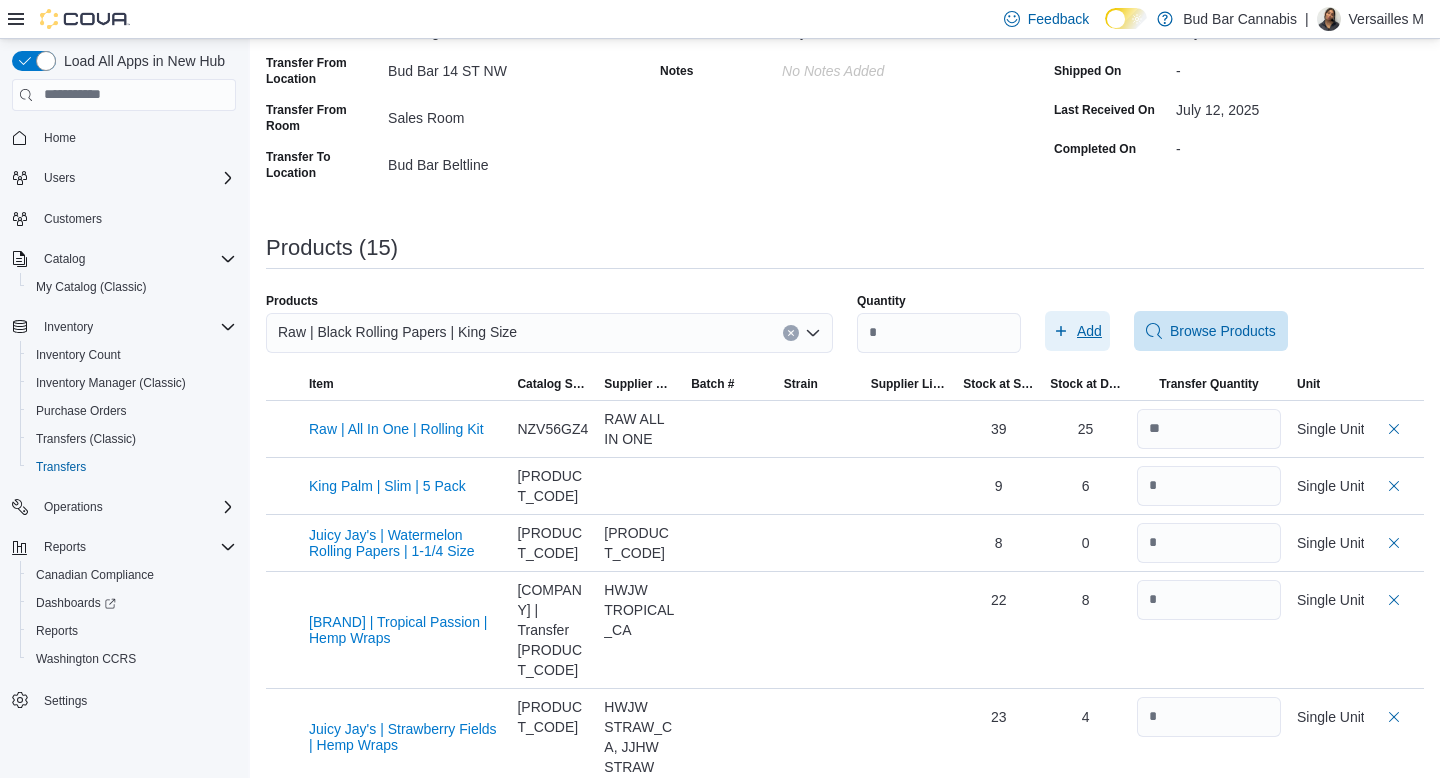 click on "Add" at bounding box center (1089, 331) 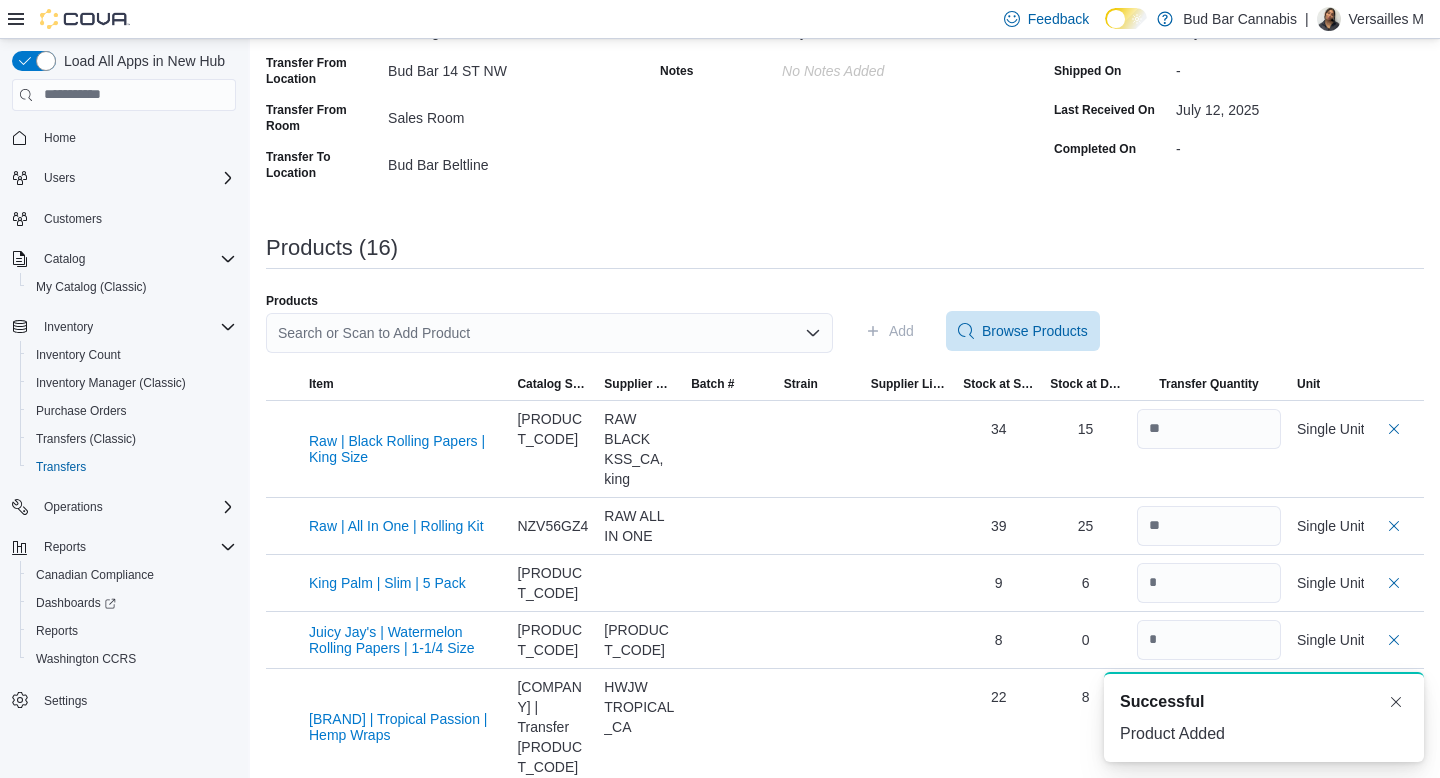 scroll, scrollTop: 0, scrollLeft: 0, axis: both 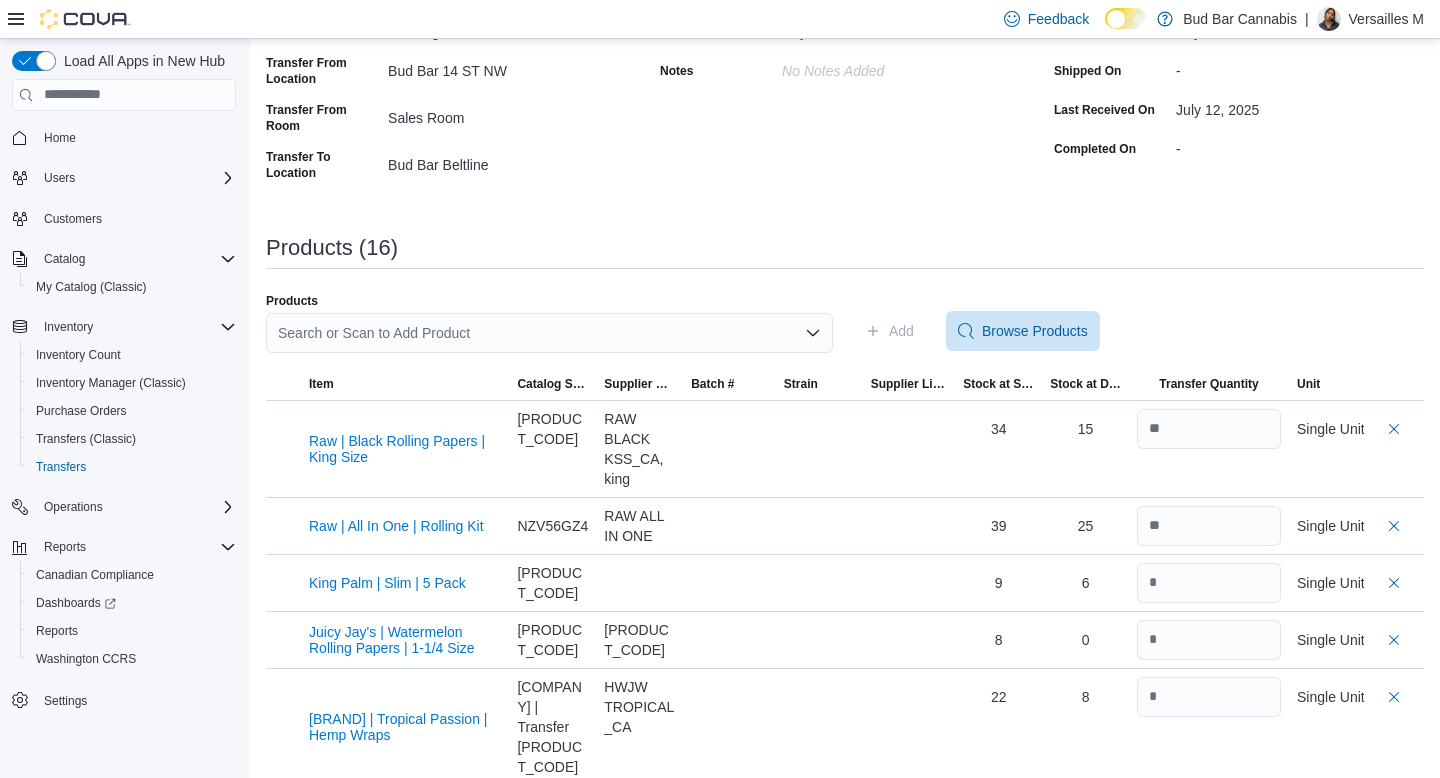 click on "Search or Scan to Add Product" at bounding box center (549, 333) 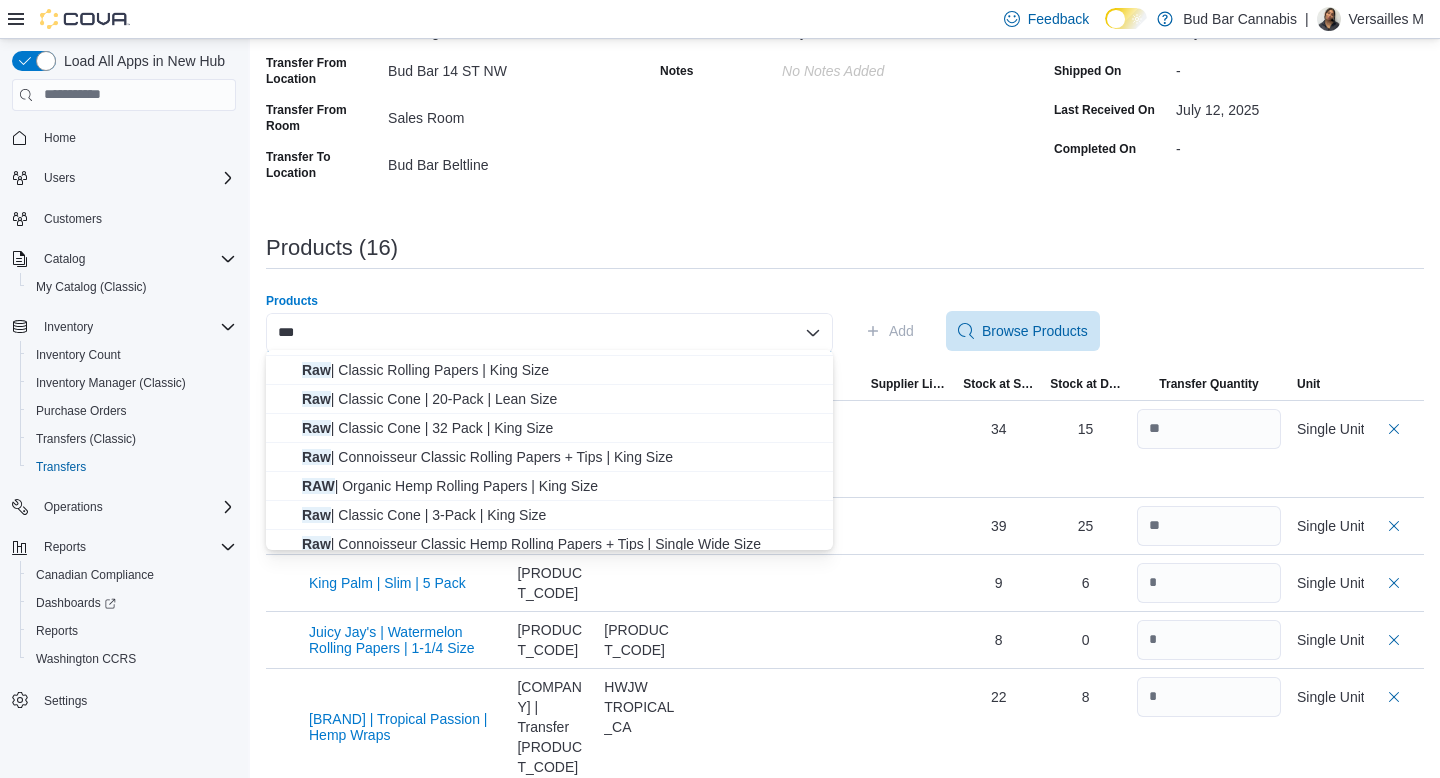 scroll, scrollTop: 340, scrollLeft: 0, axis: vertical 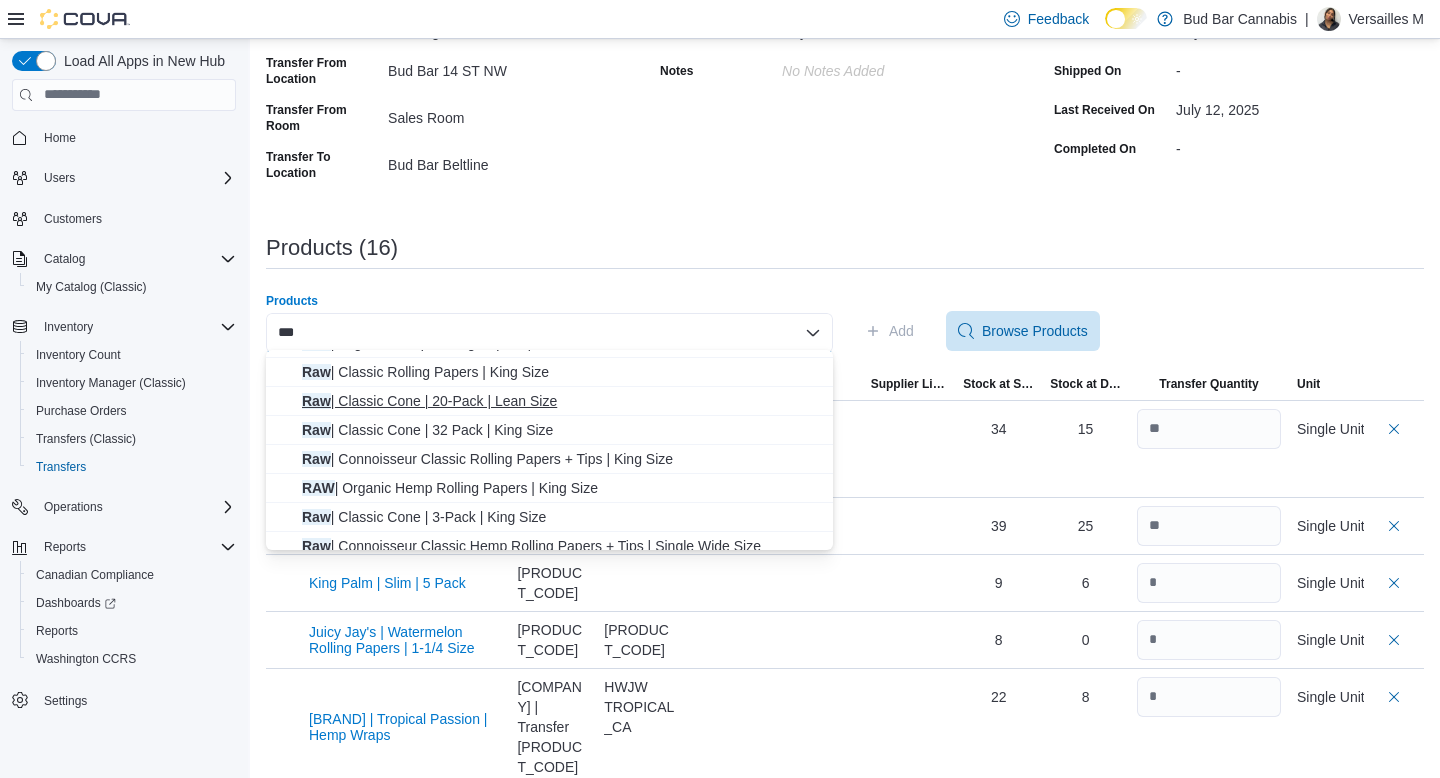 type on "***" 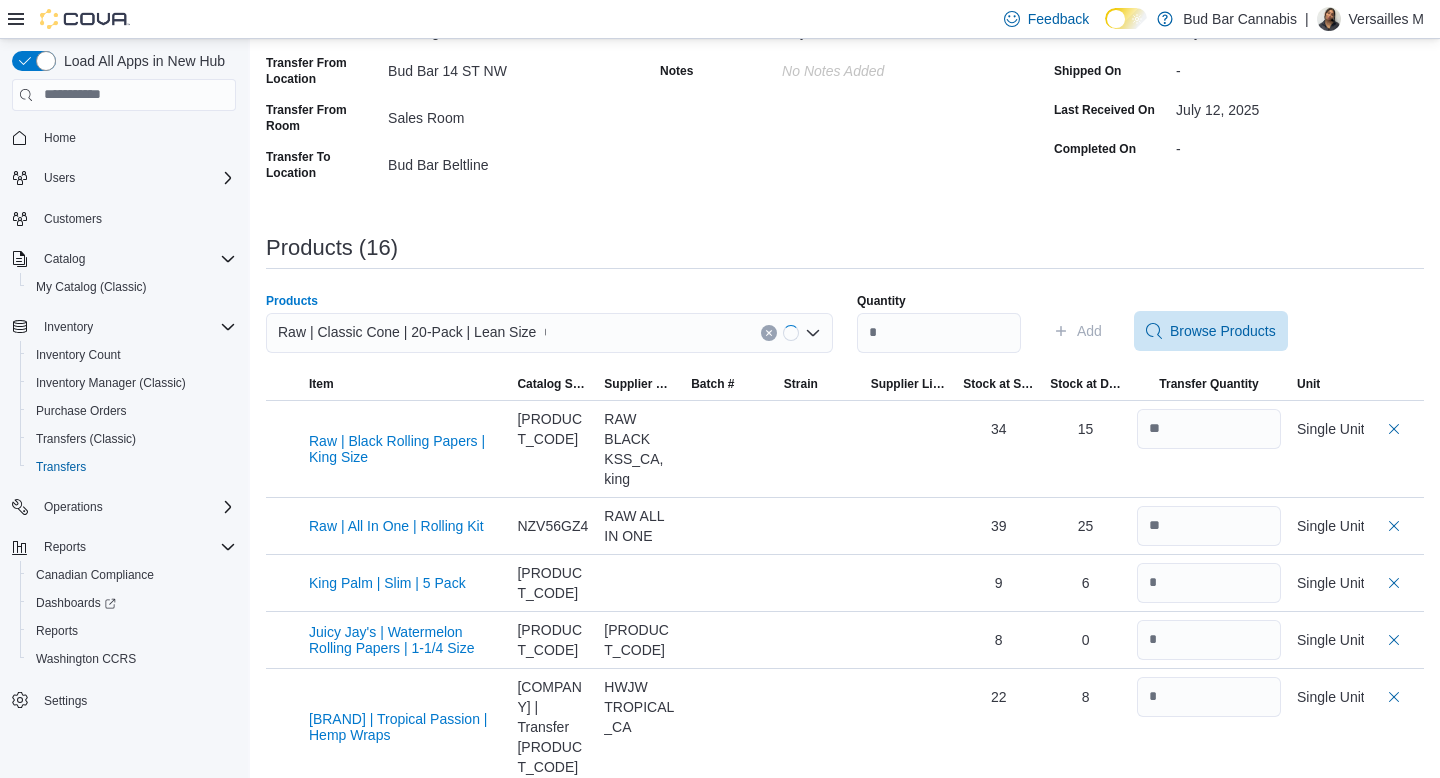 type 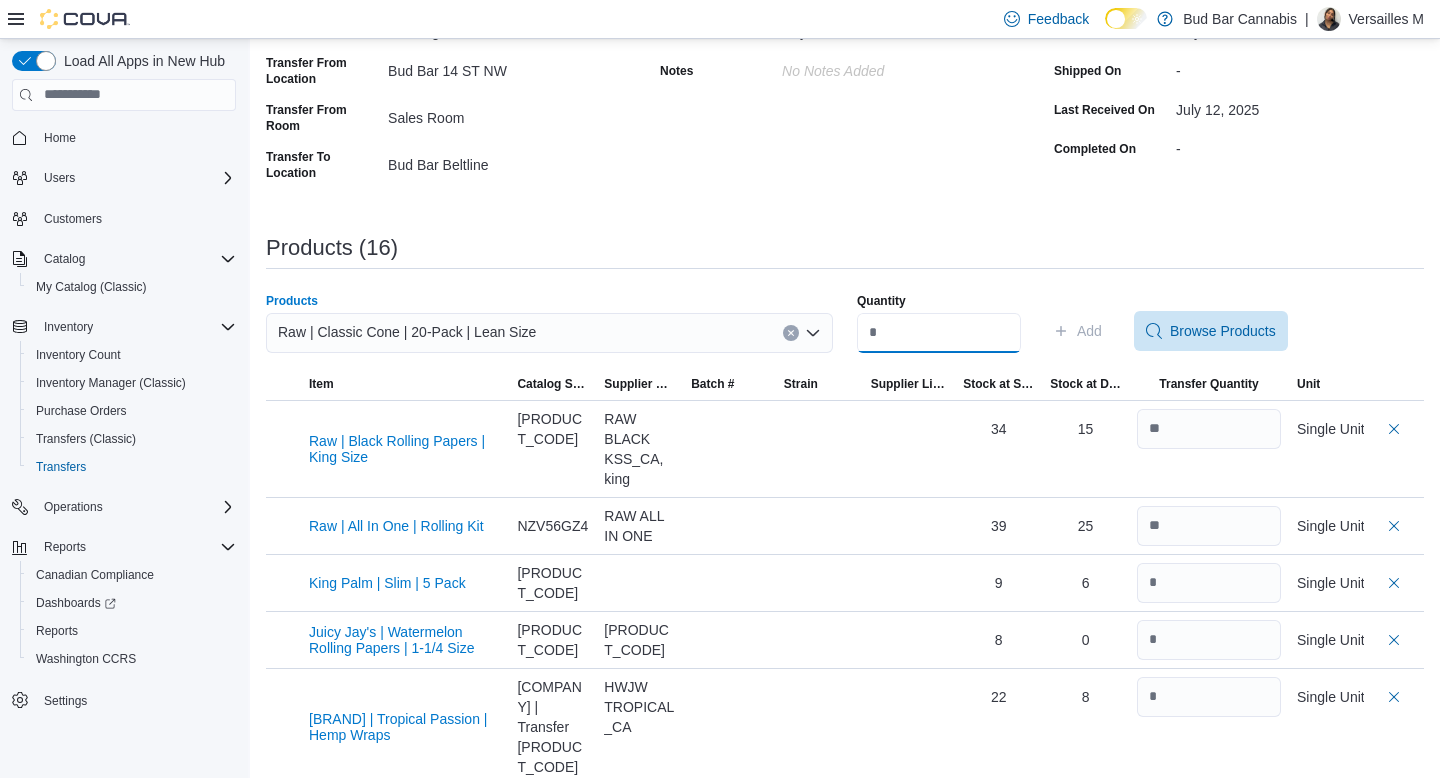 click on "Quantity" at bounding box center [939, 333] 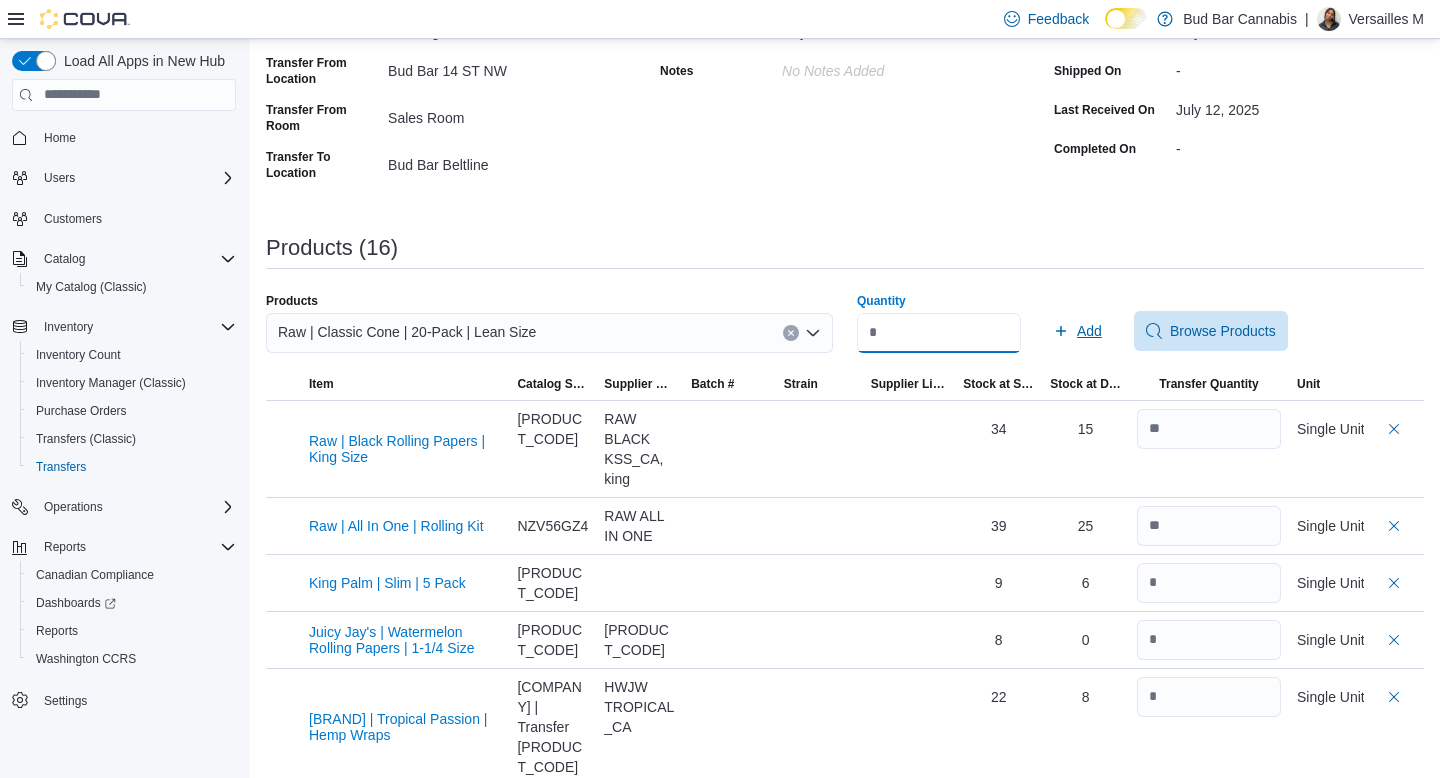 type on "*" 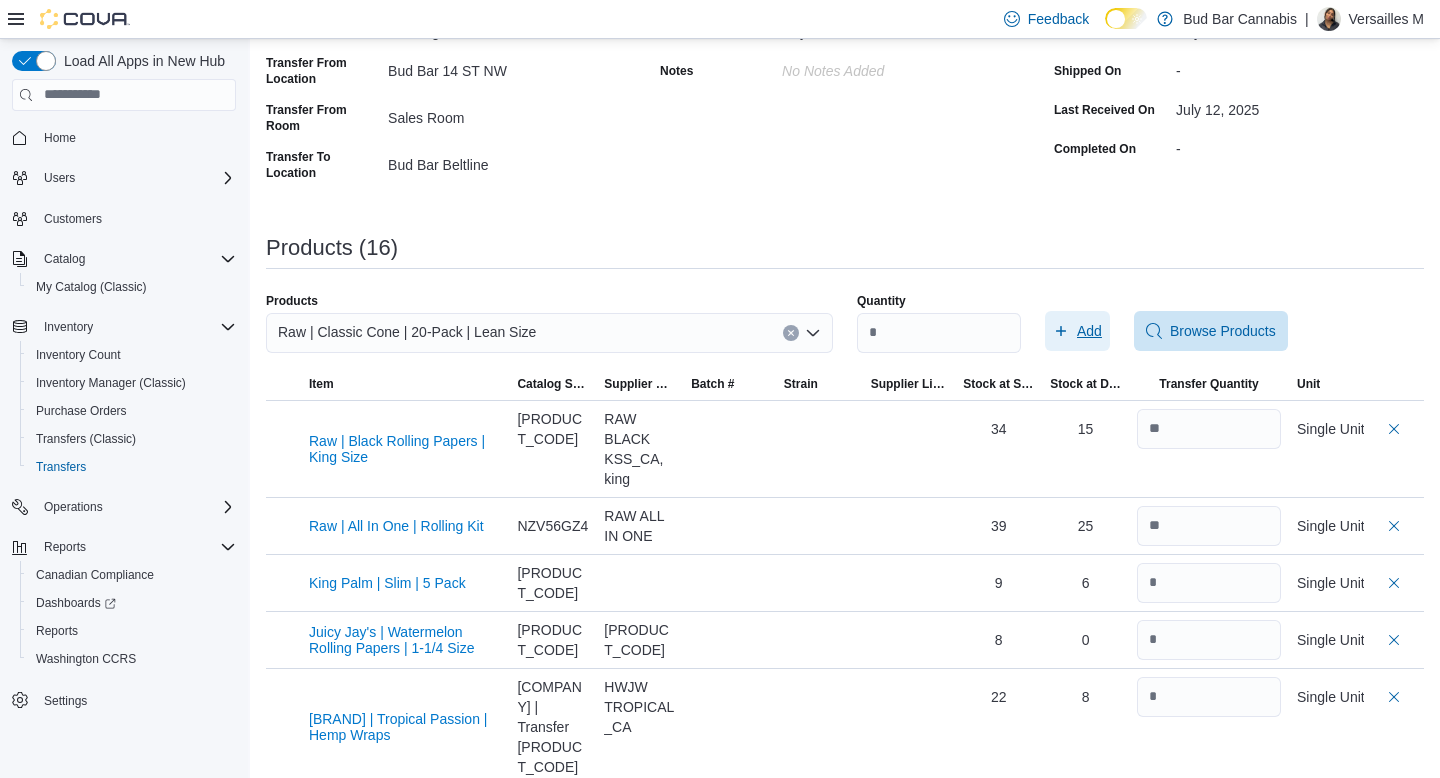 click 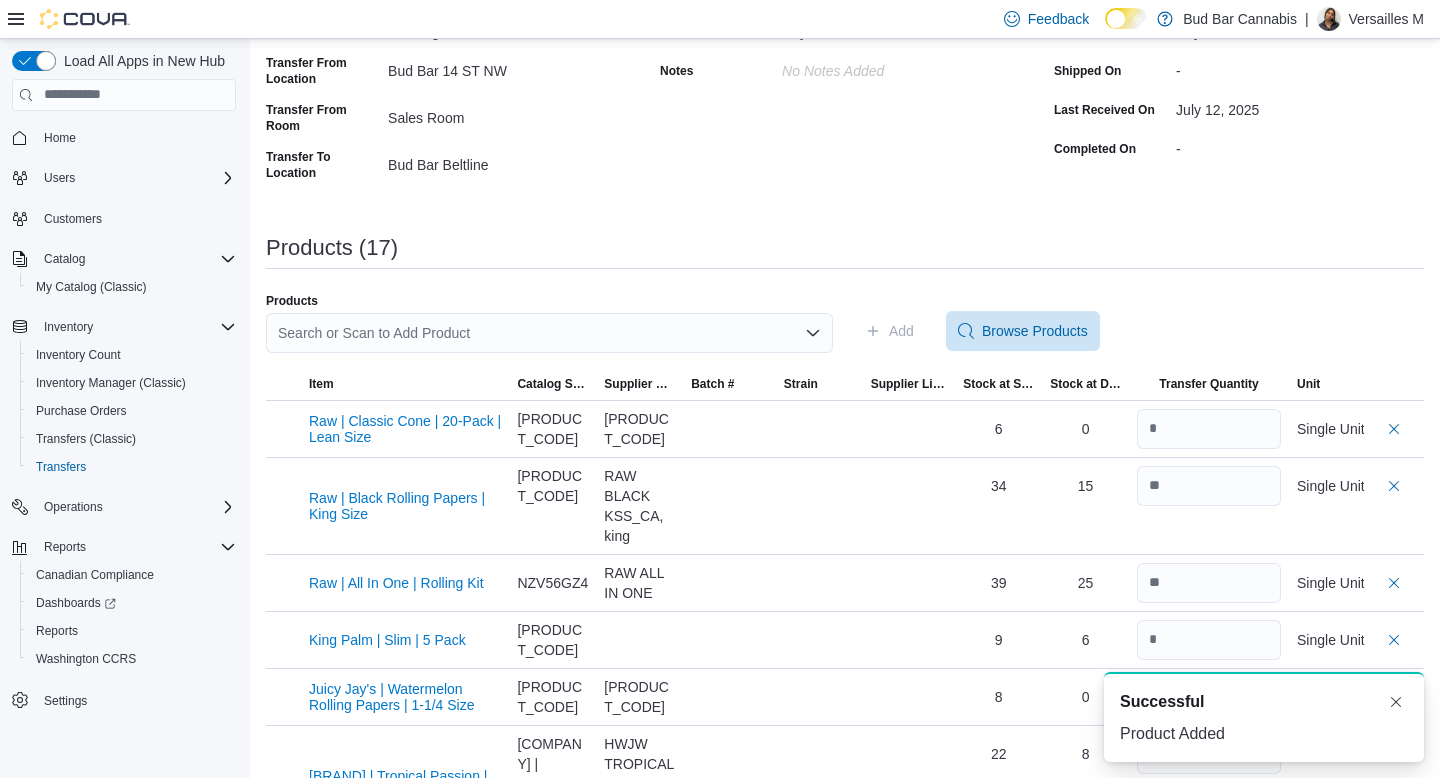 scroll, scrollTop: 0, scrollLeft: 0, axis: both 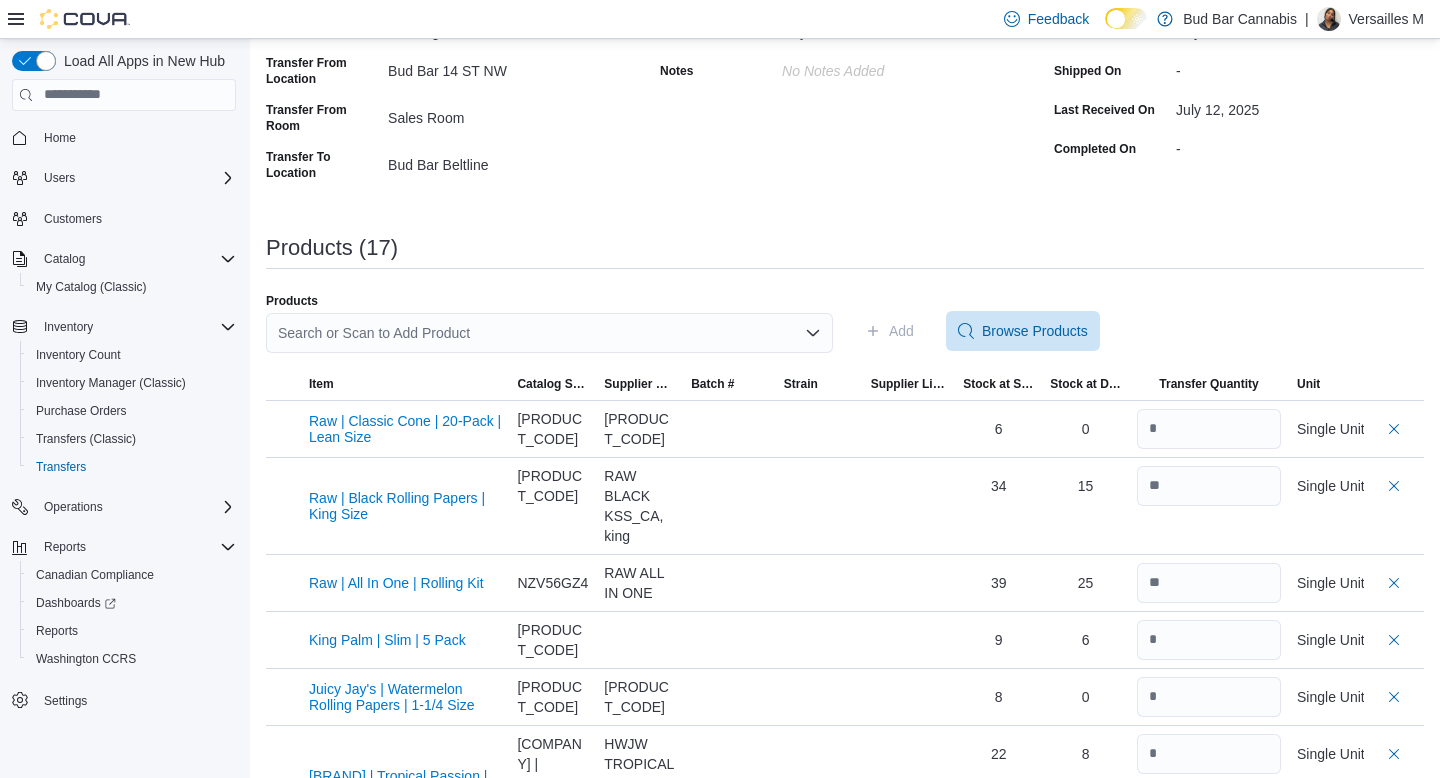 click on "Search or Scan to Add Product" at bounding box center (549, 333) 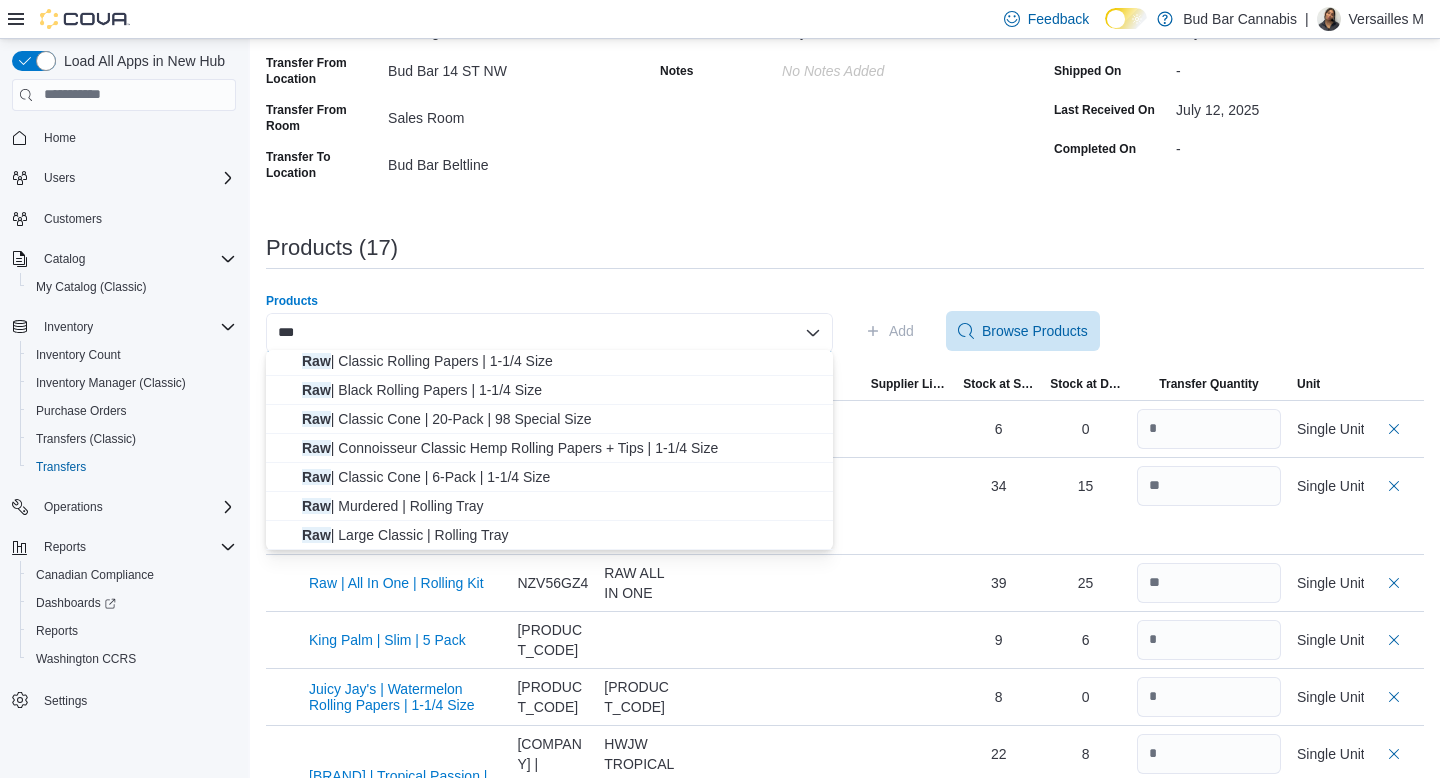 scroll, scrollTop: 606, scrollLeft: 0, axis: vertical 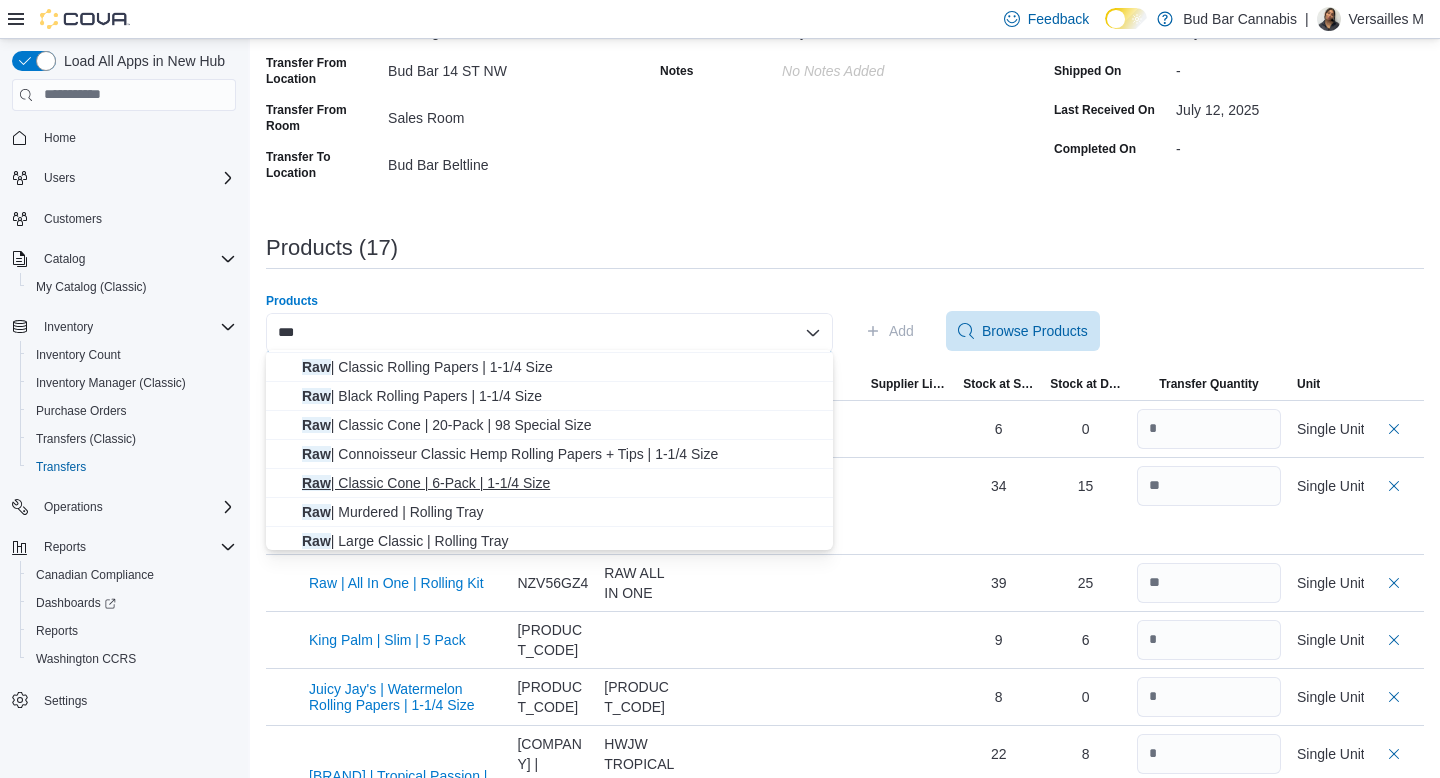 type on "***" 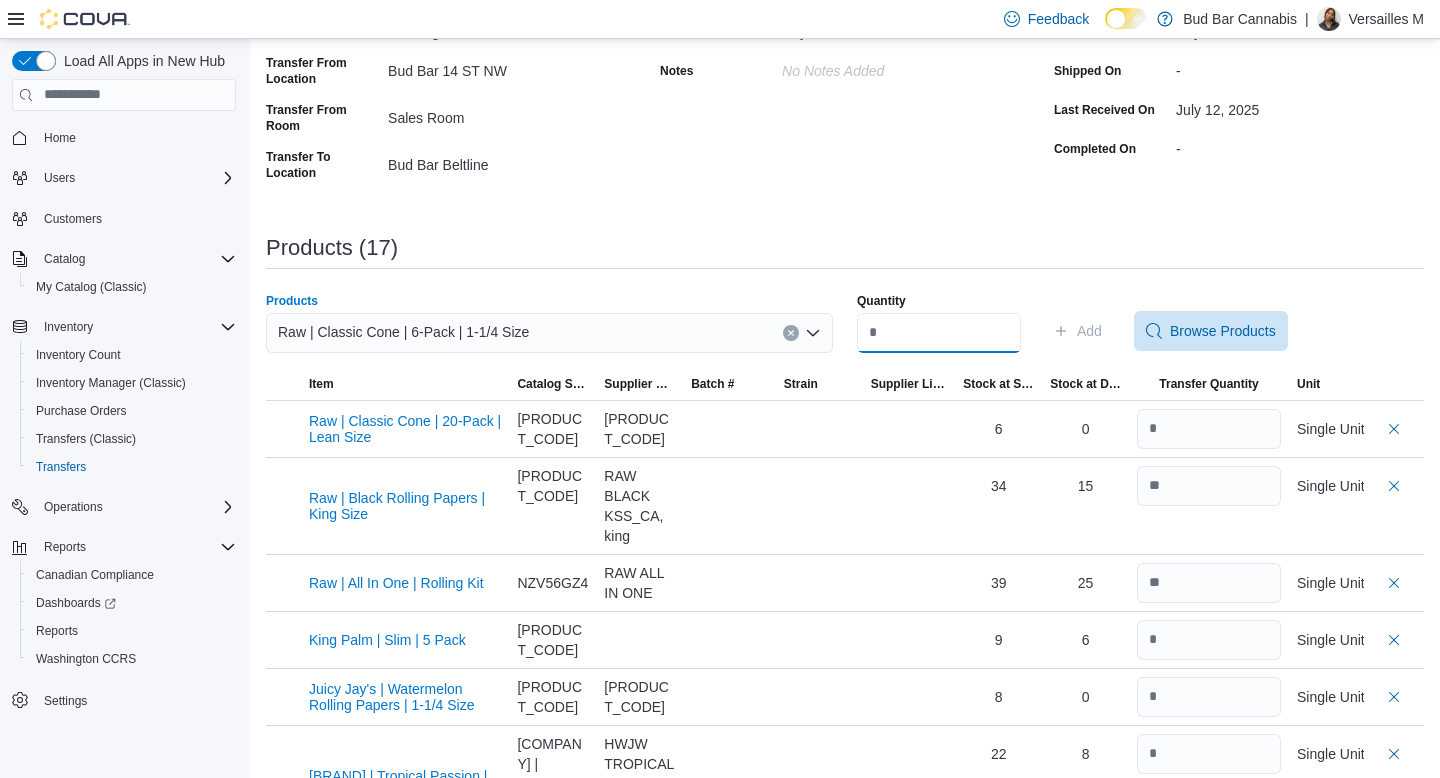 click on "Quantity" at bounding box center [939, 333] 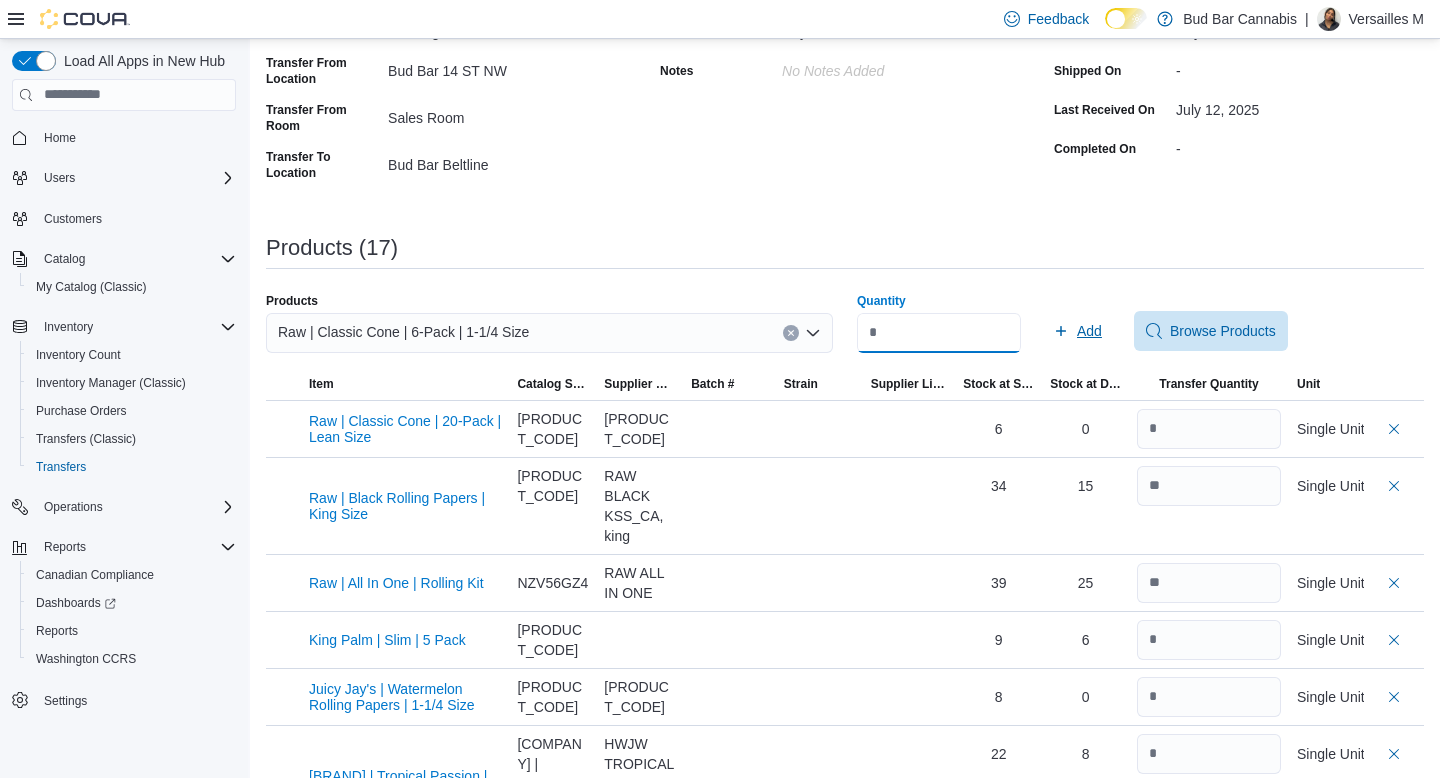 type on "**" 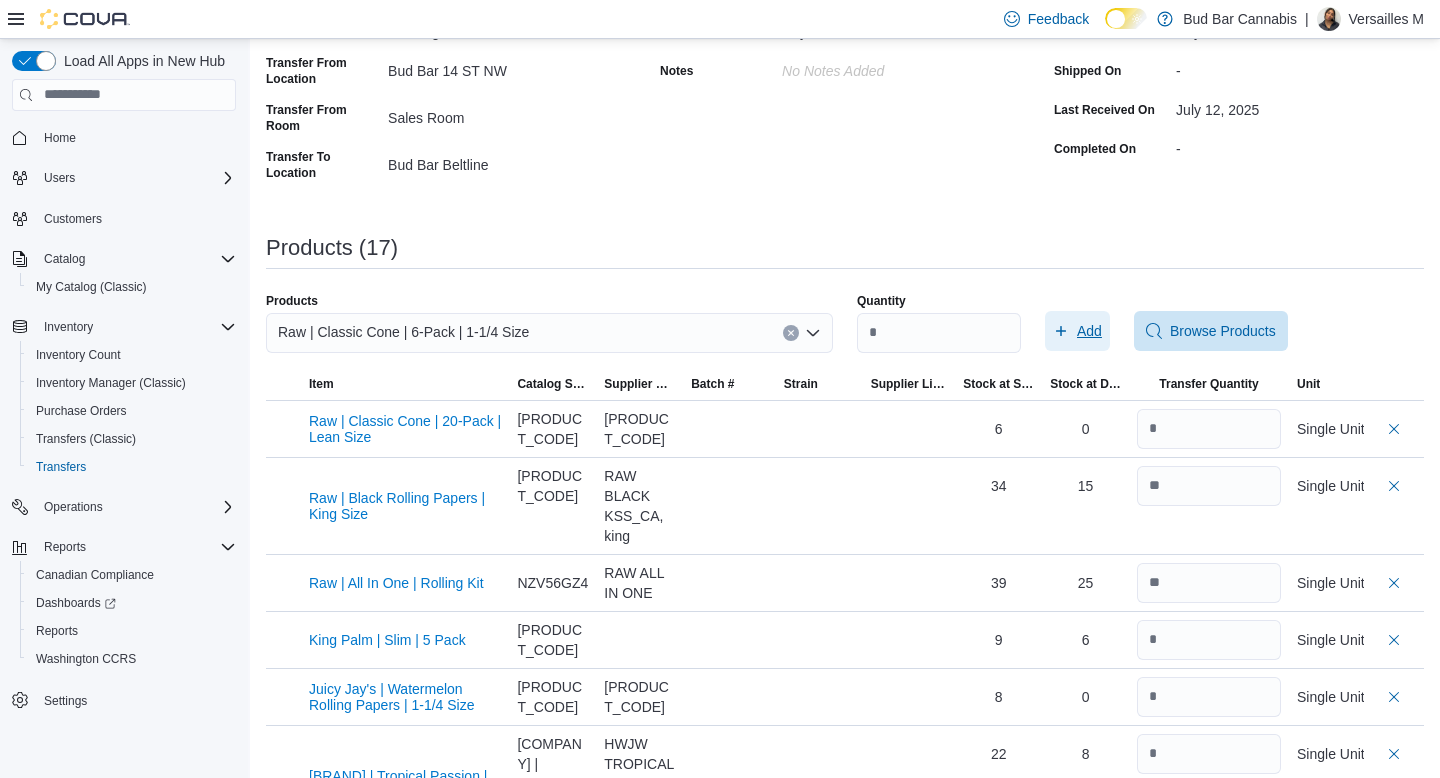 click on "Add" at bounding box center [1077, 331] 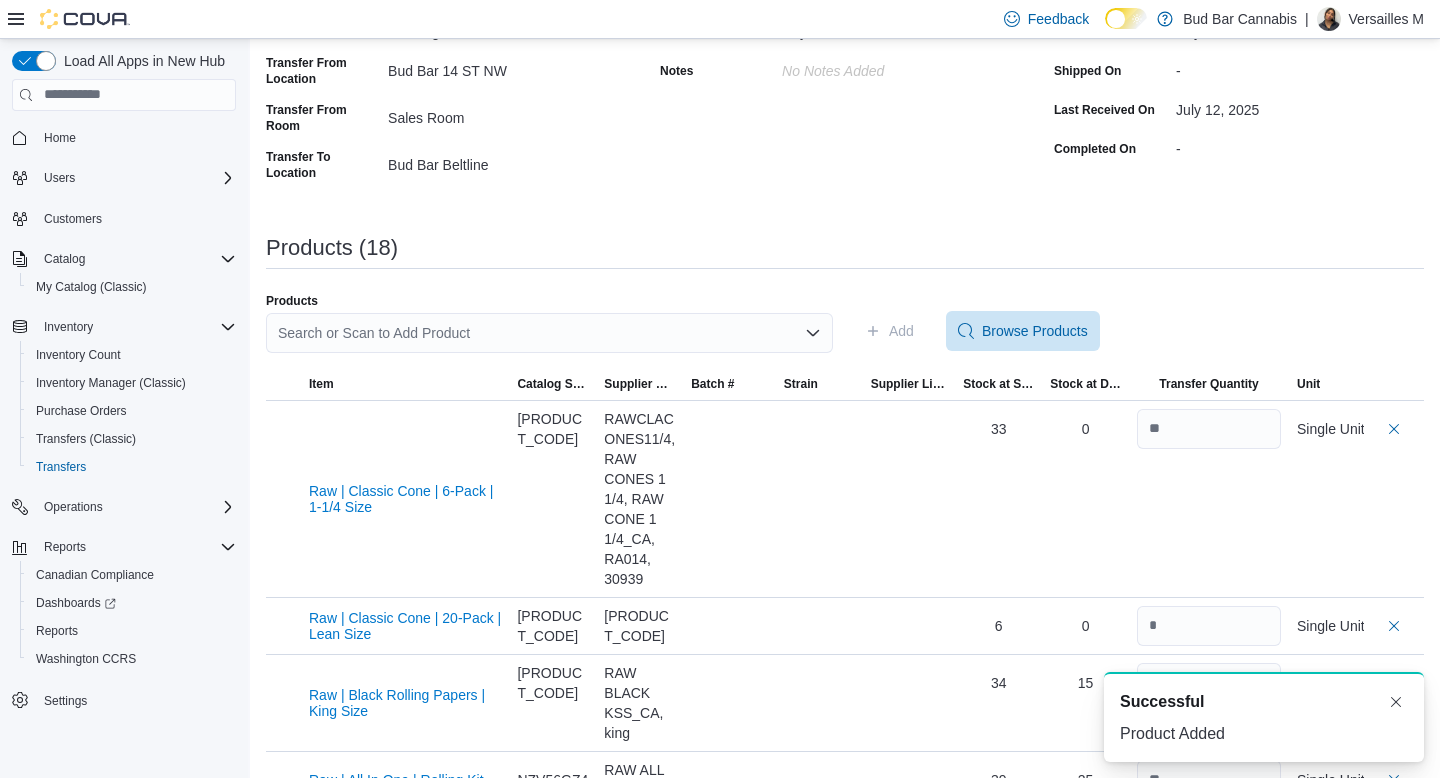 scroll, scrollTop: 0, scrollLeft: 0, axis: both 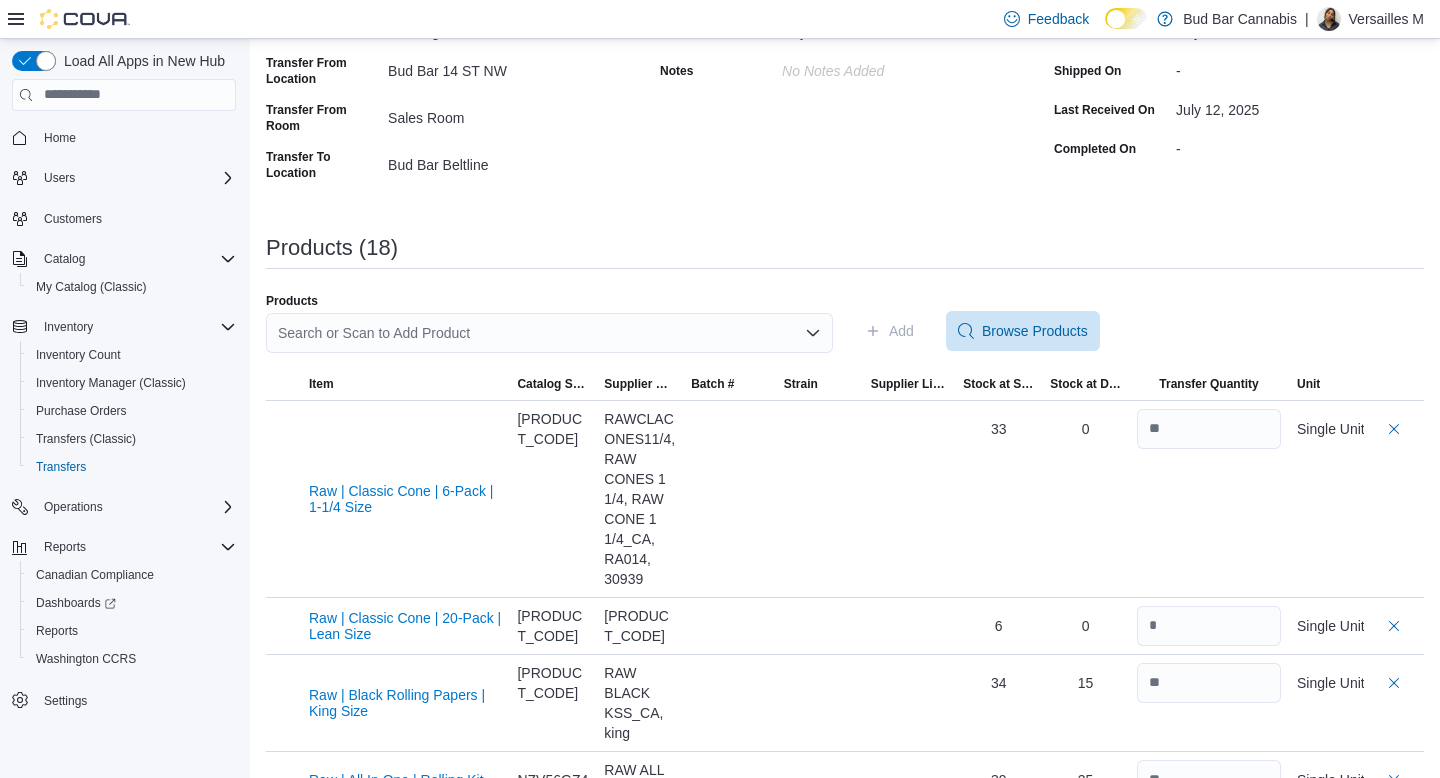 click on "Search or Scan to Add Product" at bounding box center [549, 333] 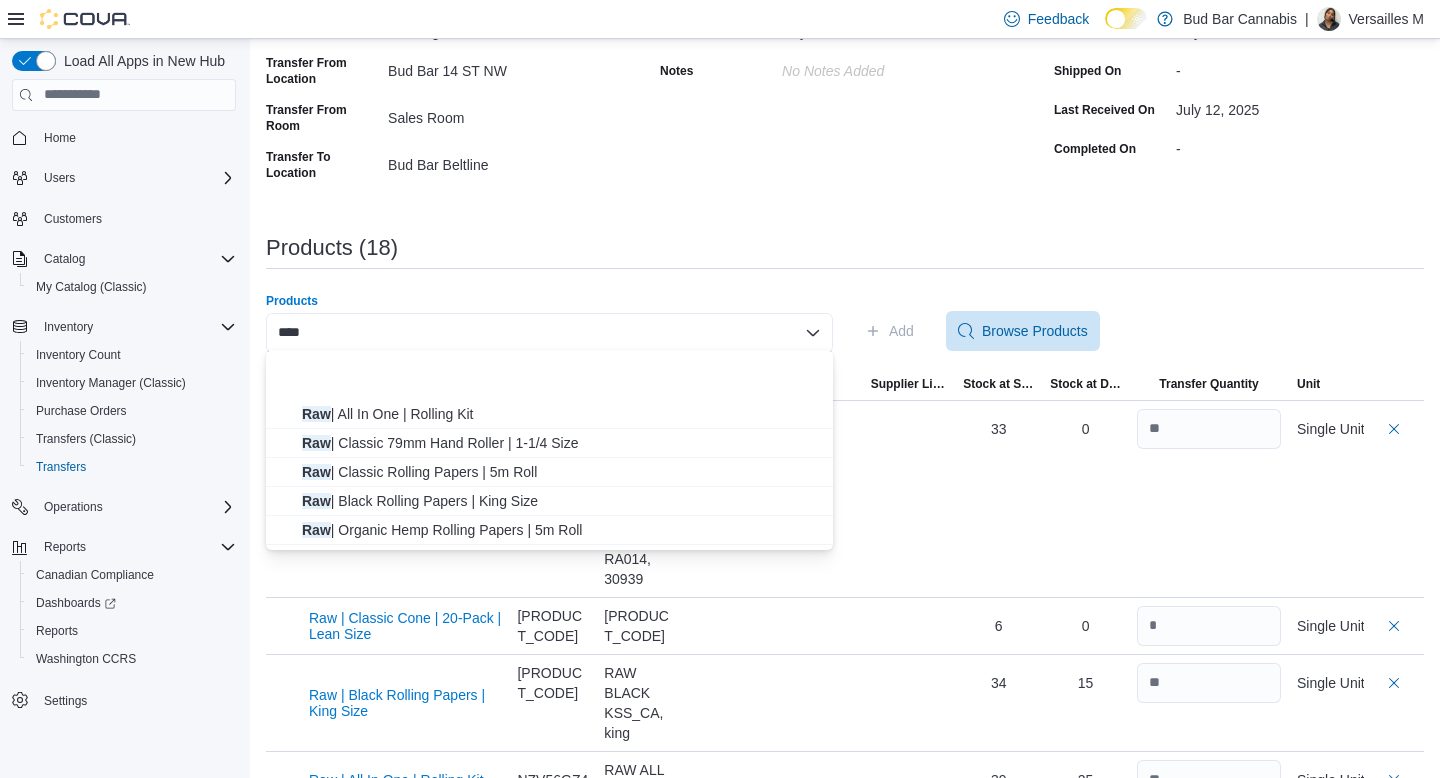 scroll, scrollTop: 641, scrollLeft: 0, axis: vertical 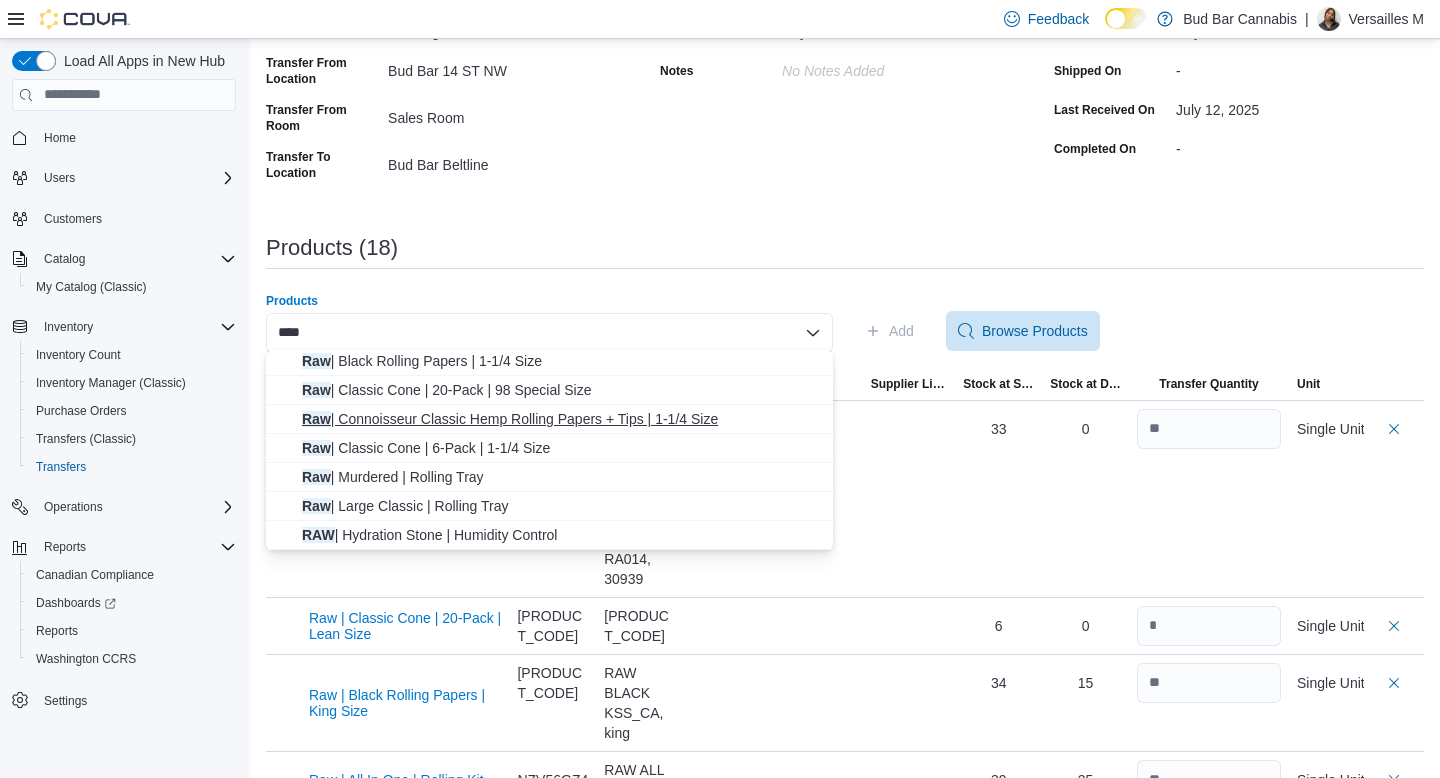 type on "***" 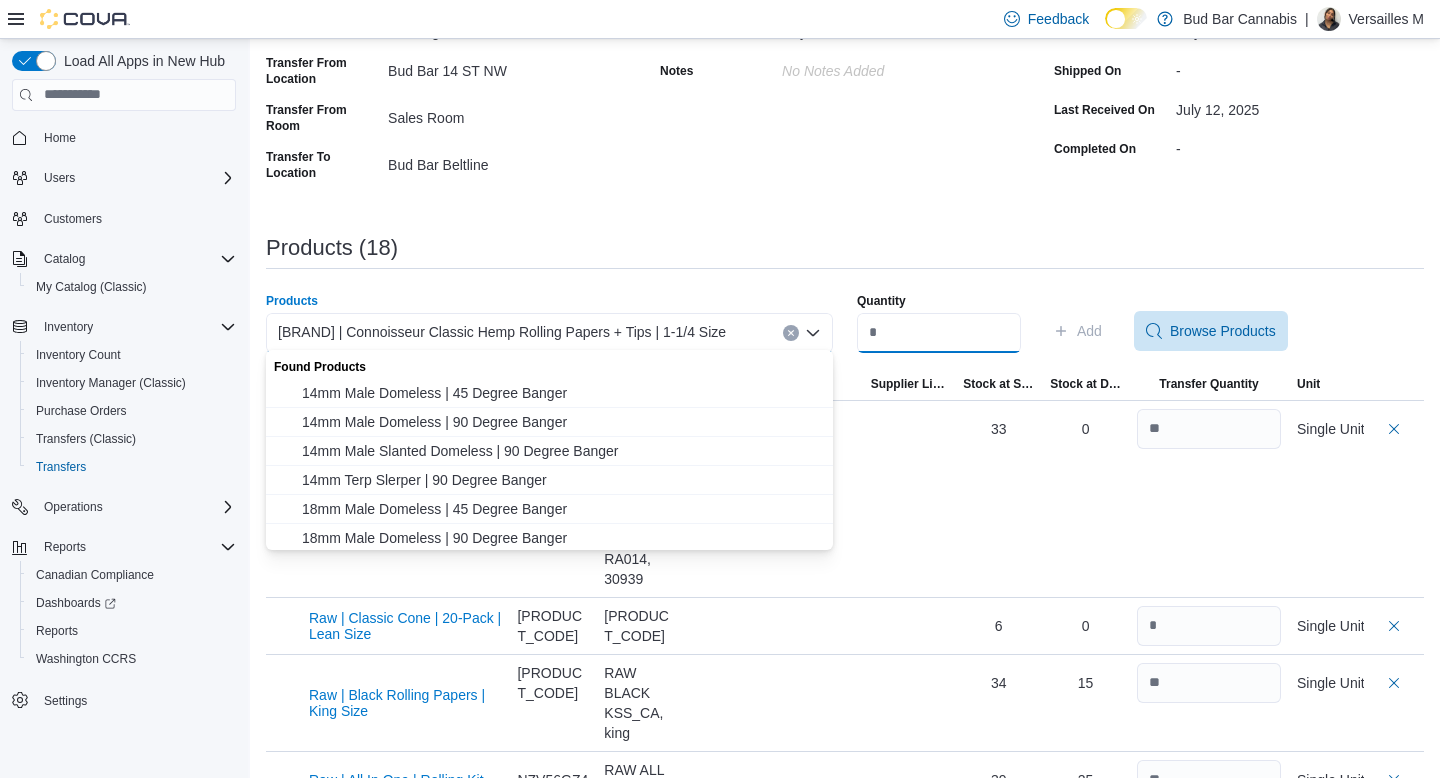 click on "Quantity" at bounding box center [939, 333] 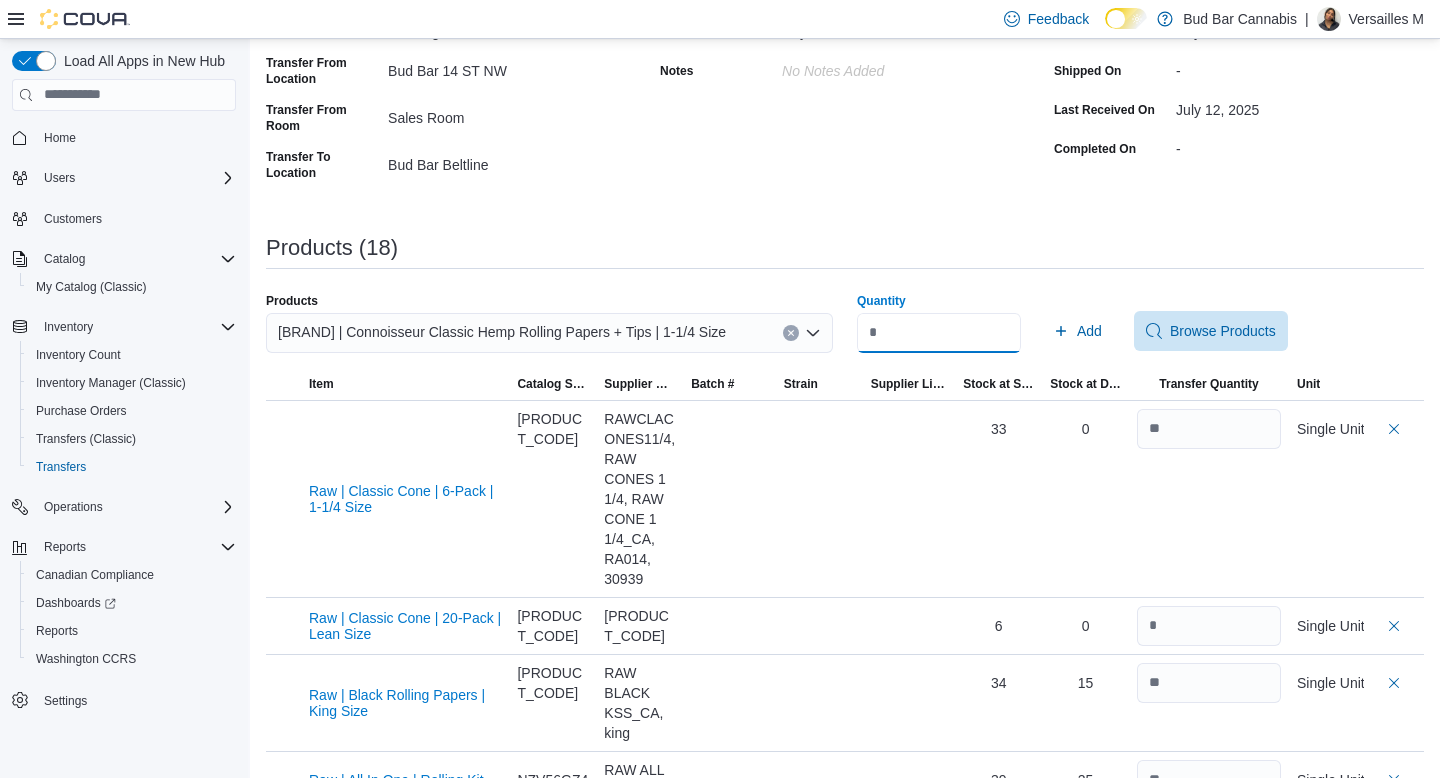 type on "**" 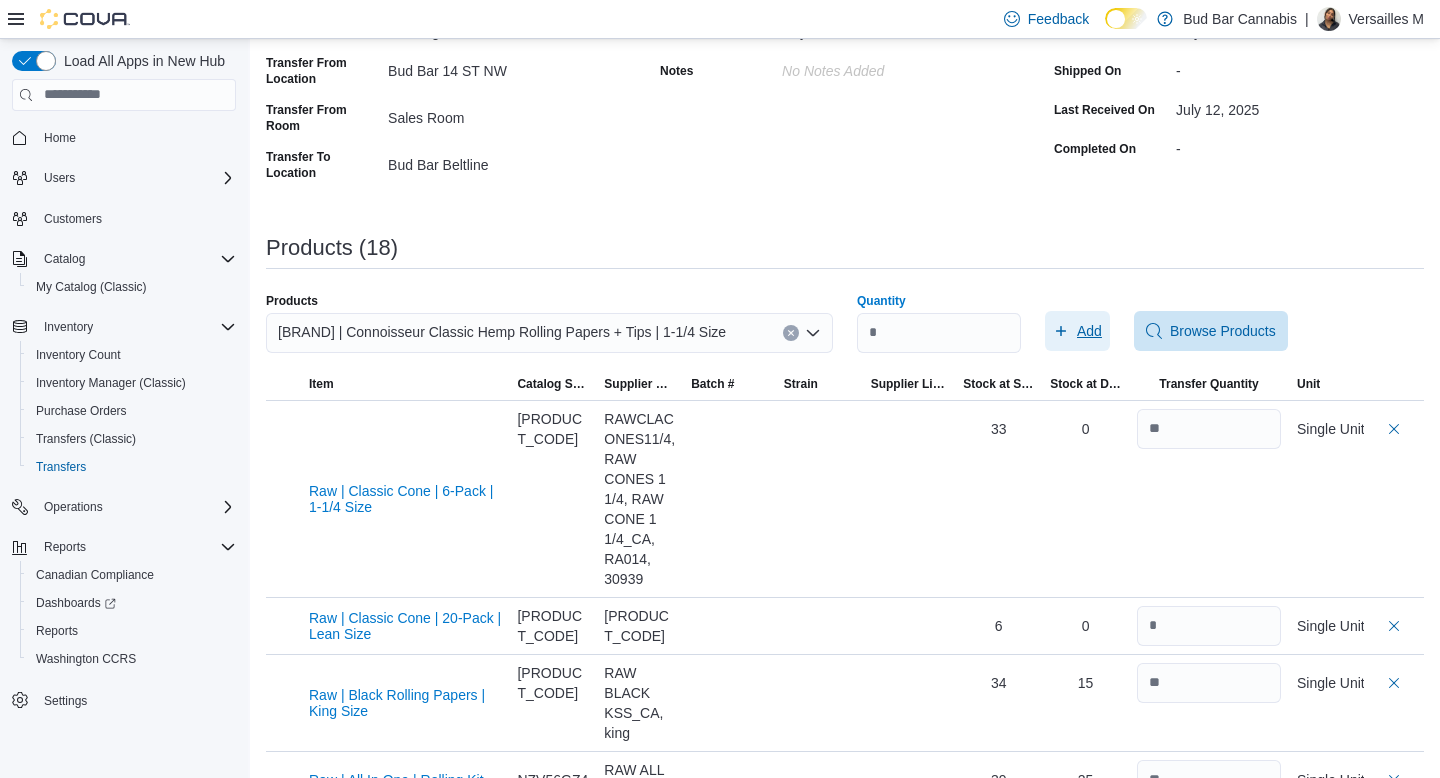 click 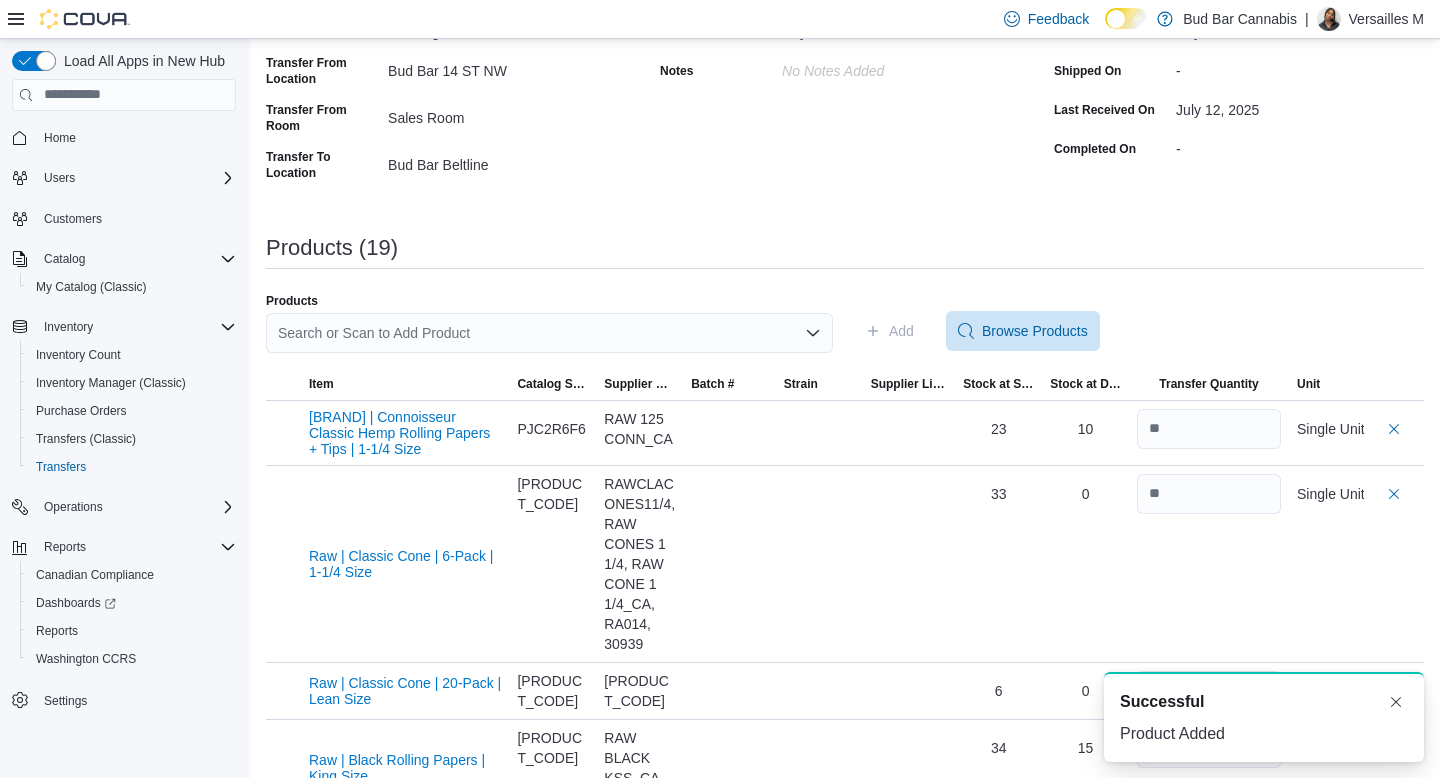 scroll, scrollTop: 0, scrollLeft: 0, axis: both 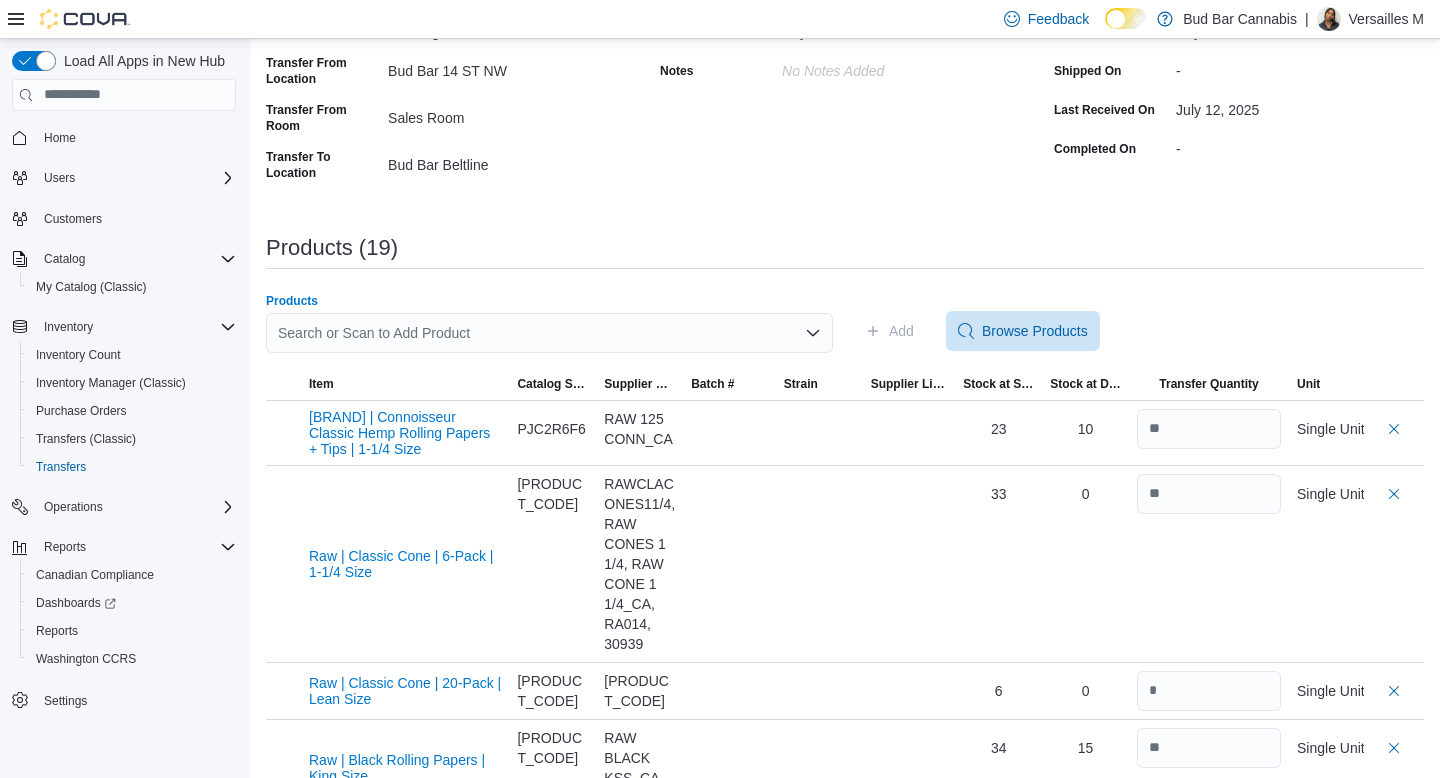 click on "Search or Scan to Add Product" at bounding box center [549, 333] 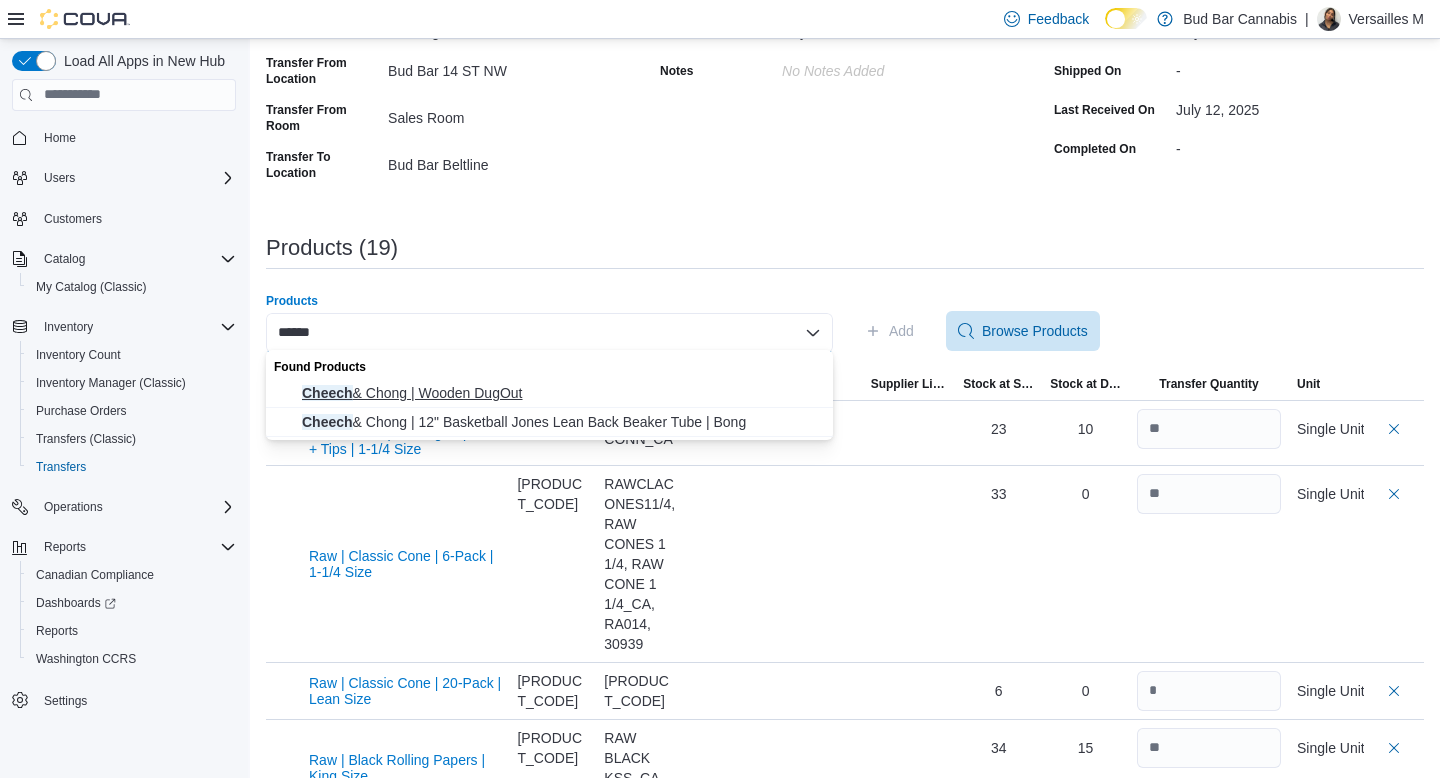 type on "******" 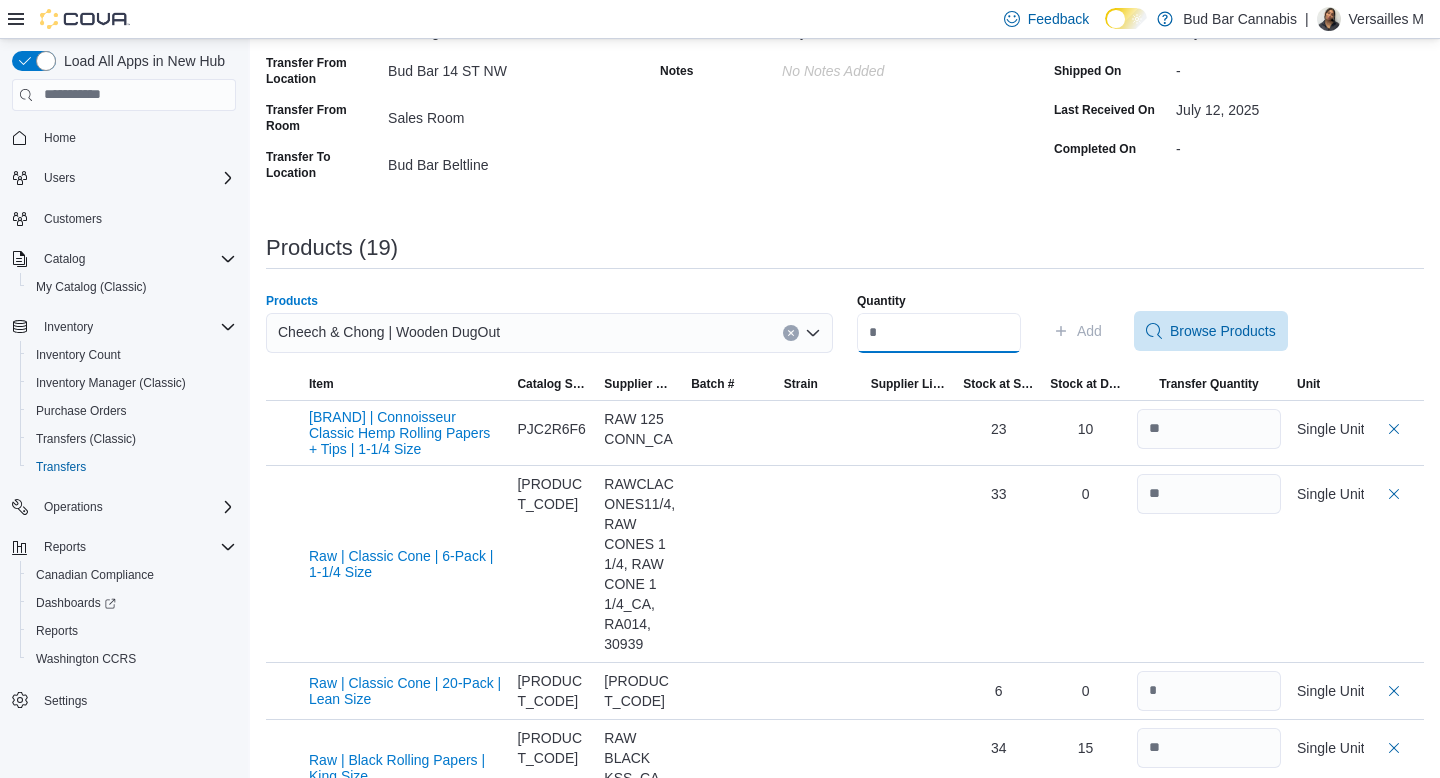 click on "Quantity" at bounding box center (939, 333) 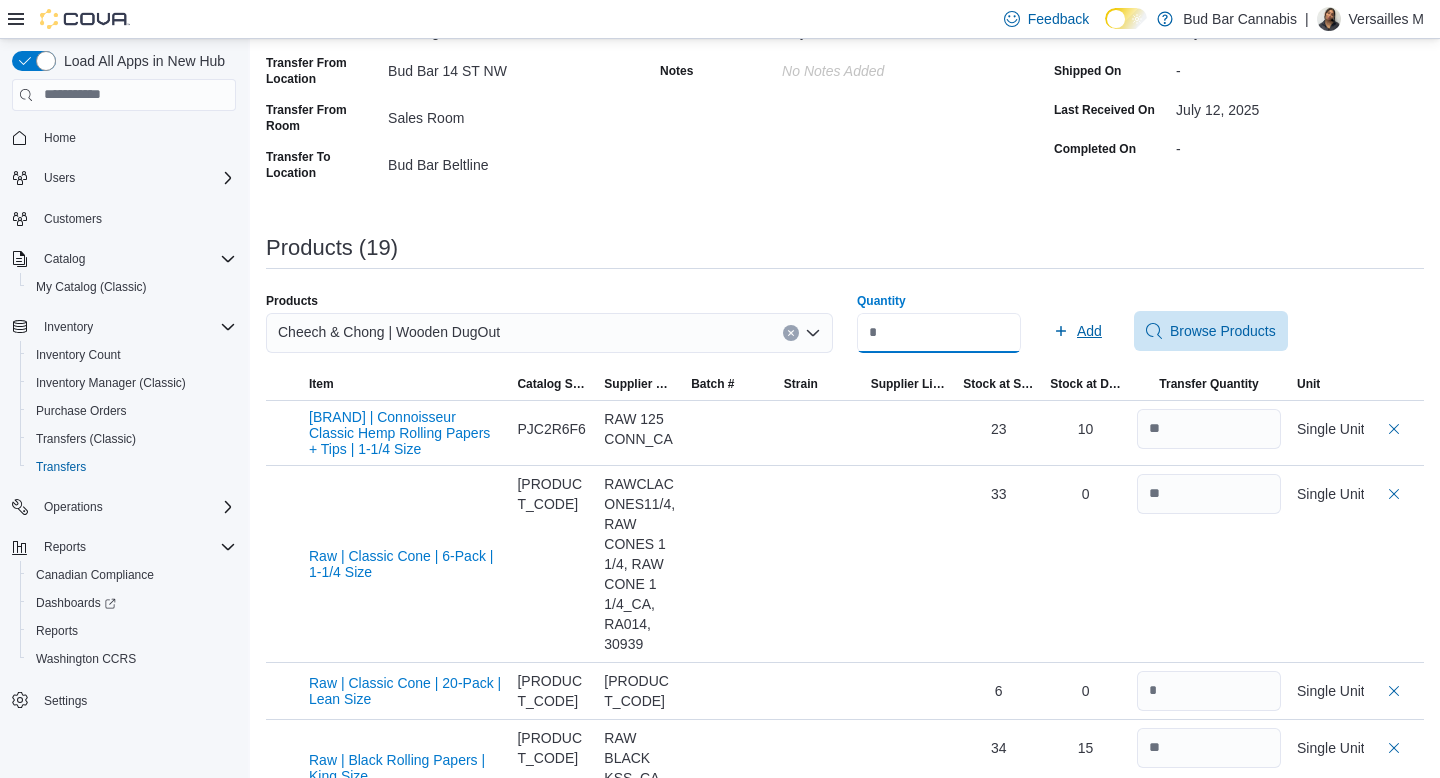 type on "*" 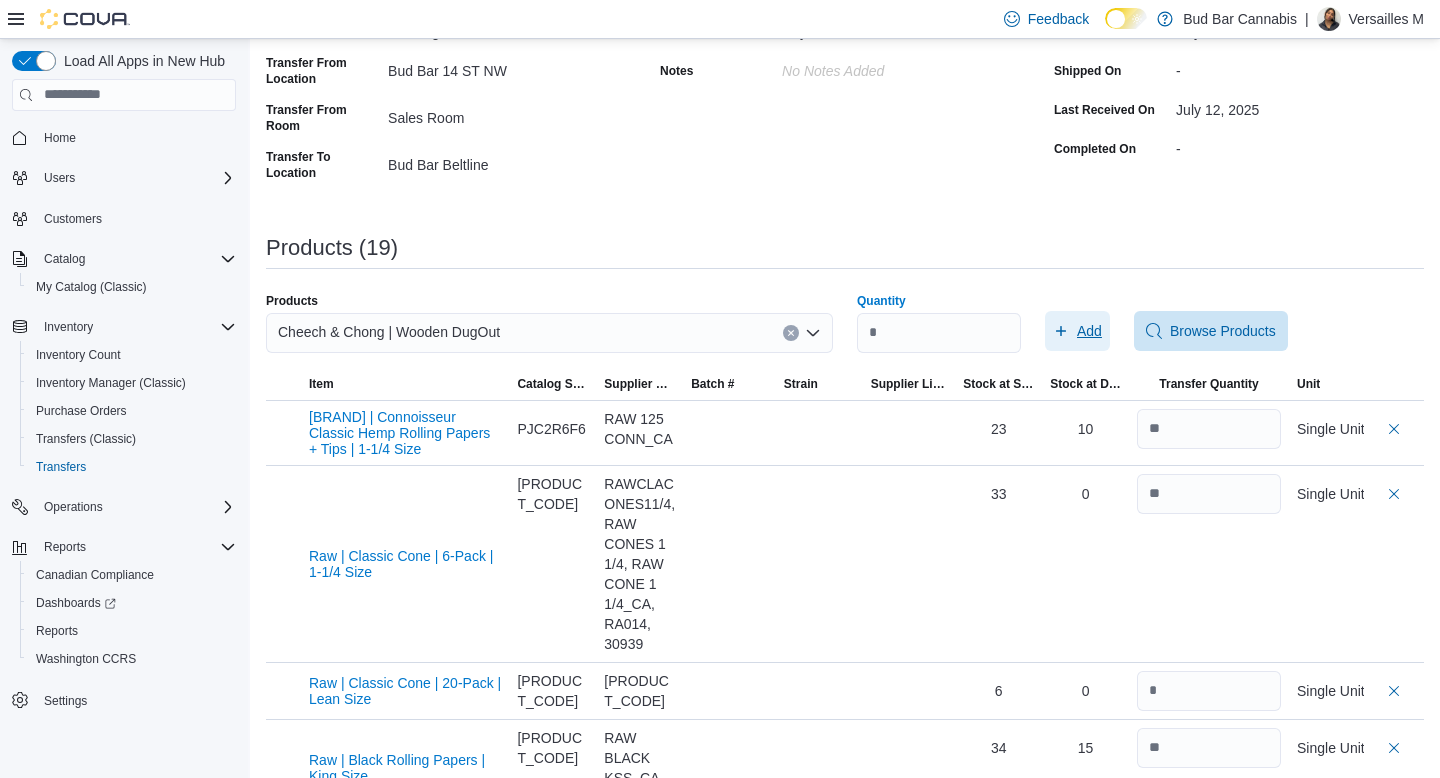 click on "Add" at bounding box center [1077, 331] 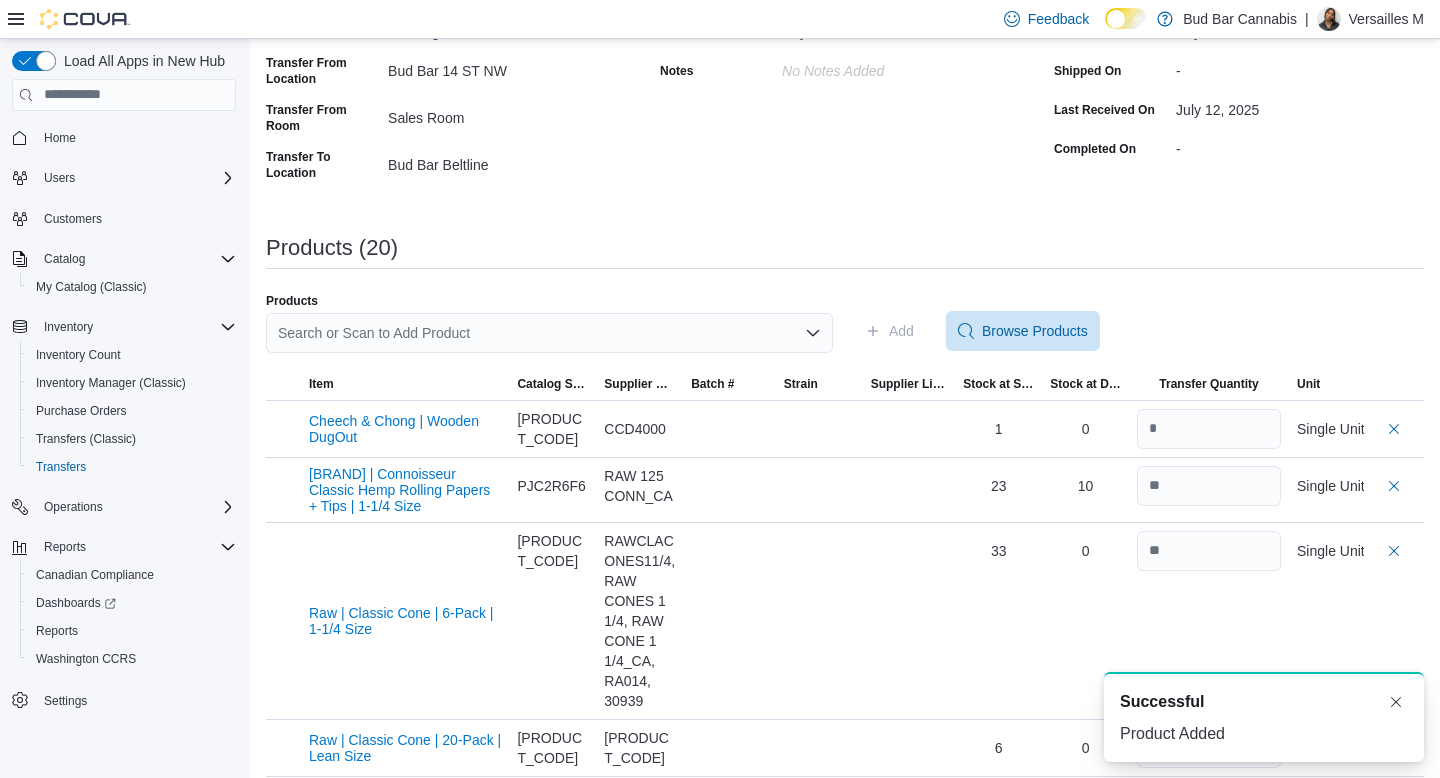 scroll, scrollTop: 0, scrollLeft: 0, axis: both 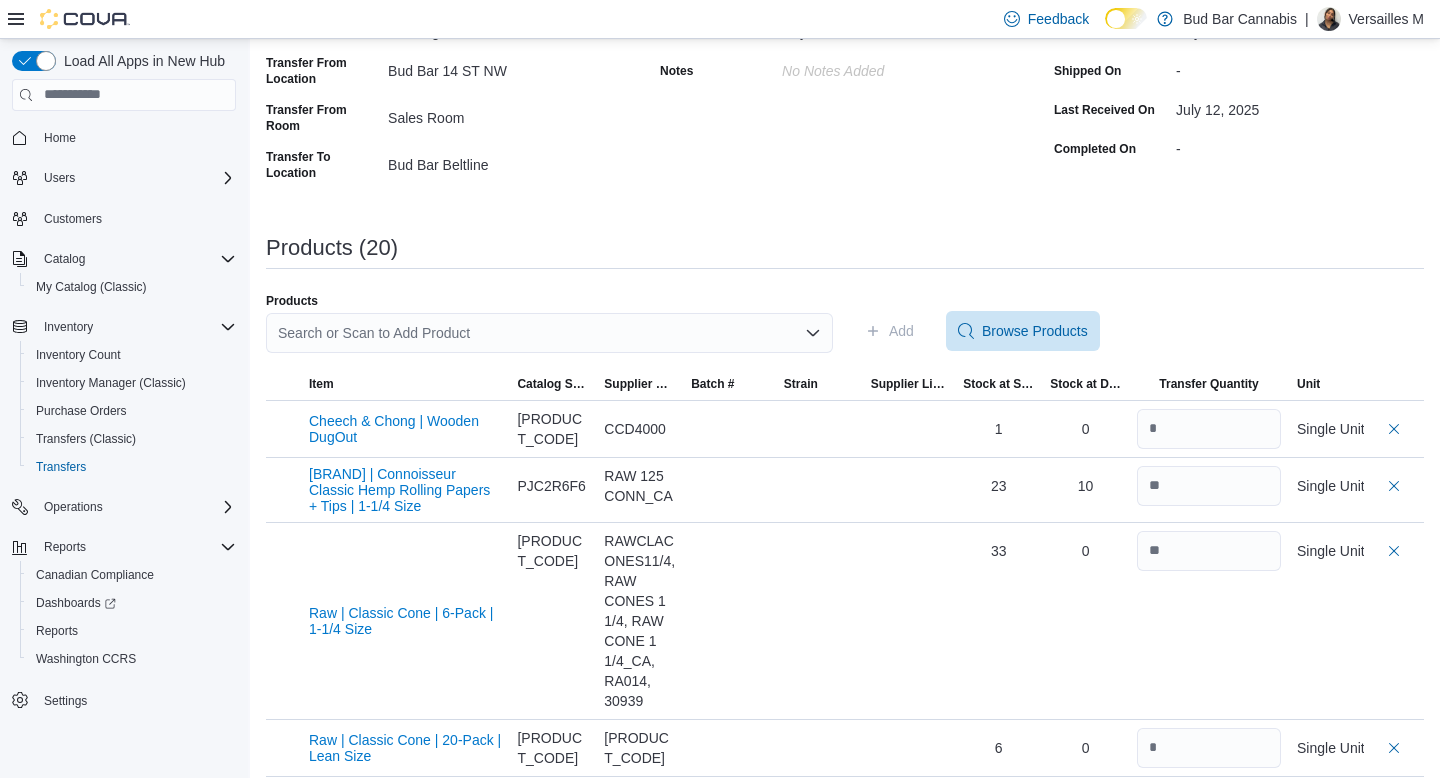 click on "Search or Scan to Add Product" at bounding box center (549, 333) 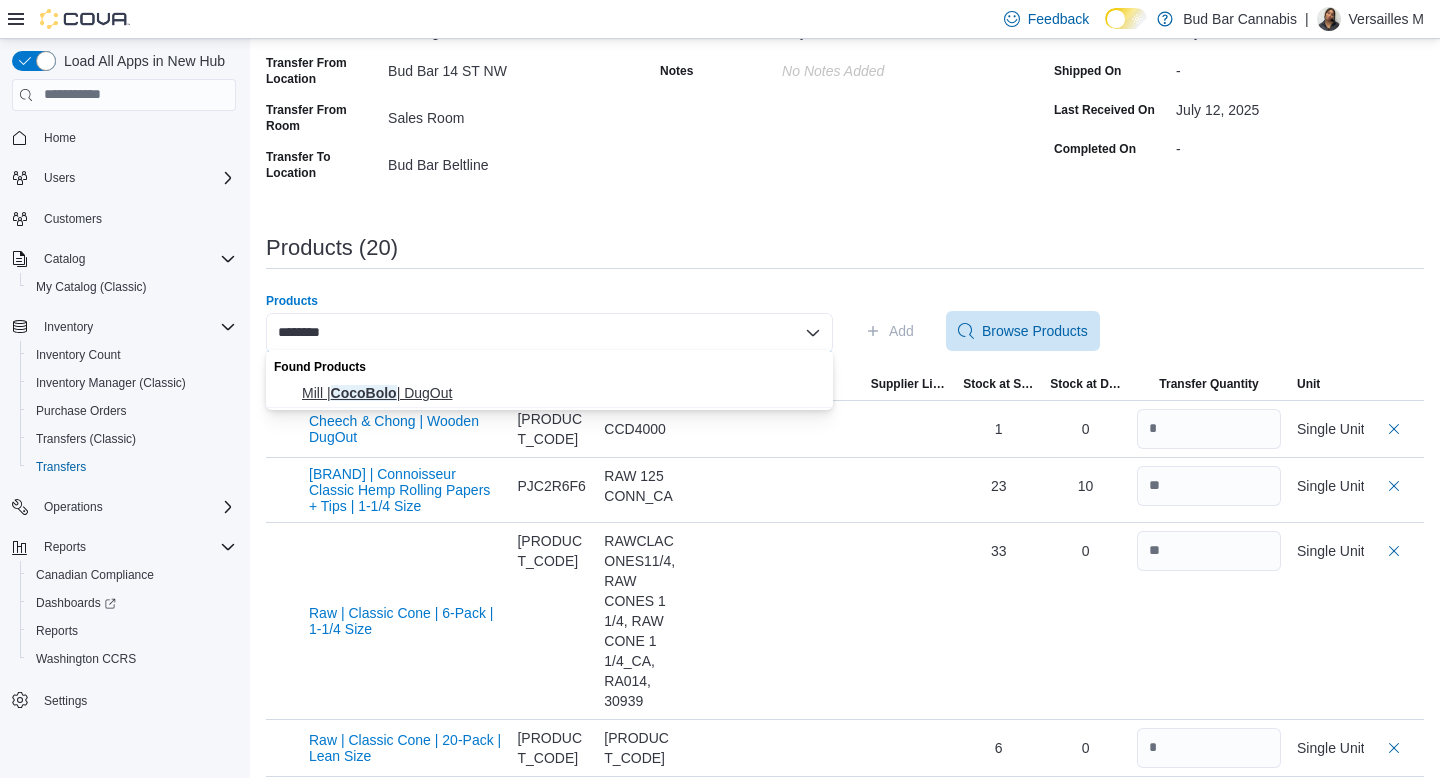 type on "********" 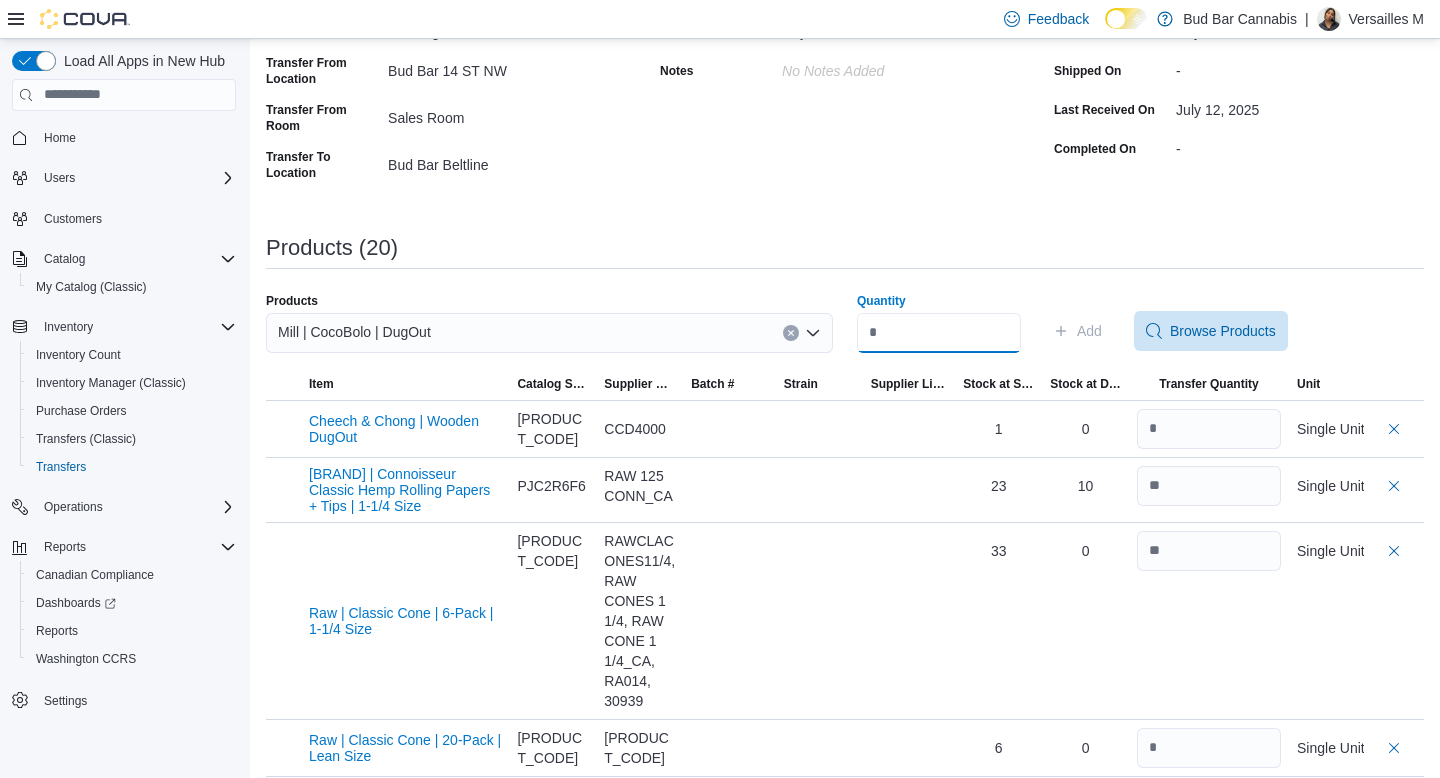 click on "Quantity" at bounding box center [939, 333] 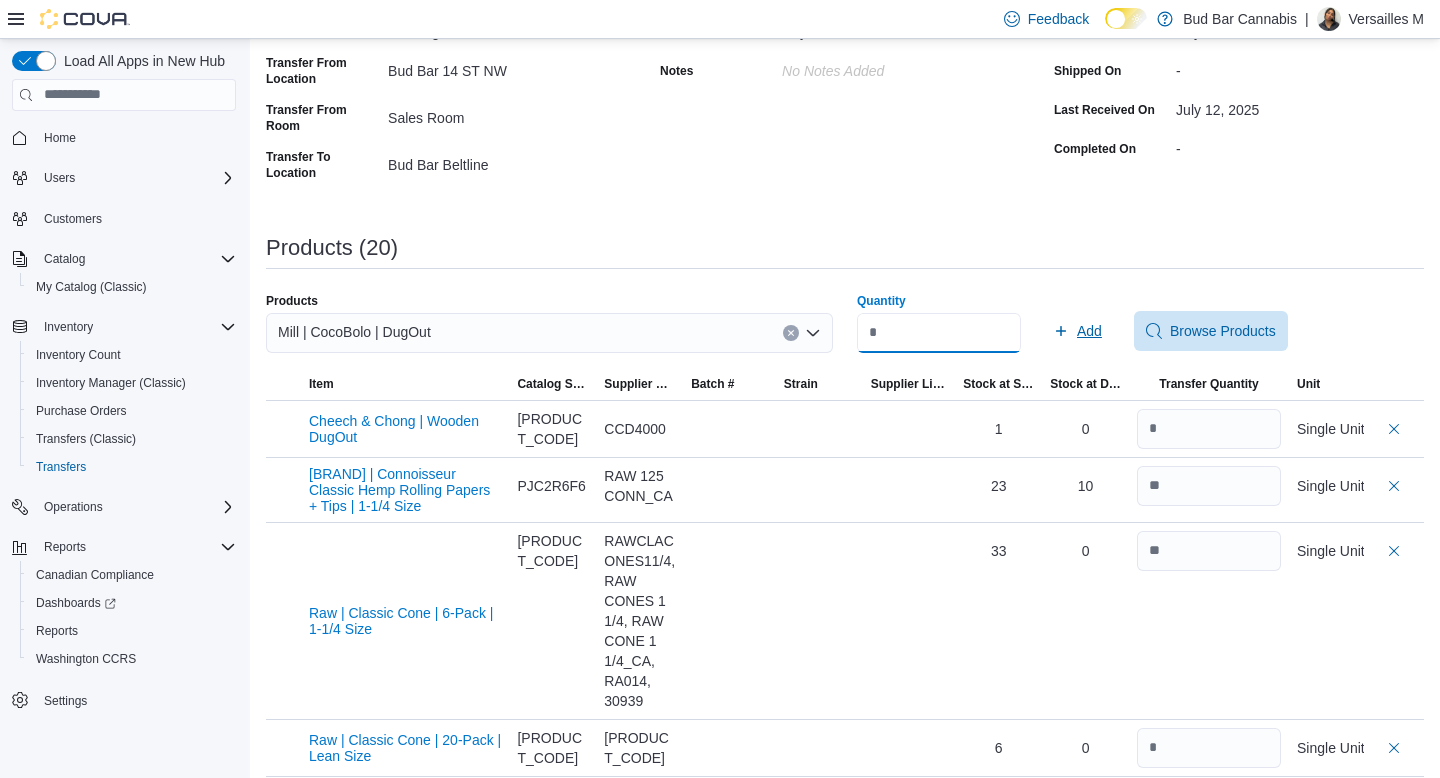 type on "*" 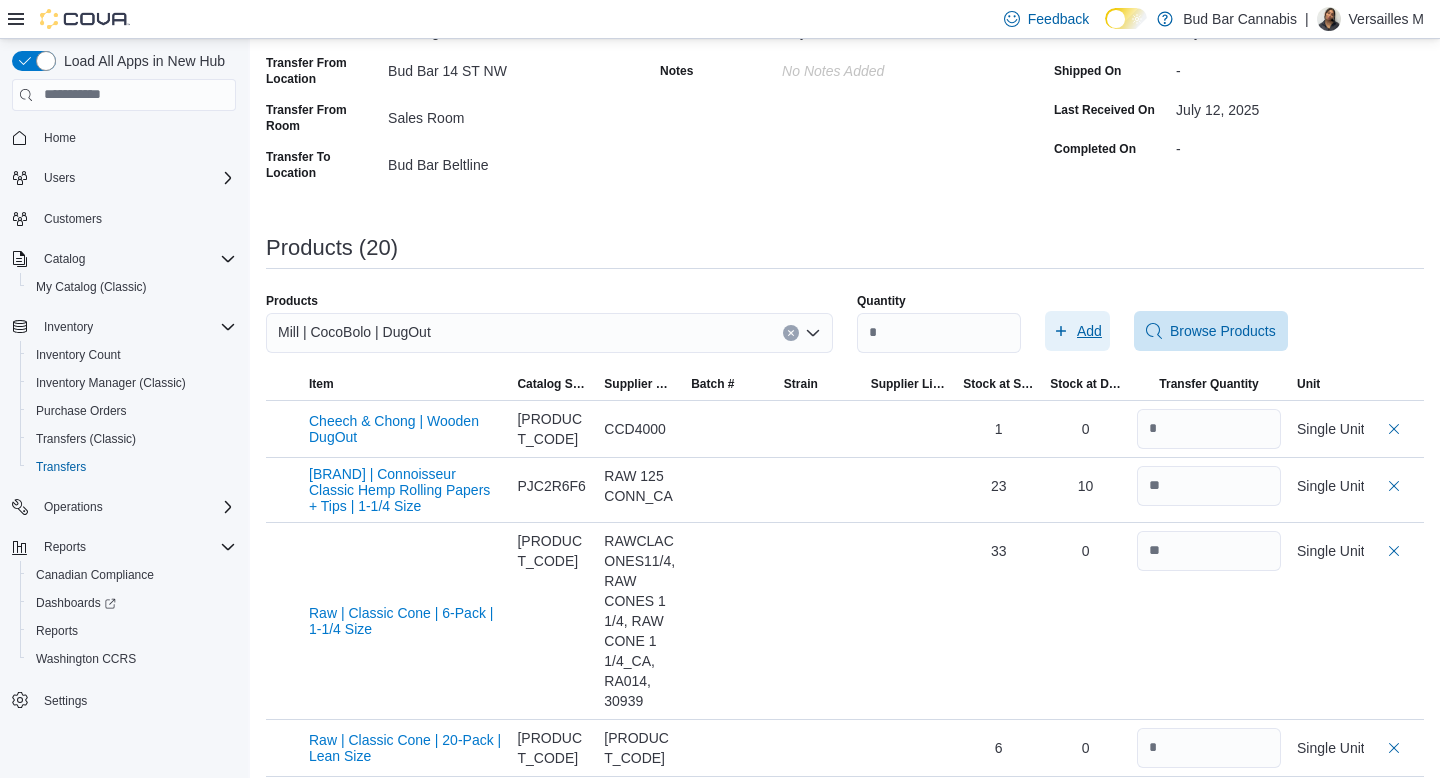 click on "Add" at bounding box center [1089, 331] 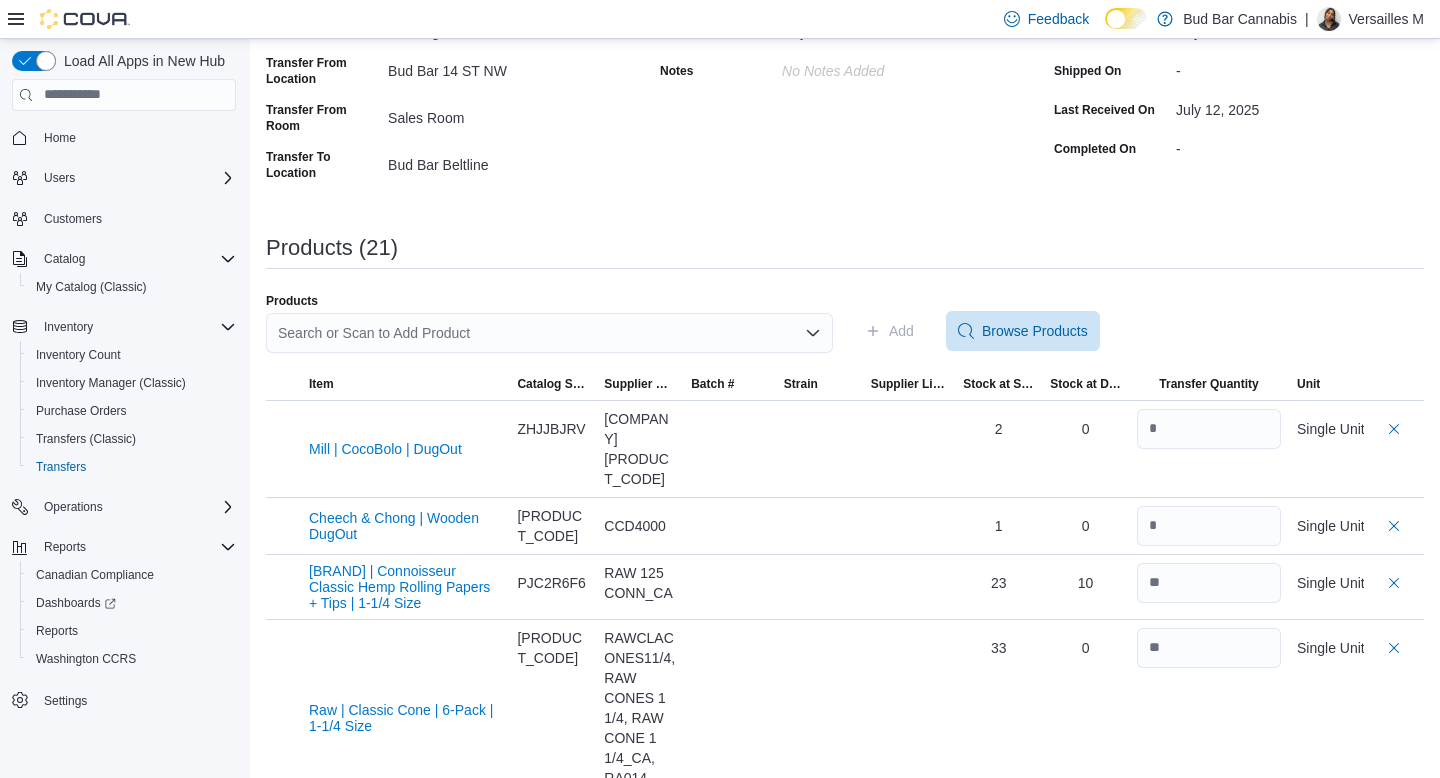 scroll, scrollTop: 0, scrollLeft: 0, axis: both 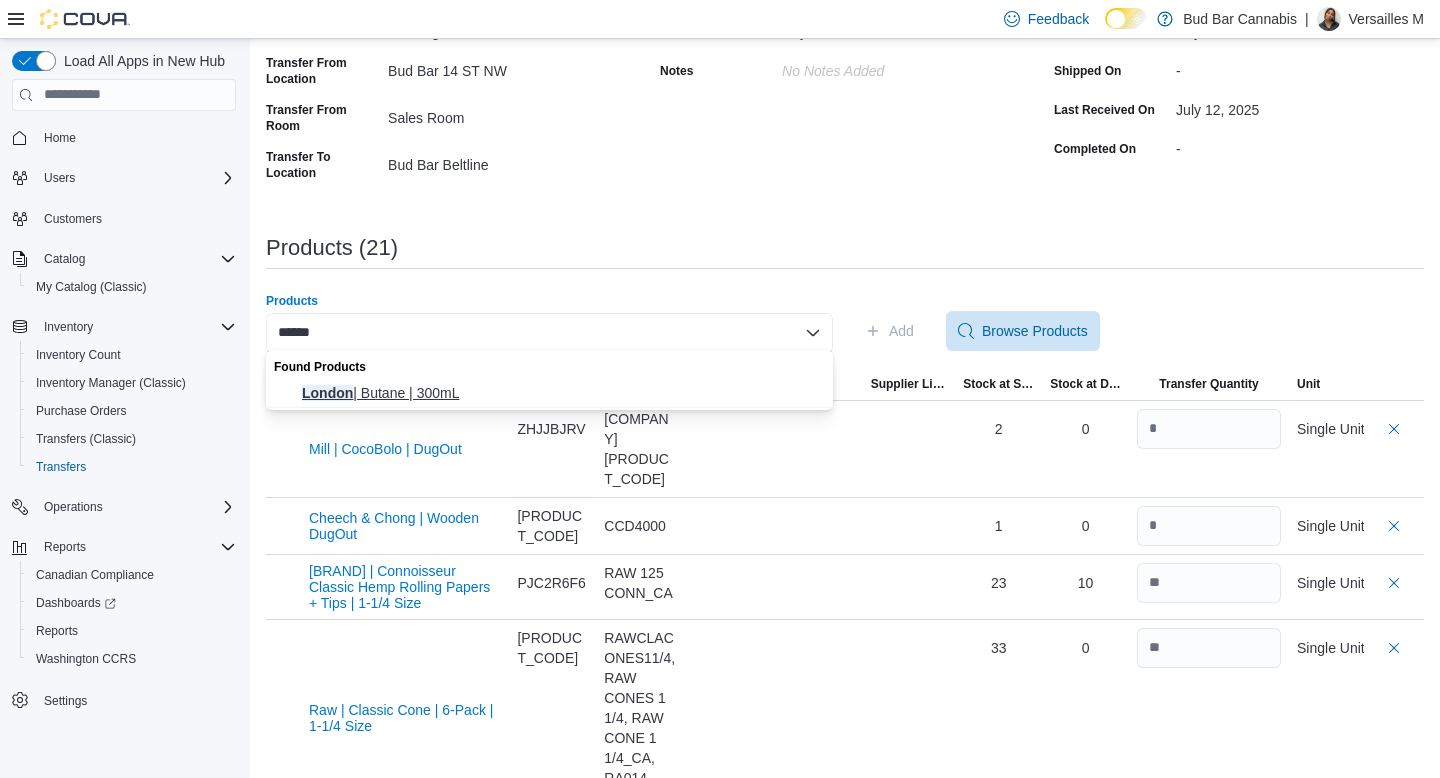 type on "******" 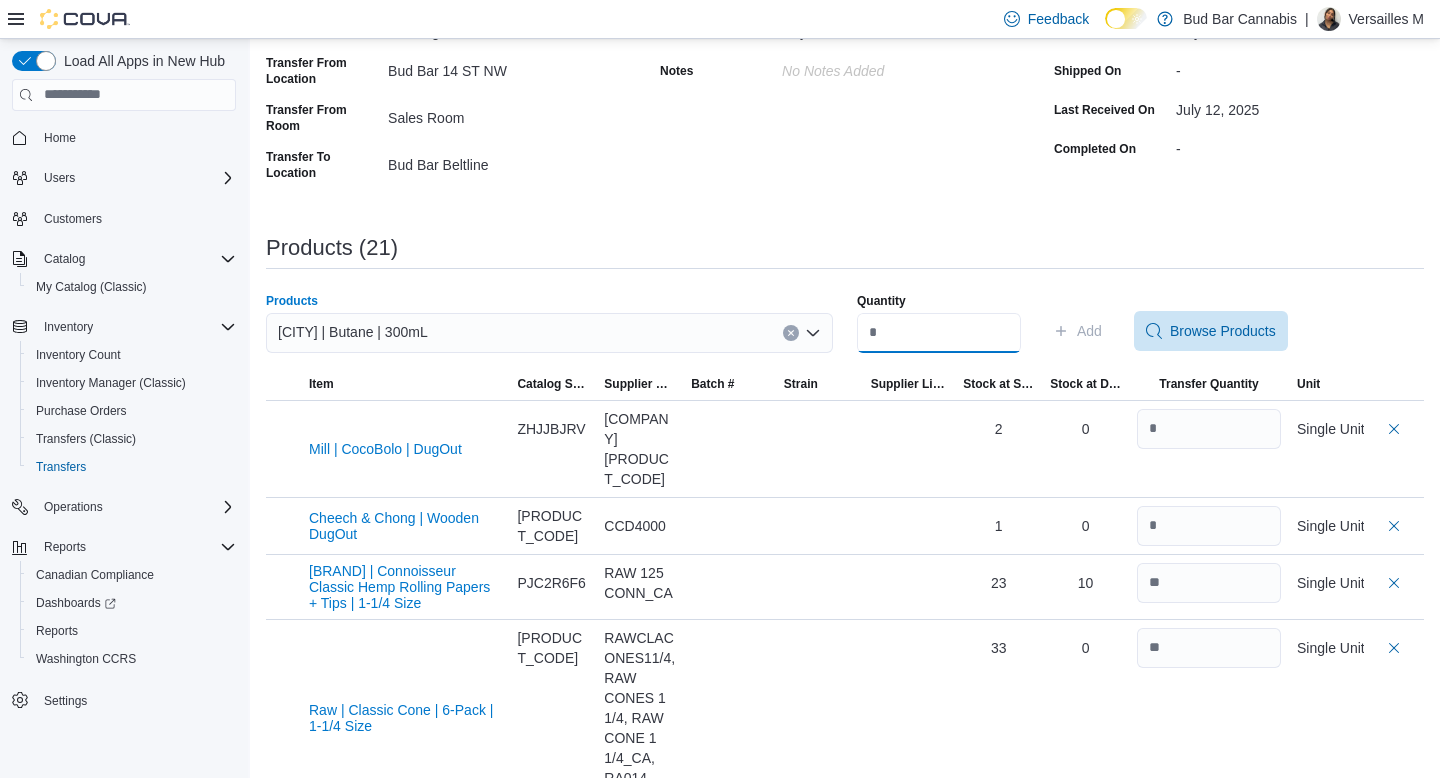 click on "Quantity" at bounding box center [939, 333] 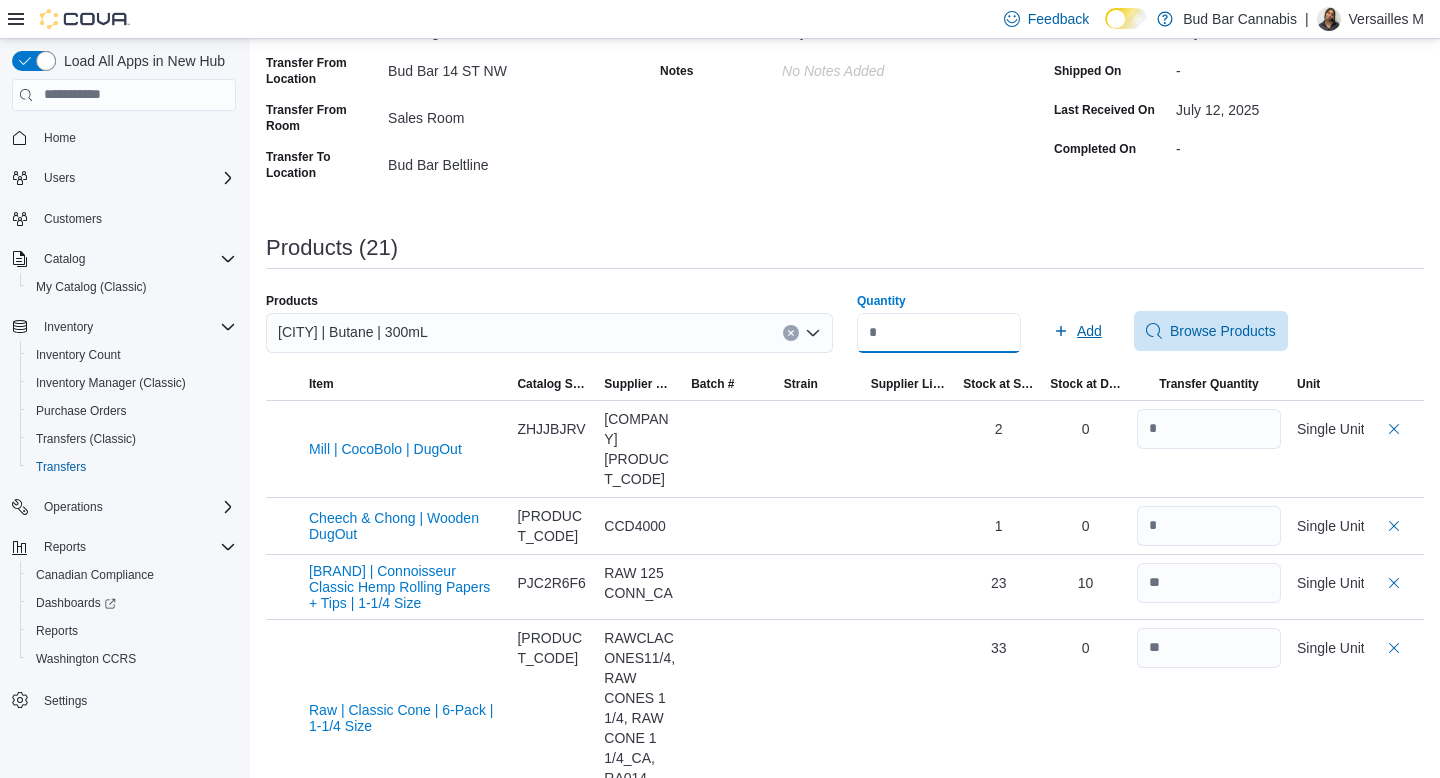 type on "**" 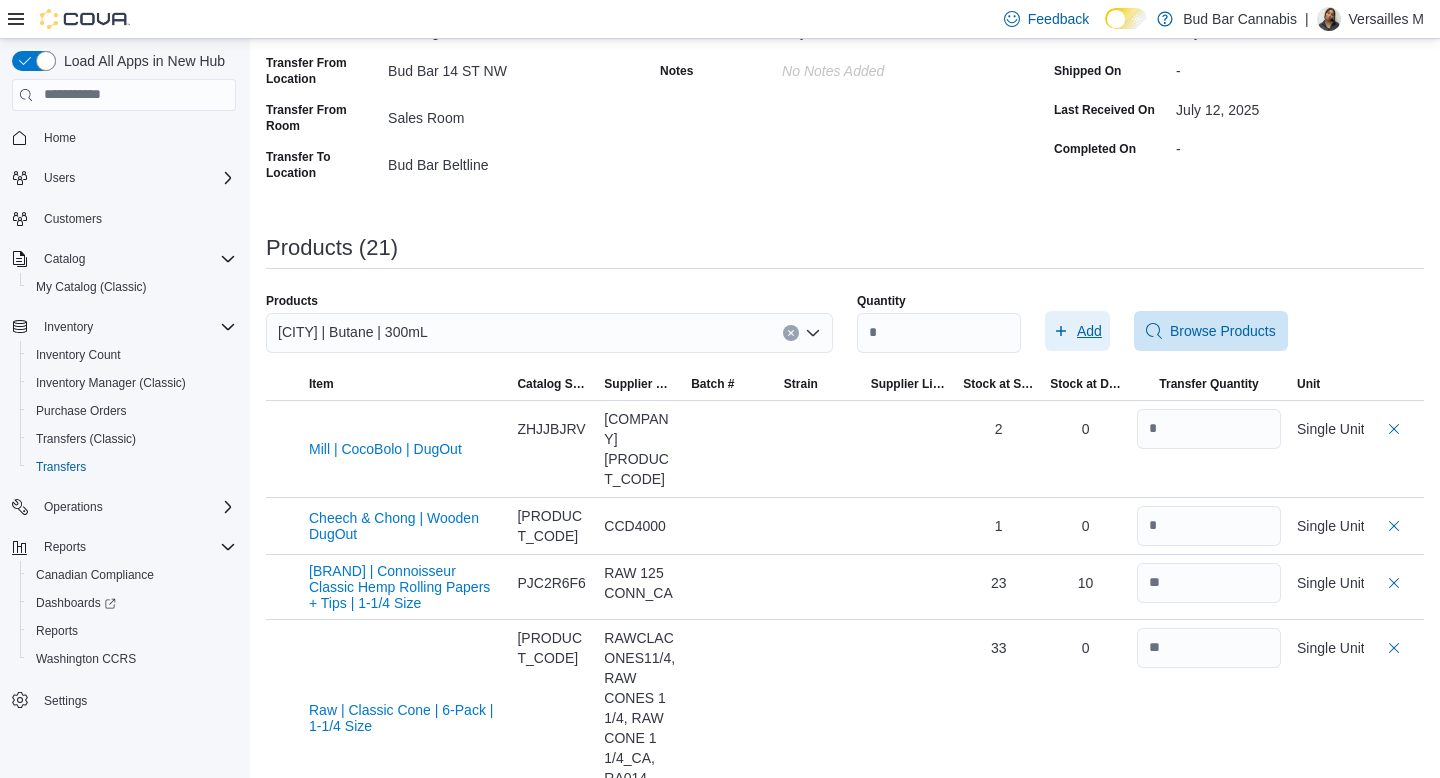 click on "Add" at bounding box center (1089, 331) 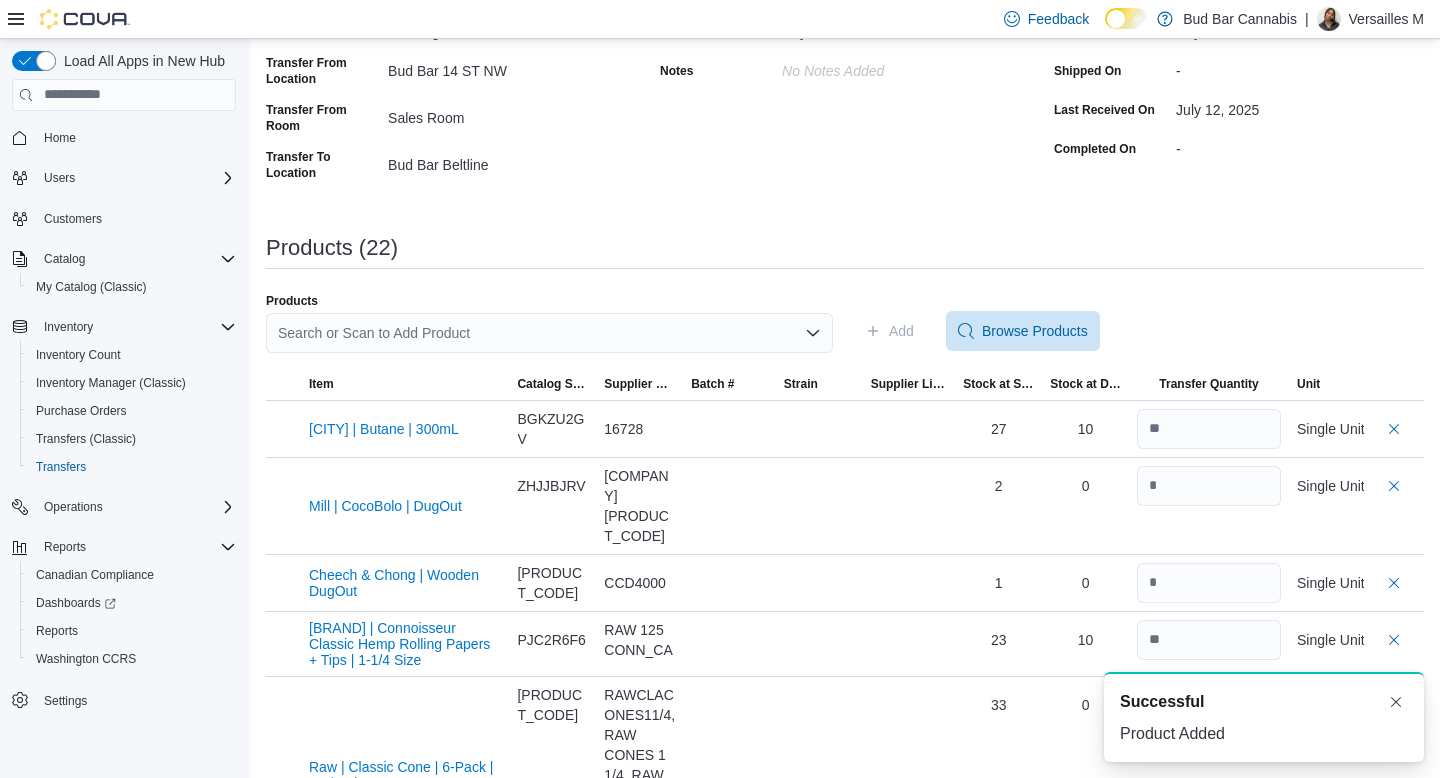 scroll, scrollTop: 0, scrollLeft: 0, axis: both 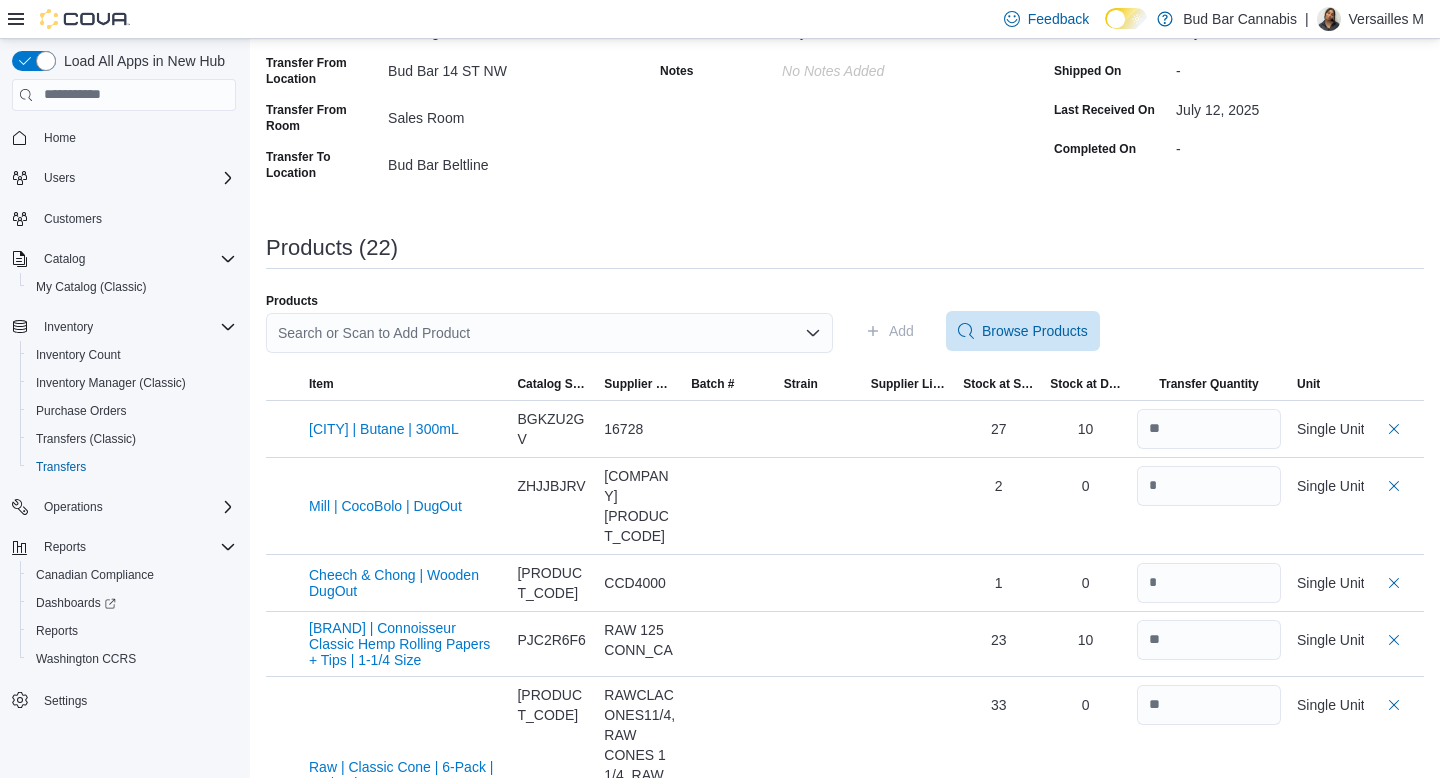 click on "Search or Scan to Add Product" at bounding box center [549, 333] 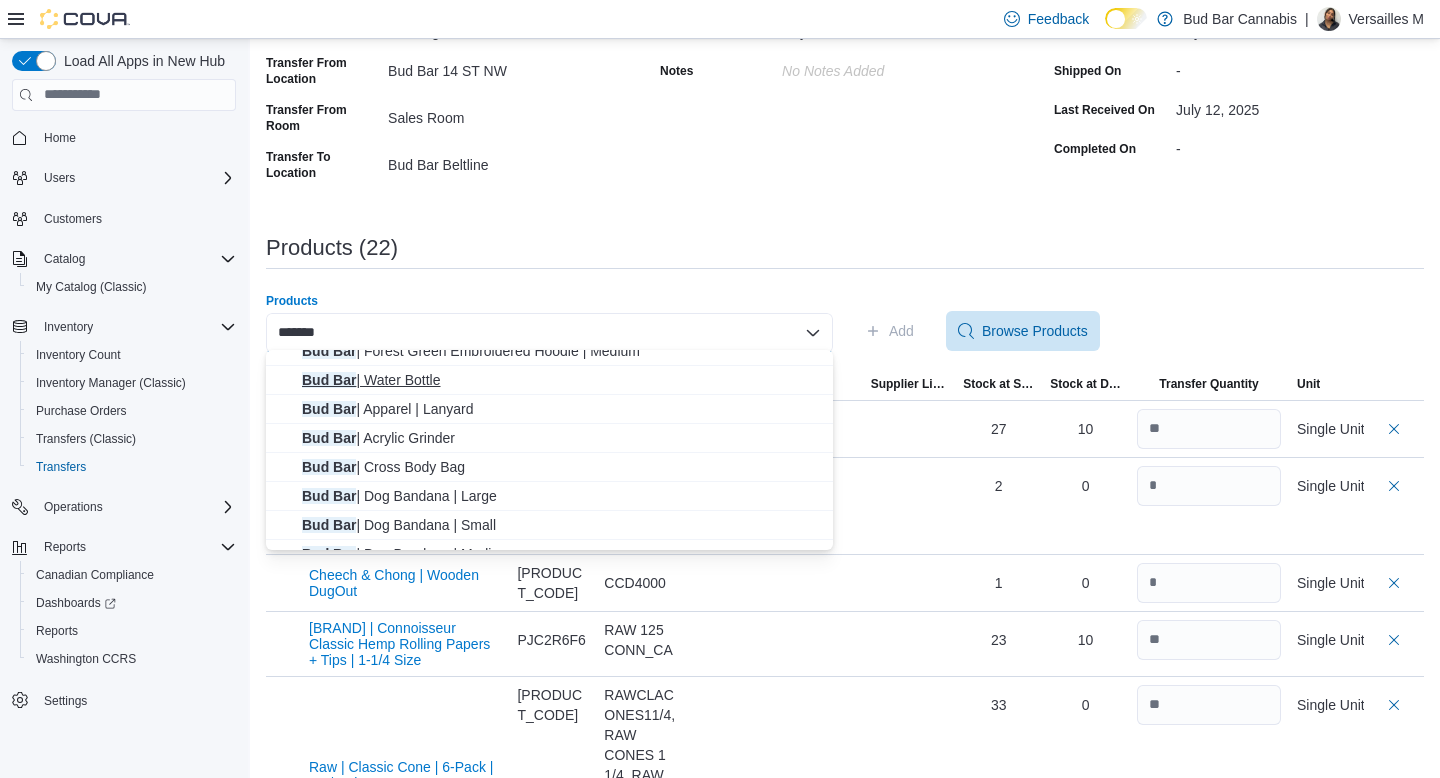 scroll, scrollTop: 99, scrollLeft: 0, axis: vertical 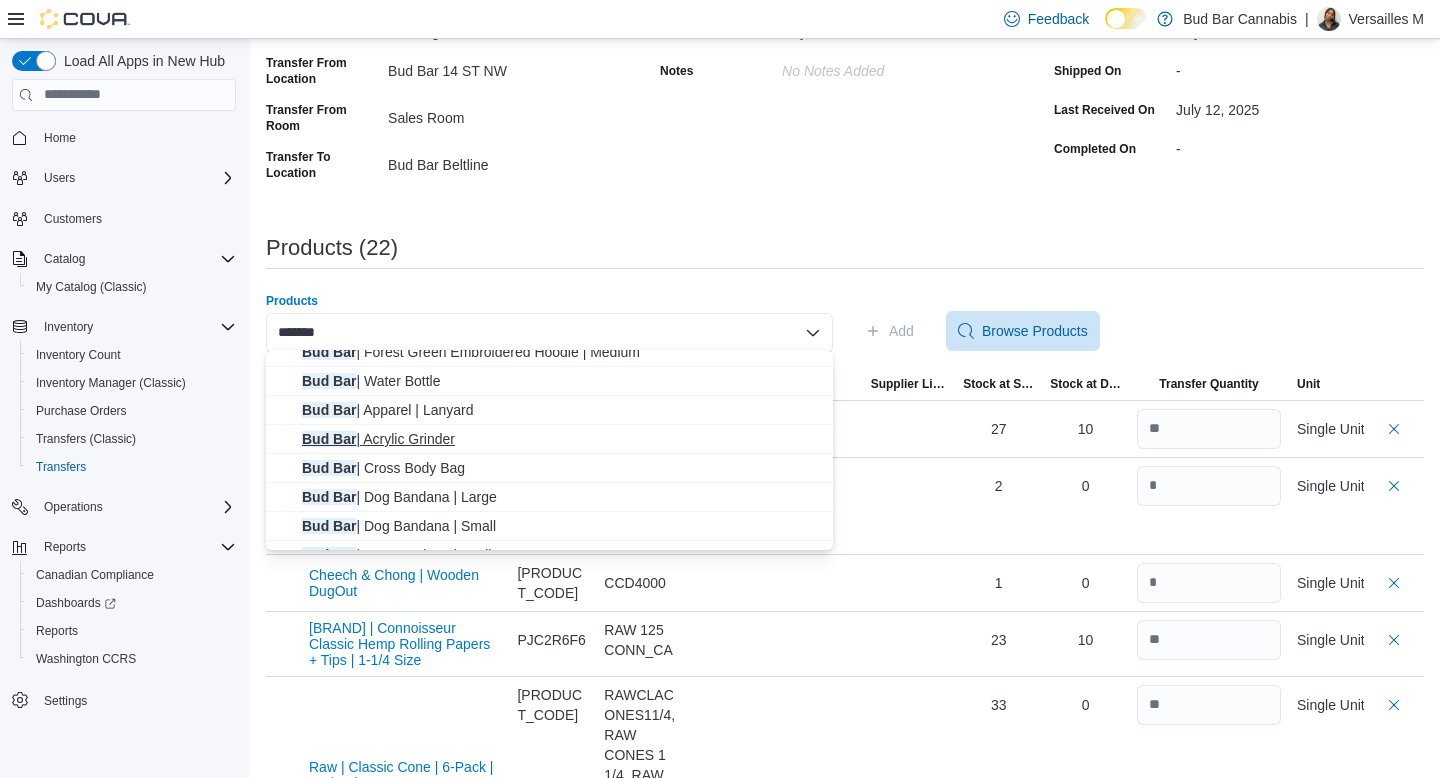type on "*******" 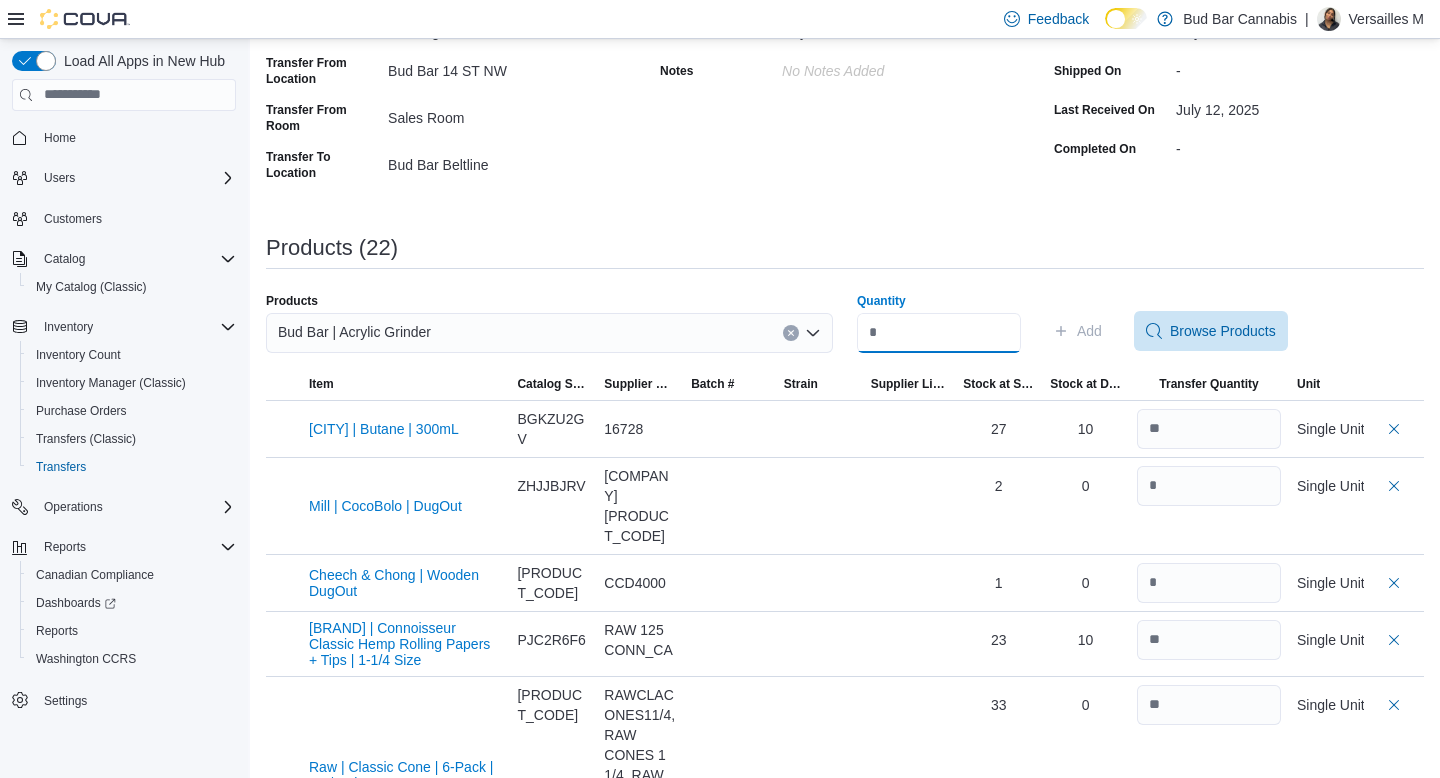 click on "Quantity" at bounding box center [939, 333] 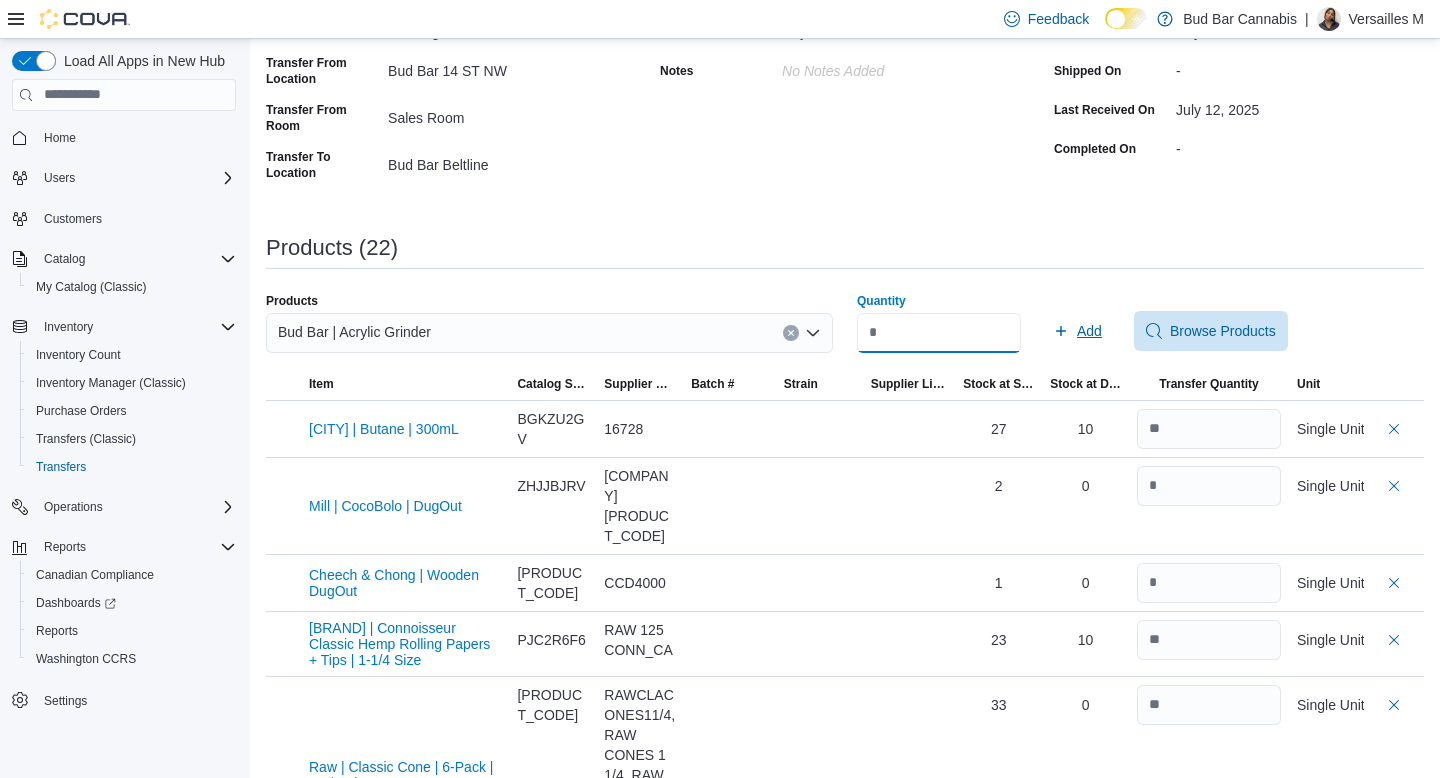 type on "*" 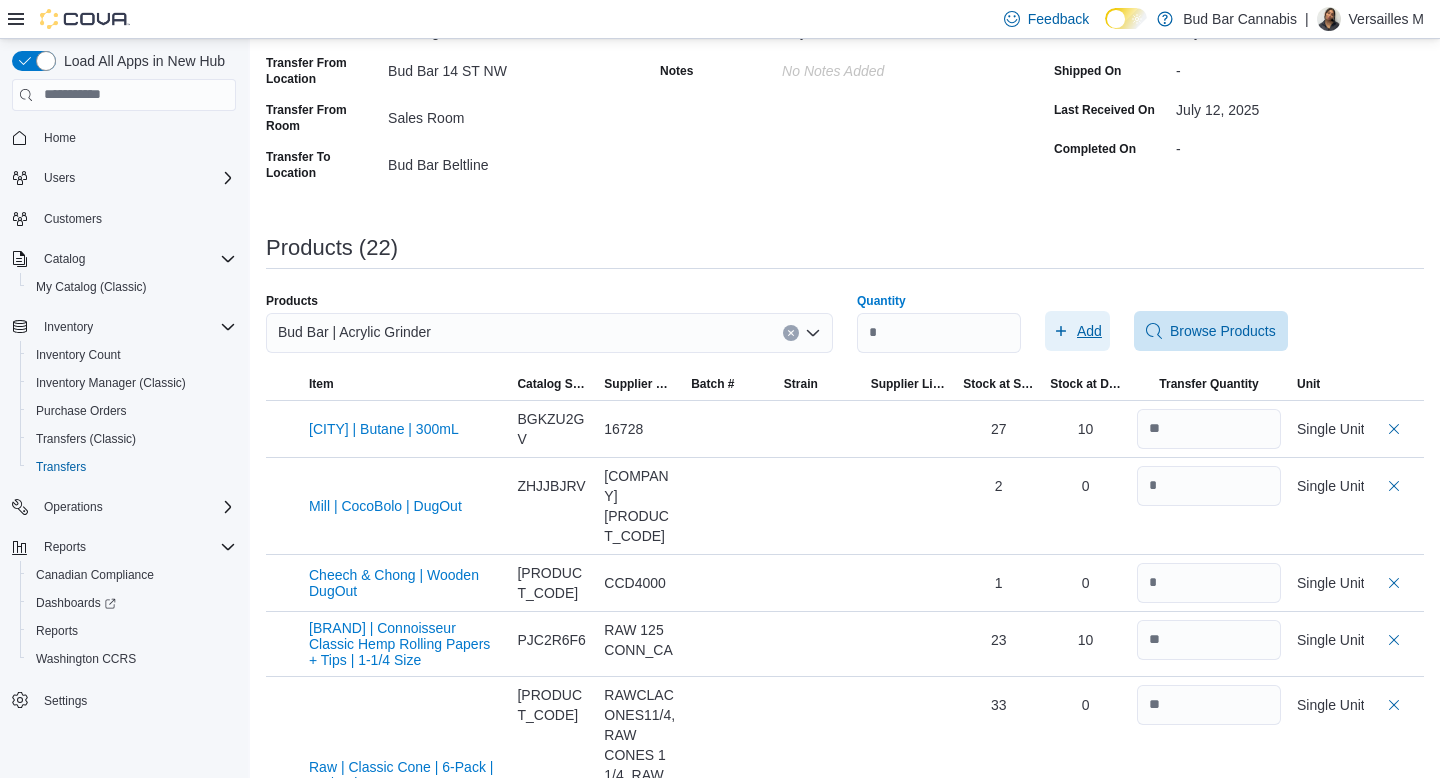 click 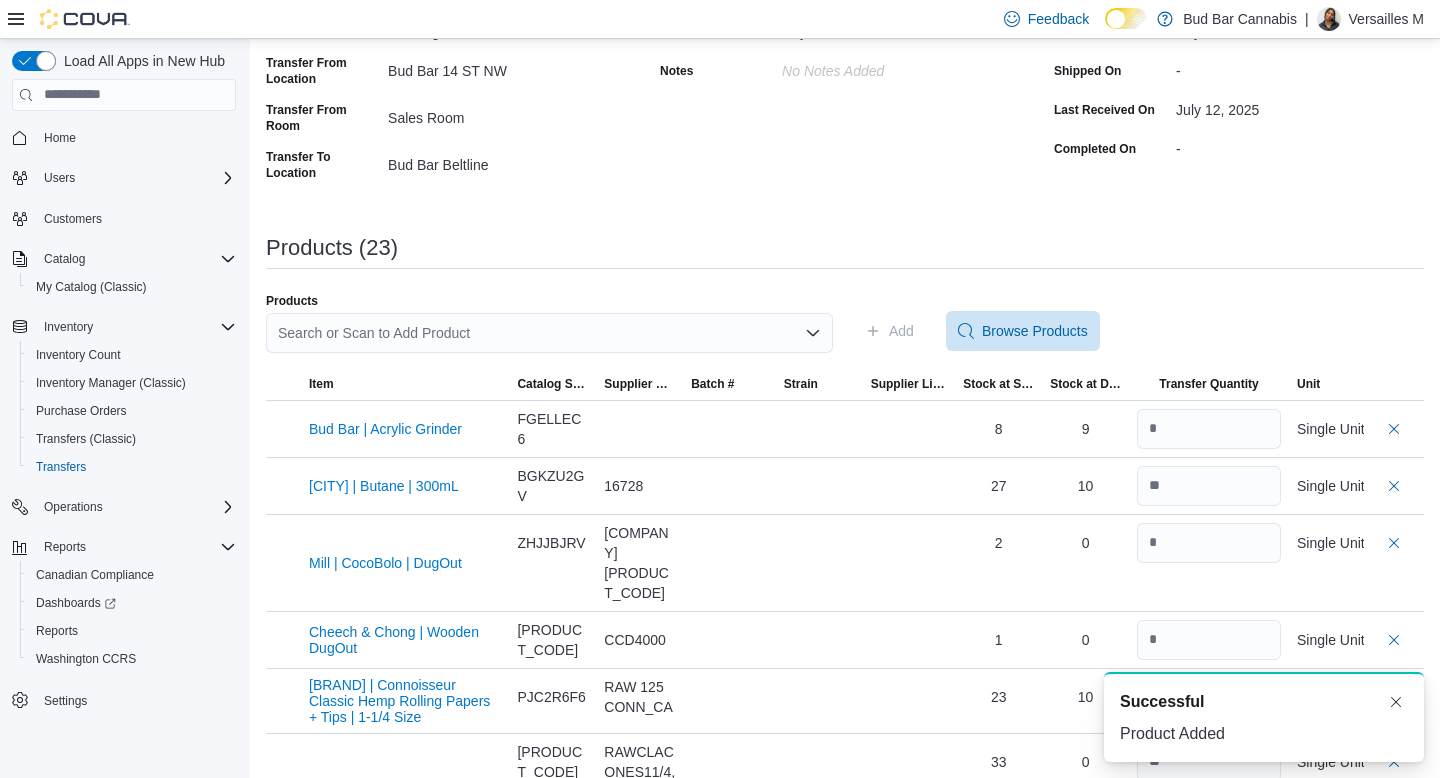 scroll, scrollTop: 0, scrollLeft: 0, axis: both 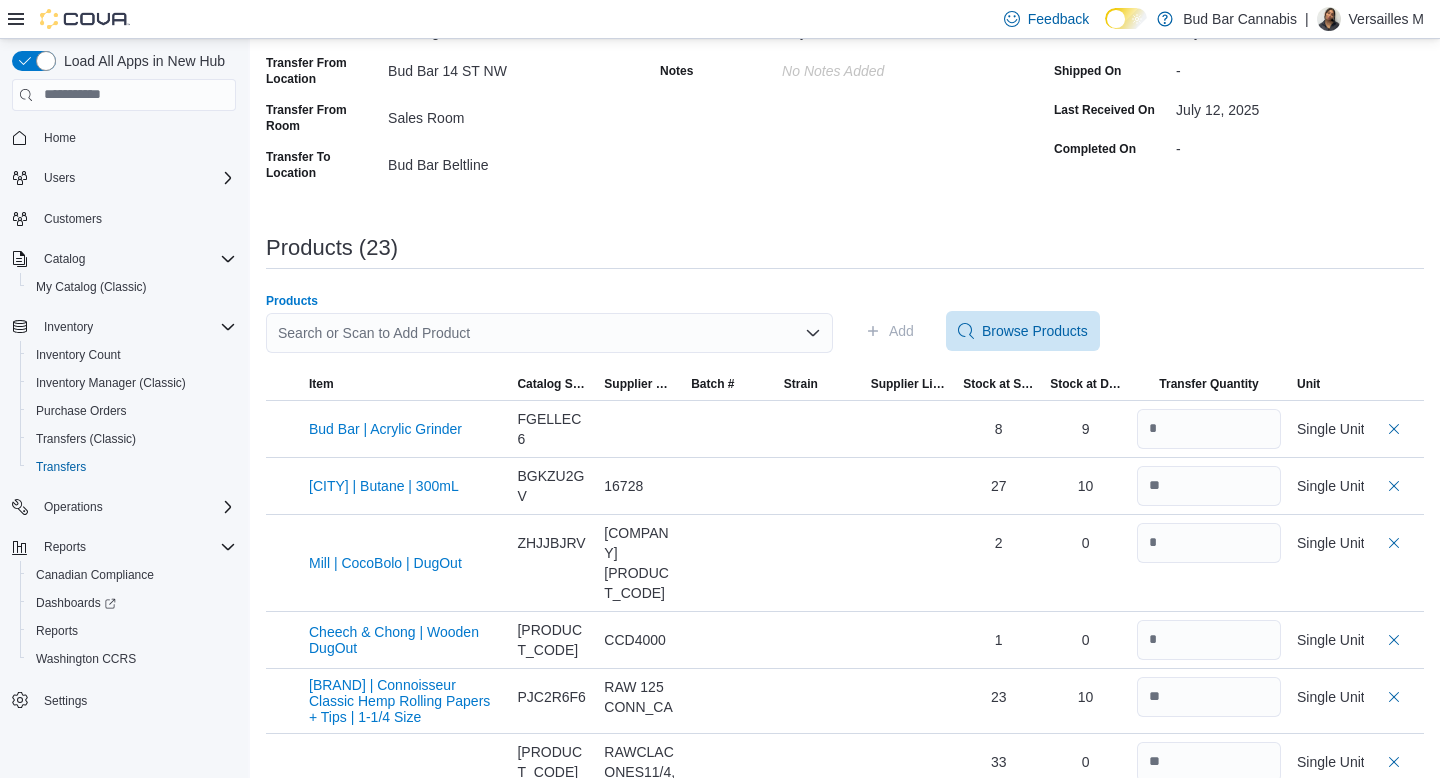 click on "Search or Scan to Add Product" at bounding box center [549, 333] 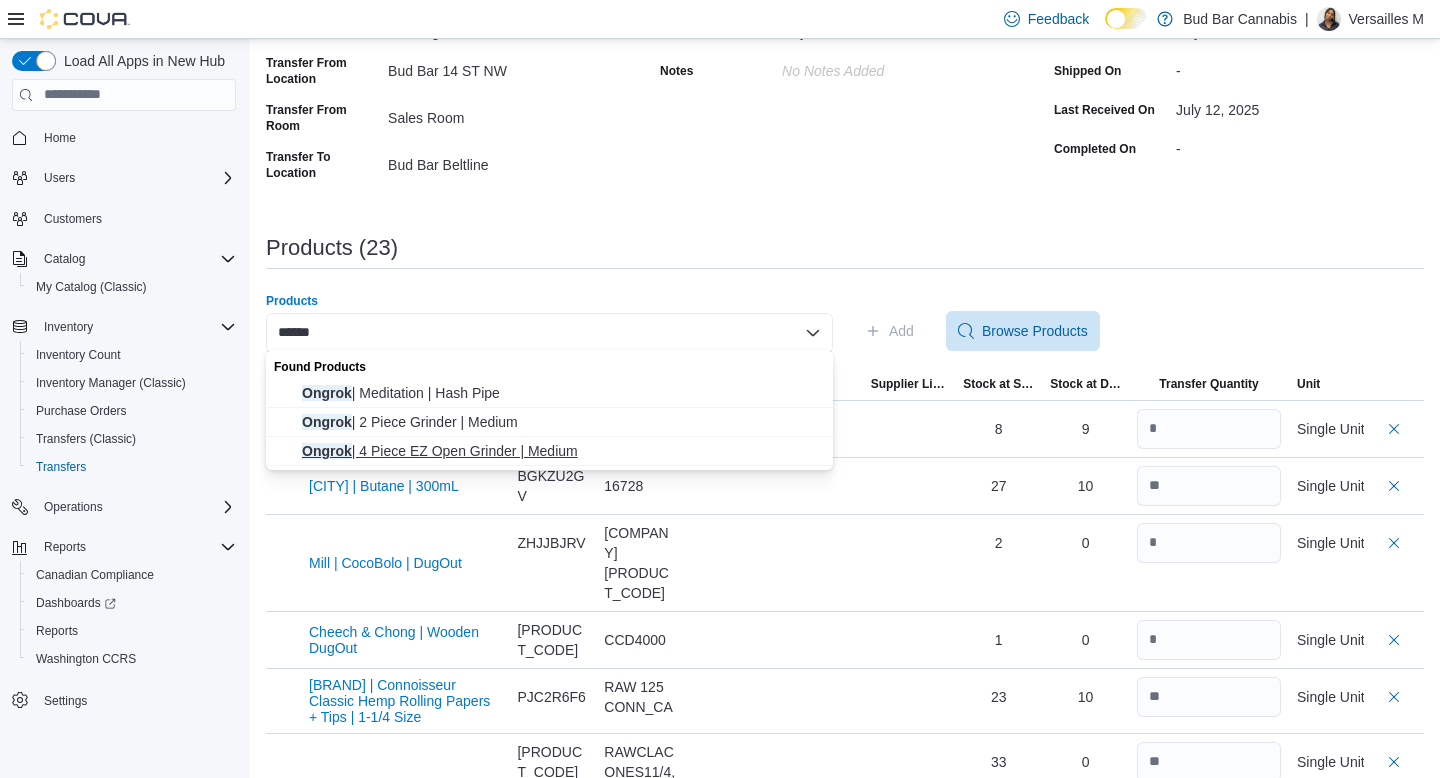 type on "******" 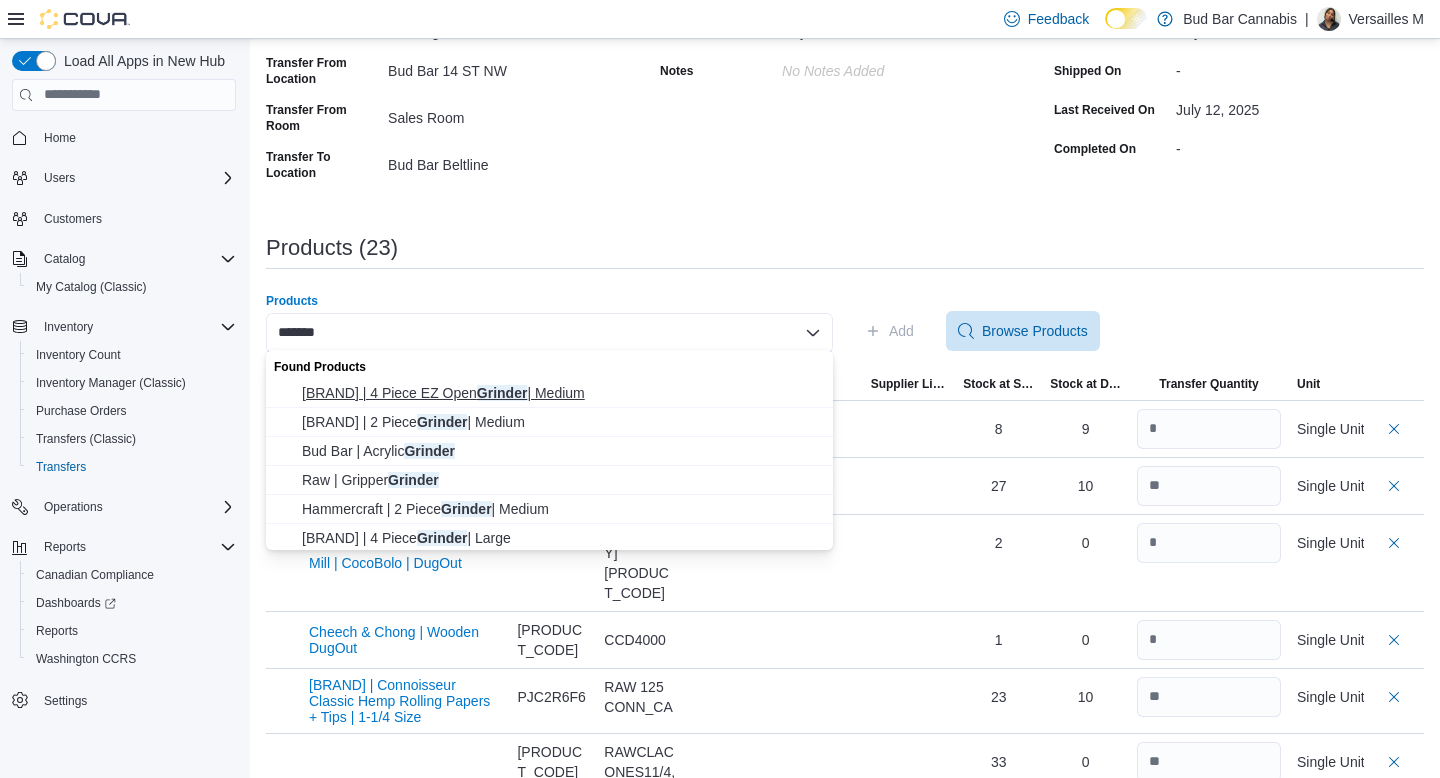 type on "*******" 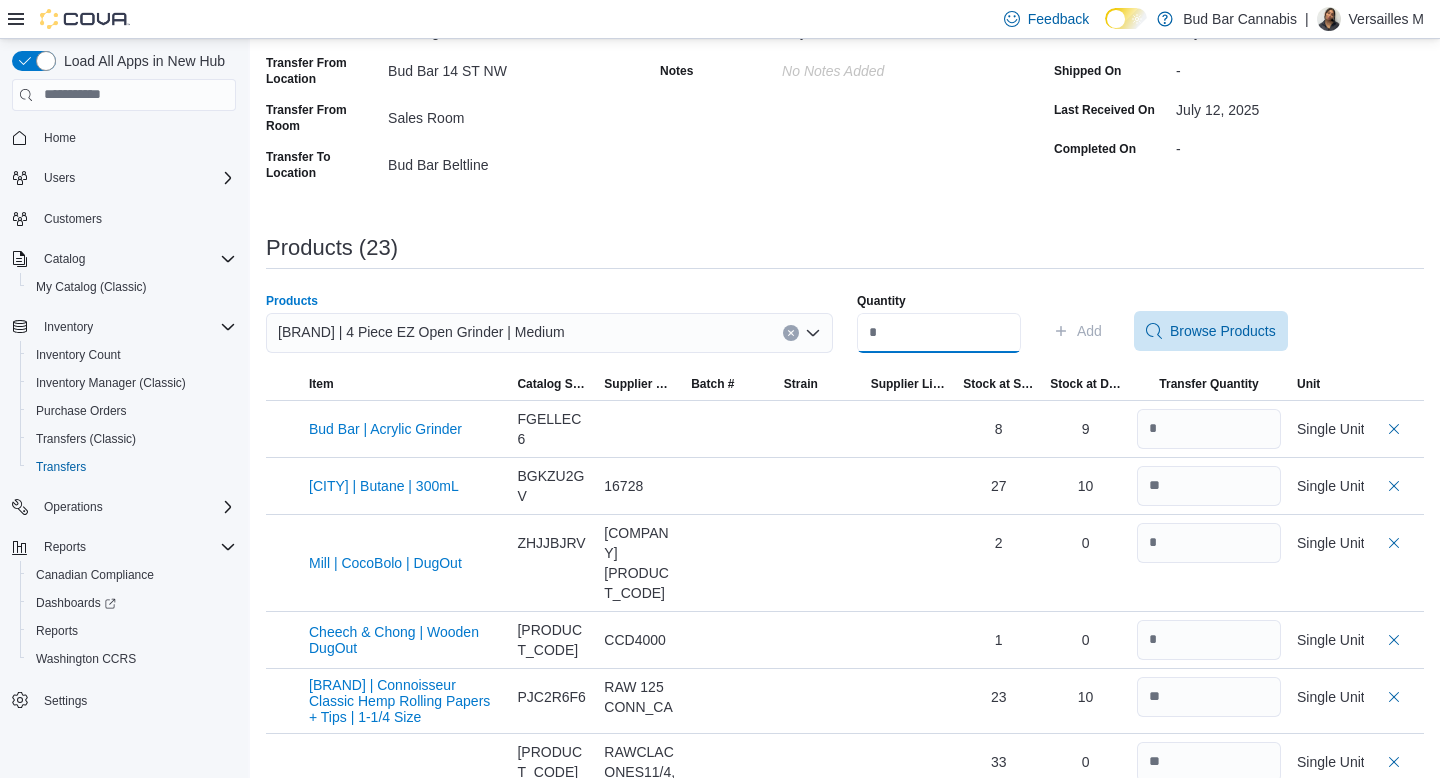 click on "Quantity" at bounding box center [939, 333] 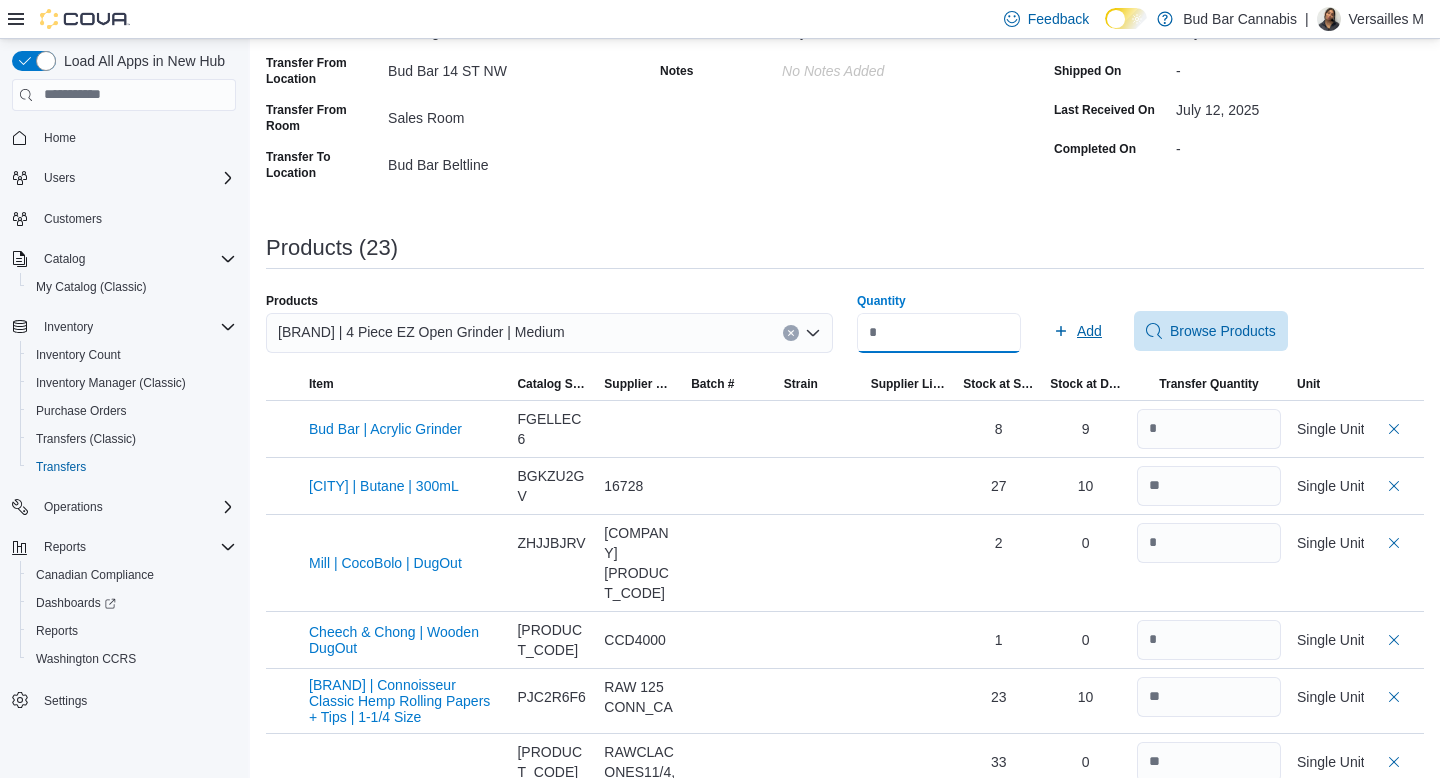 type on "*" 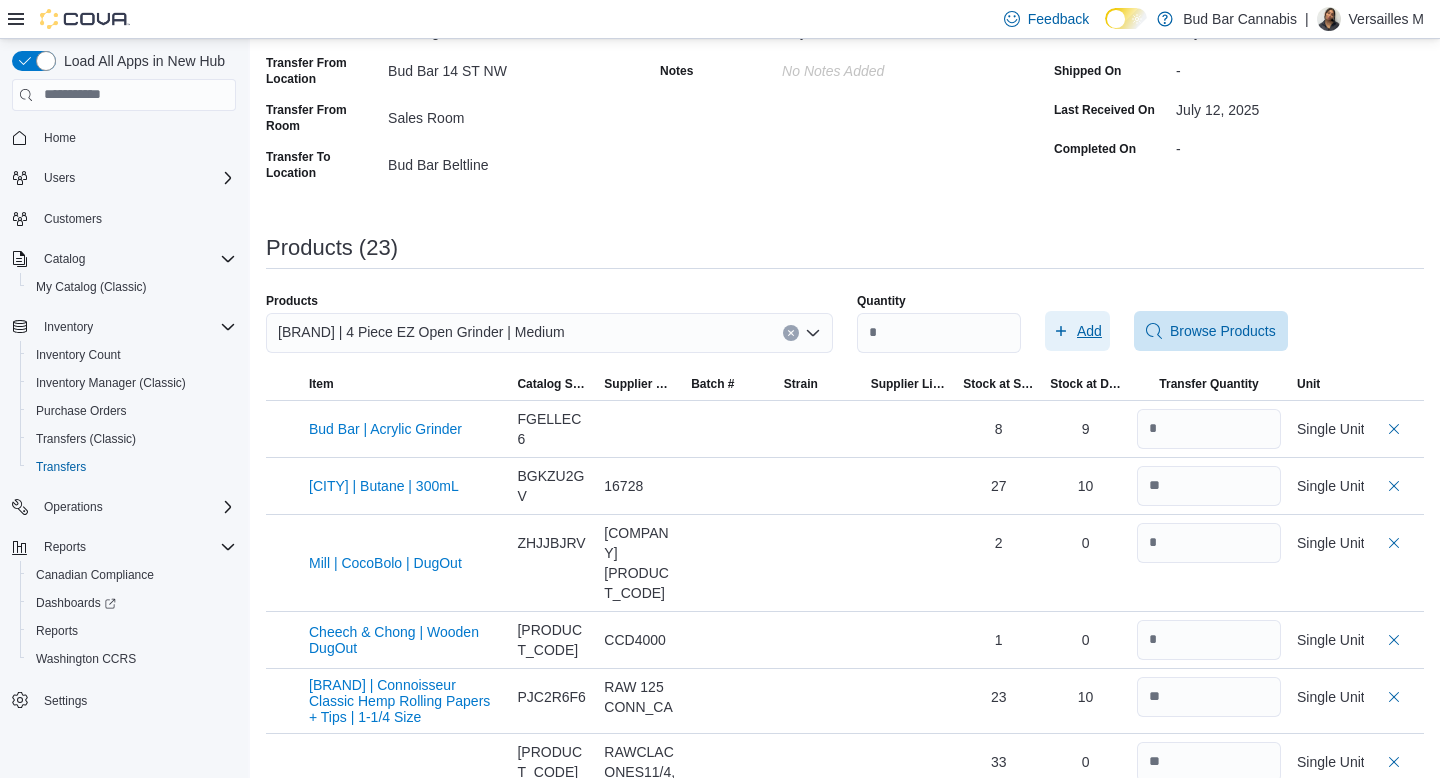 click on "Add" at bounding box center [1089, 331] 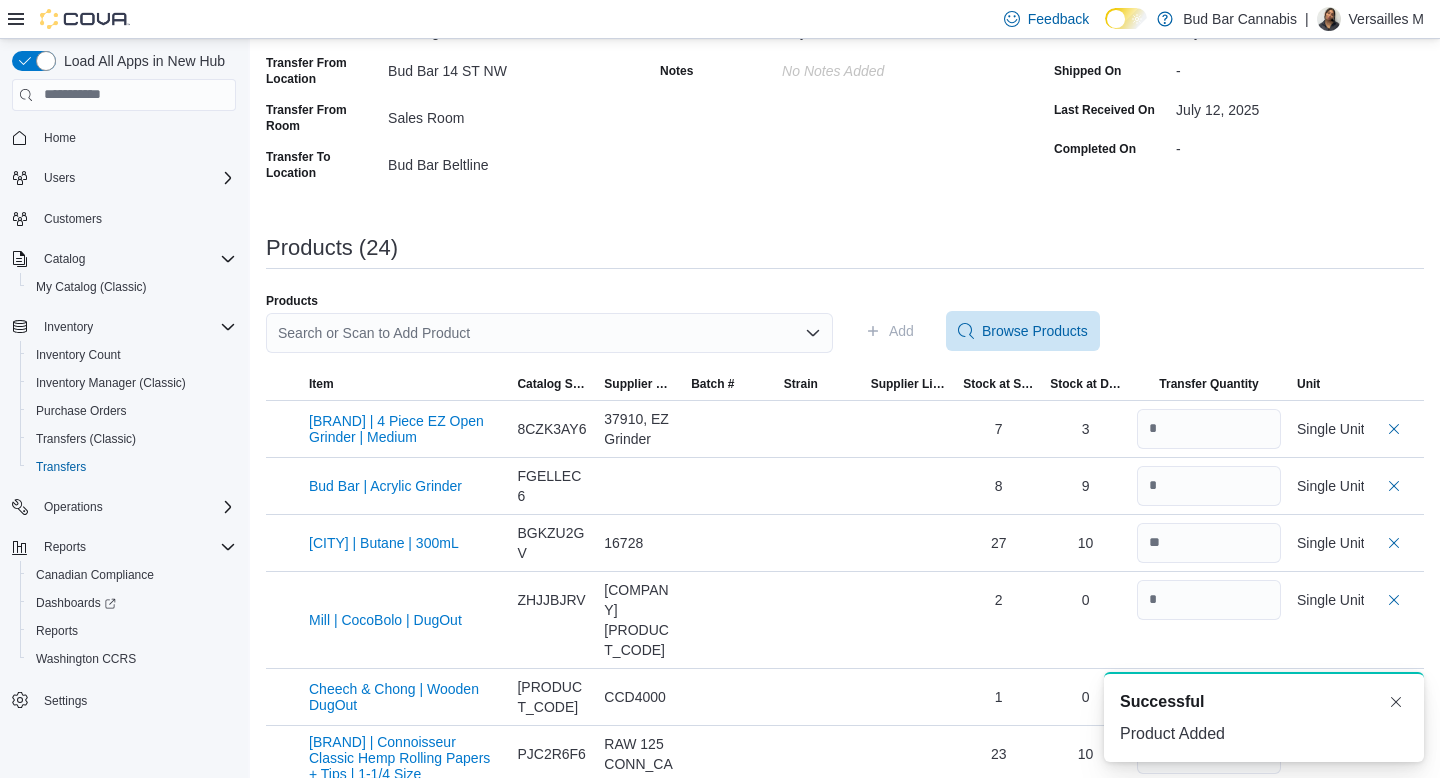 scroll, scrollTop: 0, scrollLeft: 0, axis: both 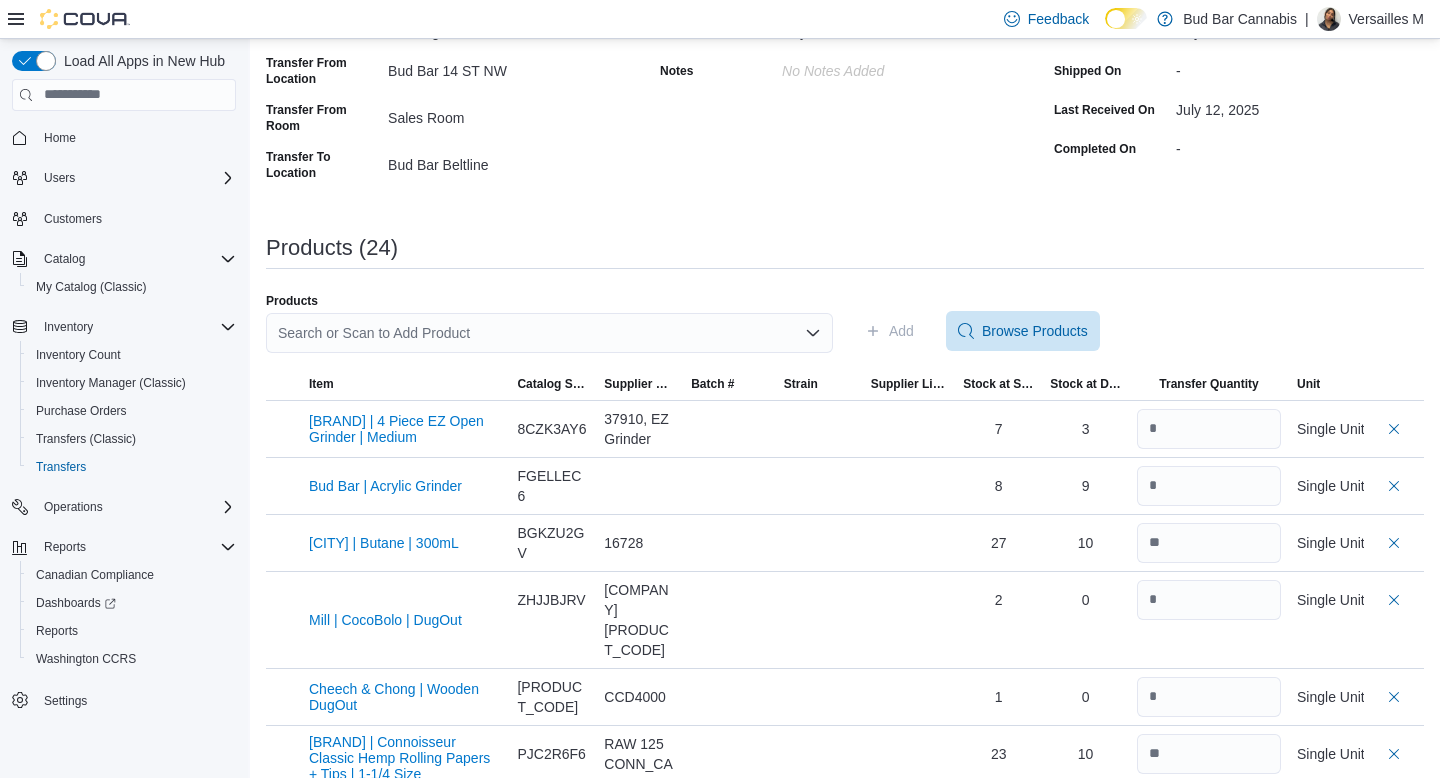 click on "Search or Scan to Add Product" at bounding box center [549, 333] 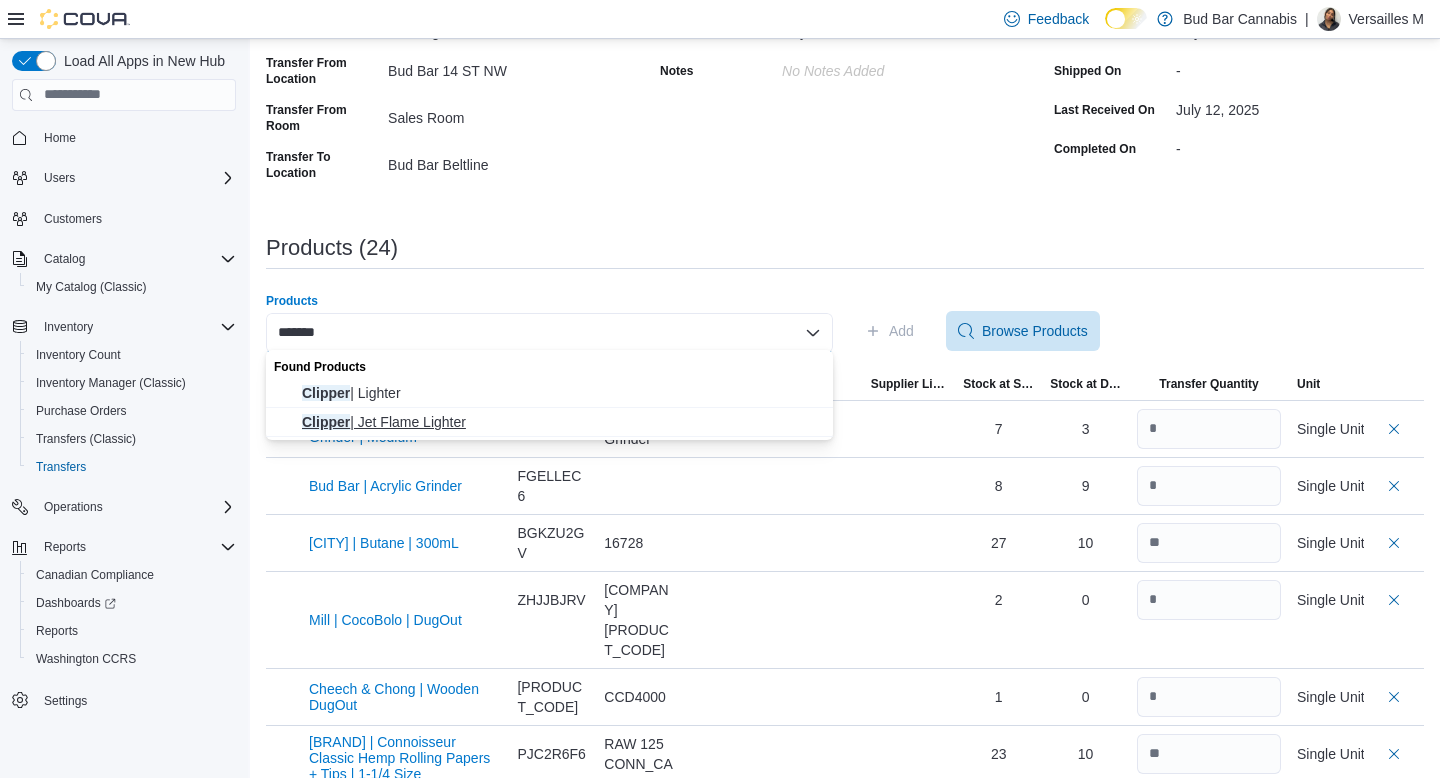type on "*******" 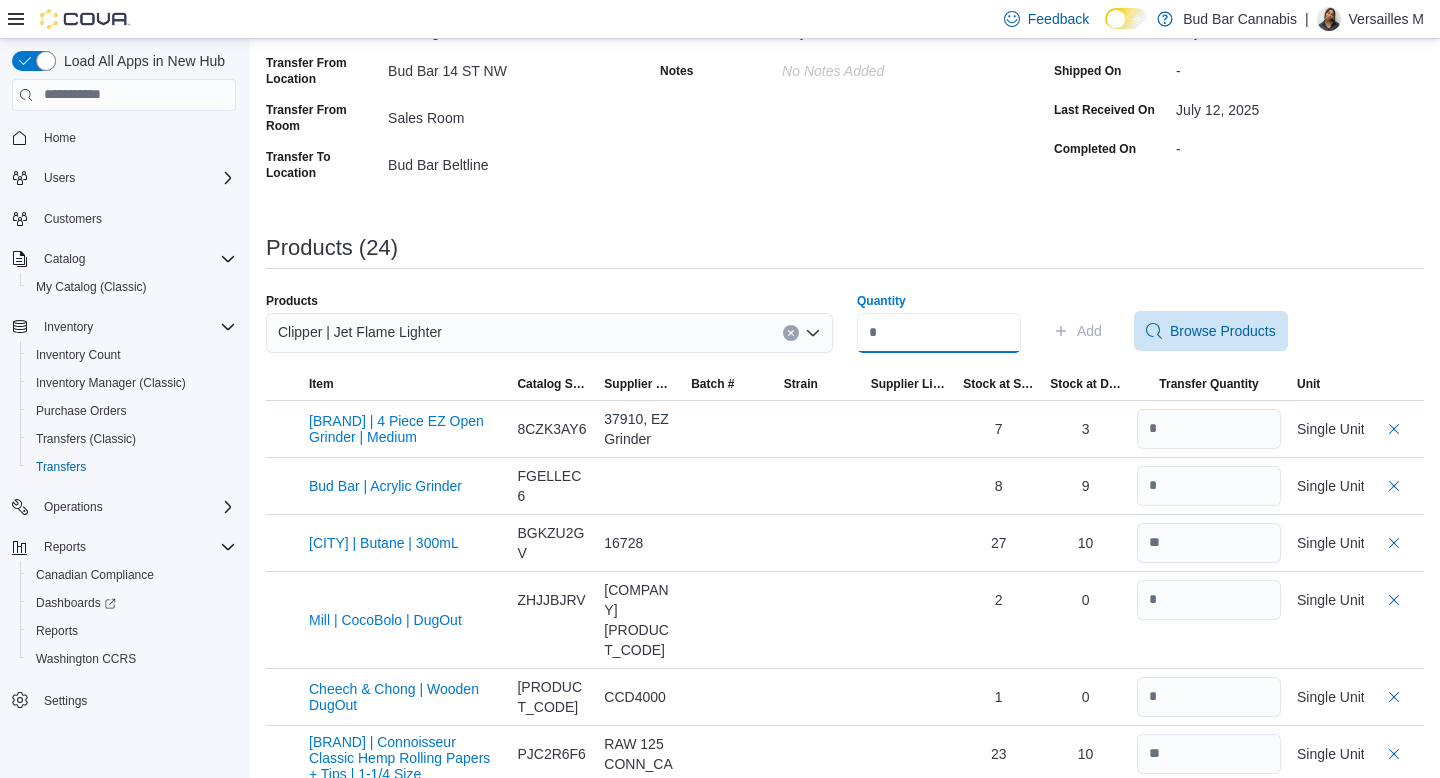 click on "Quantity" at bounding box center (939, 333) 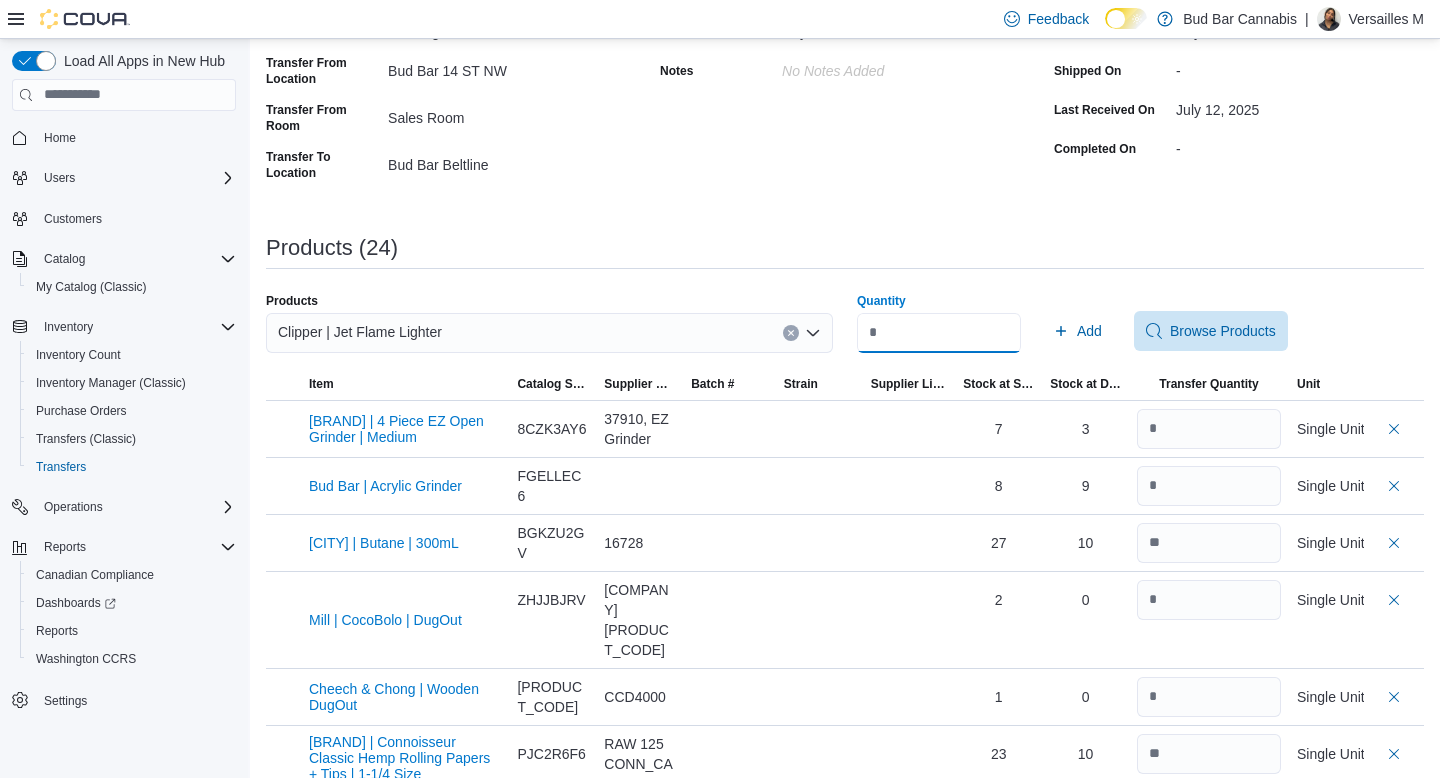 type on "**" 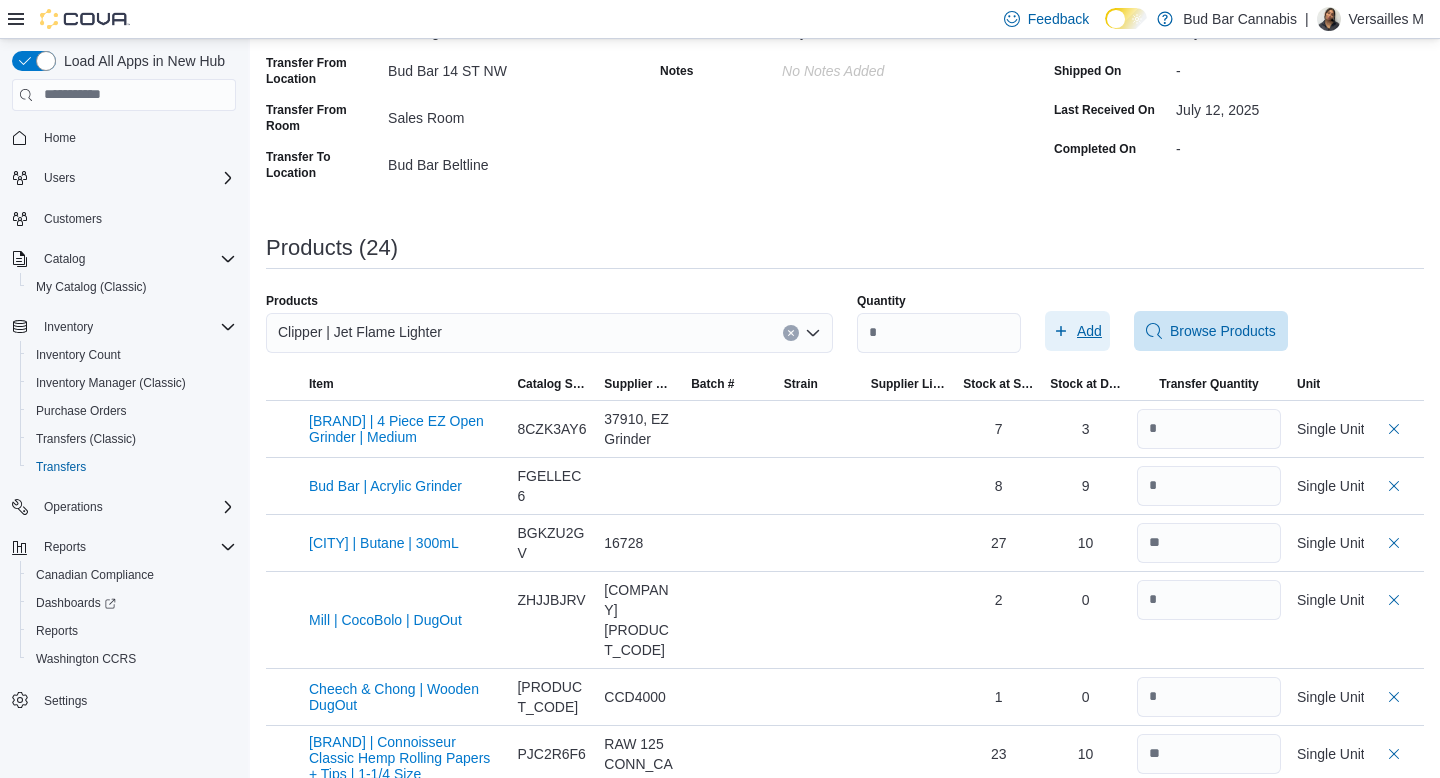 click on "Add" at bounding box center [1089, 331] 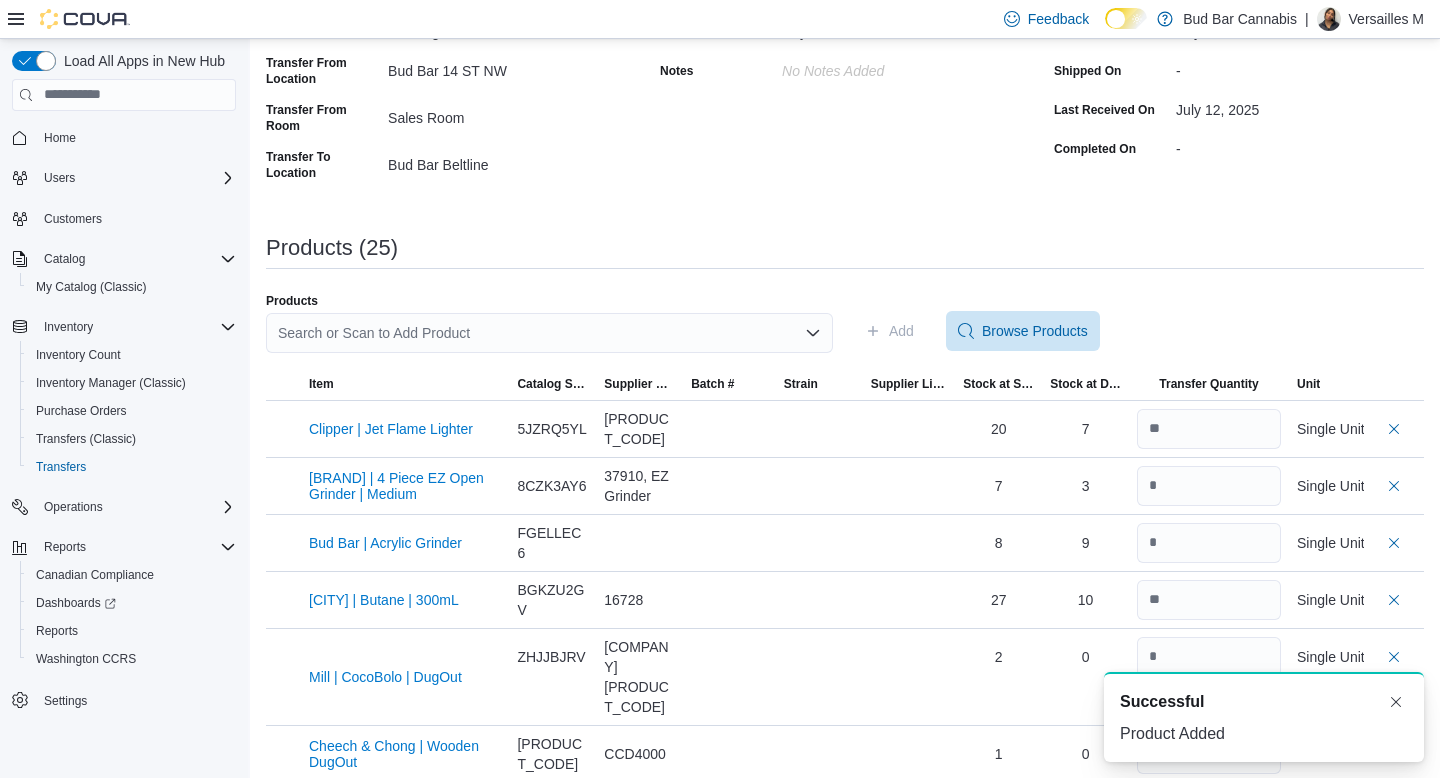scroll, scrollTop: 0, scrollLeft: 0, axis: both 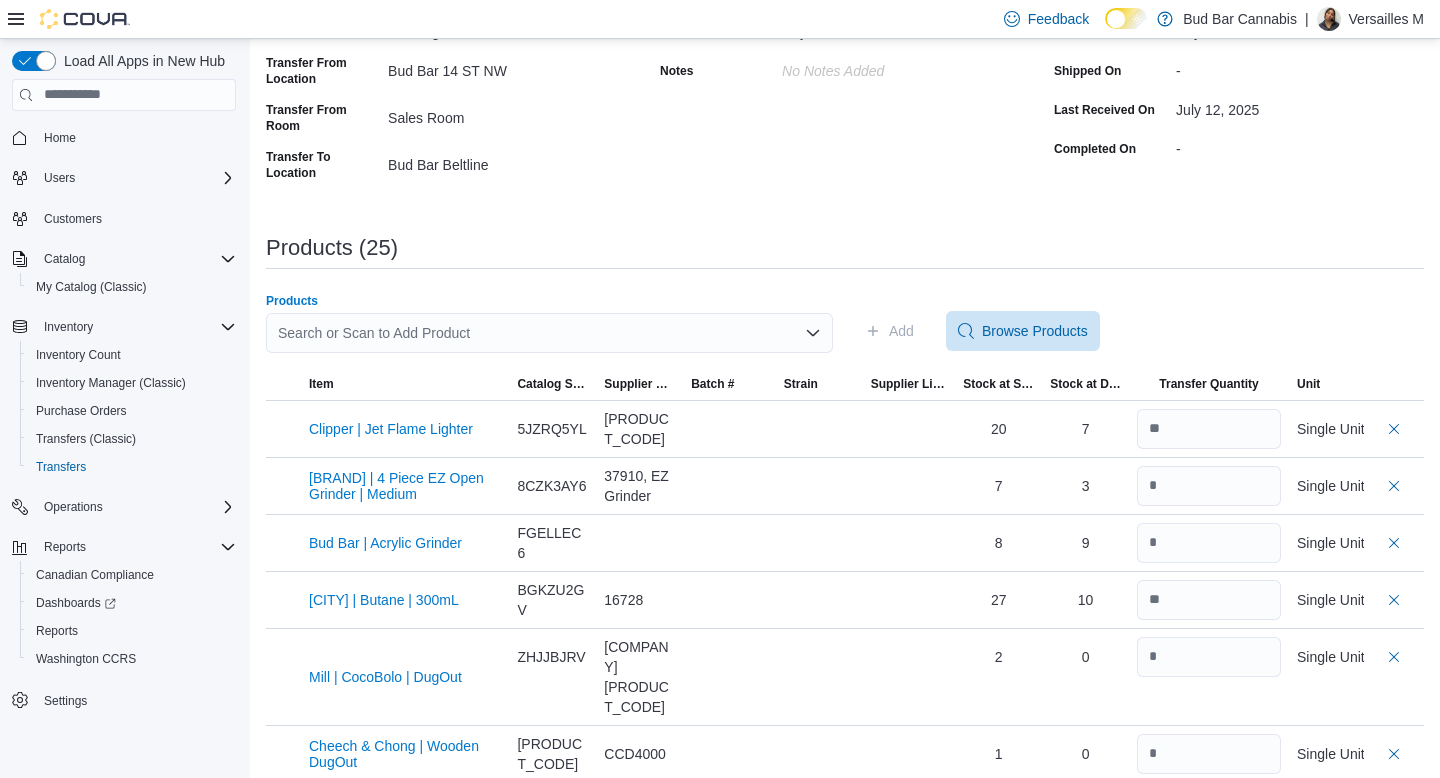 click on "Search or Scan to Add Product" at bounding box center [549, 333] 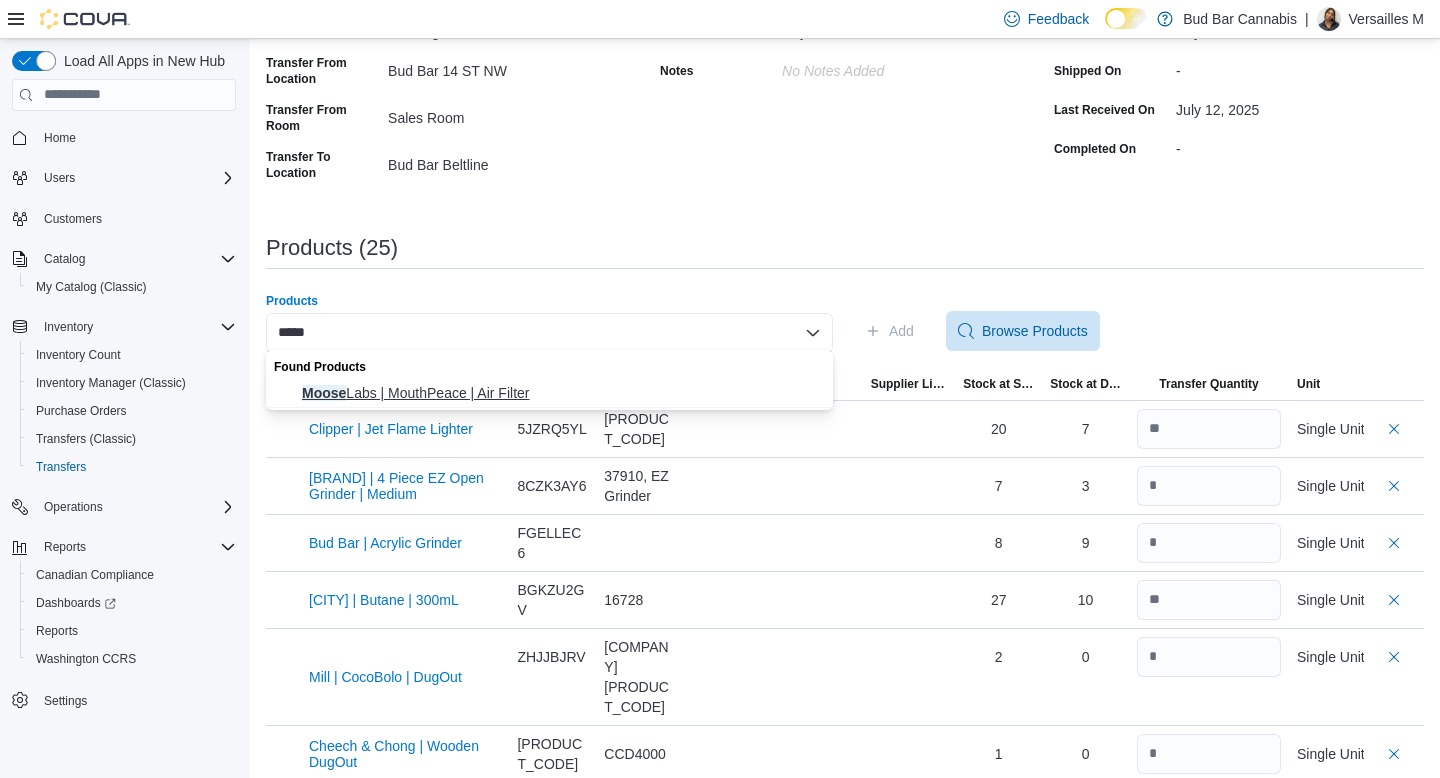 type on "*****" 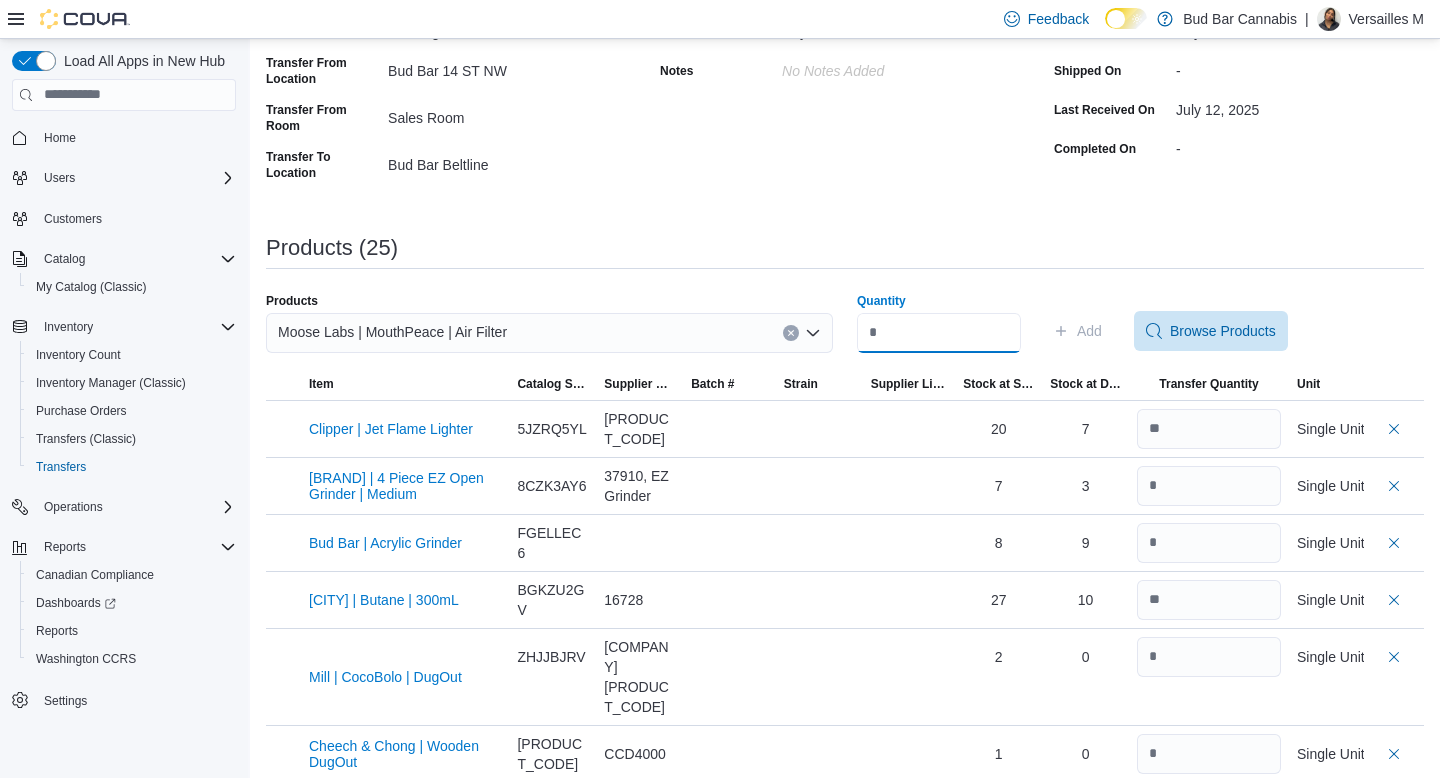 click on "Quantity" at bounding box center (939, 333) 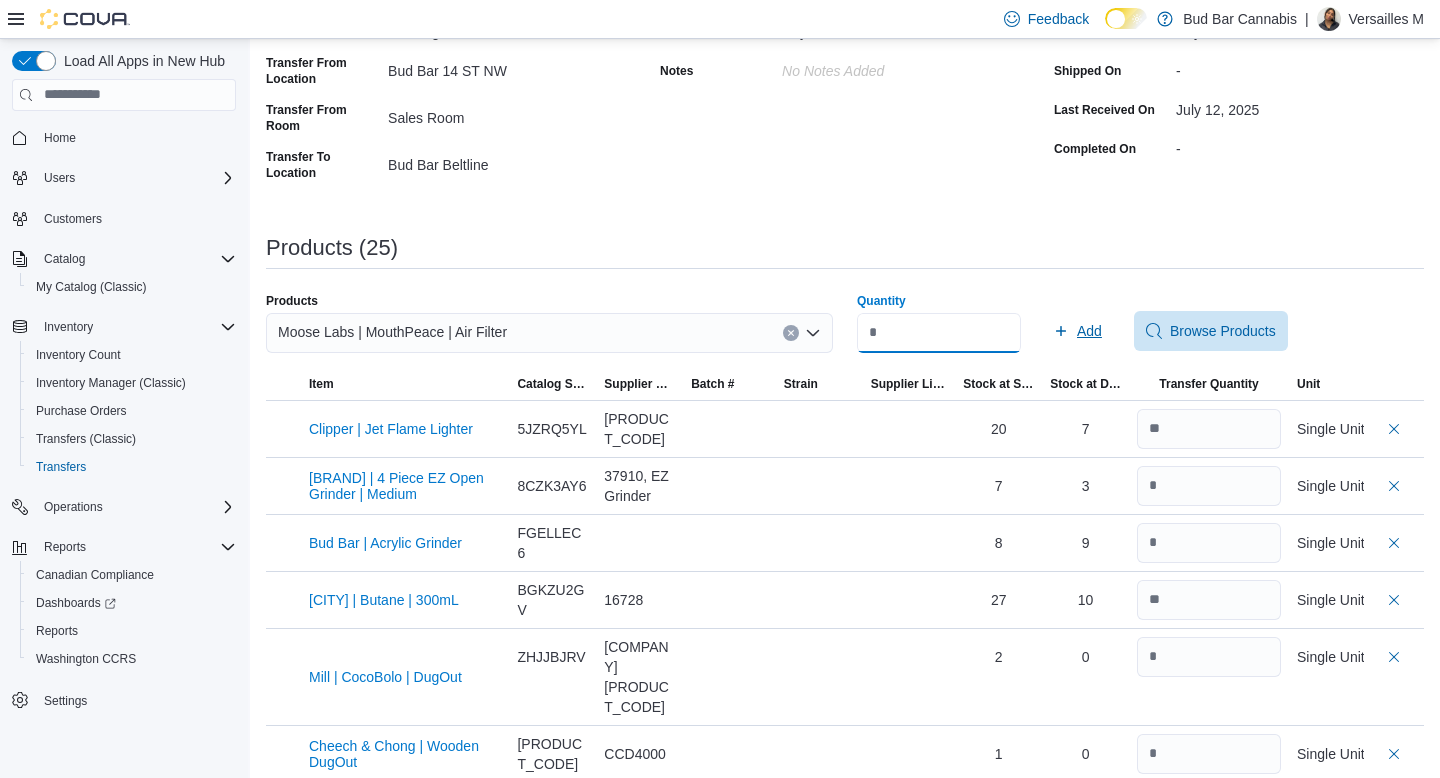 type on "*" 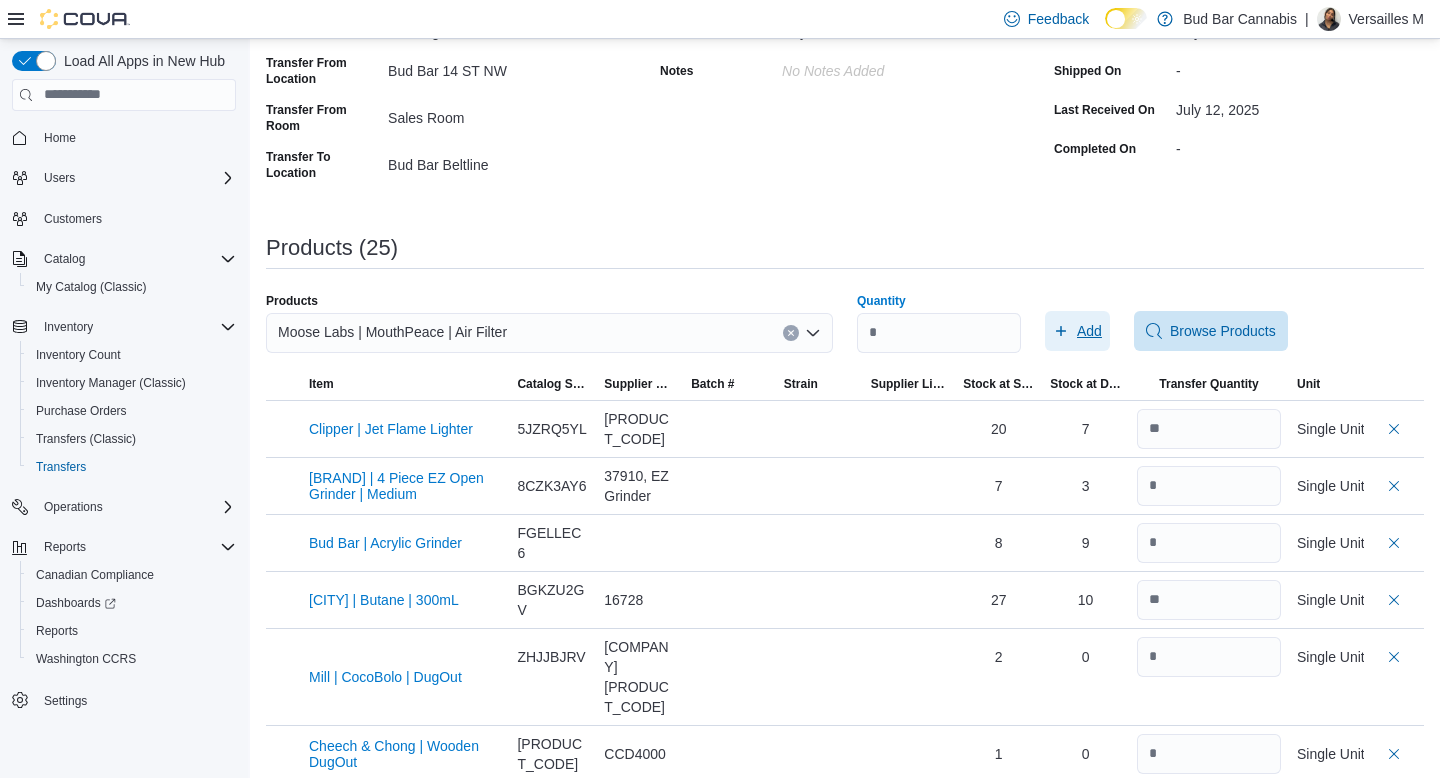 click on "Add" at bounding box center (1089, 331) 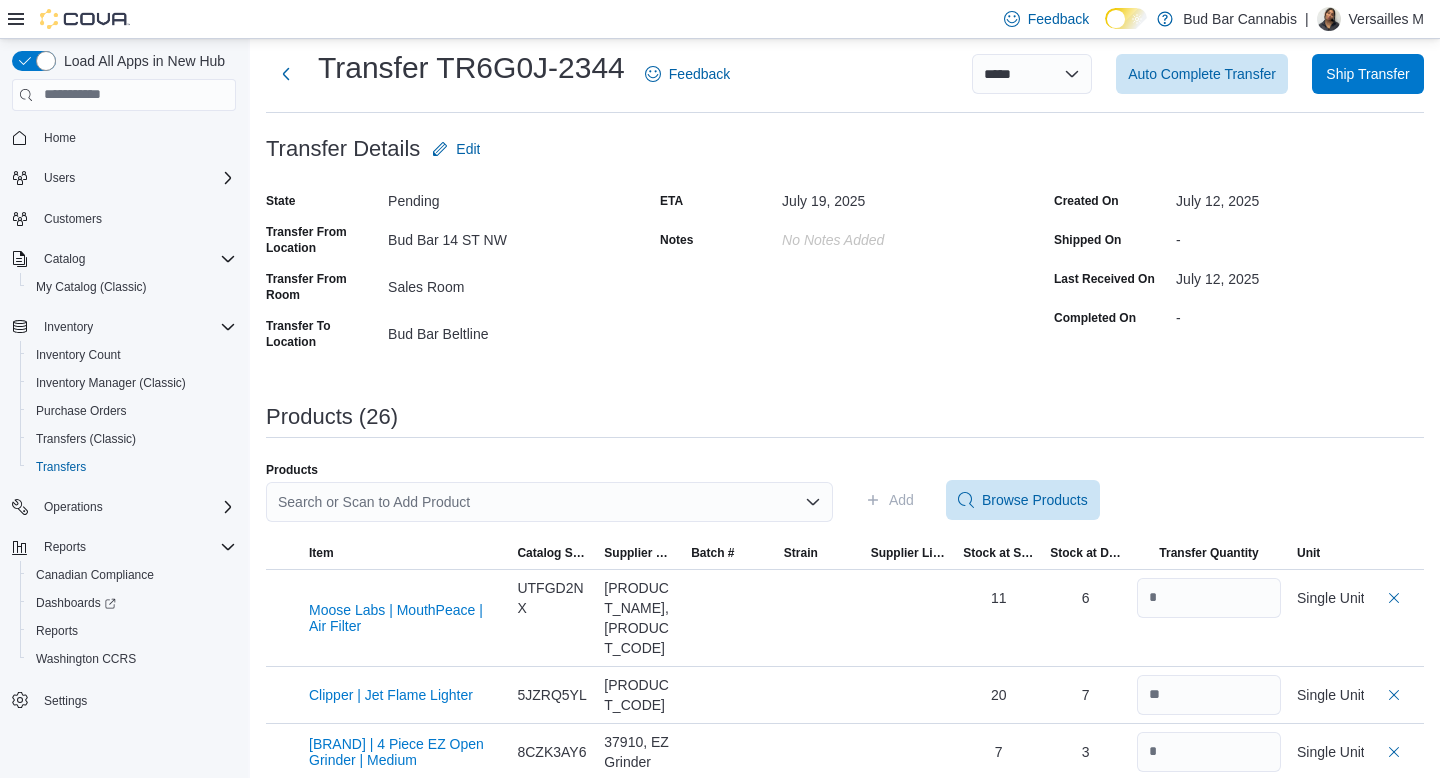 scroll, scrollTop: 0, scrollLeft: 0, axis: both 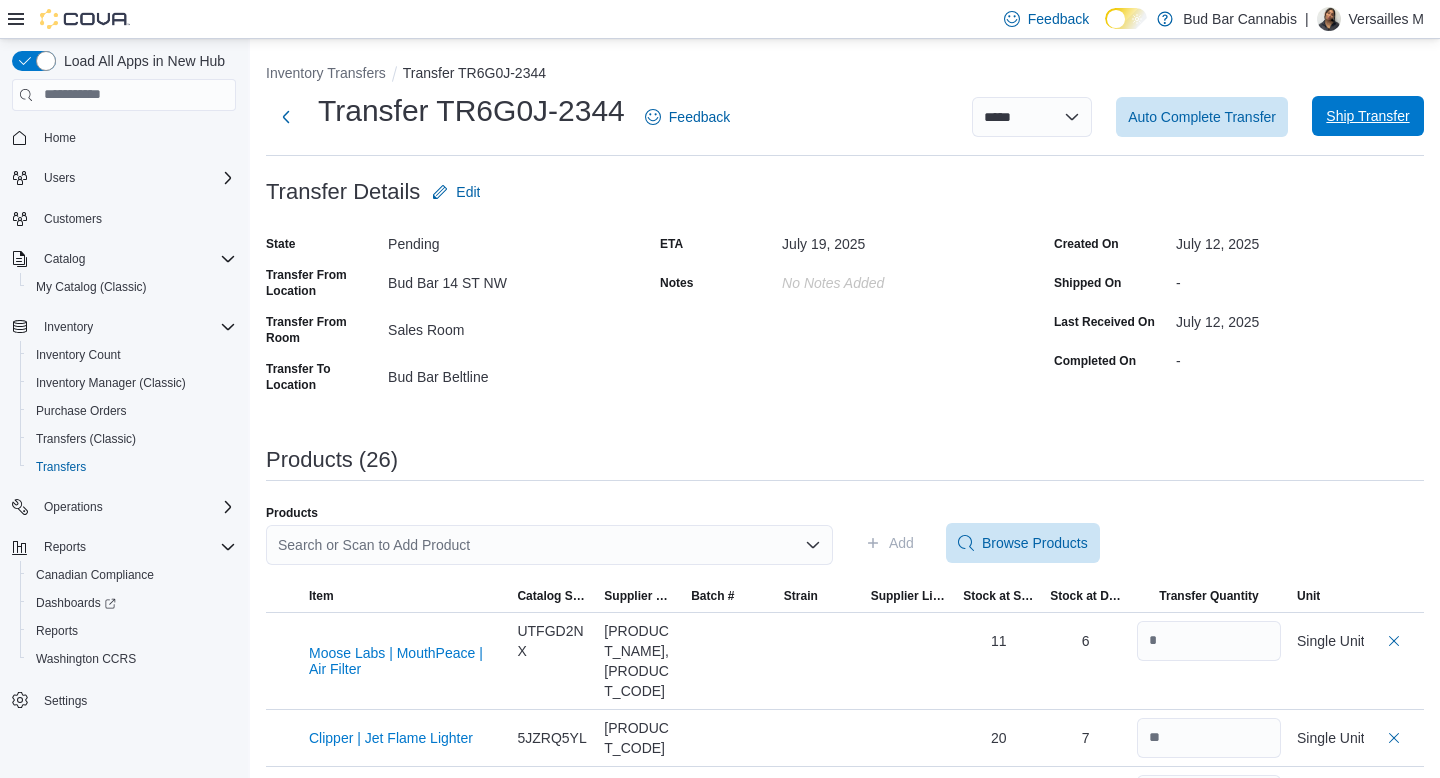 click on "Ship Transfer" at bounding box center [1368, 116] 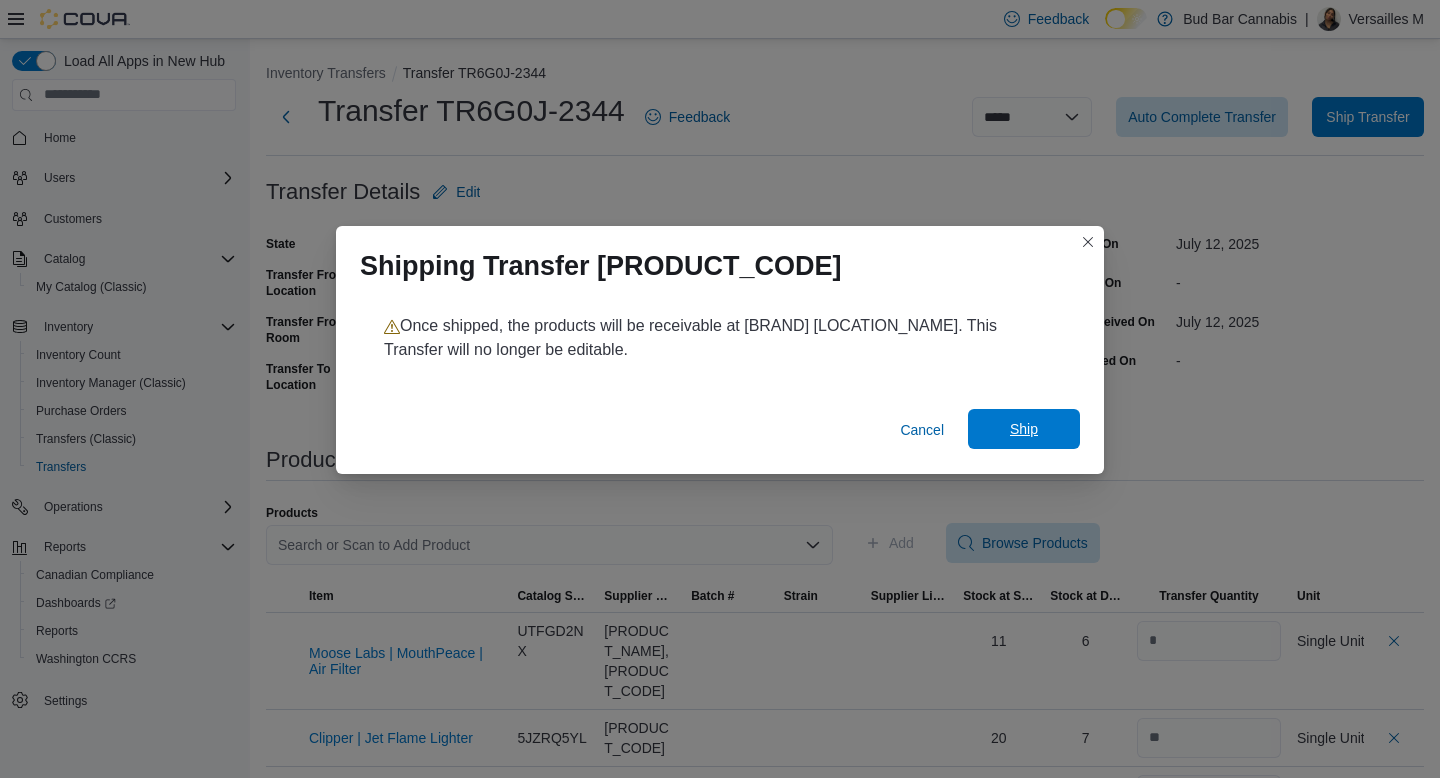 click on "Ship" at bounding box center (1024, 429) 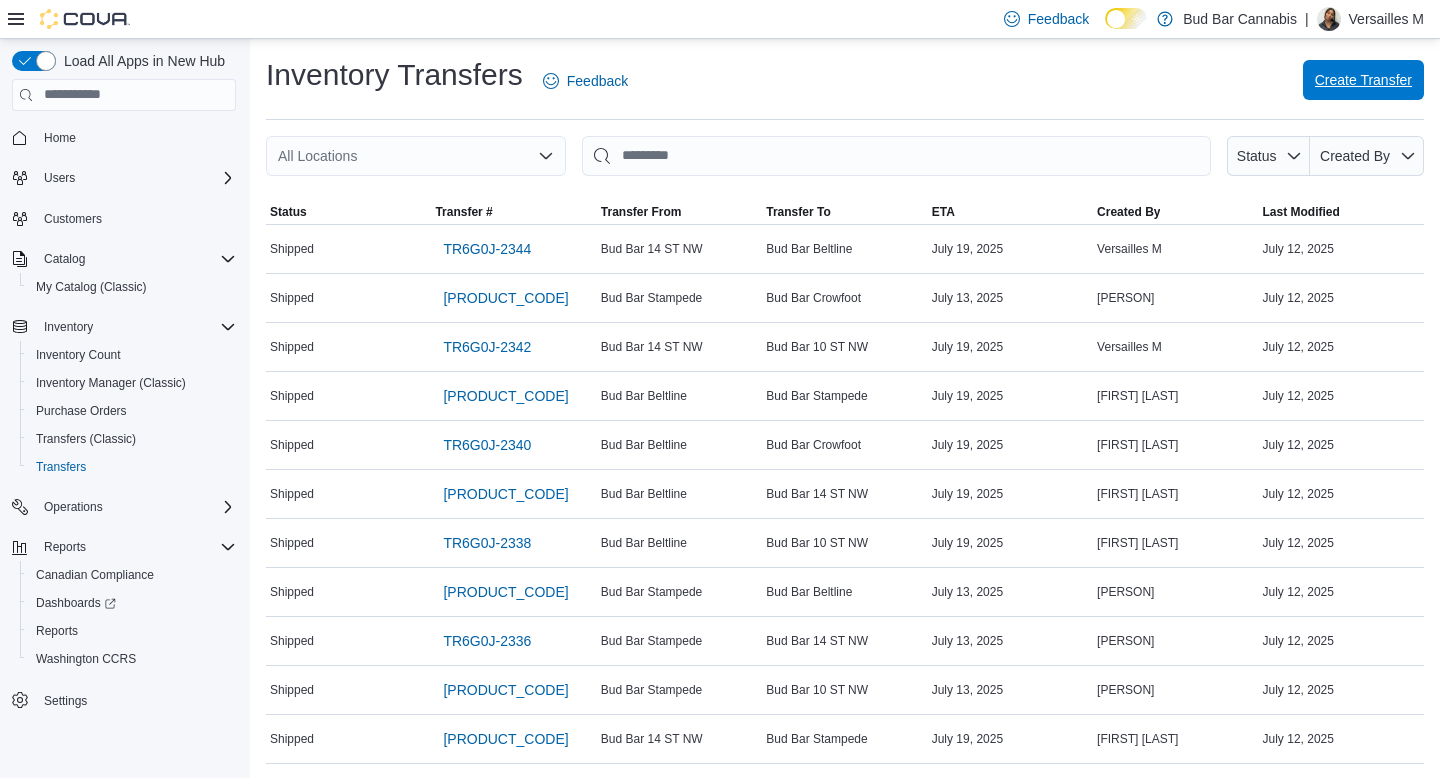 click on "Create Transfer" at bounding box center (1363, 80) 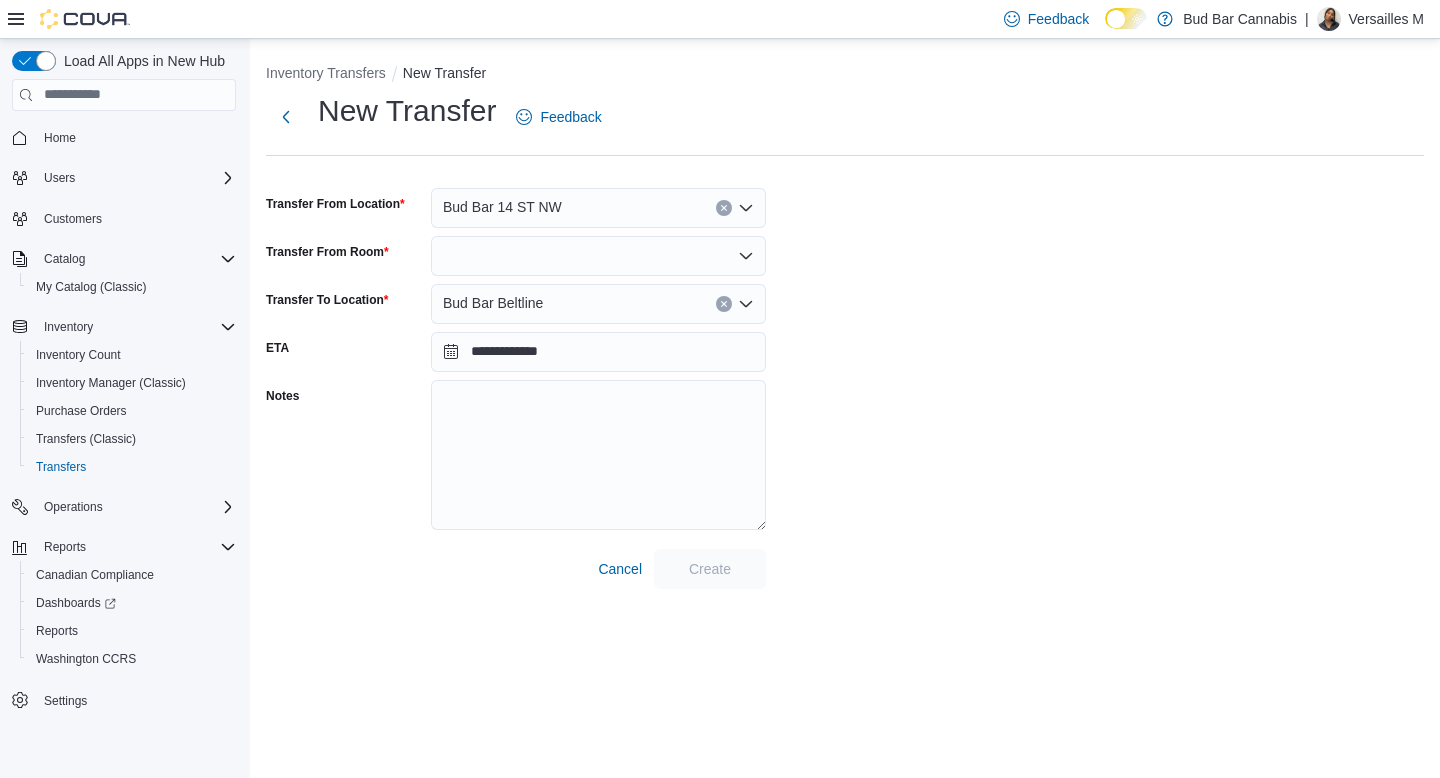 click at bounding box center [724, 304] 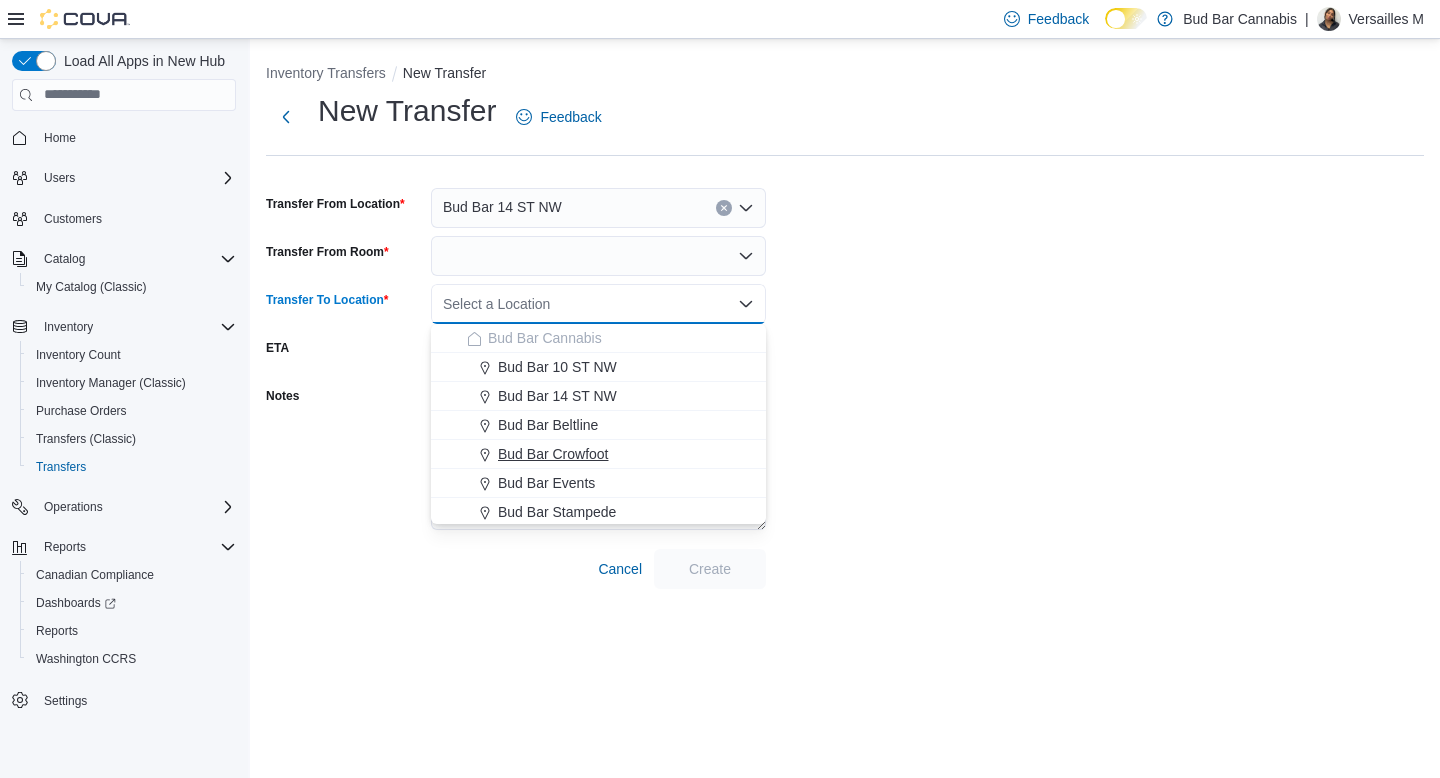 click on "Bud Bar Crowfoot" at bounding box center [553, 454] 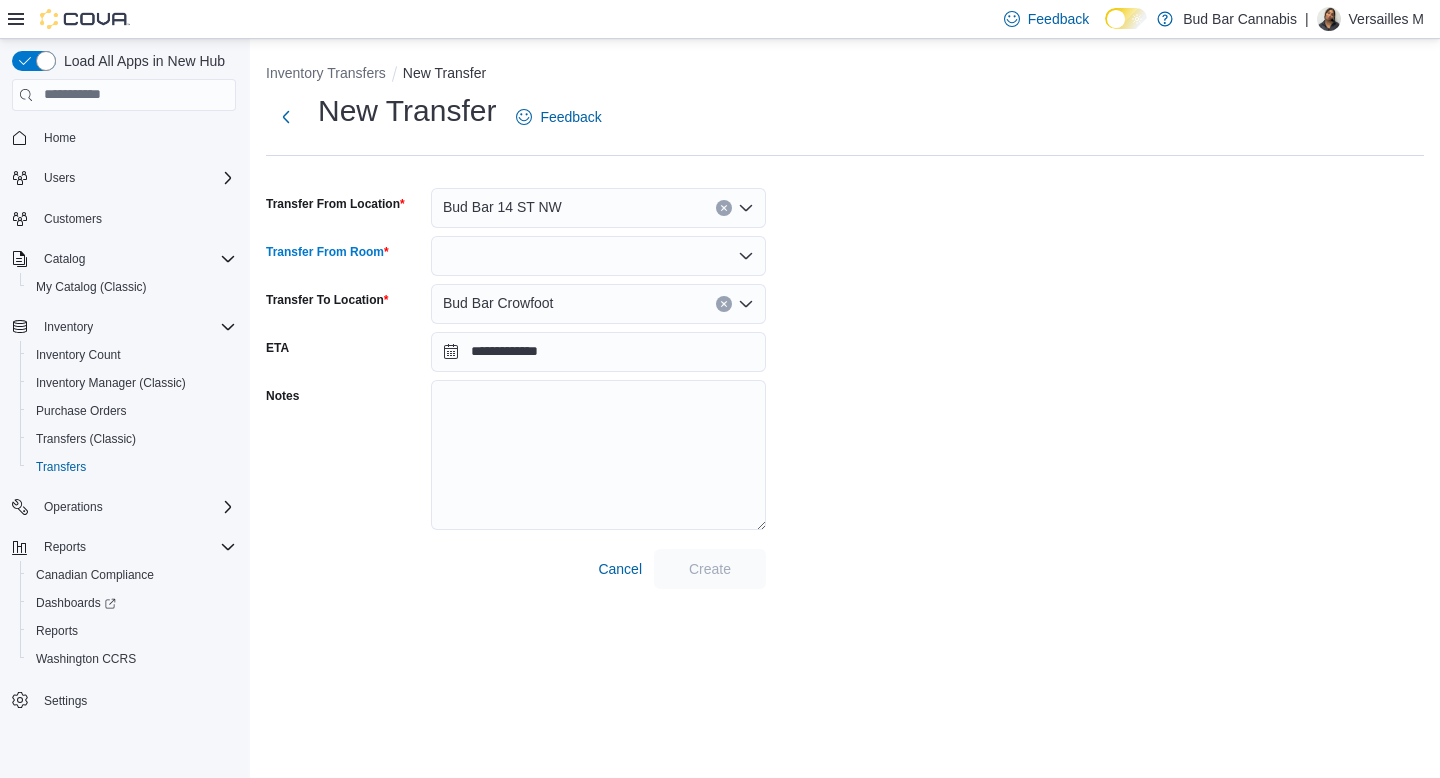 click at bounding box center (598, 256) 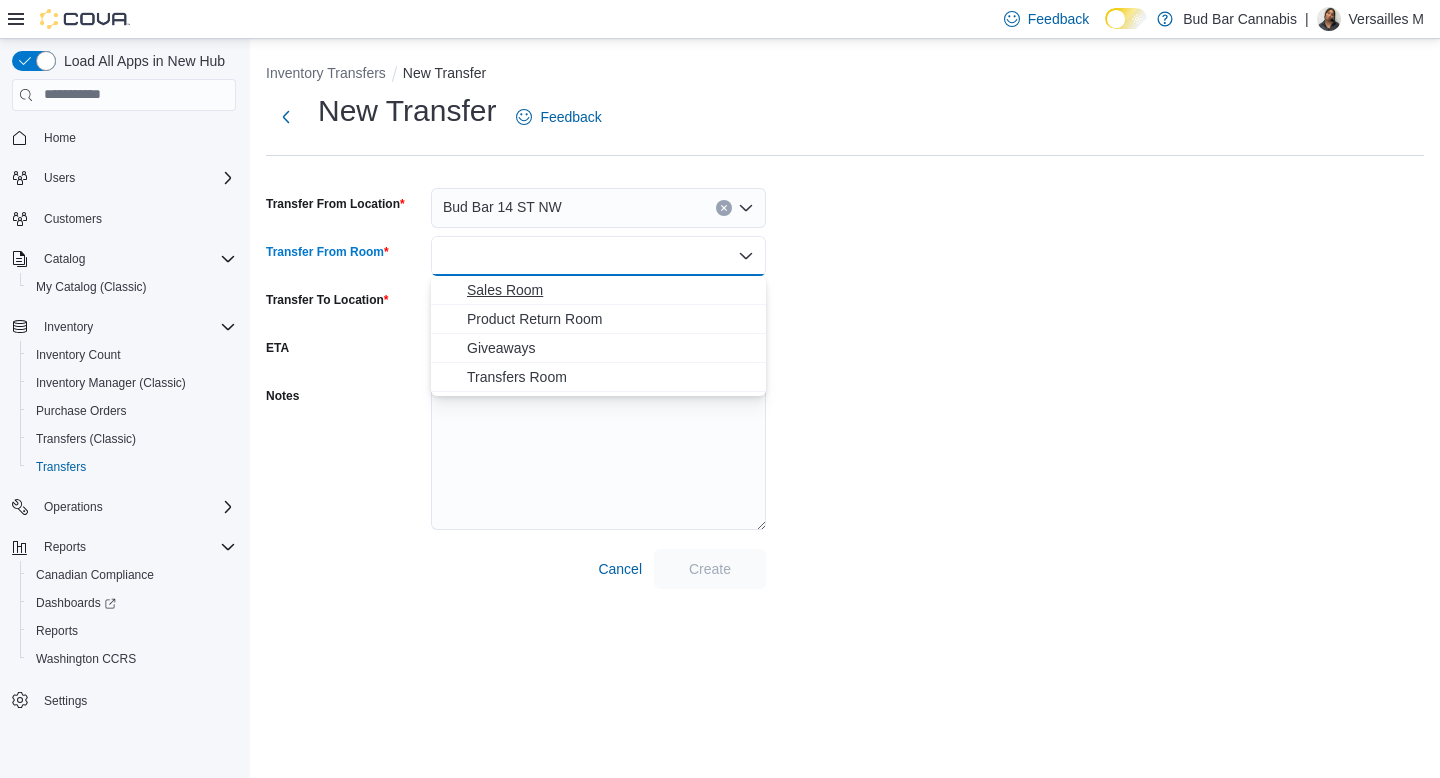 click on "Sales Room" at bounding box center [610, 290] 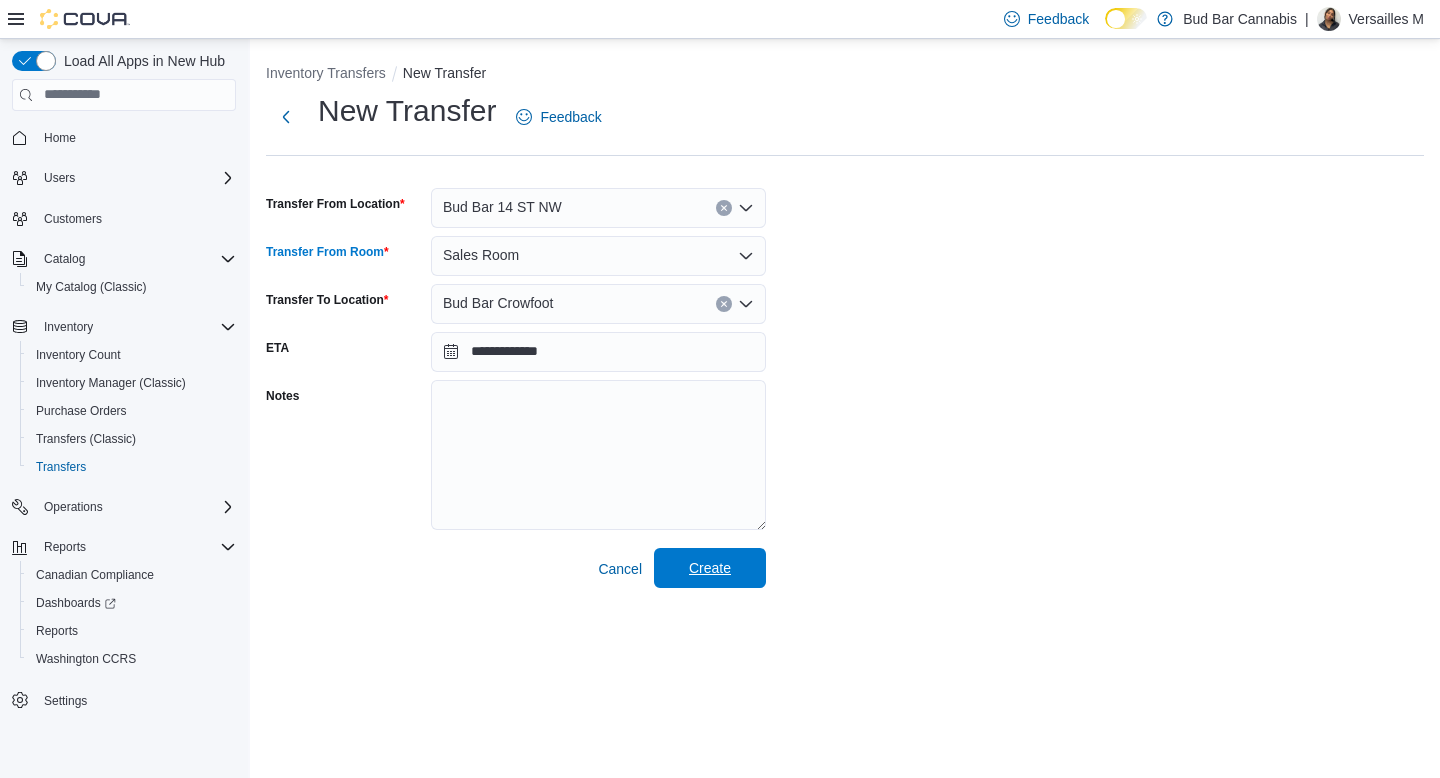 click on "Create" at bounding box center [710, 568] 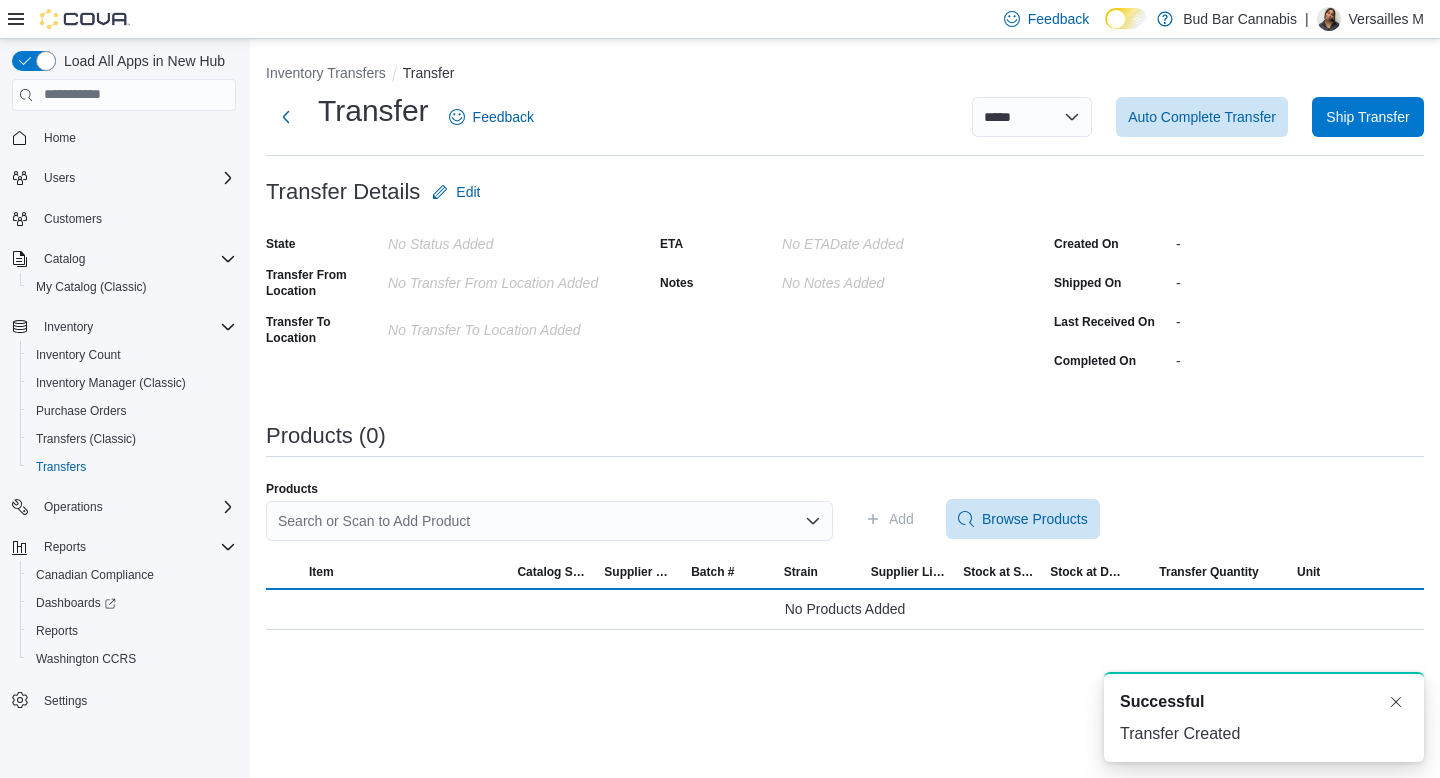 scroll, scrollTop: 0, scrollLeft: 0, axis: both 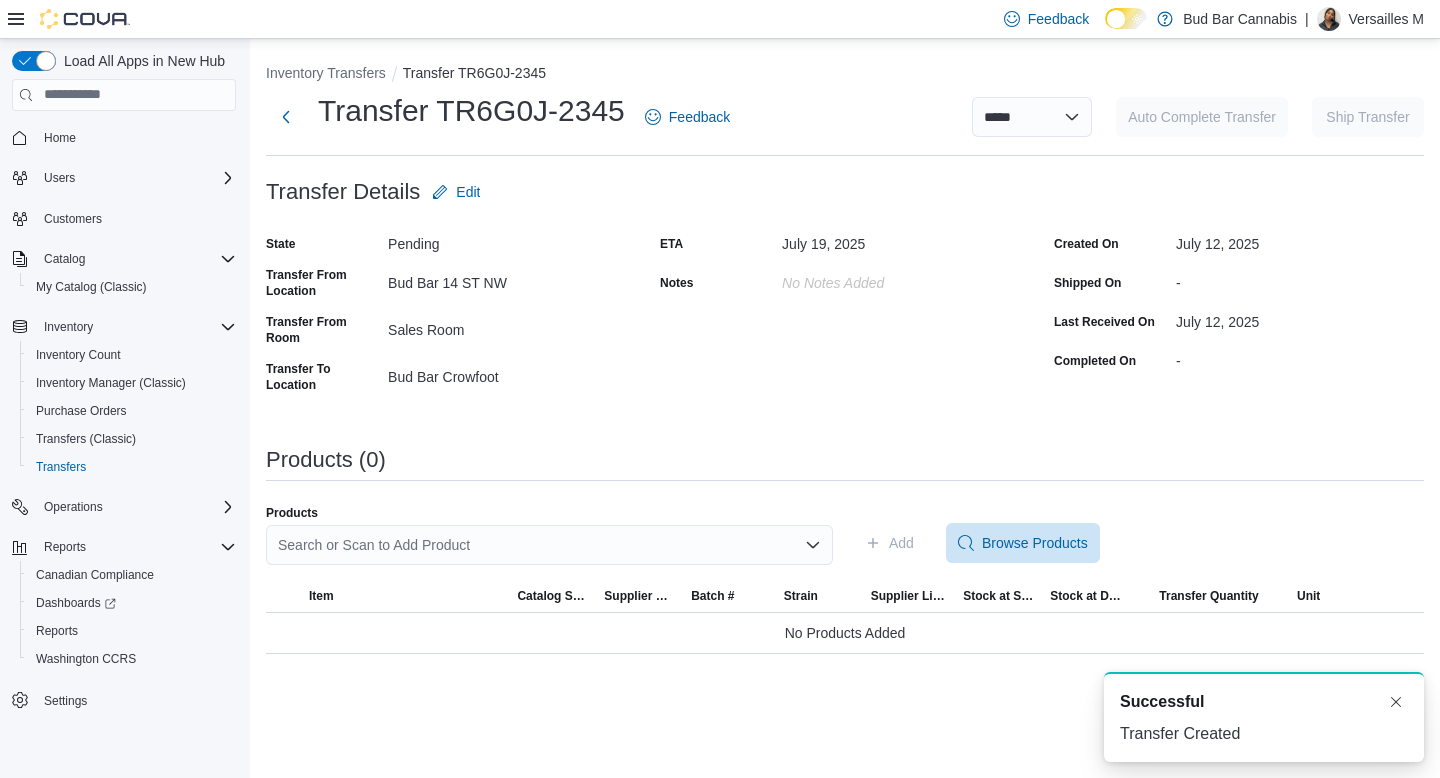click on "Search or Scan to Add Product" at bounding box center [549, 545] 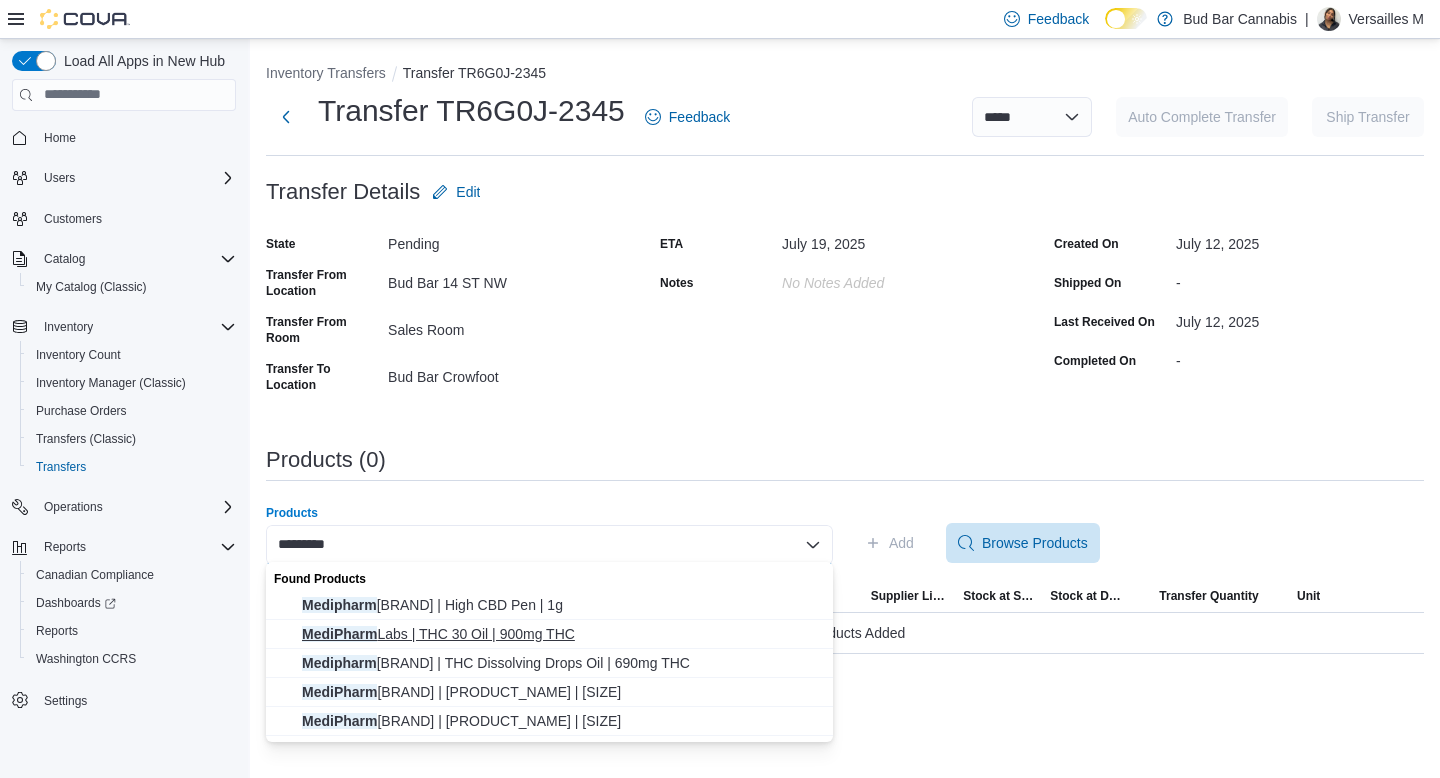 type on "*********" 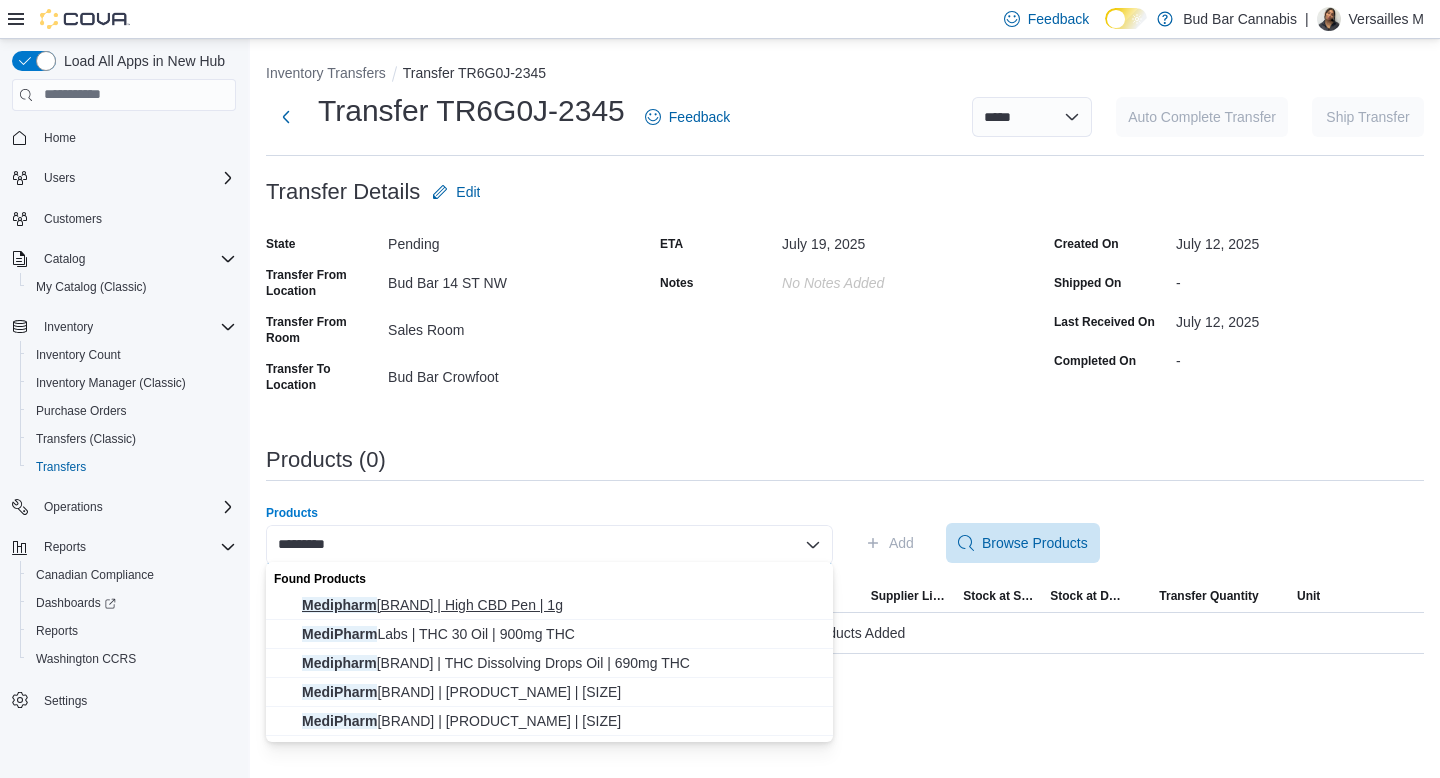 drag, startPoint x: 506, startPoint y: 628, endPoint x: 495, endPoint y: 600, distance: 30.083218 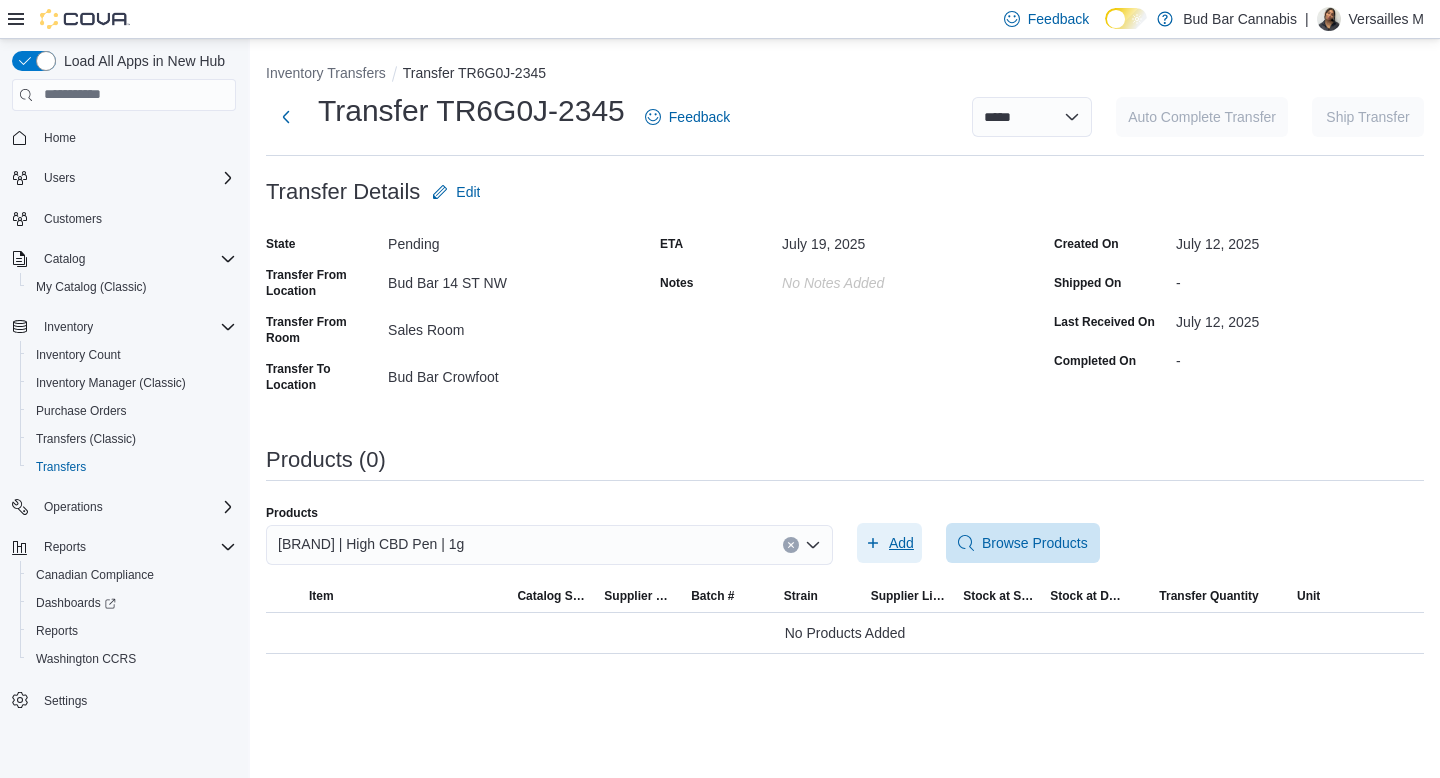 click 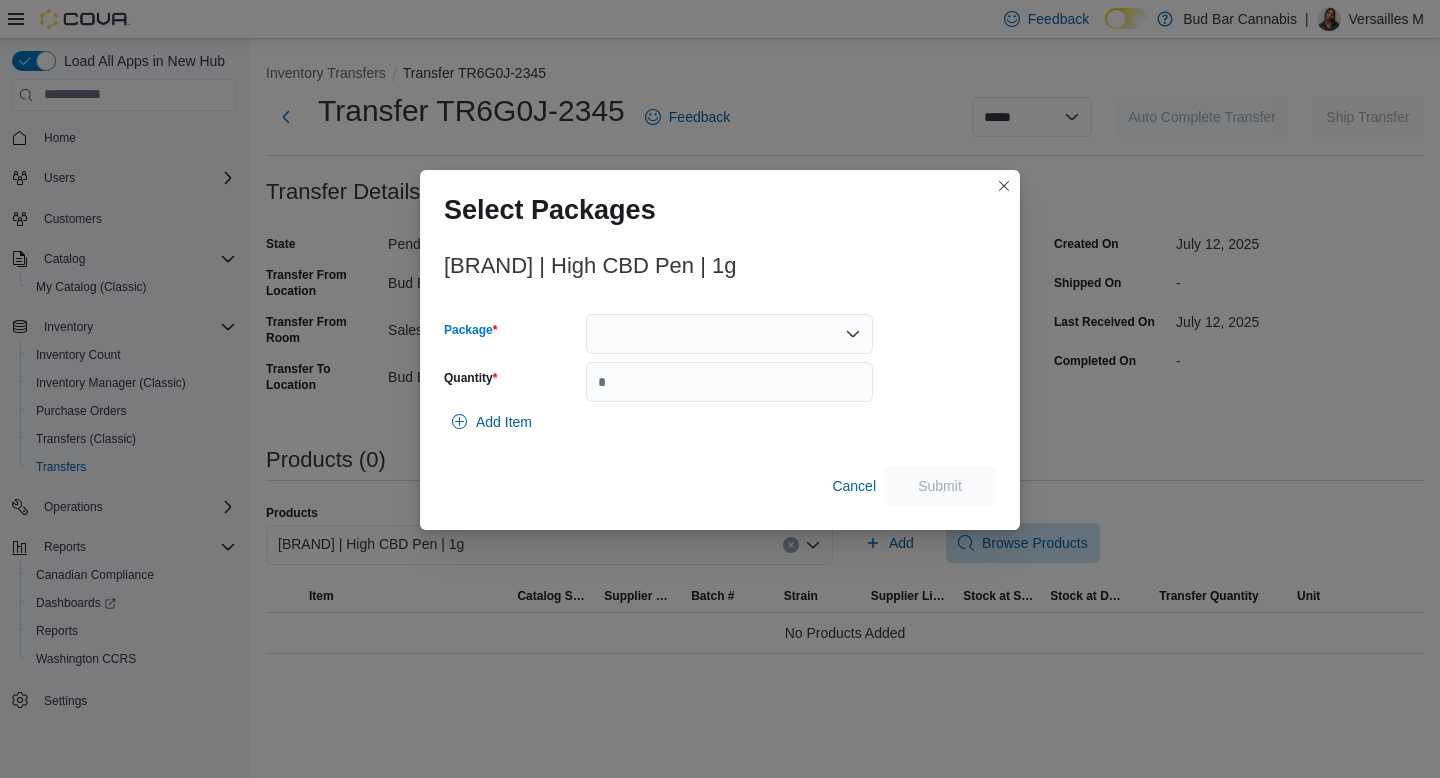 click at bounding box center [729, 334] 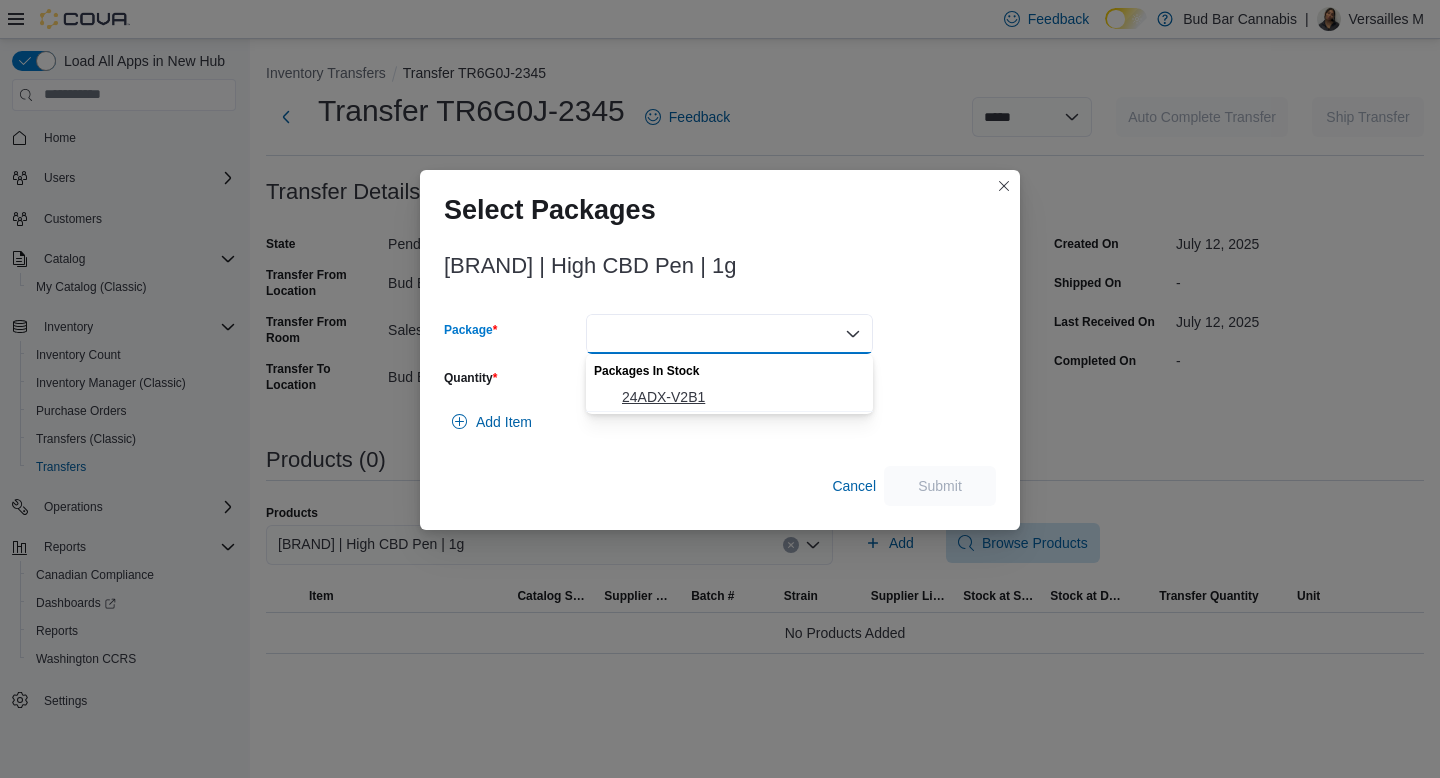 click on "24ADX-V2B1" at bounding box center [741, 397] 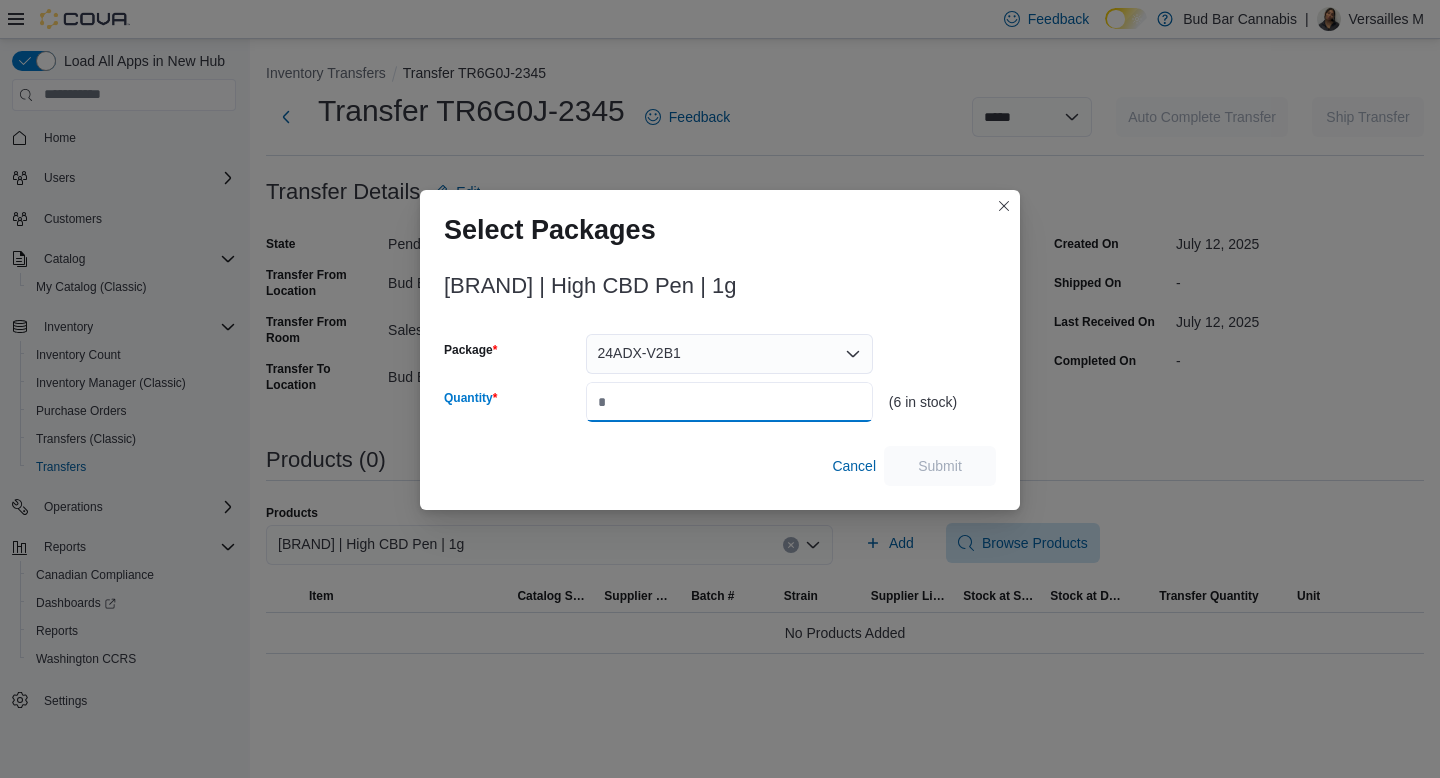 click on "Quantity" at bounding box center (729, 402) 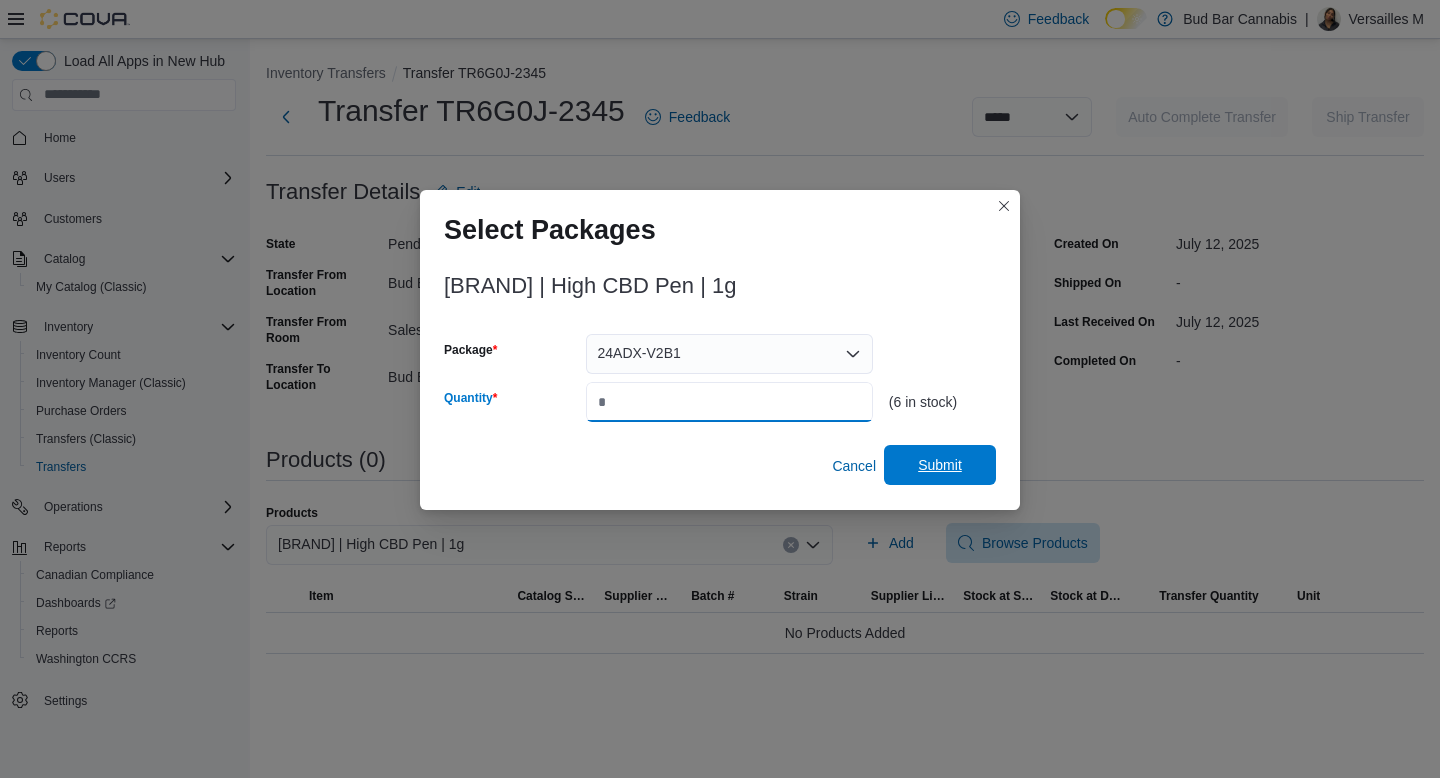 type on "*" 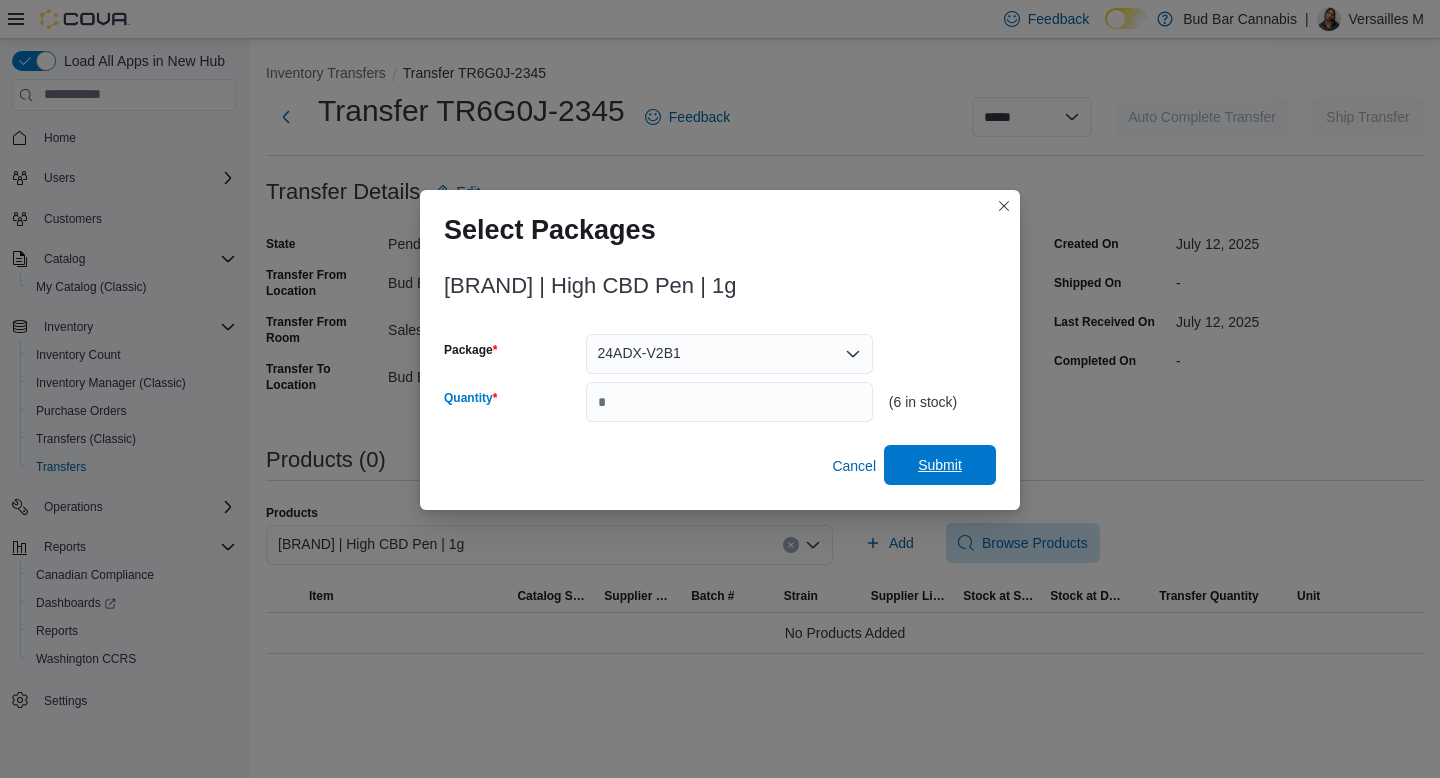click on "Submit" at bounding box center (940, 465) 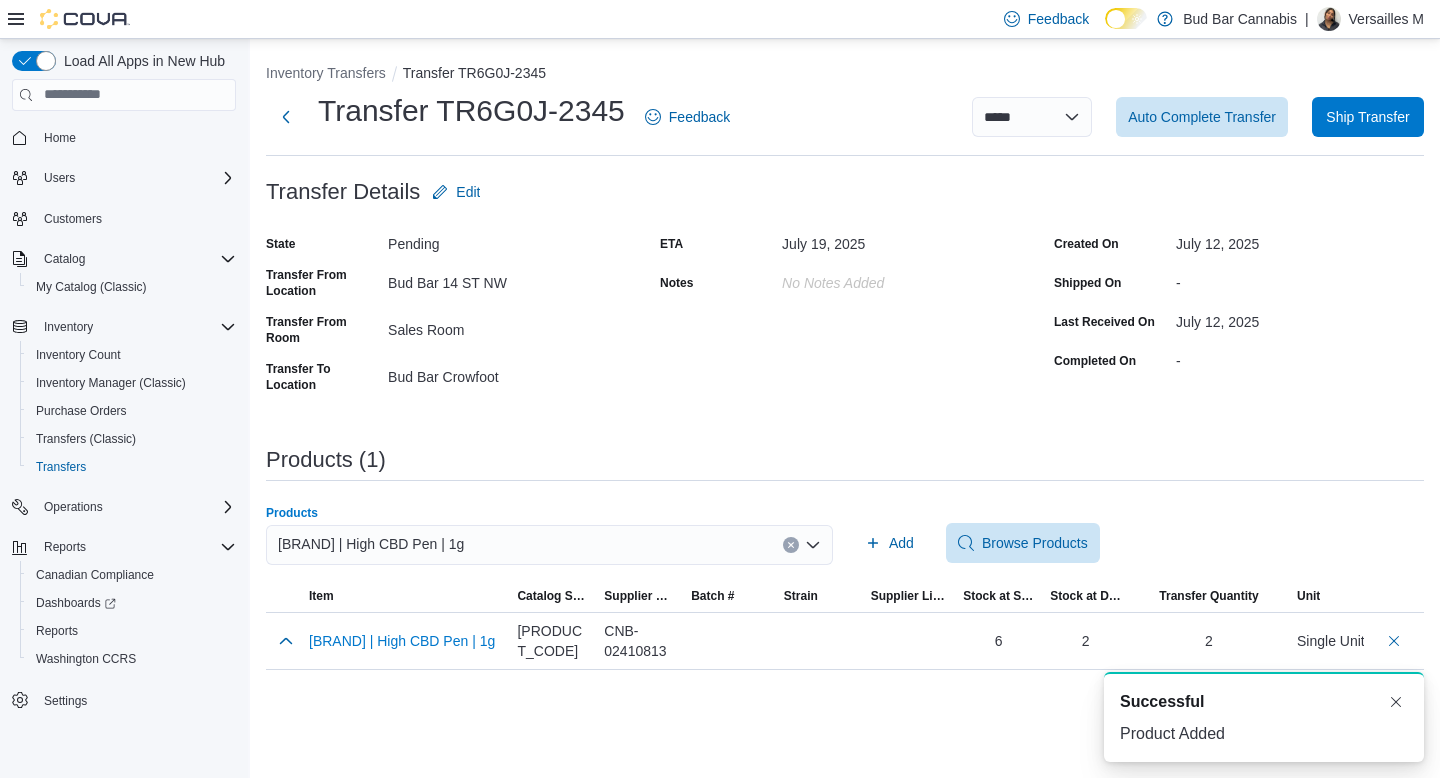 click on "[BRAND] | High CBD Pen | 1g" at bounding box center [549, 545] 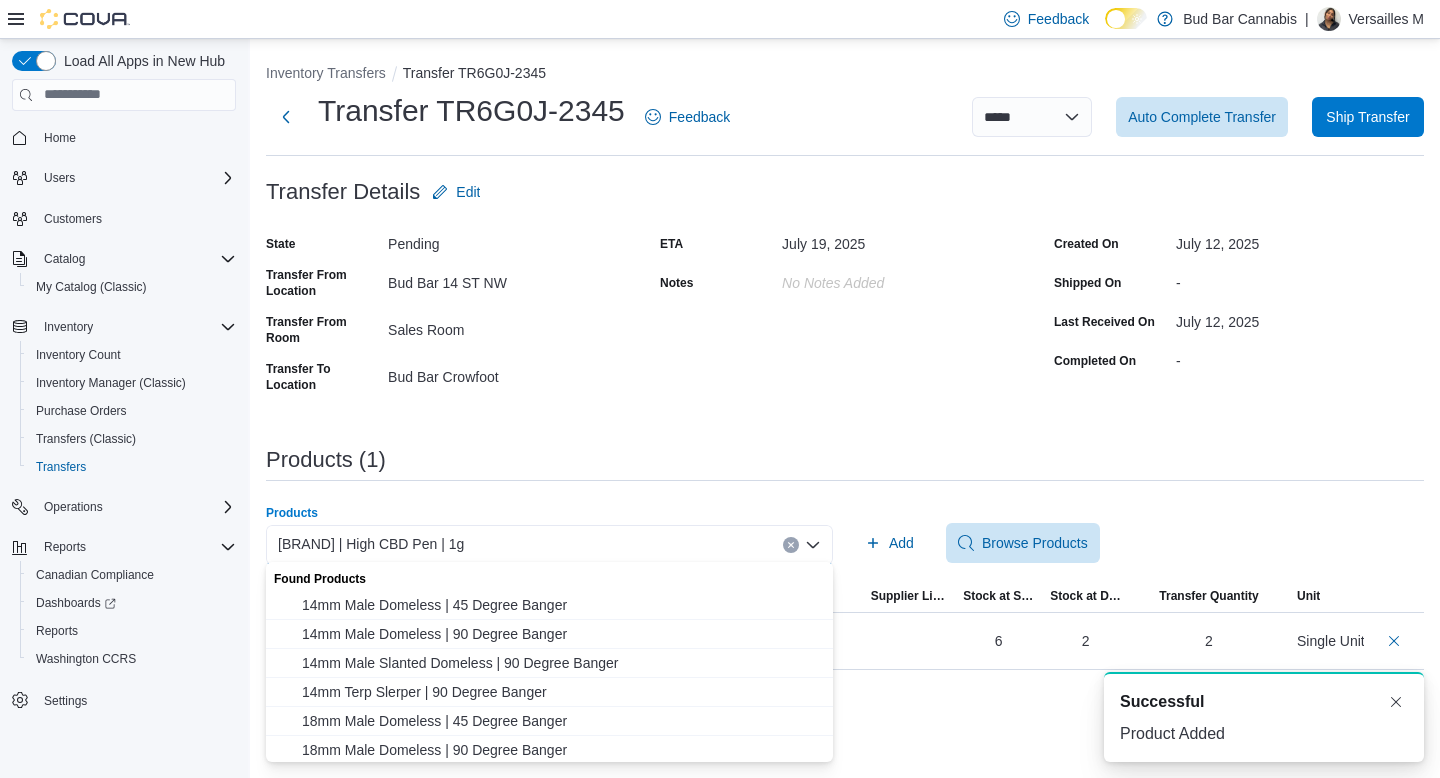 click at bounding box center [791, 545] 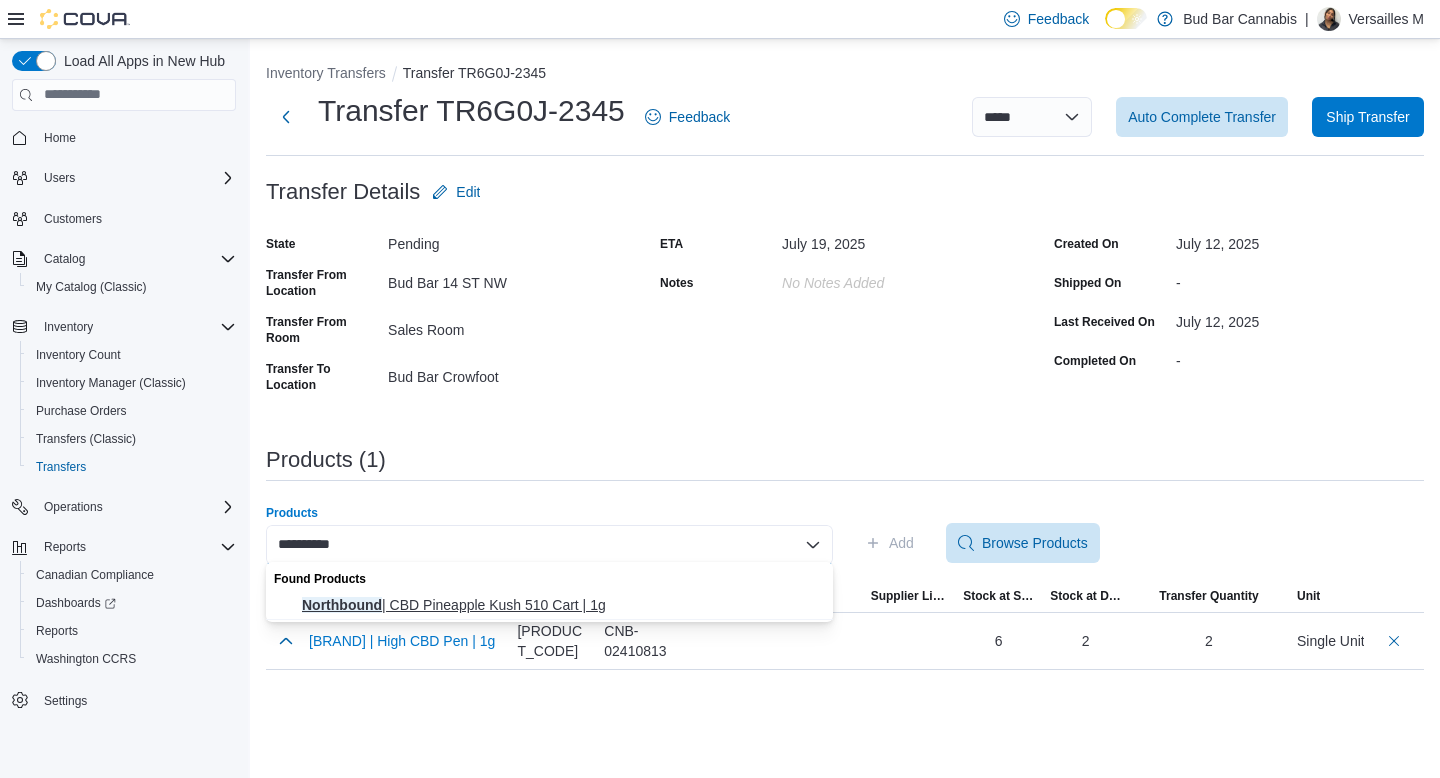 type on "**********" 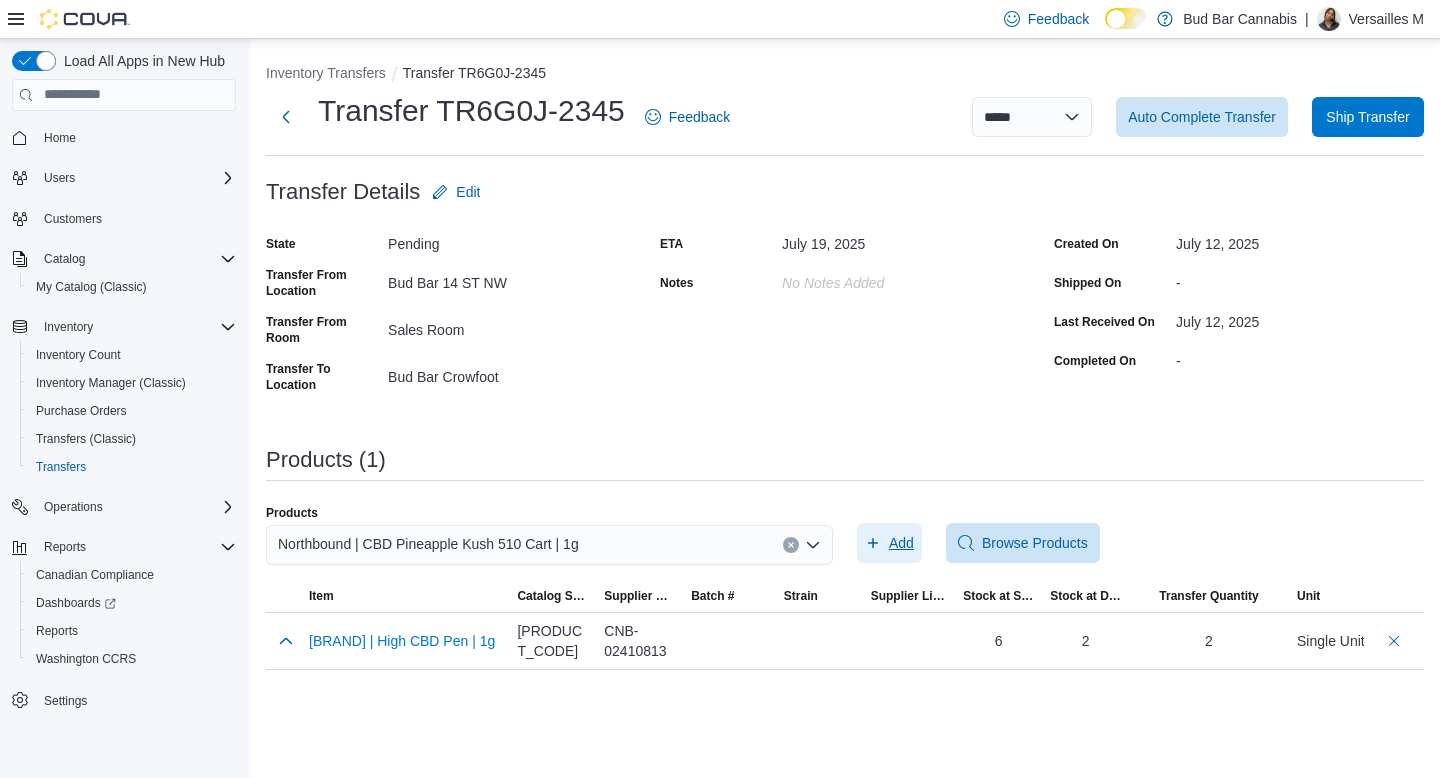 click on "Add" at bounding box center [889, 543] 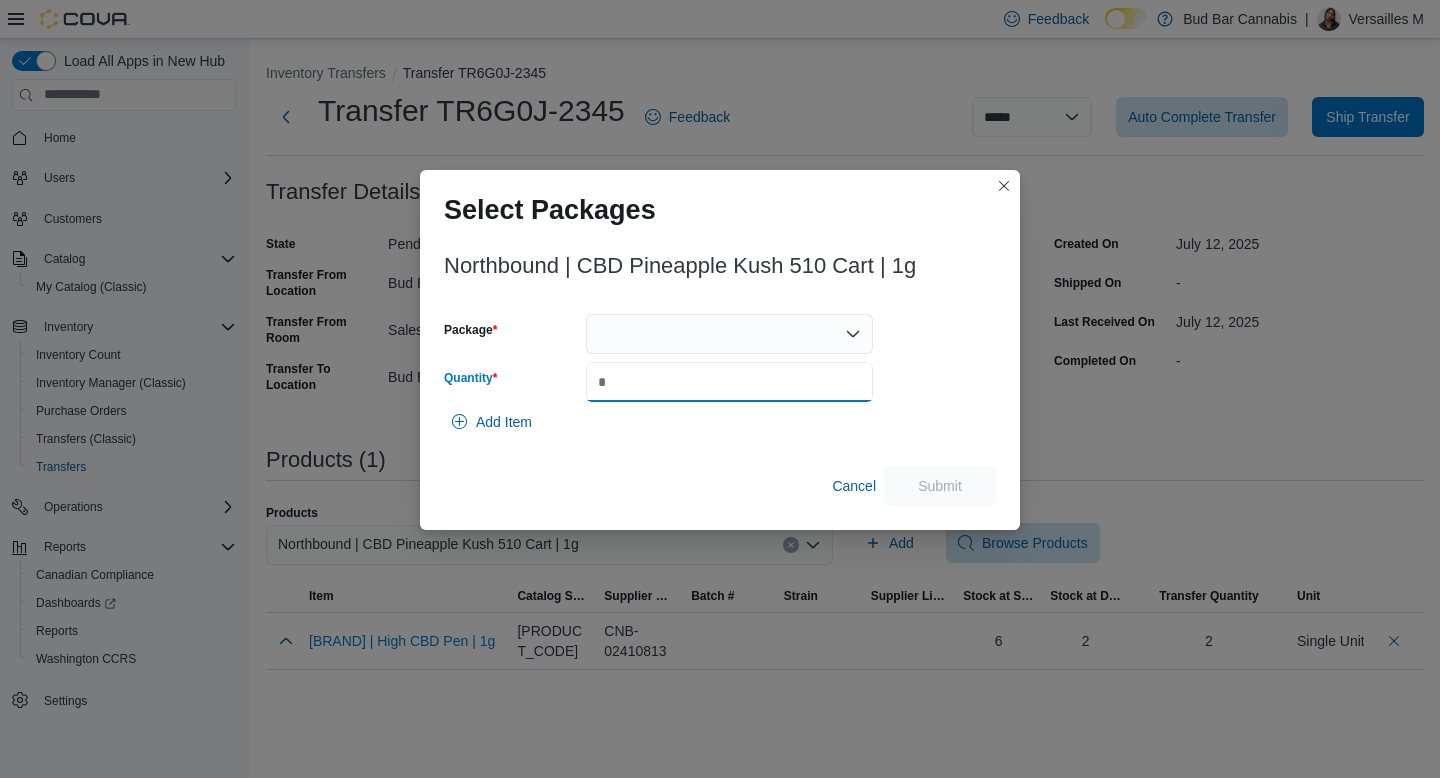 click on "Quantity" at bounding box center [729, 382] 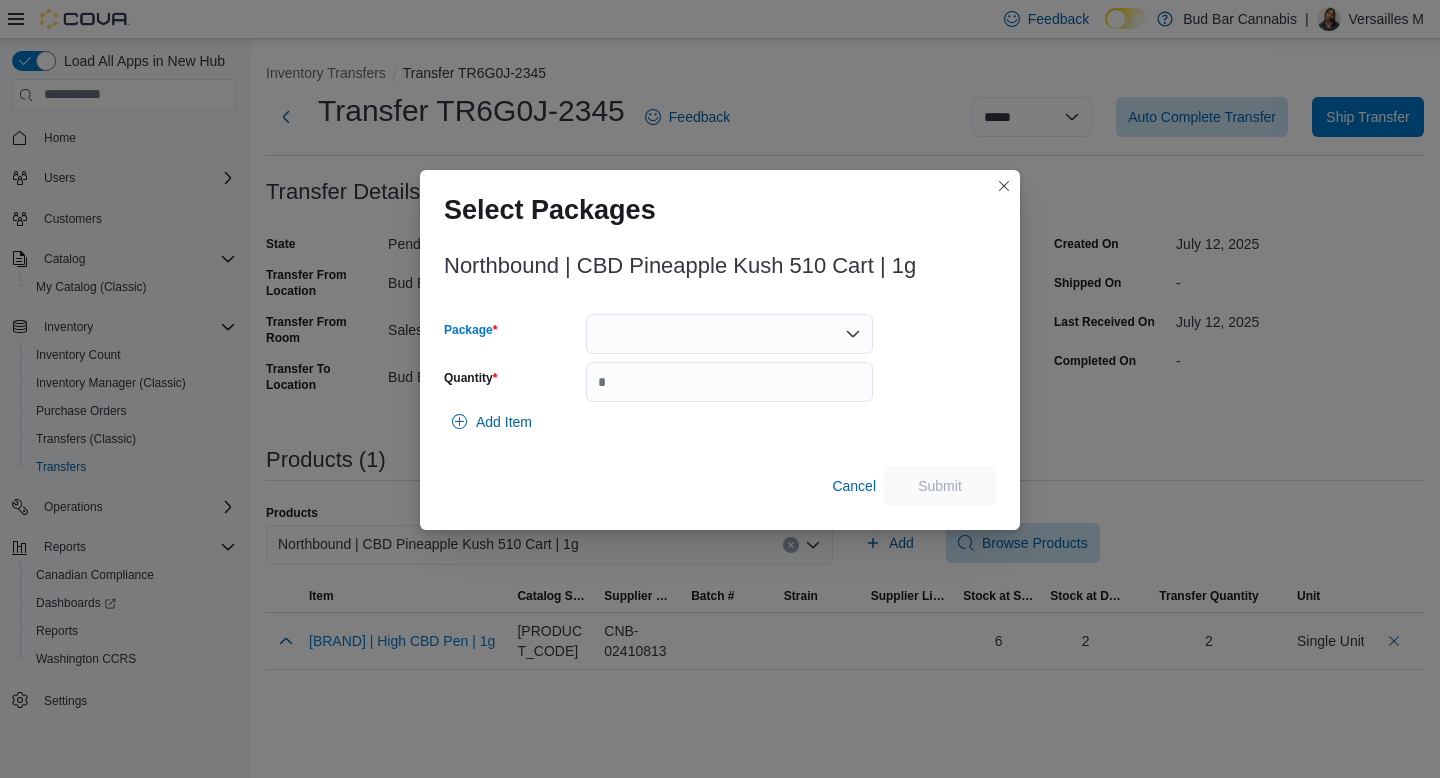 click at bounding box center [729, 334] 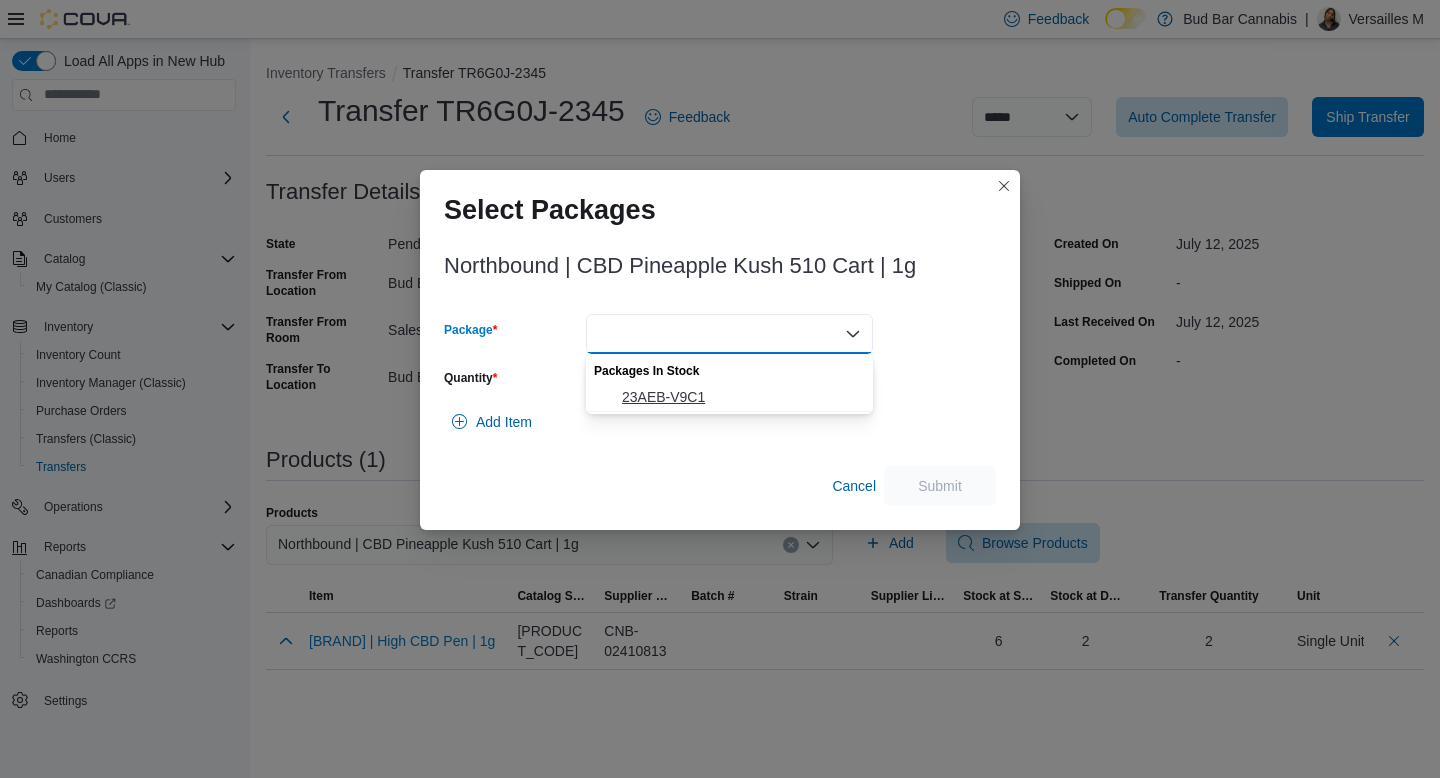click on "23AEB-V9C1" at bounding box center (741, 397) 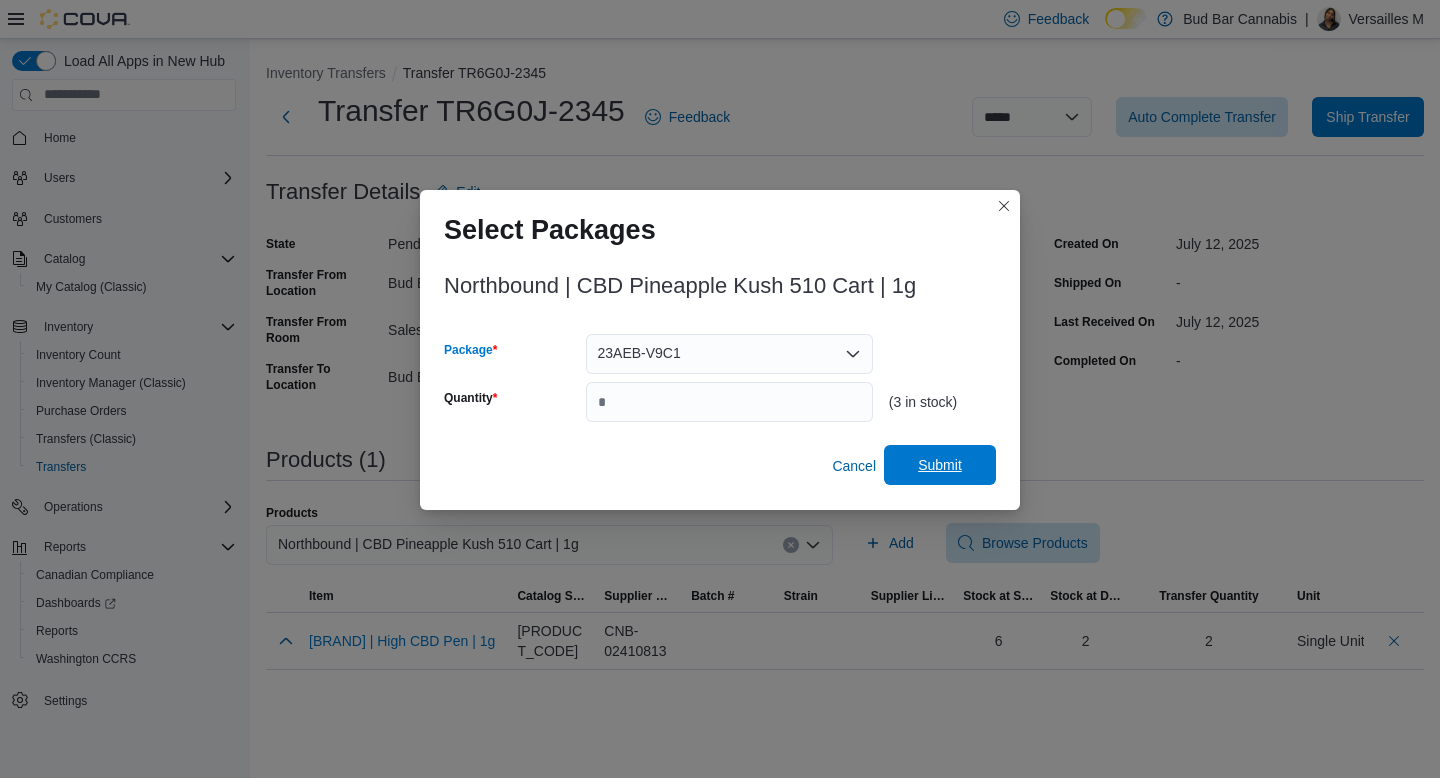 click on "Submit" at bounding box center (940, 465) 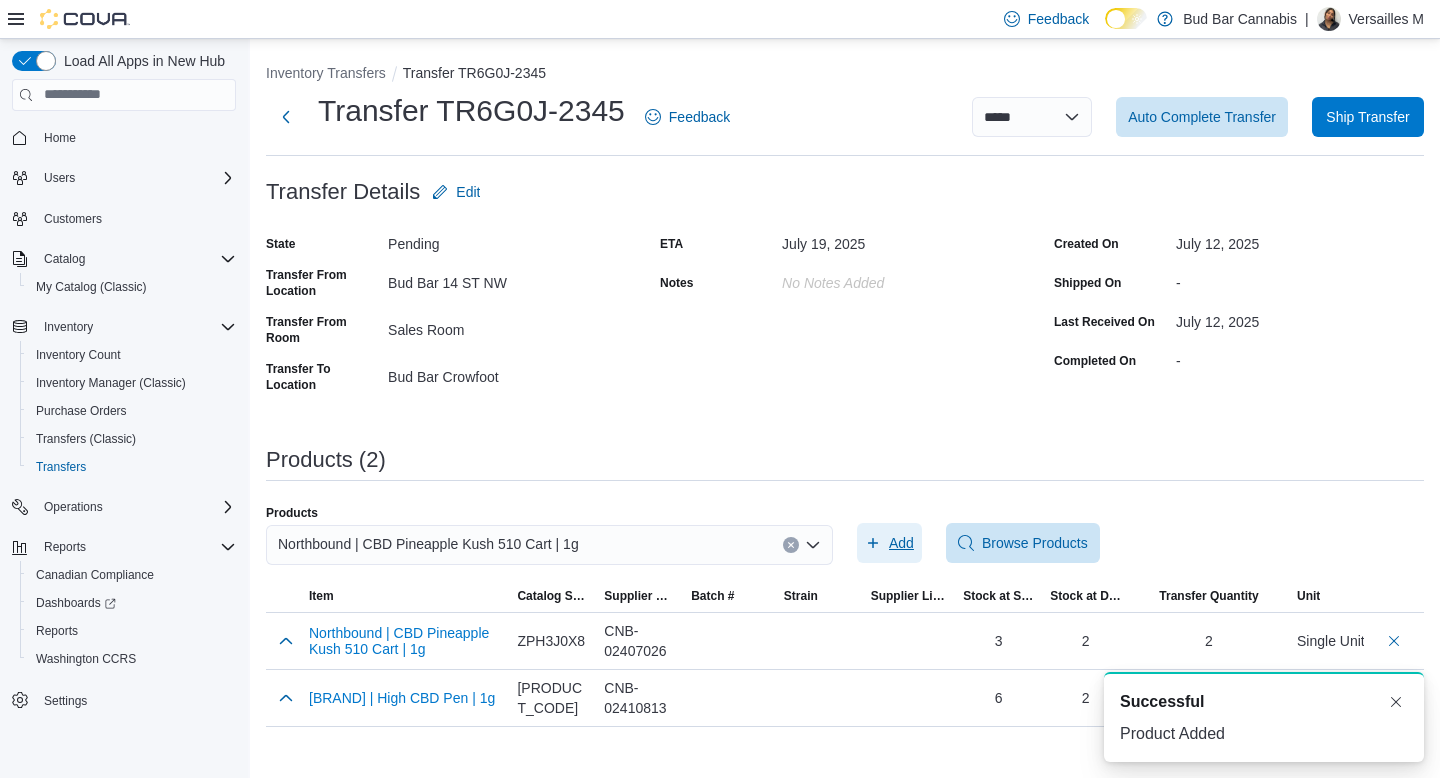 scroll, scrollTop: 0, scrollLeft: 0, axis: both 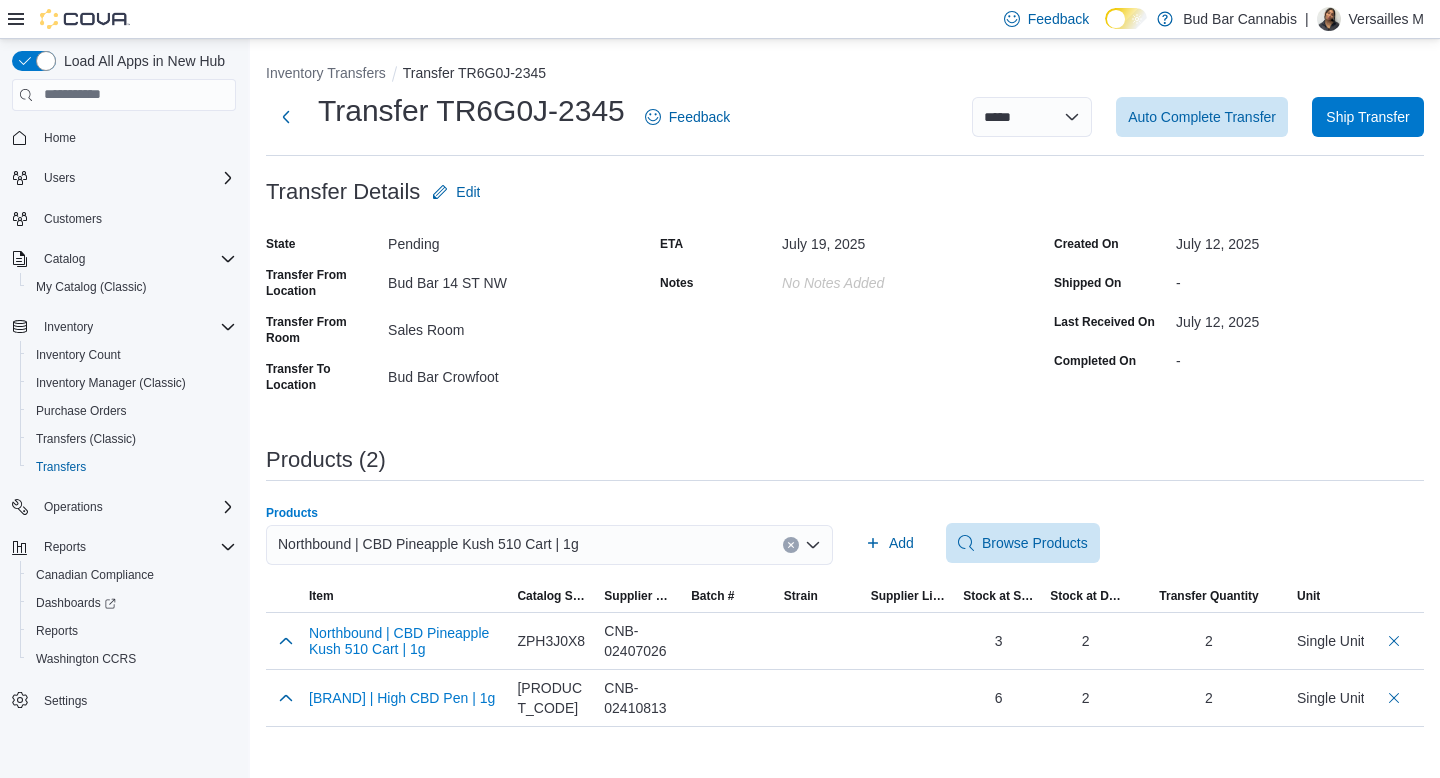 click on "Northbound | CBD Pineapple Kush 510 Cart | 1g" at bounding box center [549, 545] 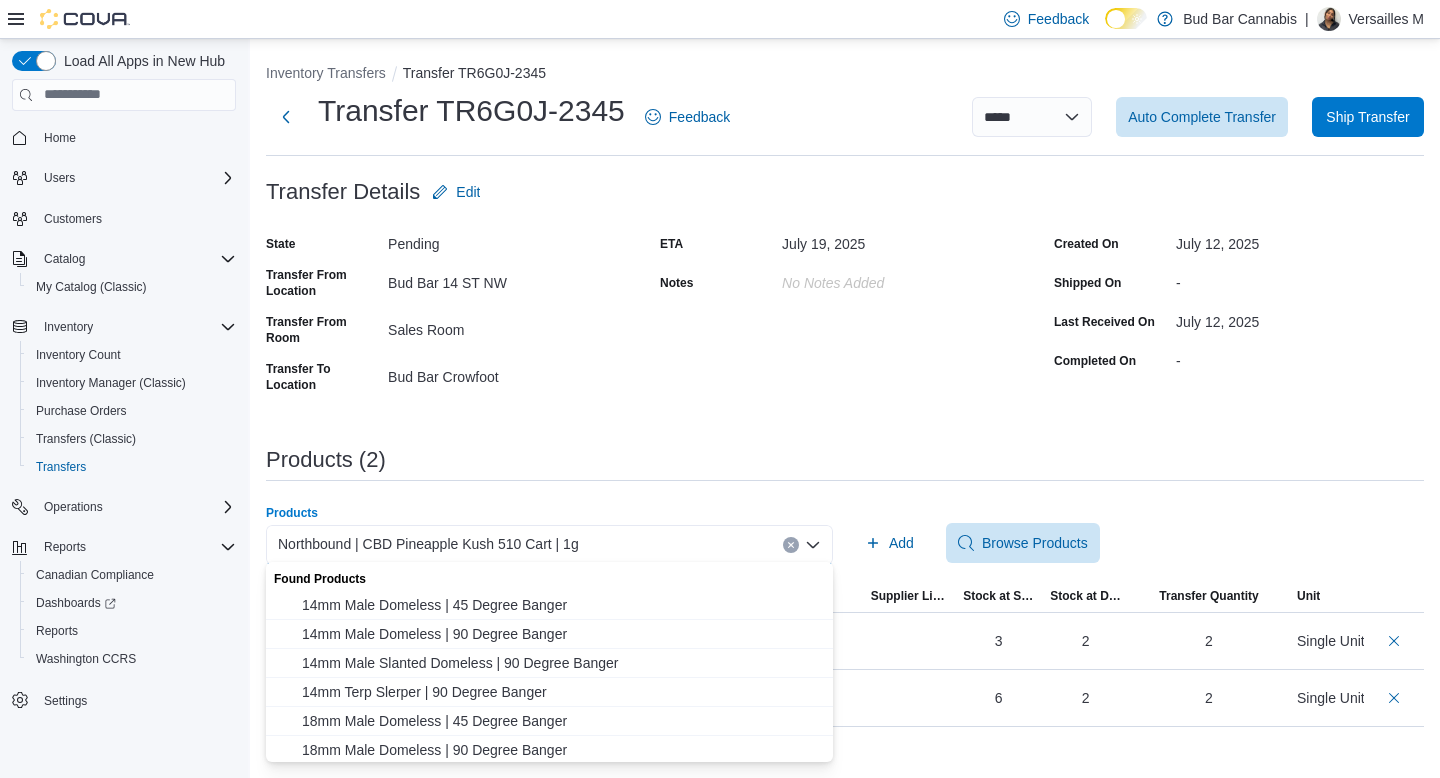 click 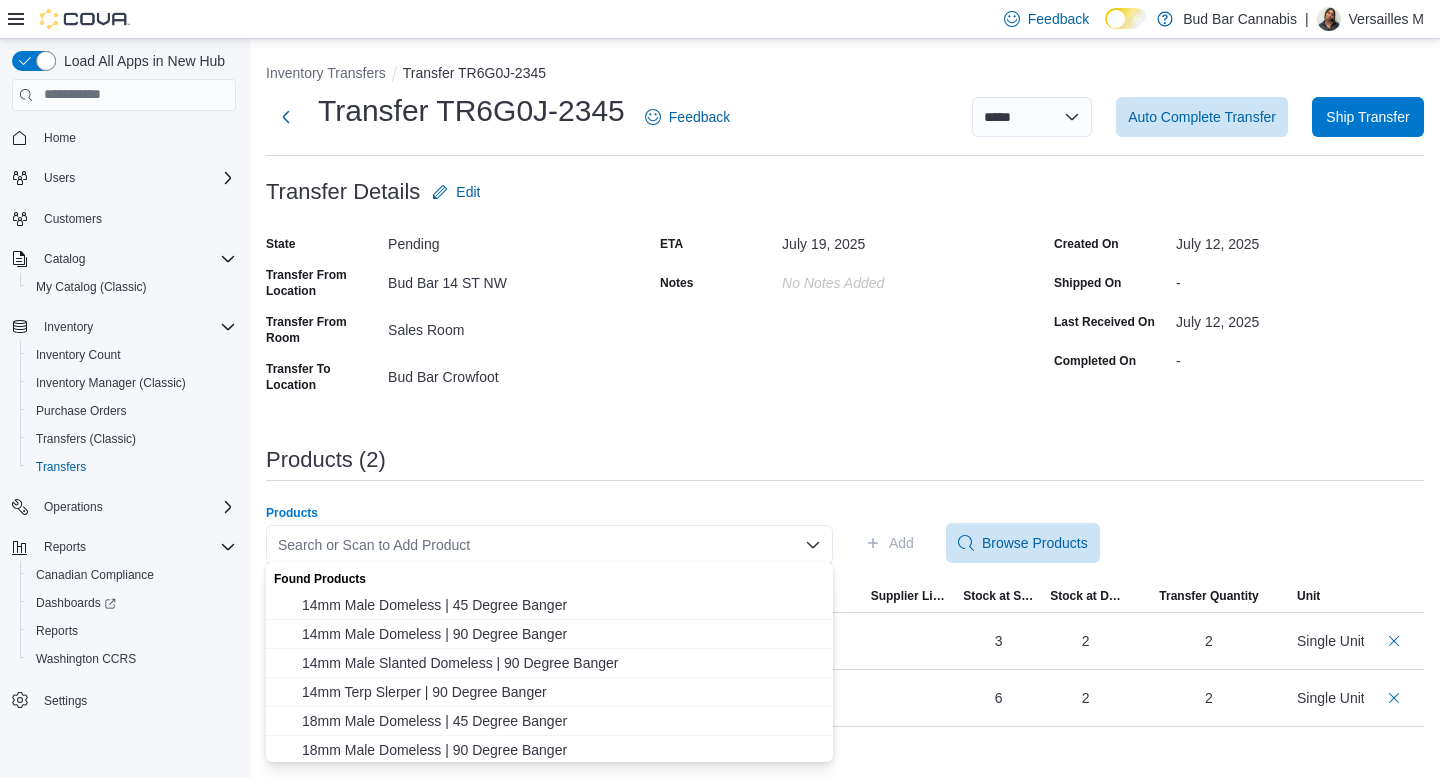 click on "Search or Scan to Add Product Combo box. Selected. Combo box input. Search or Scan to Add Product. Type some text or, to display a list of choices, press Down Arrow. To exit the list of choices, press Escape." at bounding box center (549, 545) 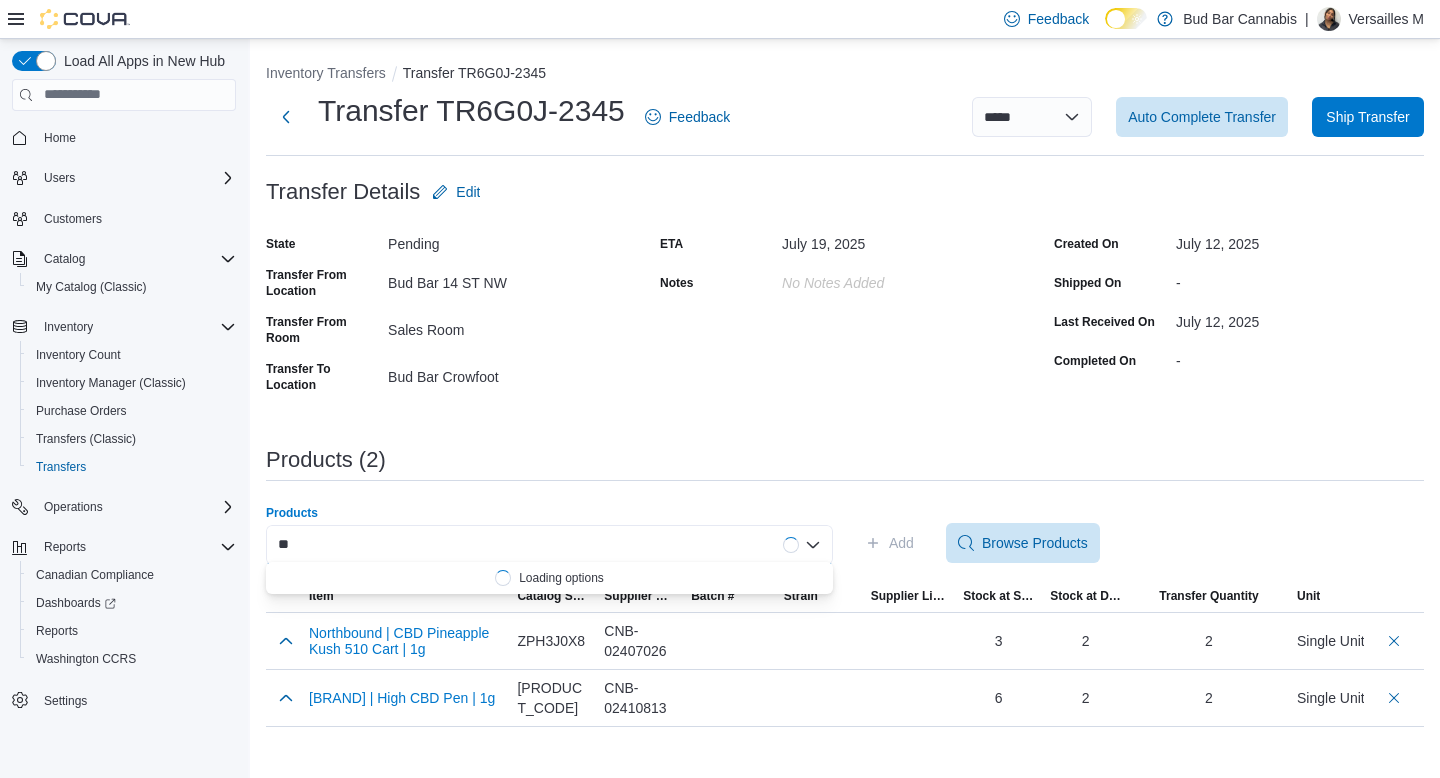 type on "*" 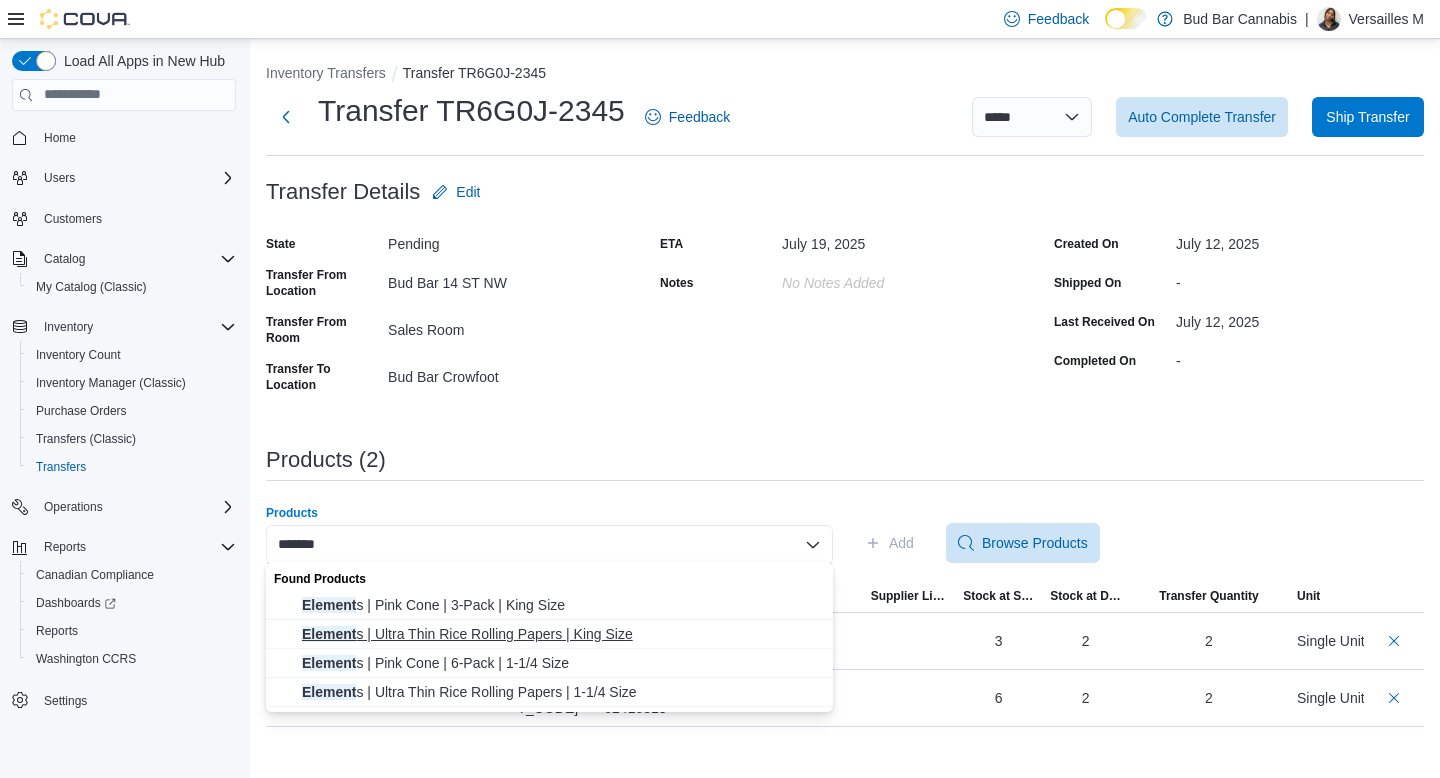 type on "*******" 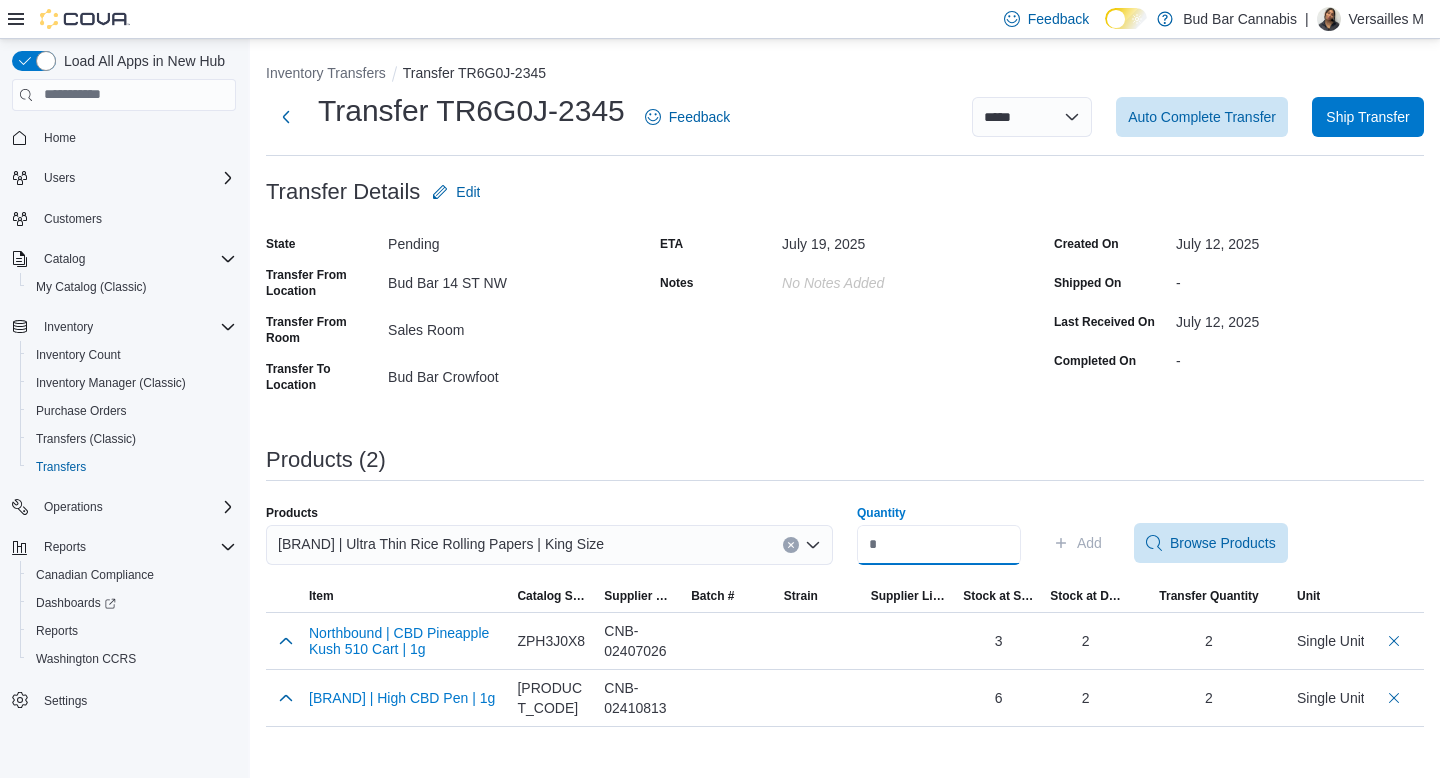 click on "Quantity" at bounding box center (939, 545) 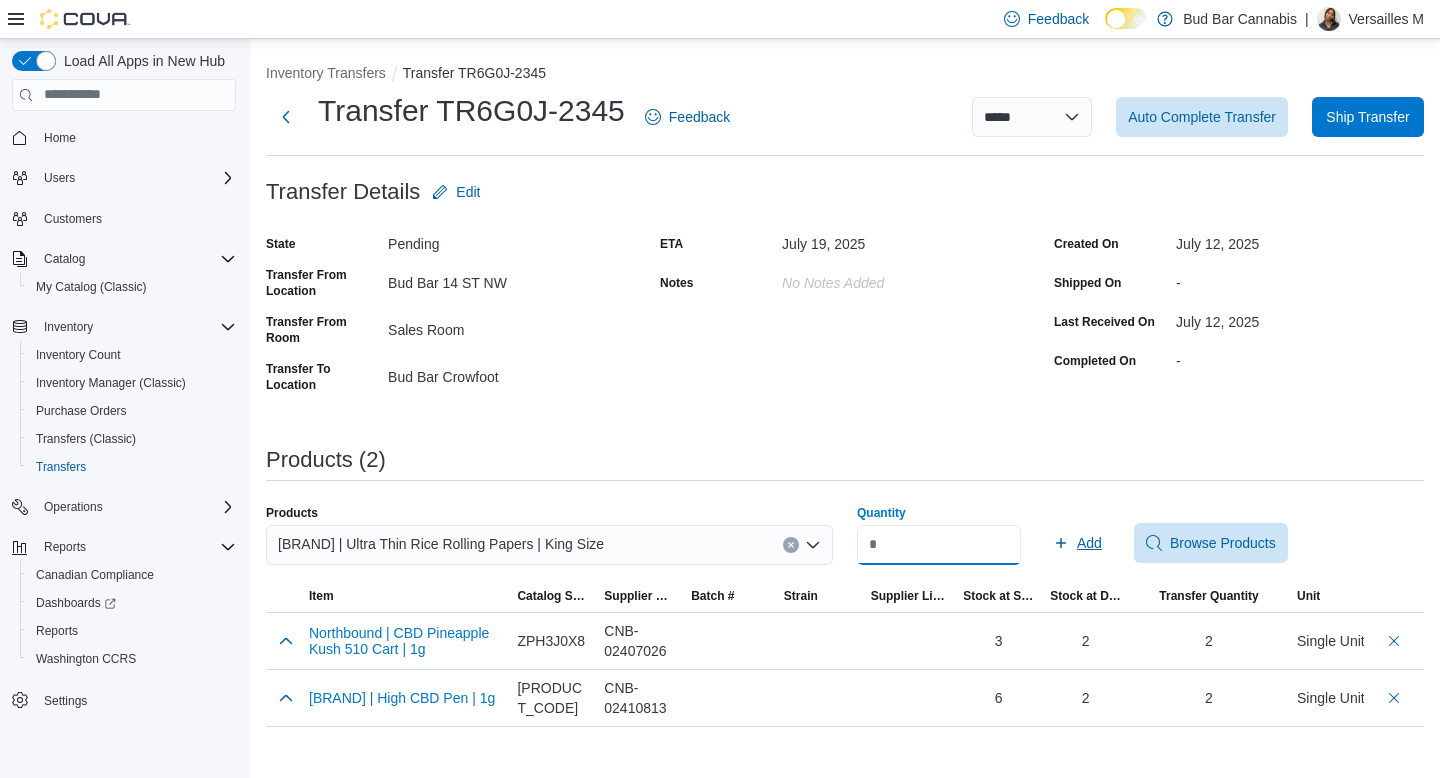 type on "*" 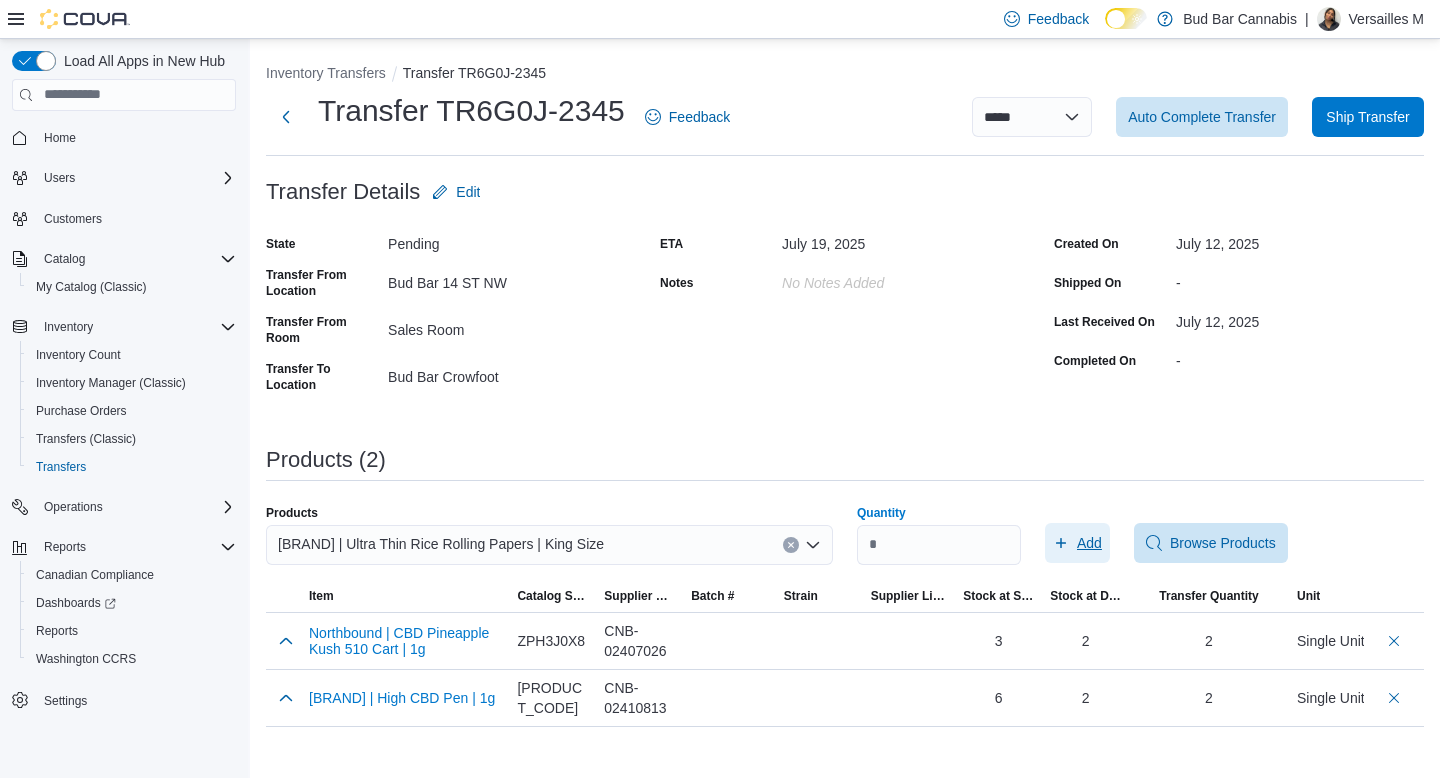 click on "Add" at bounding box center [1077, 543] 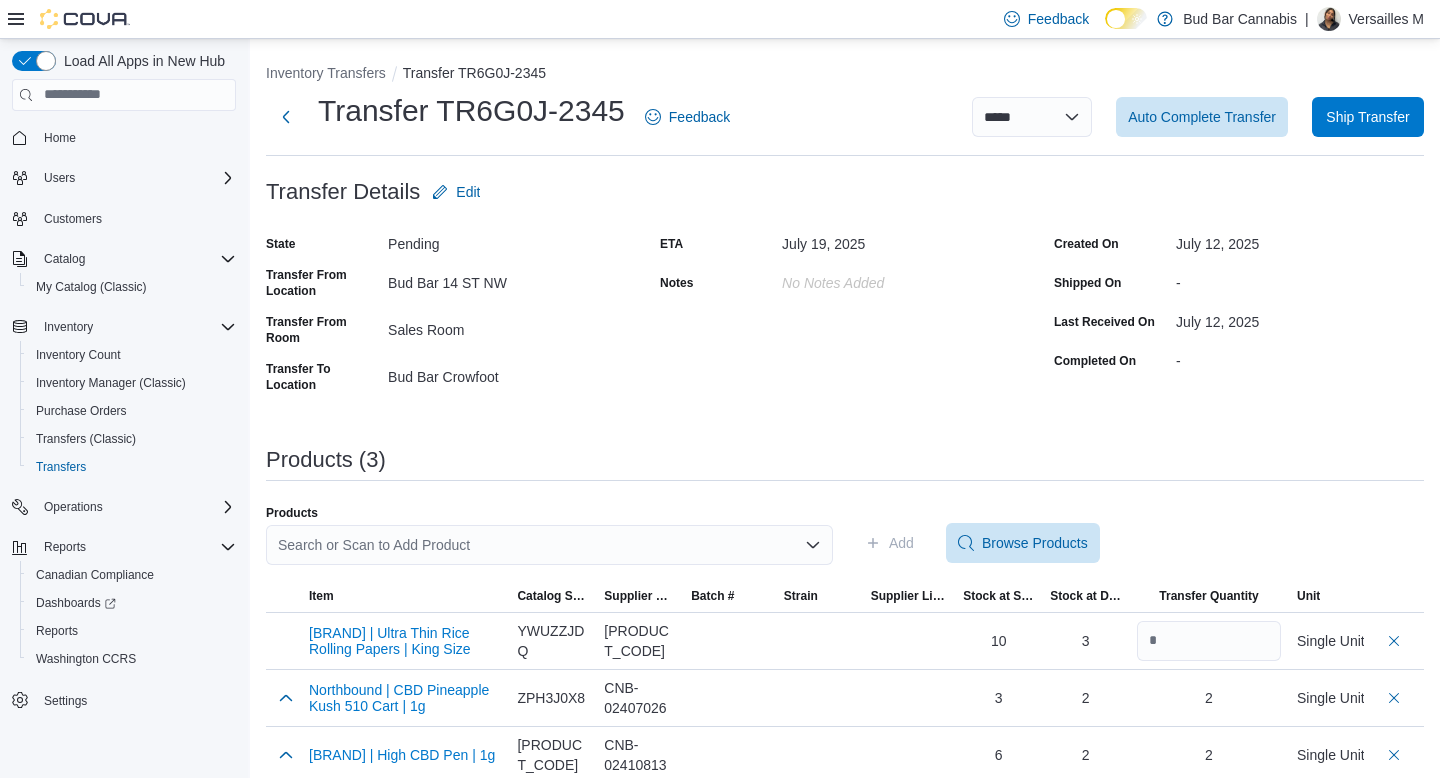 scroll, scrollTop: 0, scrollLeft: 0, axis: both 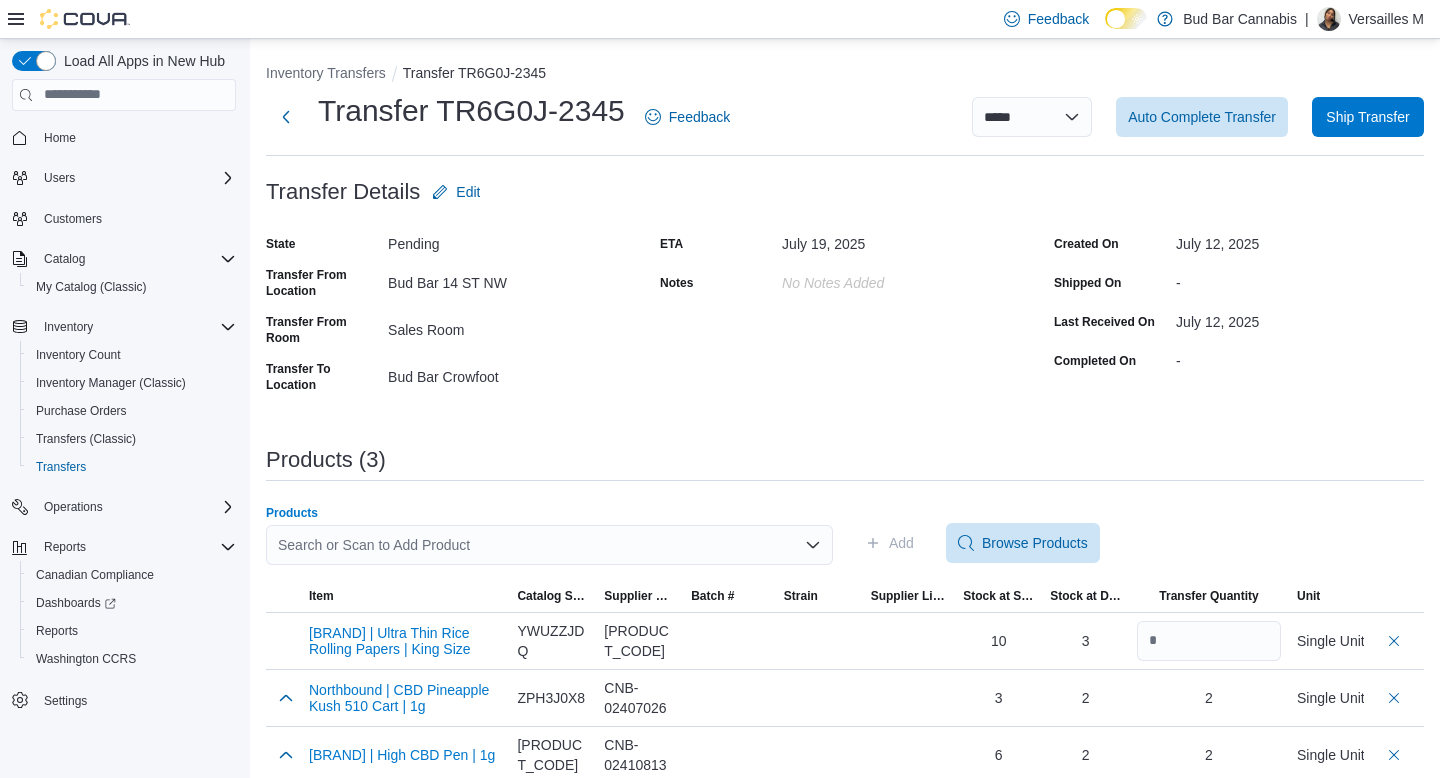 click on "Search or Scan to Add Product" at bounding box center [549, 545] 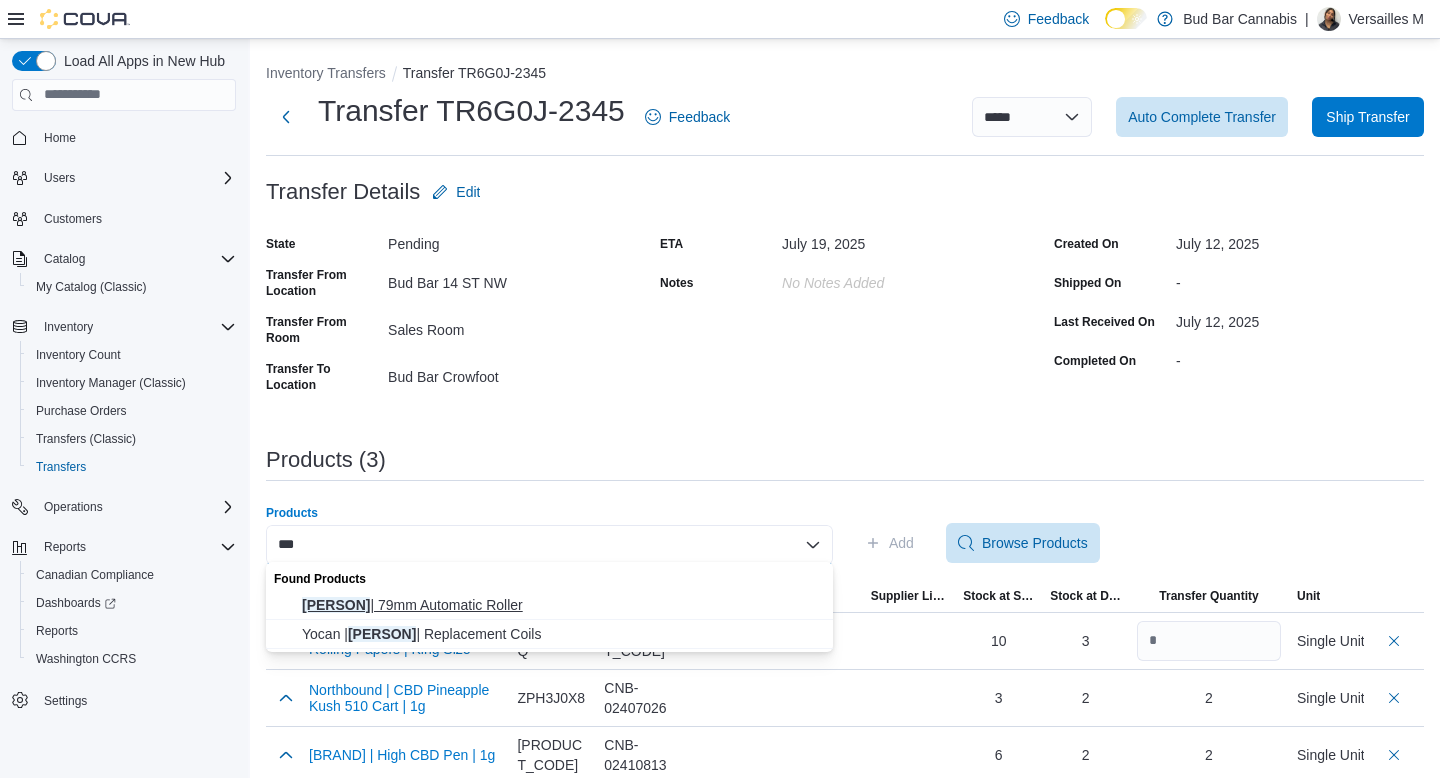 type on "***" 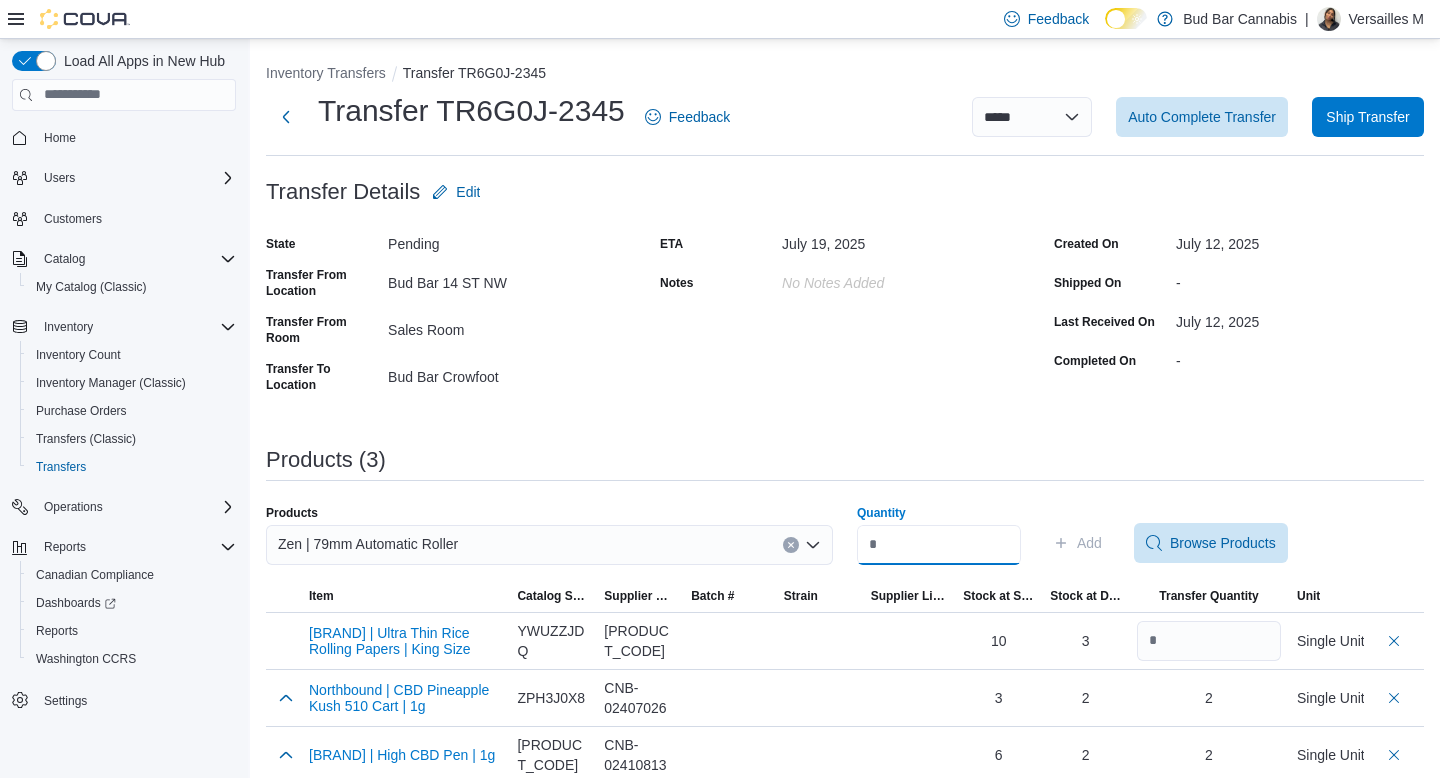 click on "Quantity" at bounding box center (939, 545) 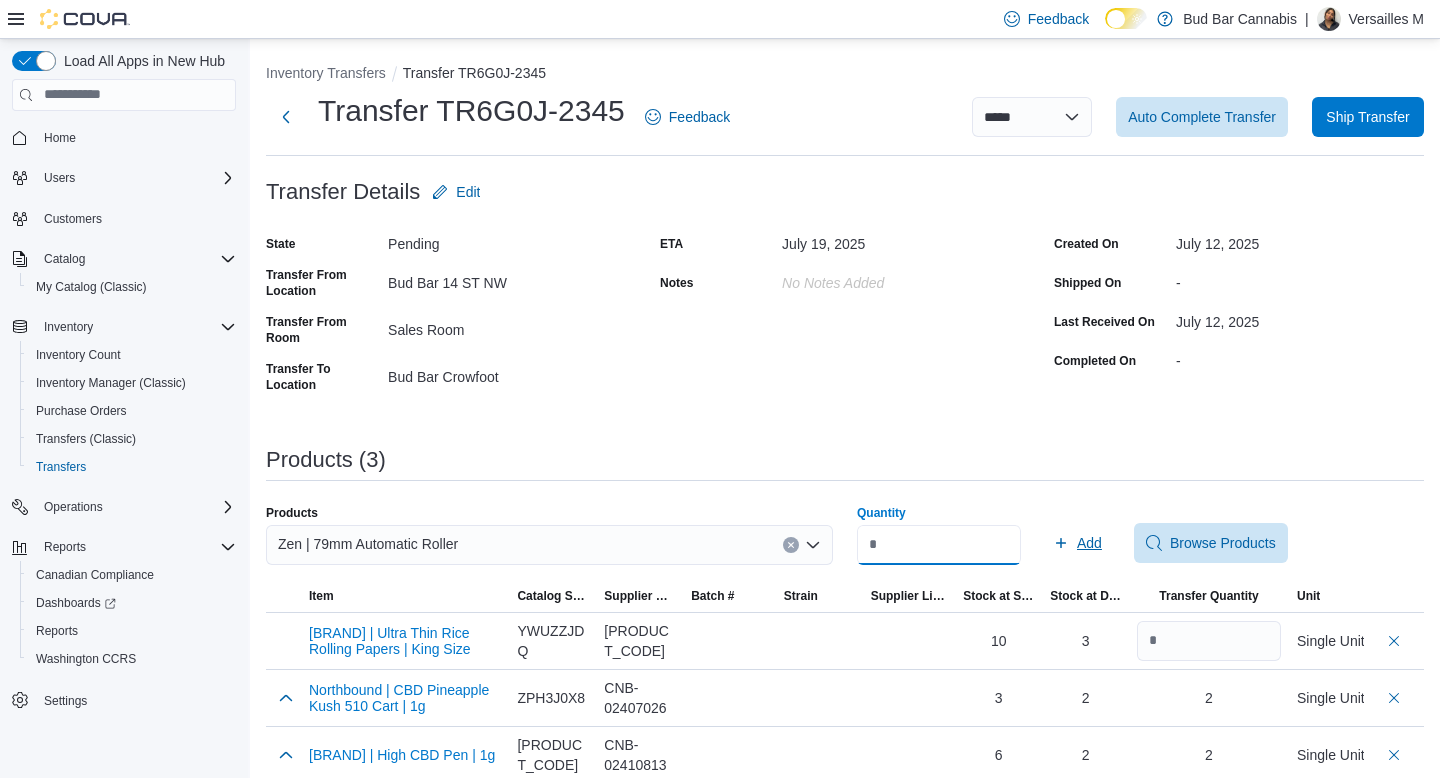 type on "*" 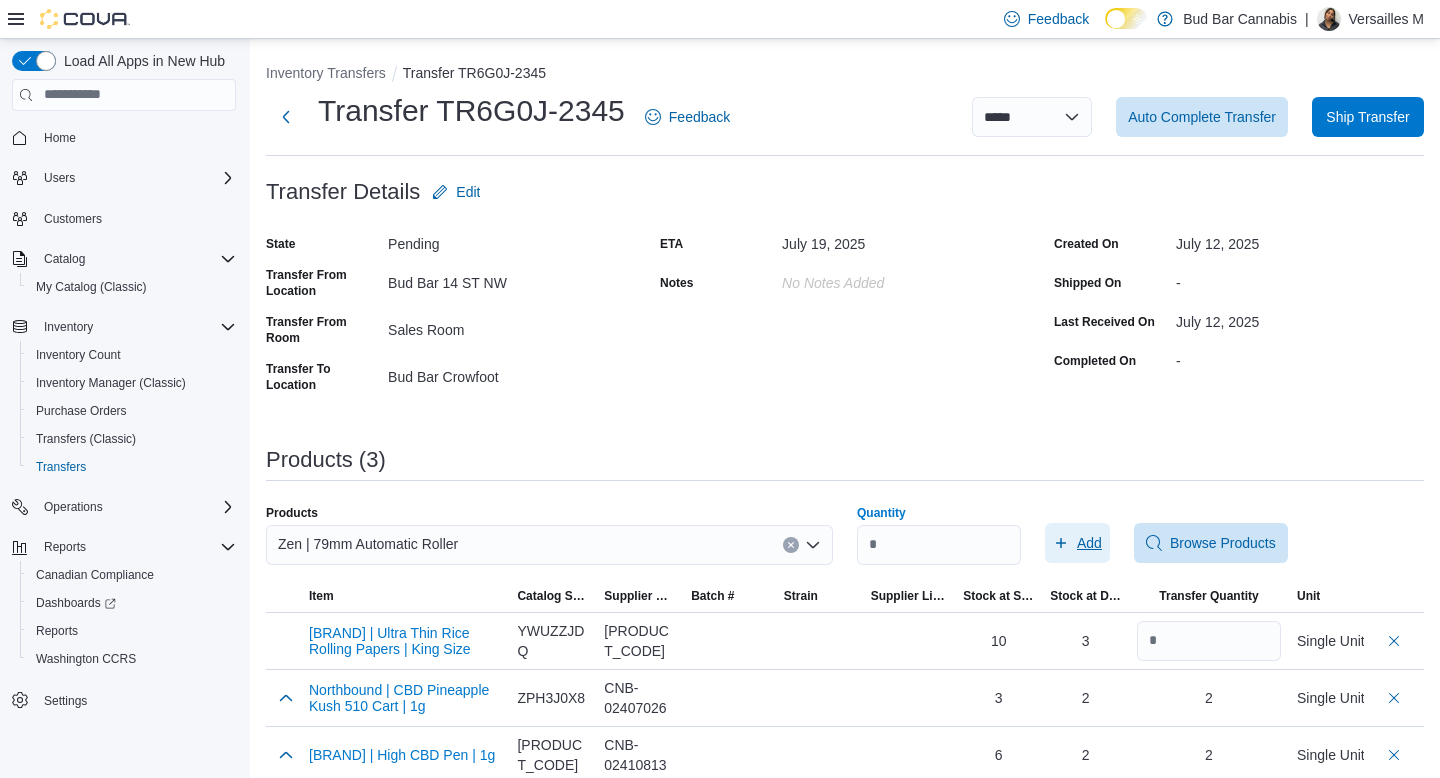 click 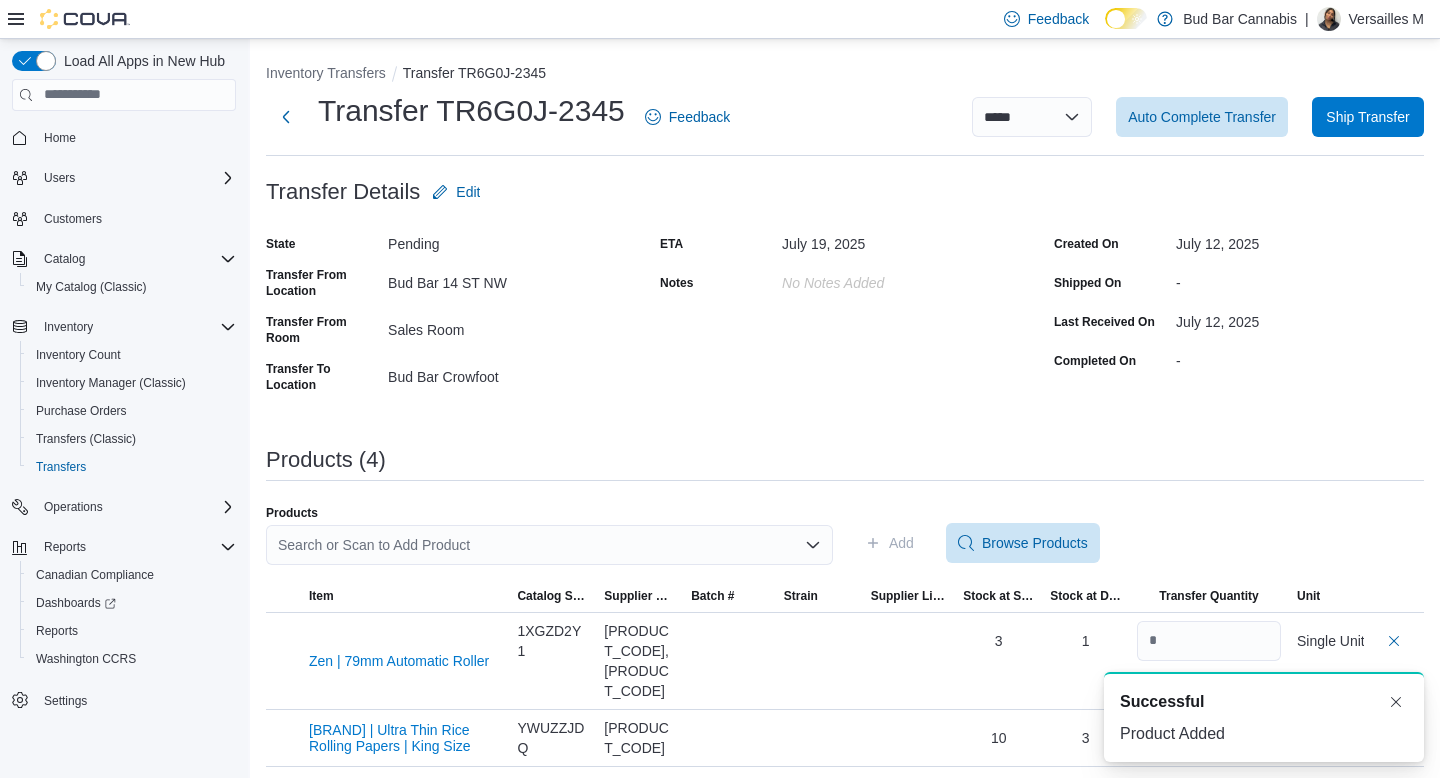 scroll, scrollTop: 0, scrollLeft: 0, axis: both 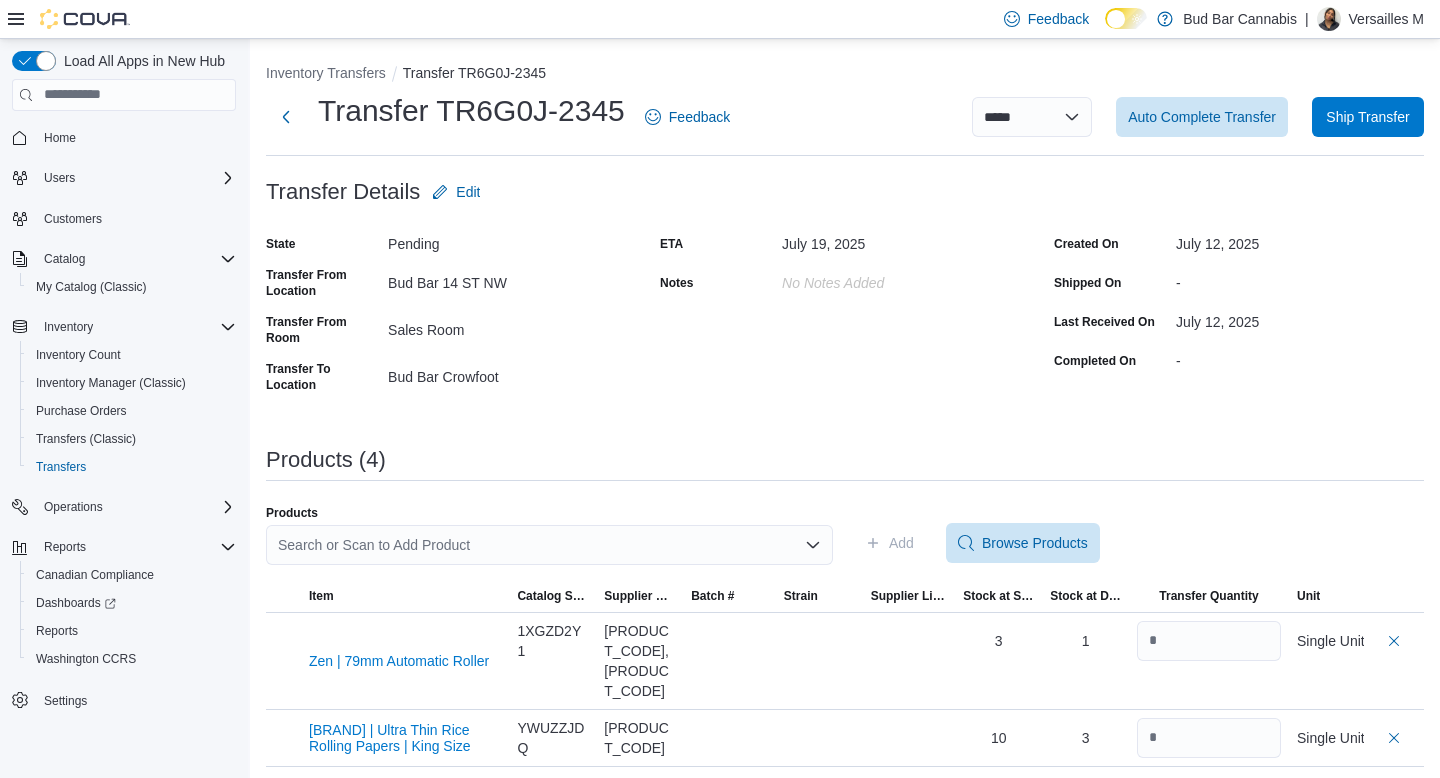 click on "Search or Scan to Add Product" at bounding box center (549, 545) 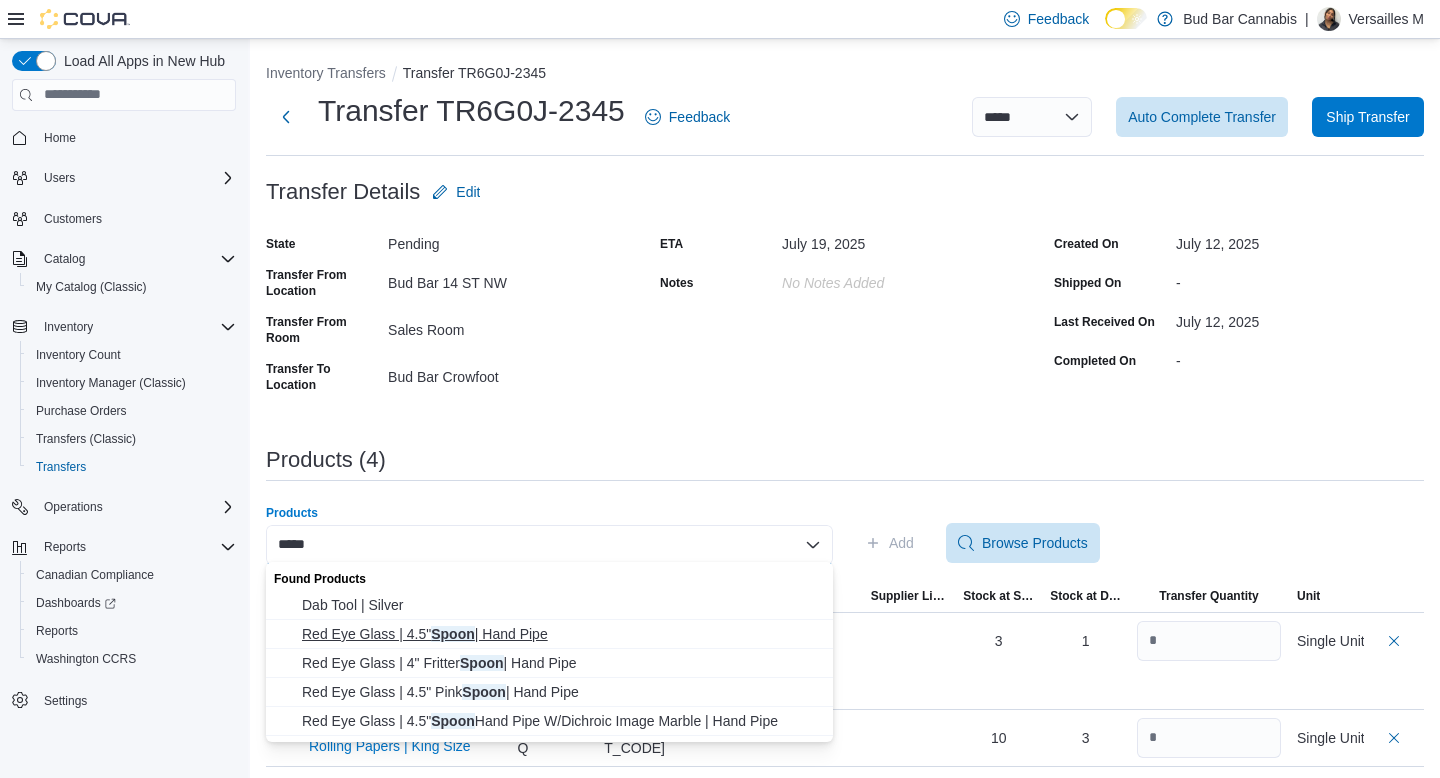 type on "*****" 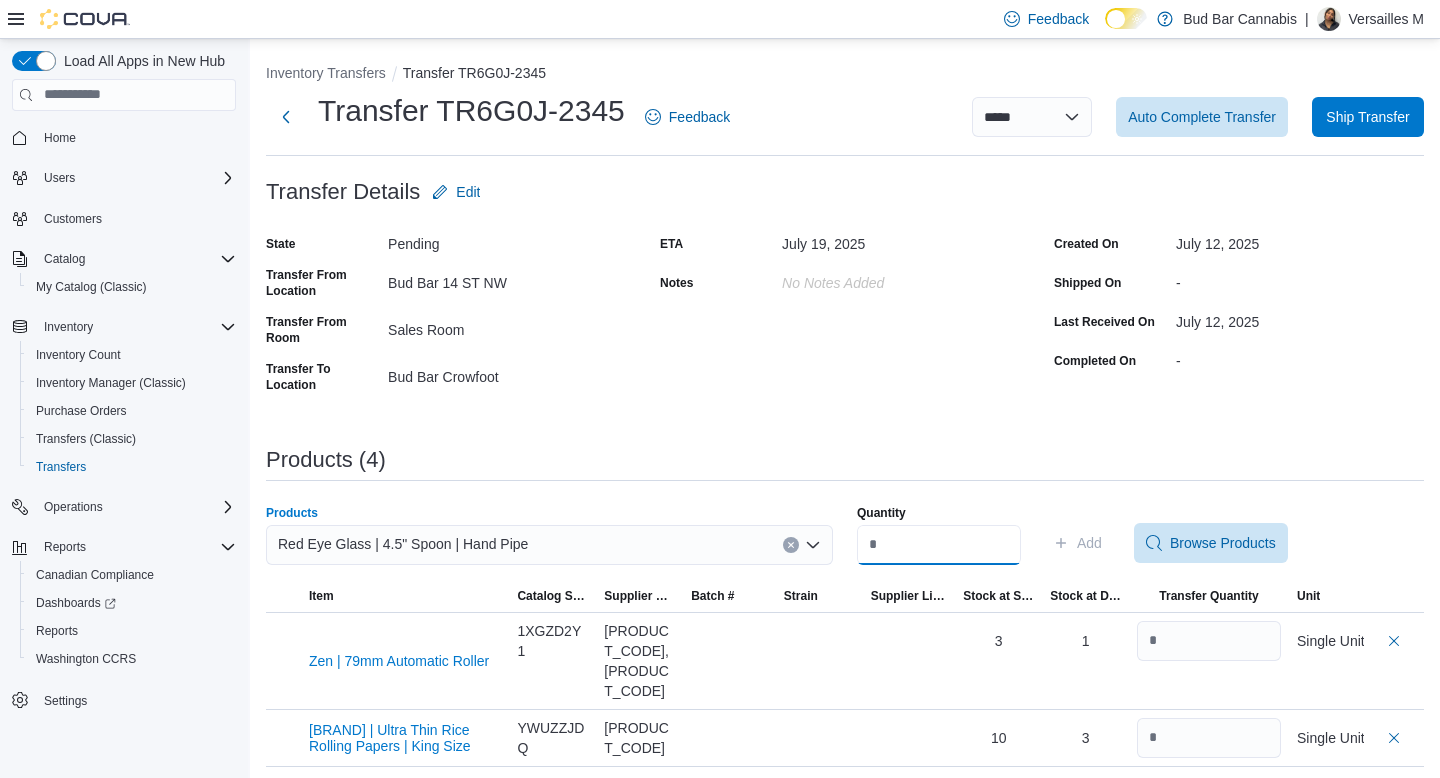 click on "Quantity" at bounding box center [939, 545] 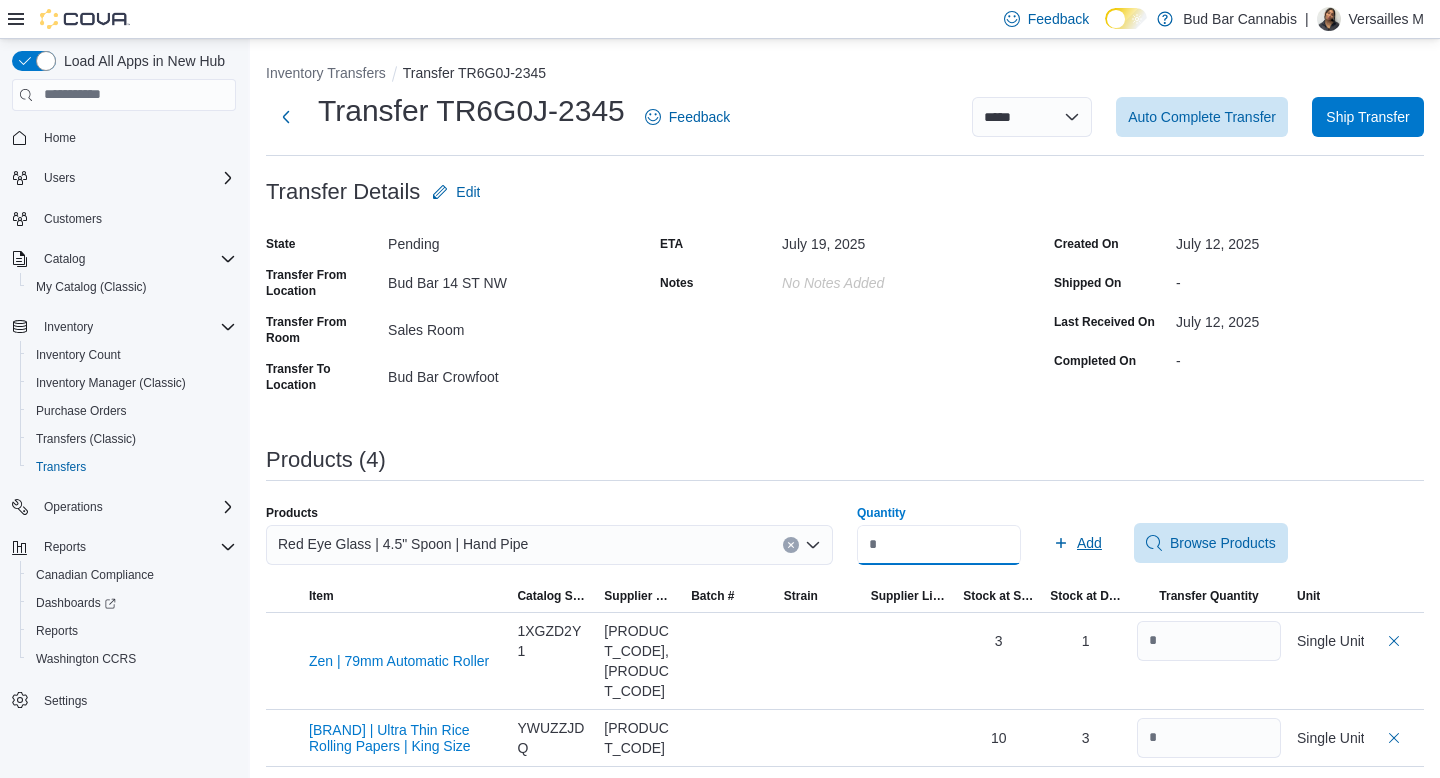 type on "*" 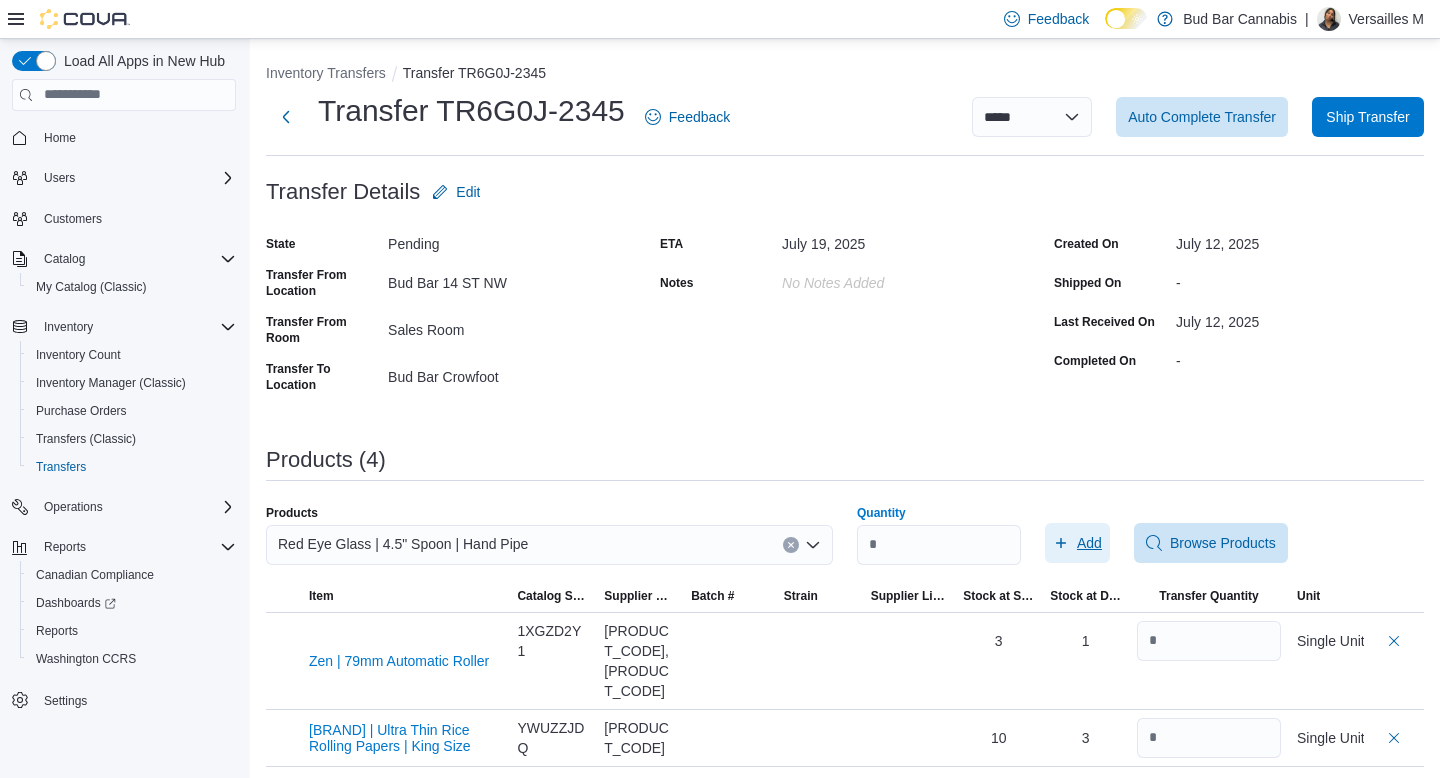 click on "Add" at bounding box center [1089, 543] 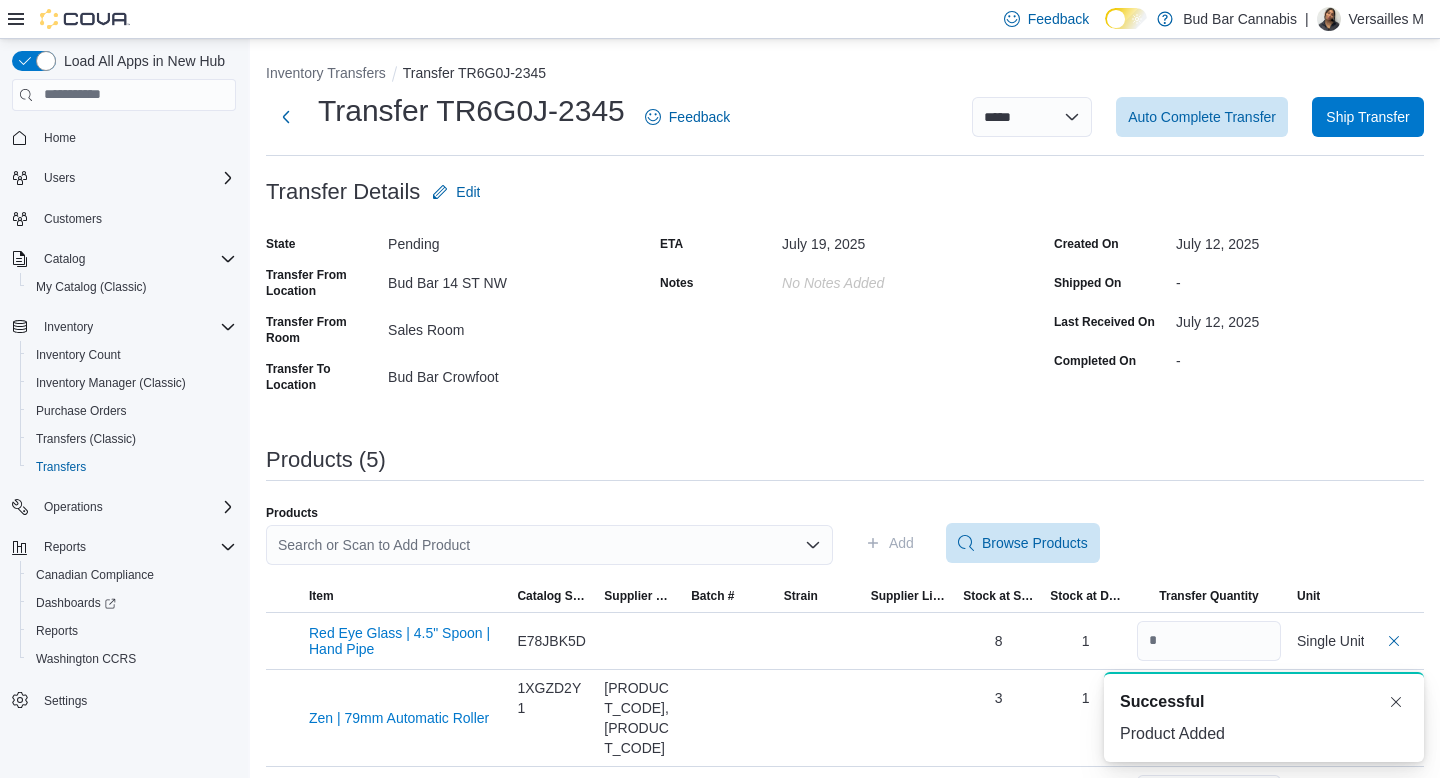 scroll, scrollTop: 0, scrollLeft: 0, axis: both 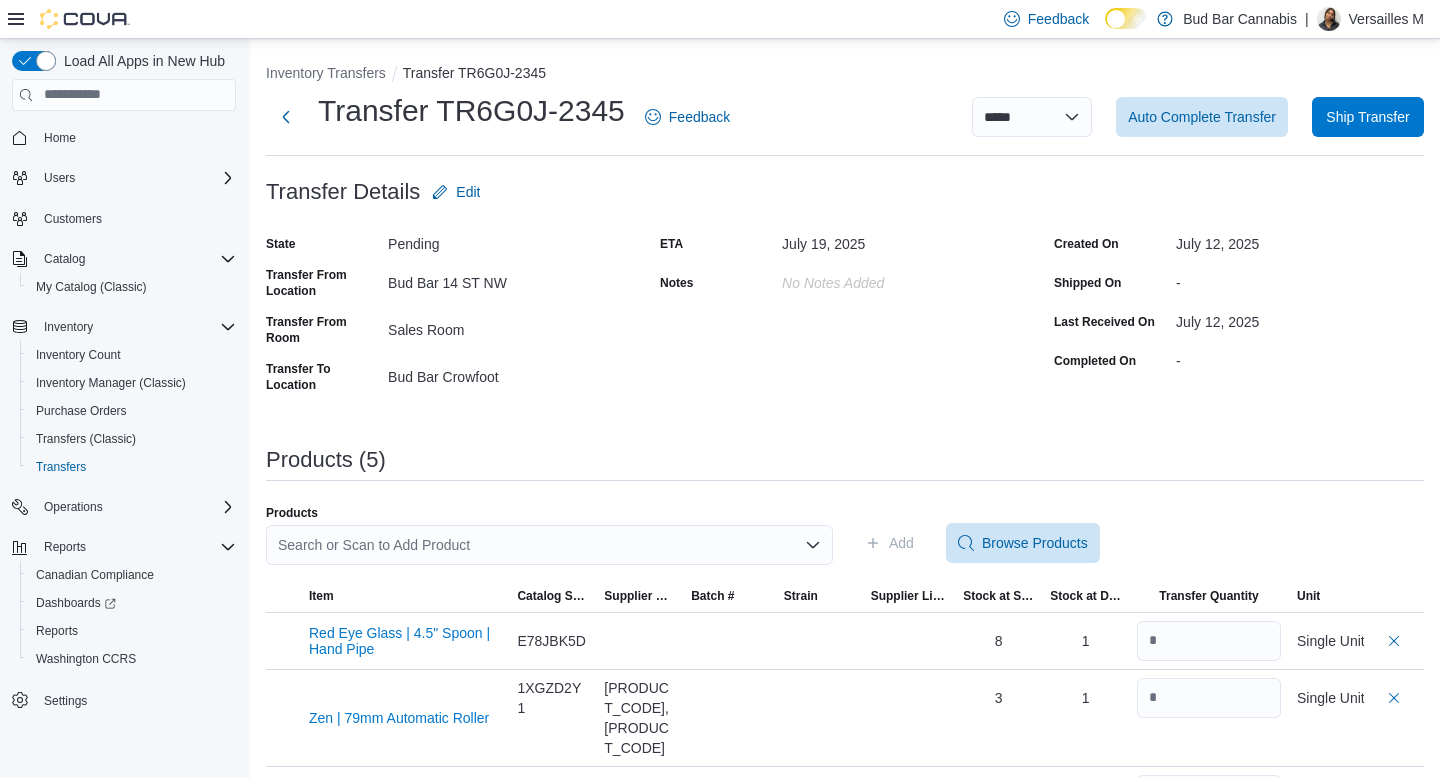 click on "Search or Scan to Add Product" at bounding box center (549, 545) 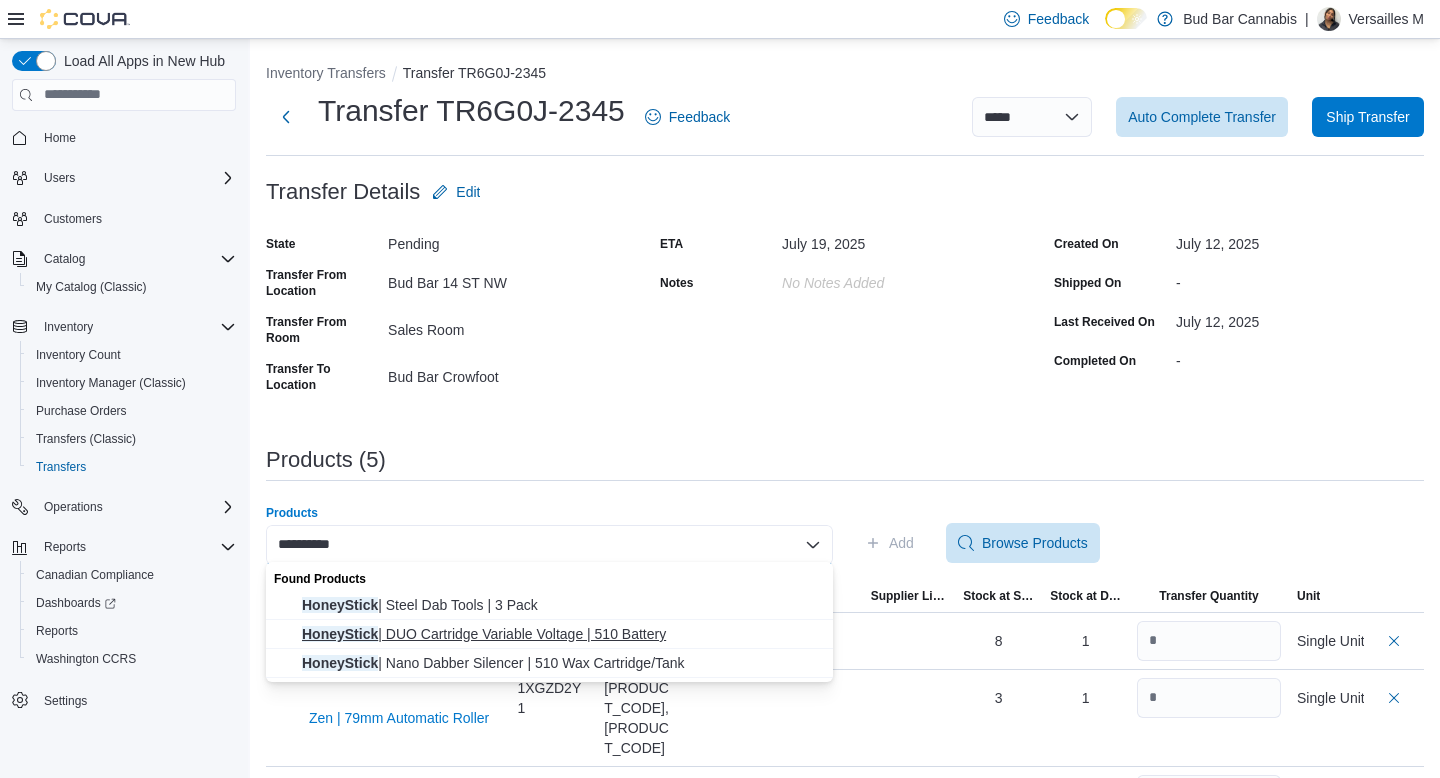 type on "**********" 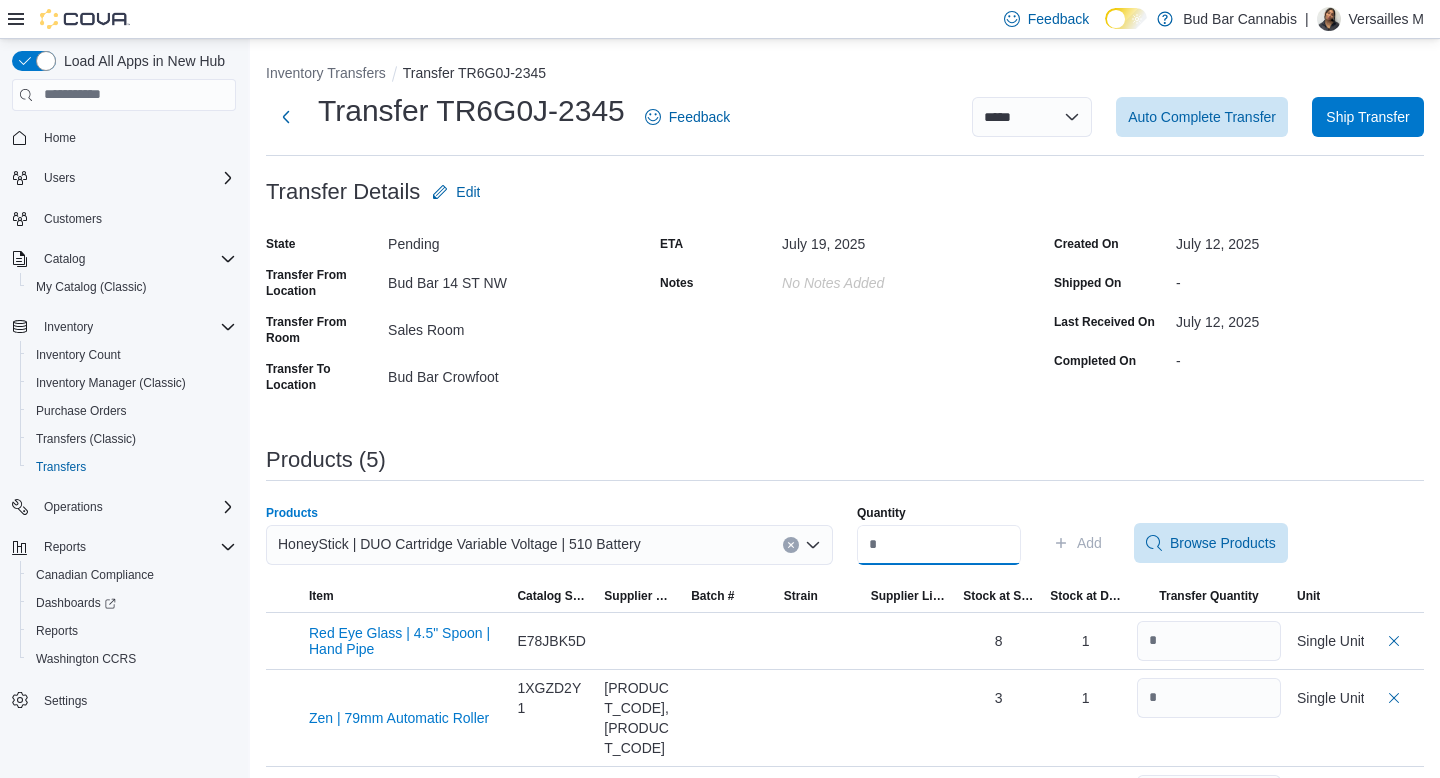 click on "Quantity" at bounding box center (939, 545) 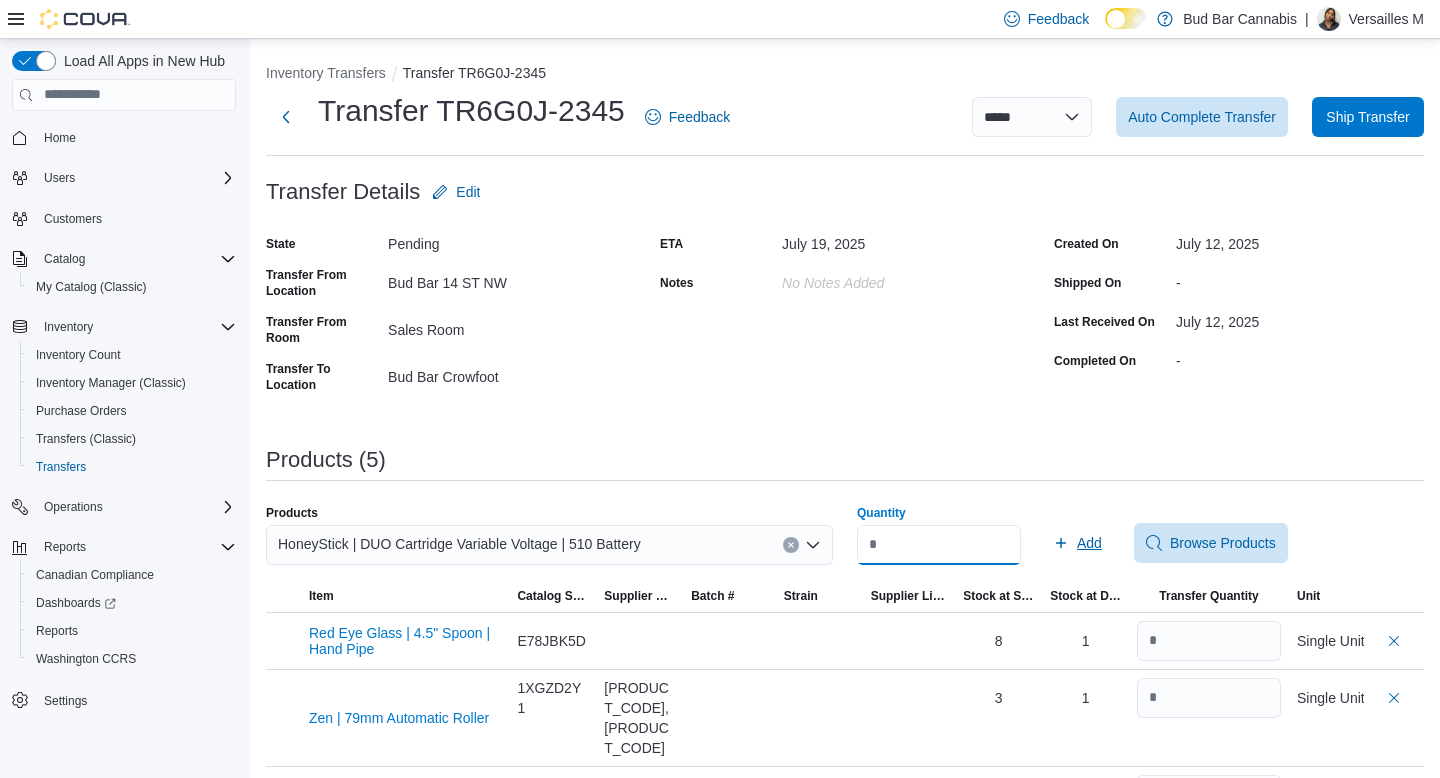type on "*" 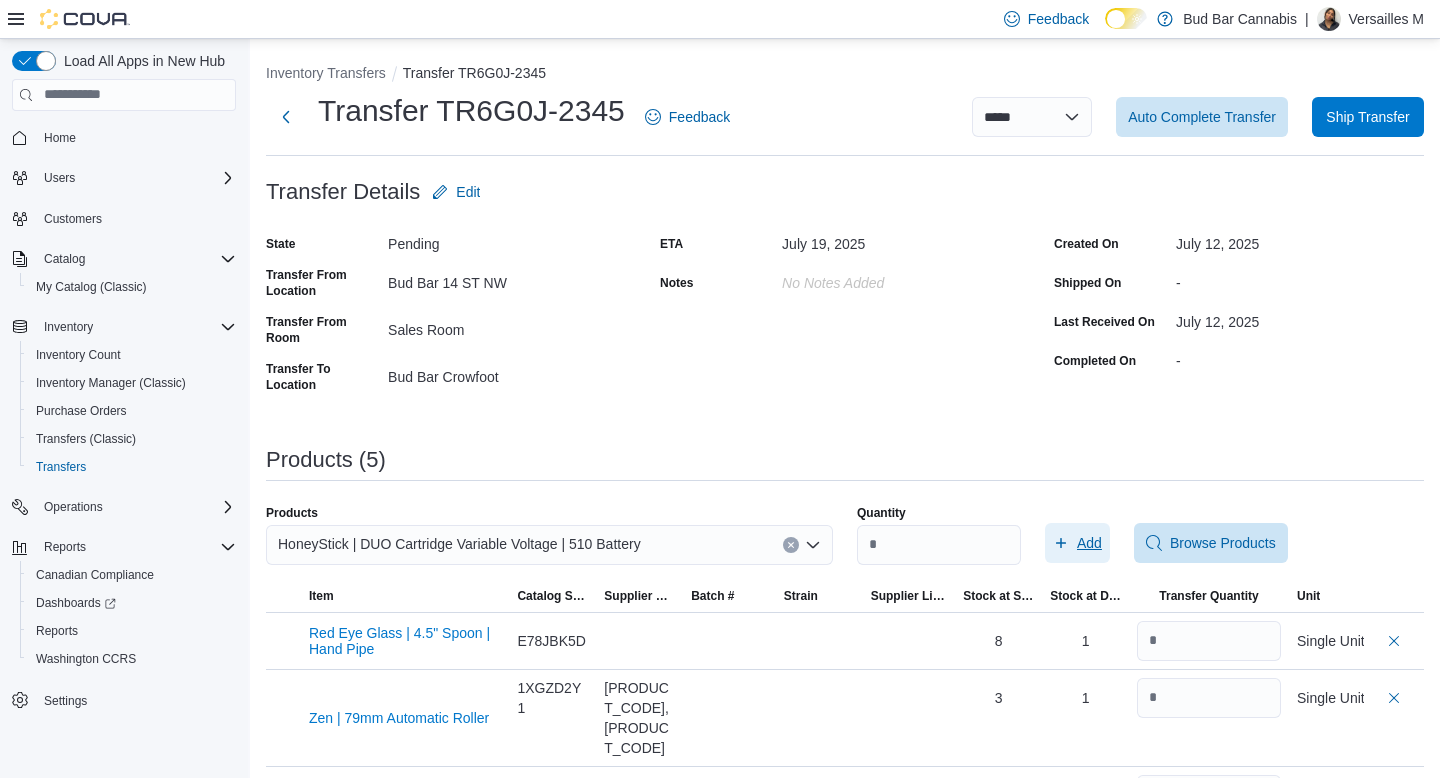 click 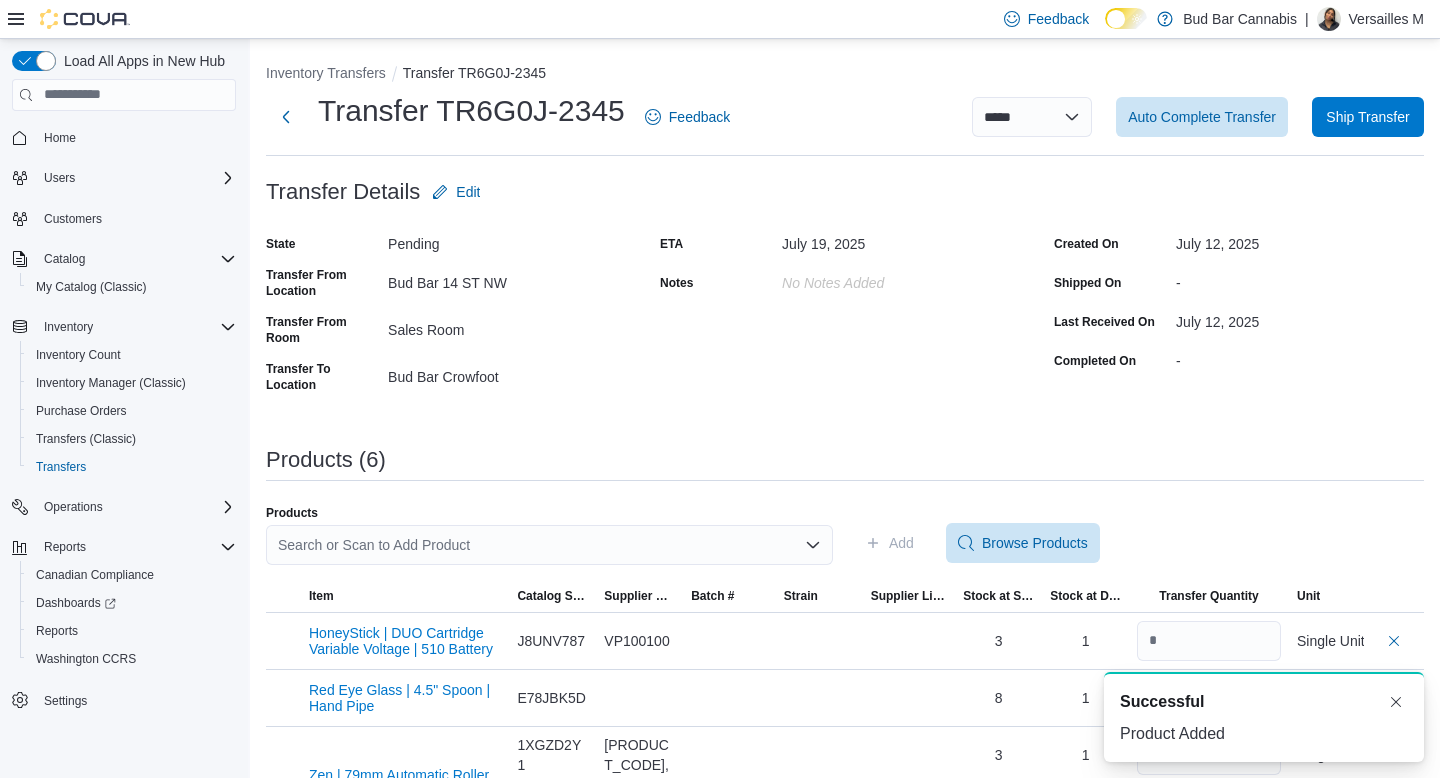scroll, scrollTop: 0, scrollLeft: 0, axis: both 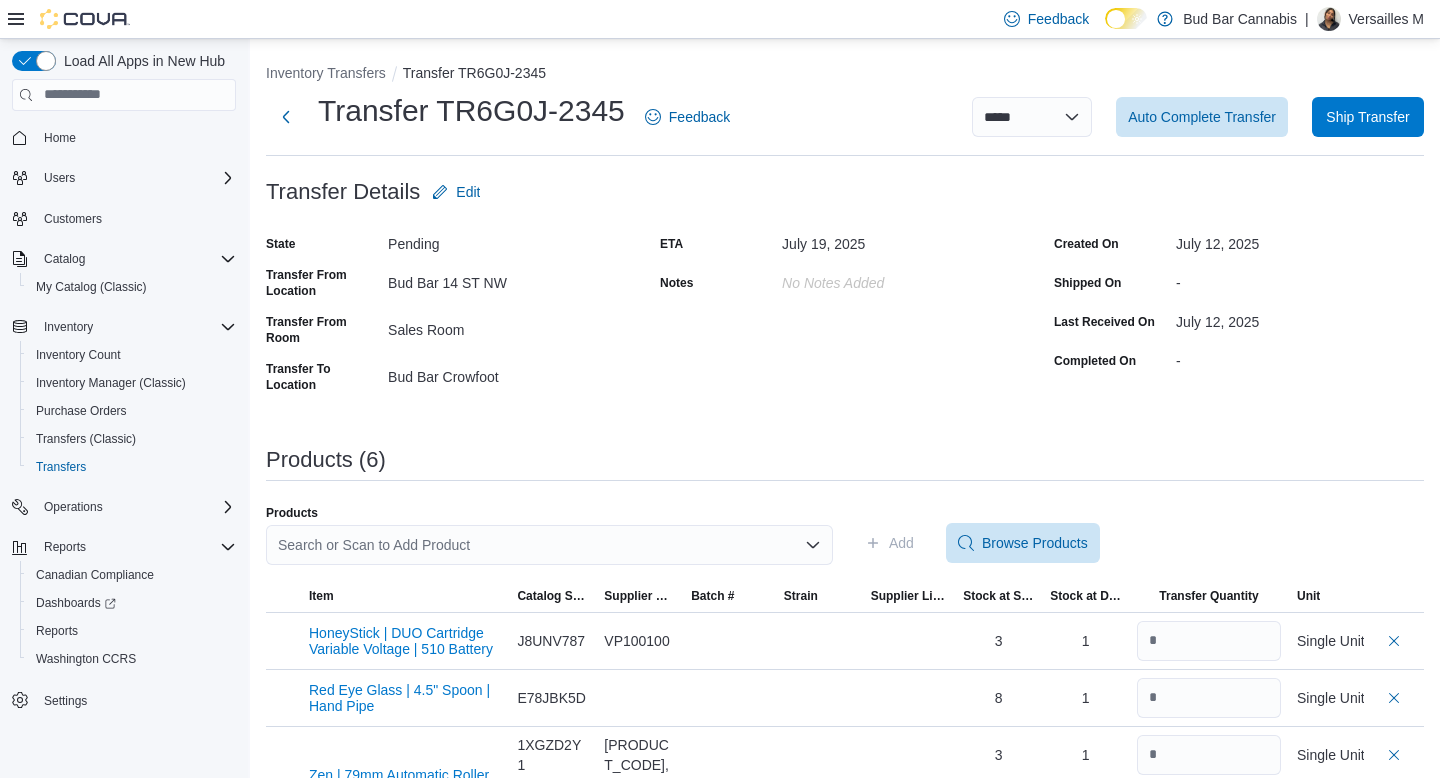 click on "Search or Scan to Add Product" at bounding box center [549, 545] 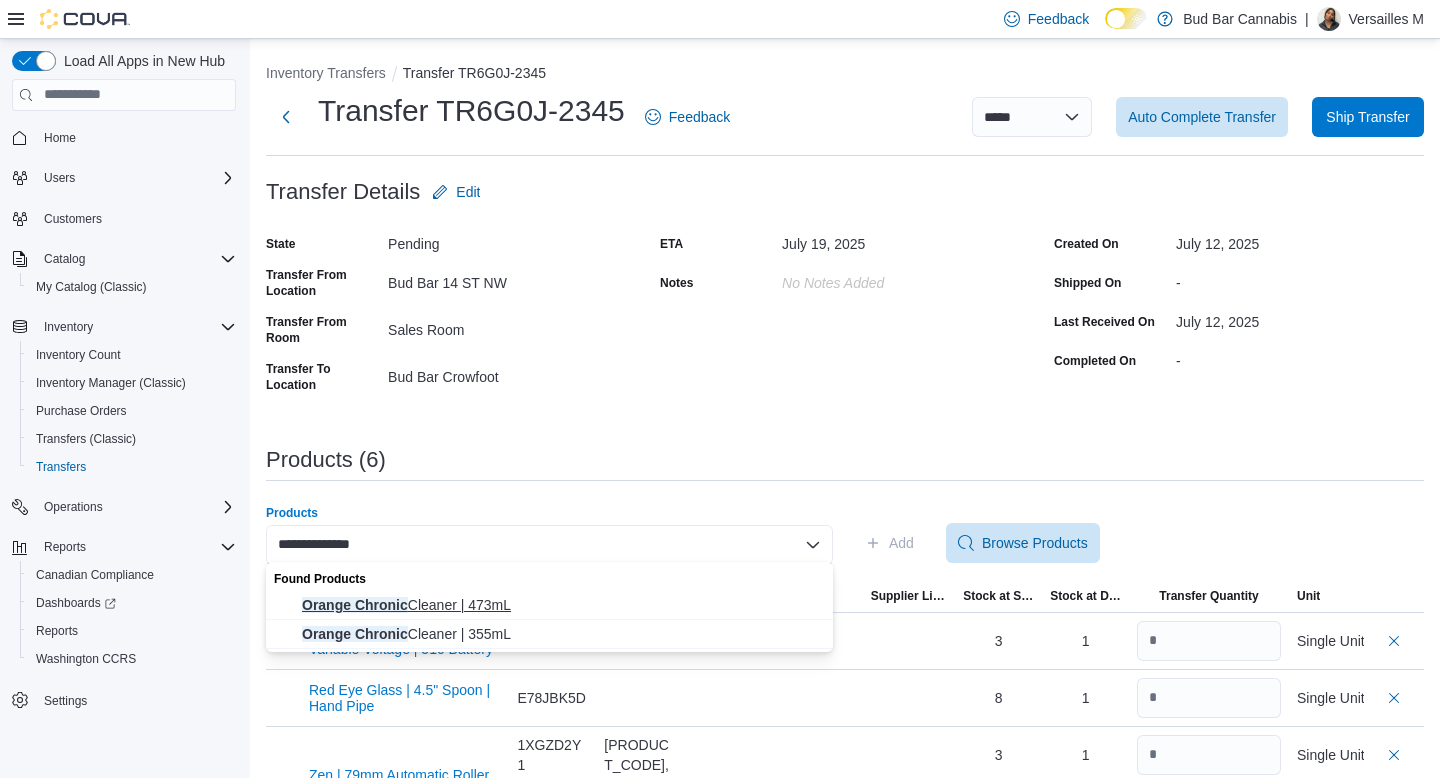 type on "**********" 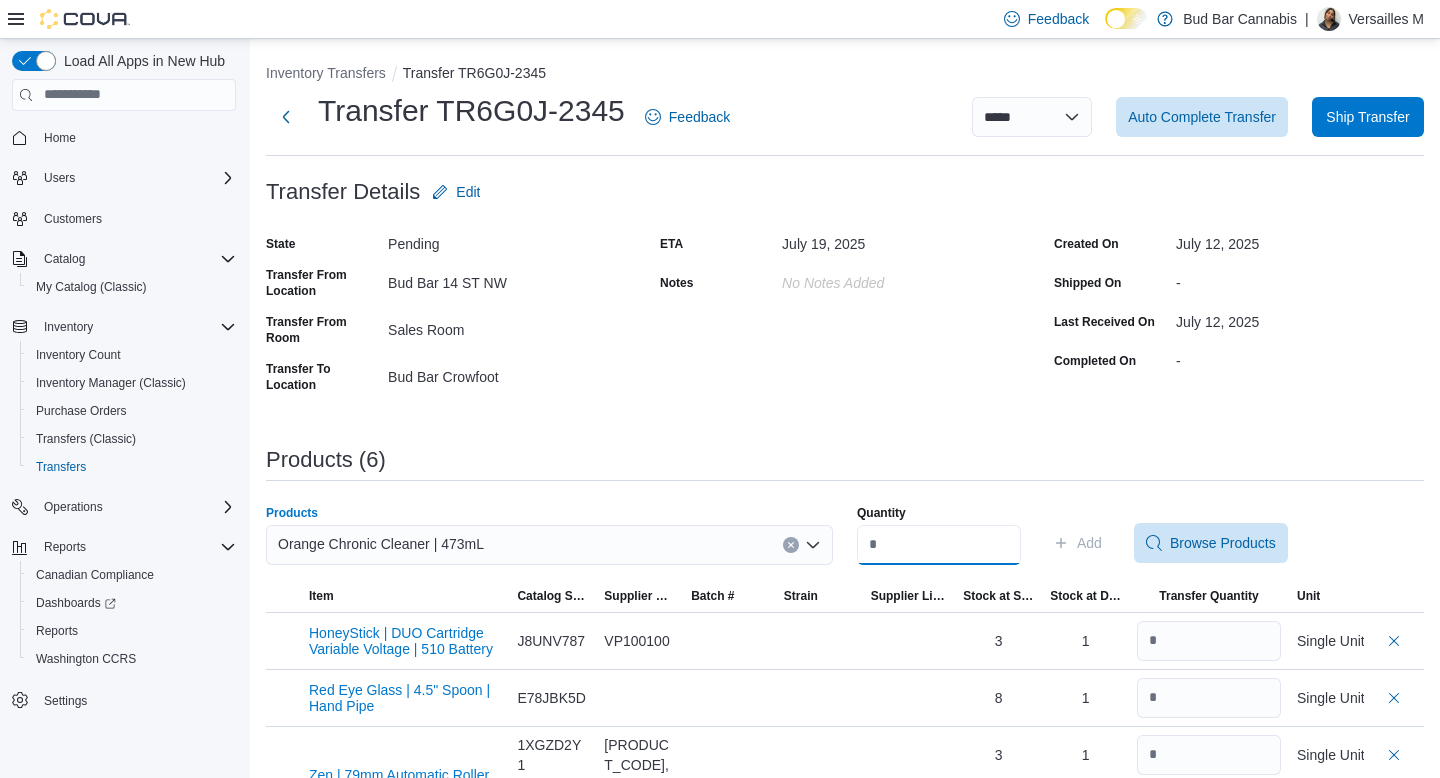 click on "Quantity" at bounding box center [939, 545] 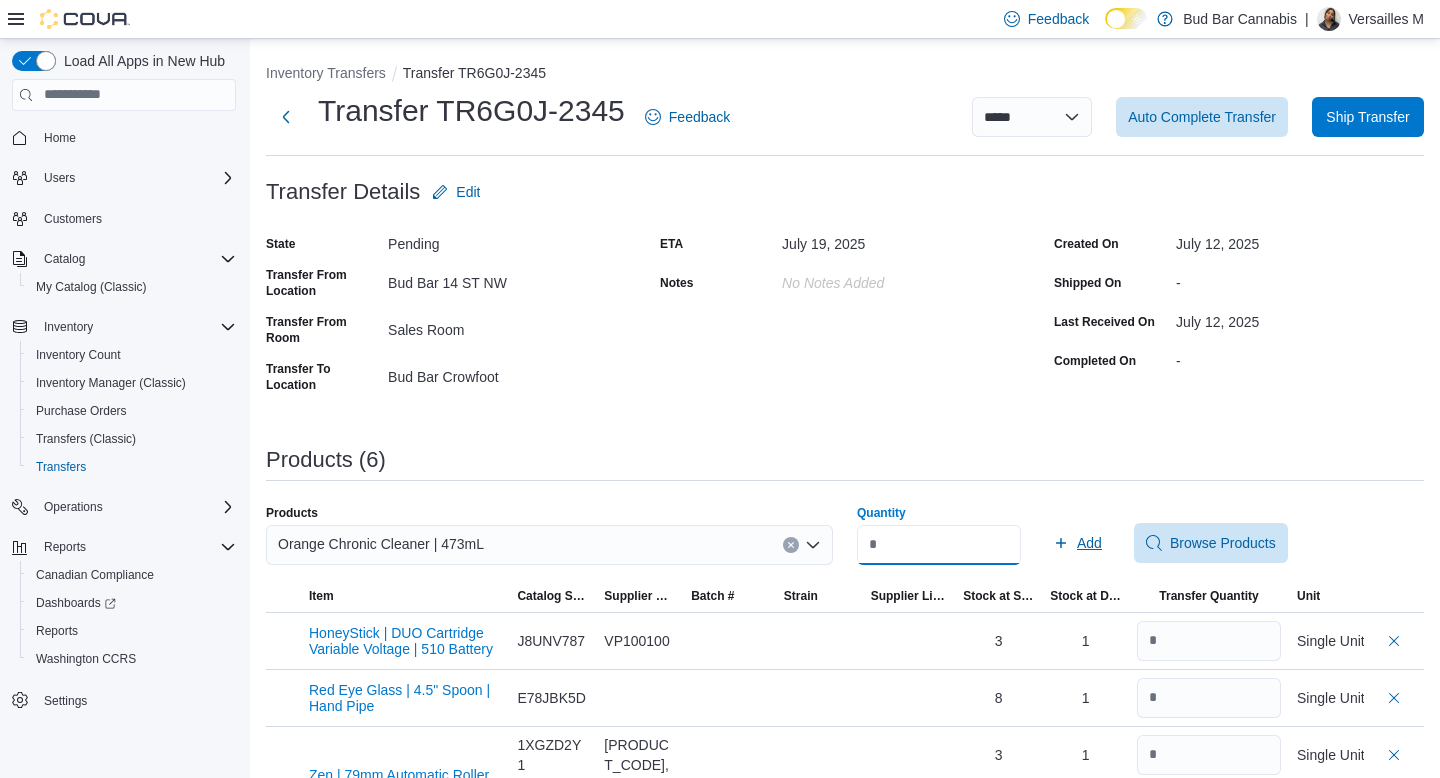 type on "*" 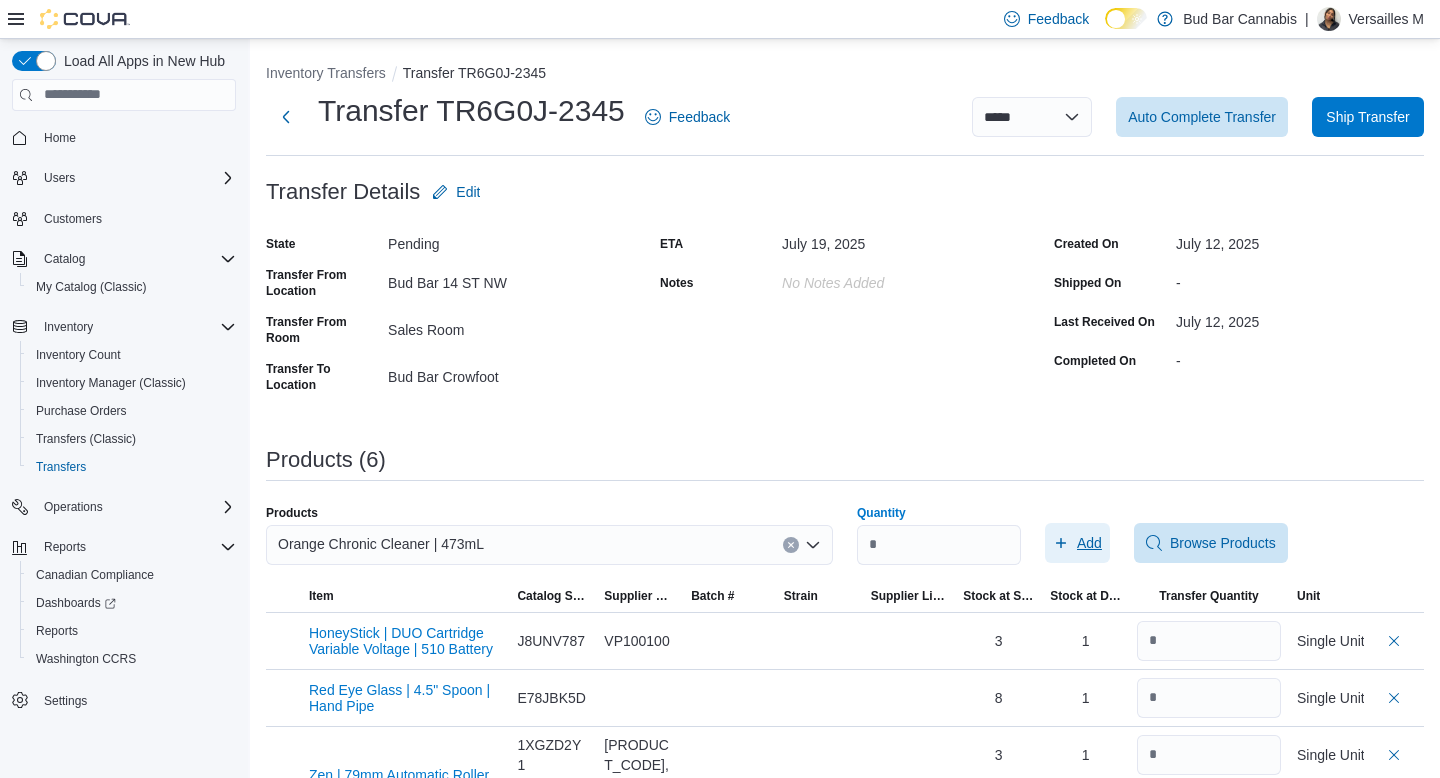 click on "Add" at bounding box center (1089, 543) 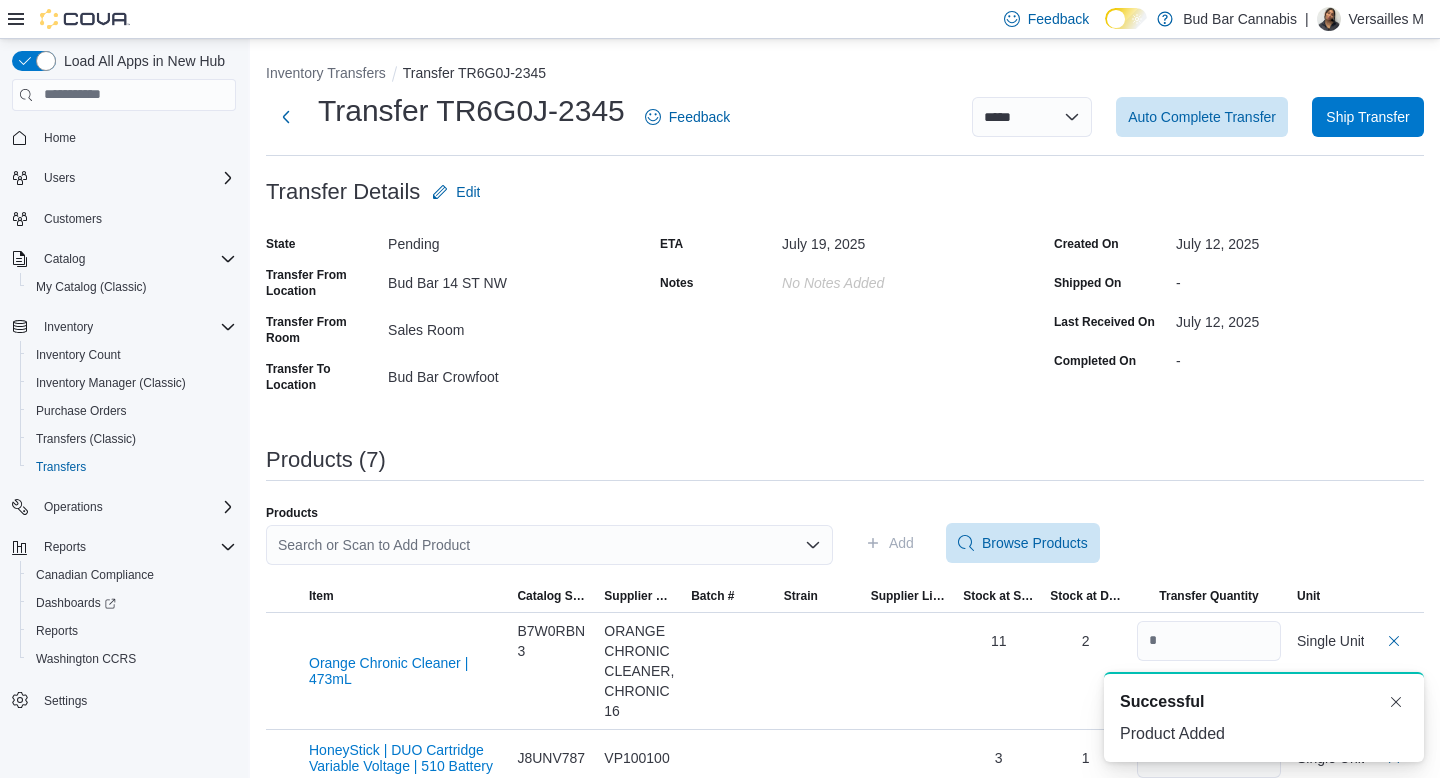 scroll, scrollTop: 0, scrollLeft: 0, axis: both 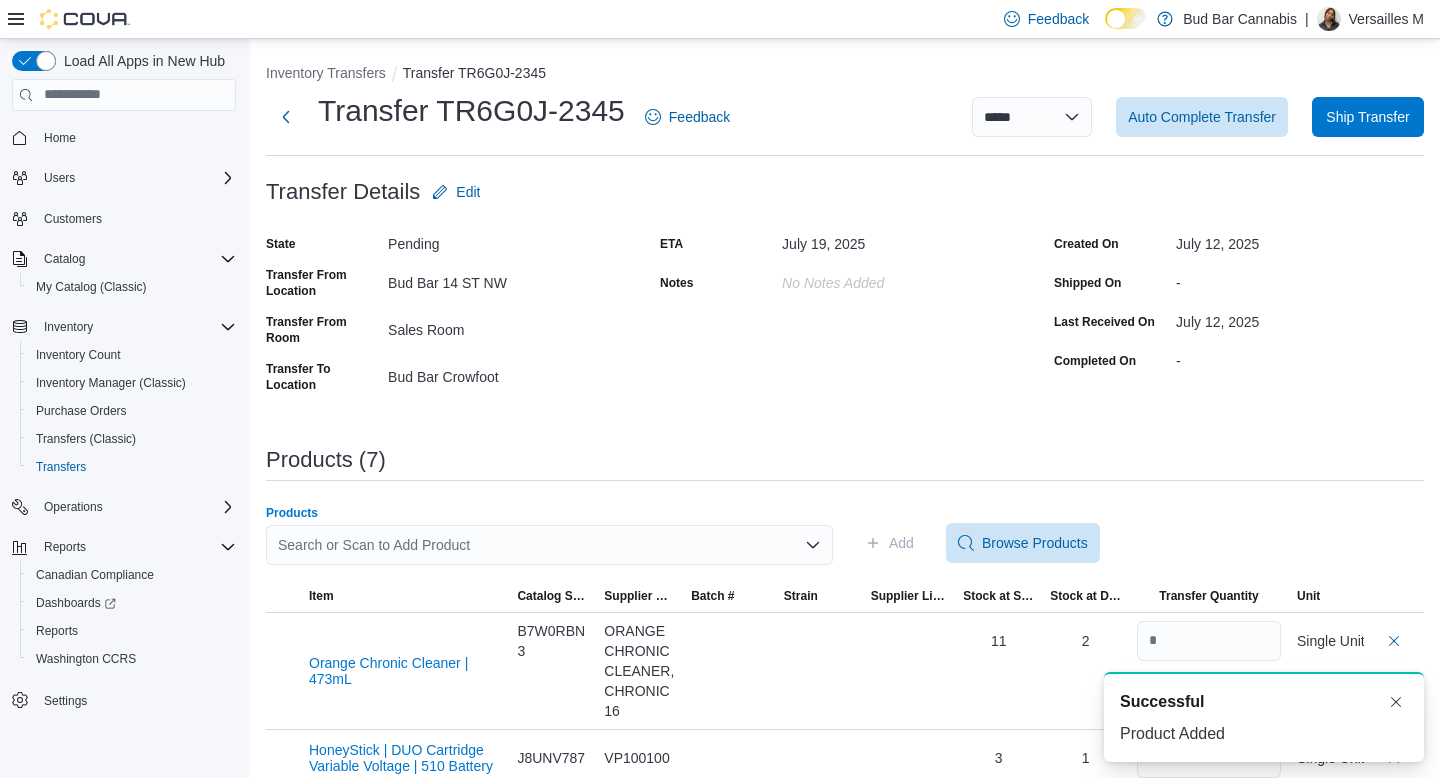 click on "Search or Scan to Add Product" at bounding box center (549, 545) 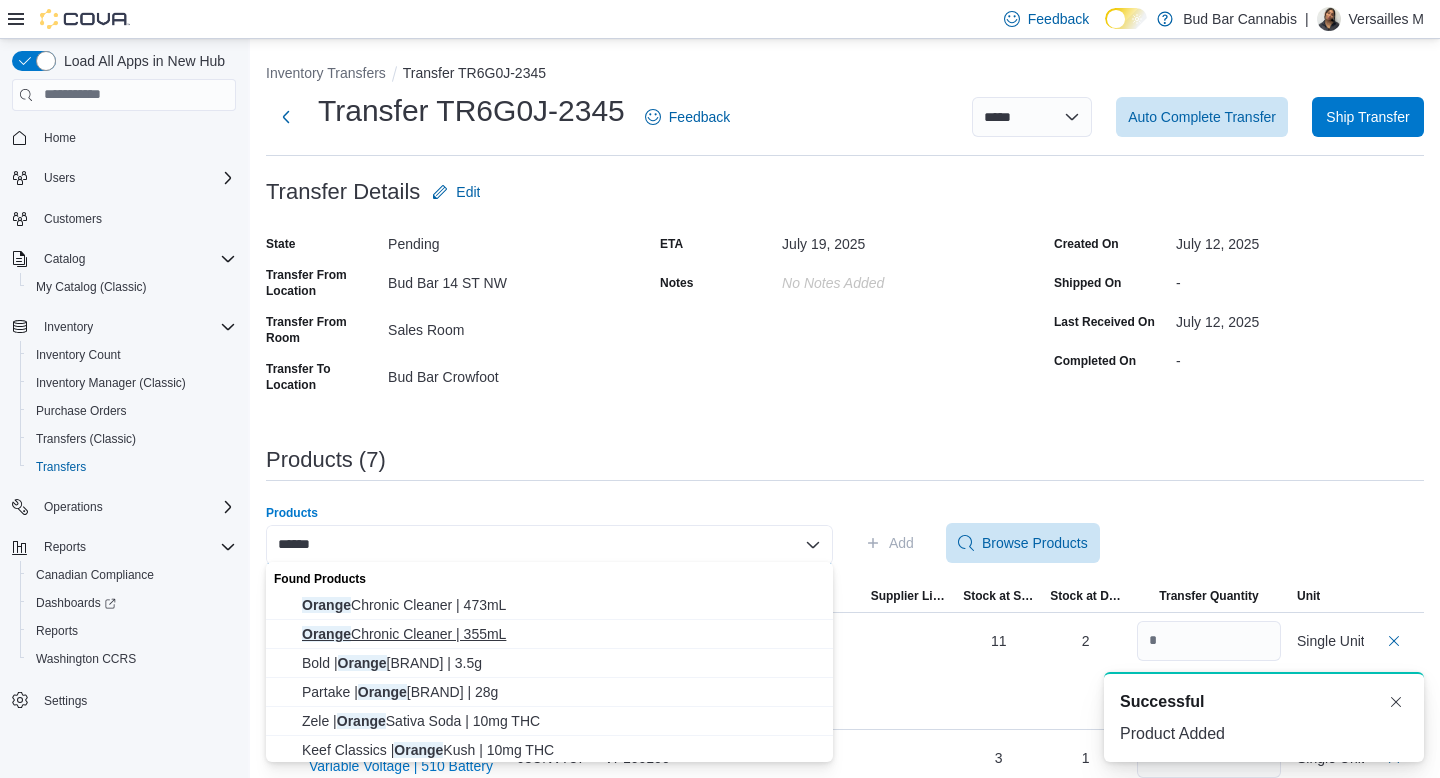 type on "******" 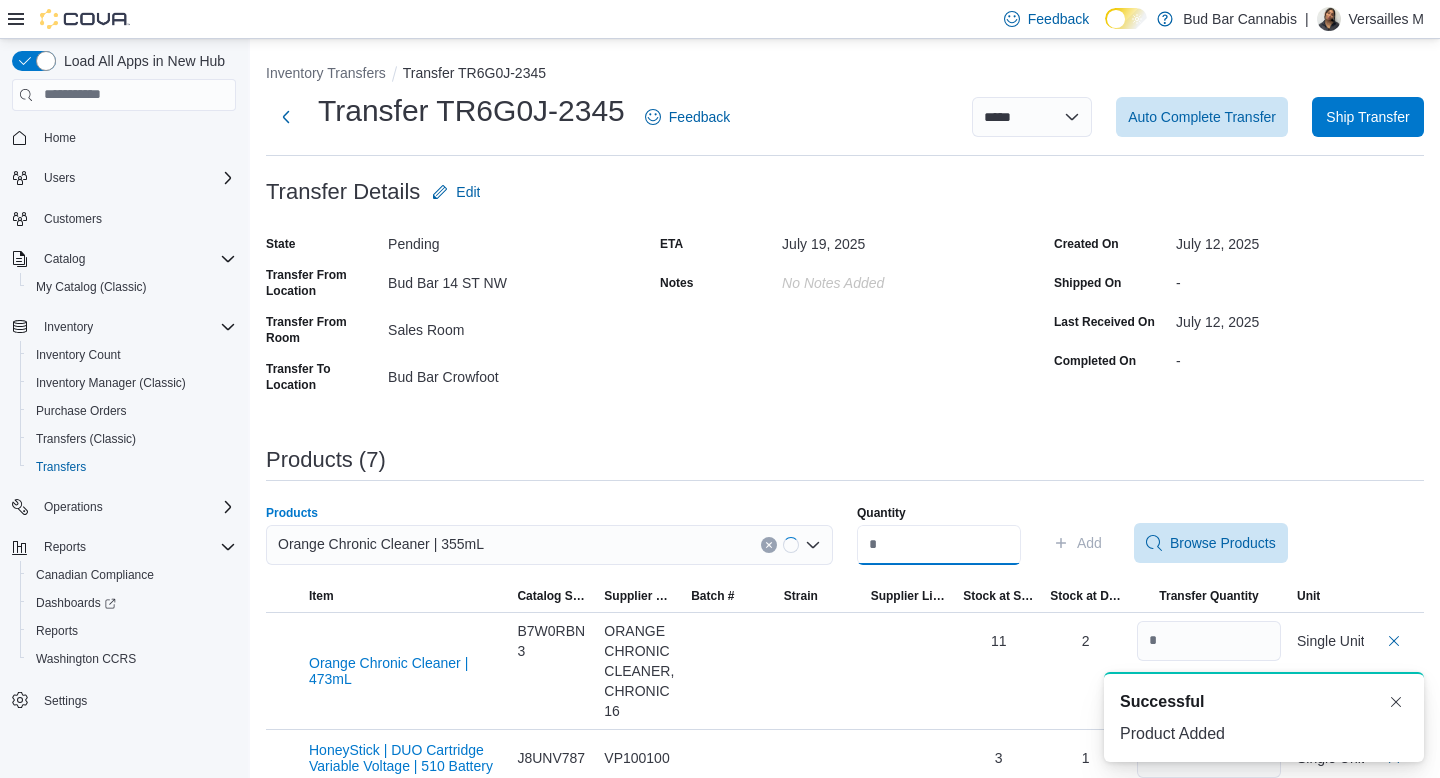 click on "Quantity" at bounding box center (939, 545) 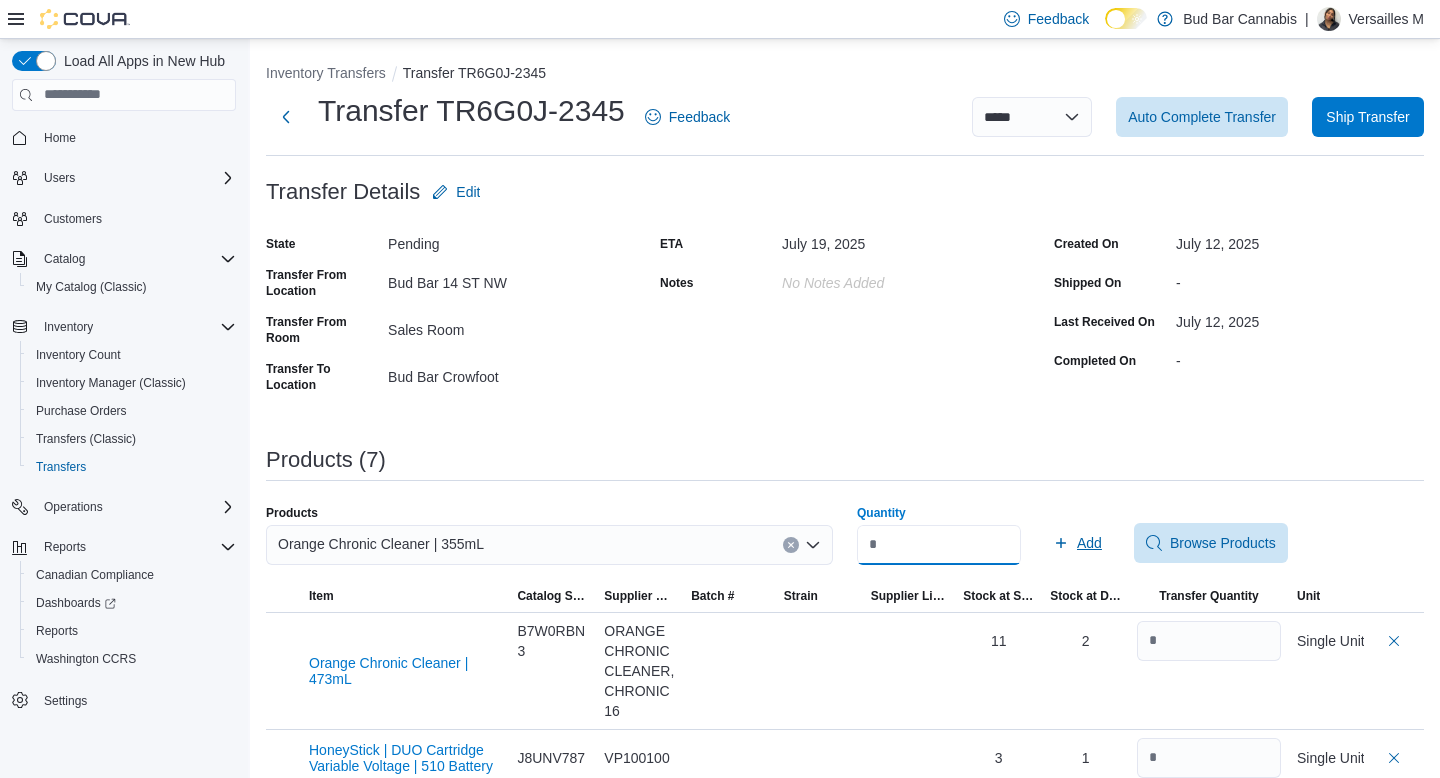 type on "*" 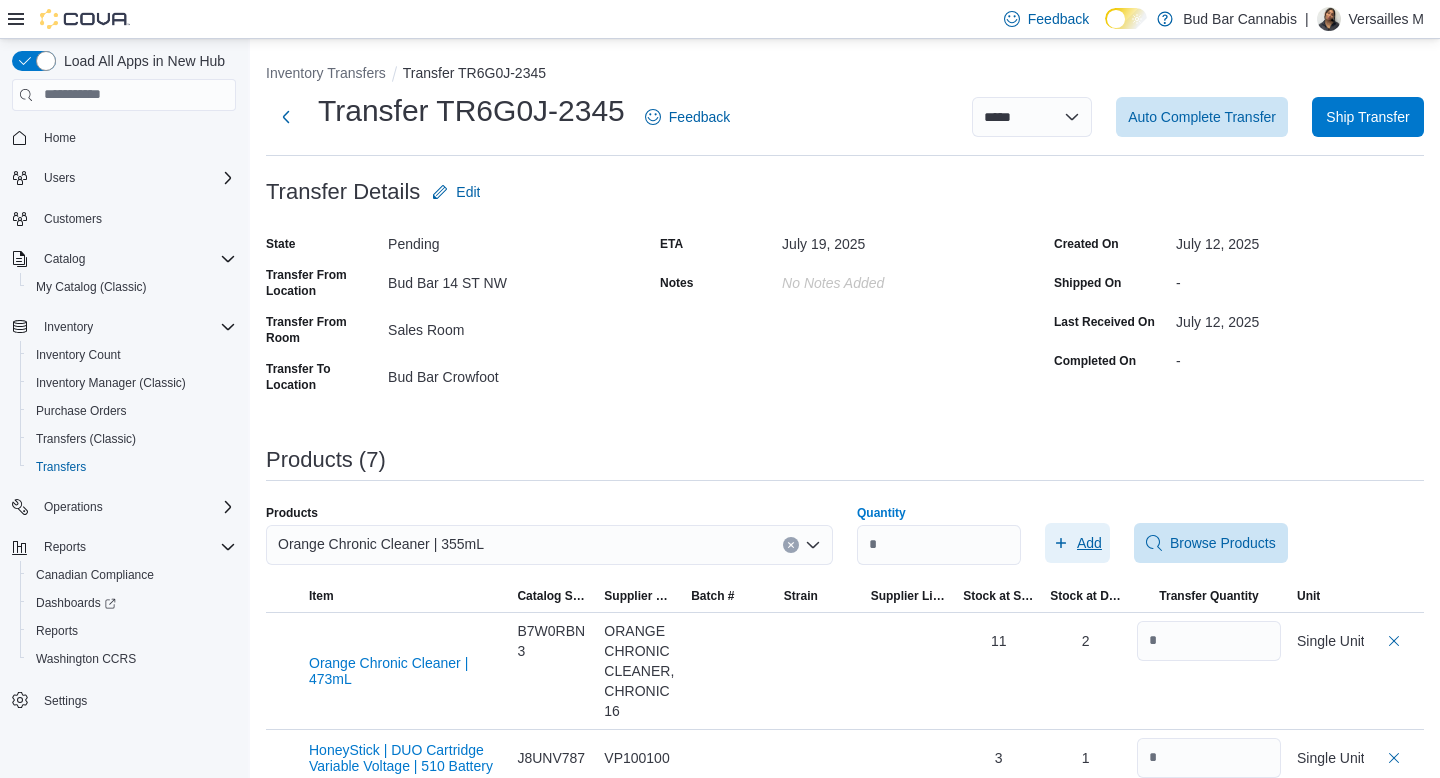 click on "Add" at bounding box center (1077, 543) 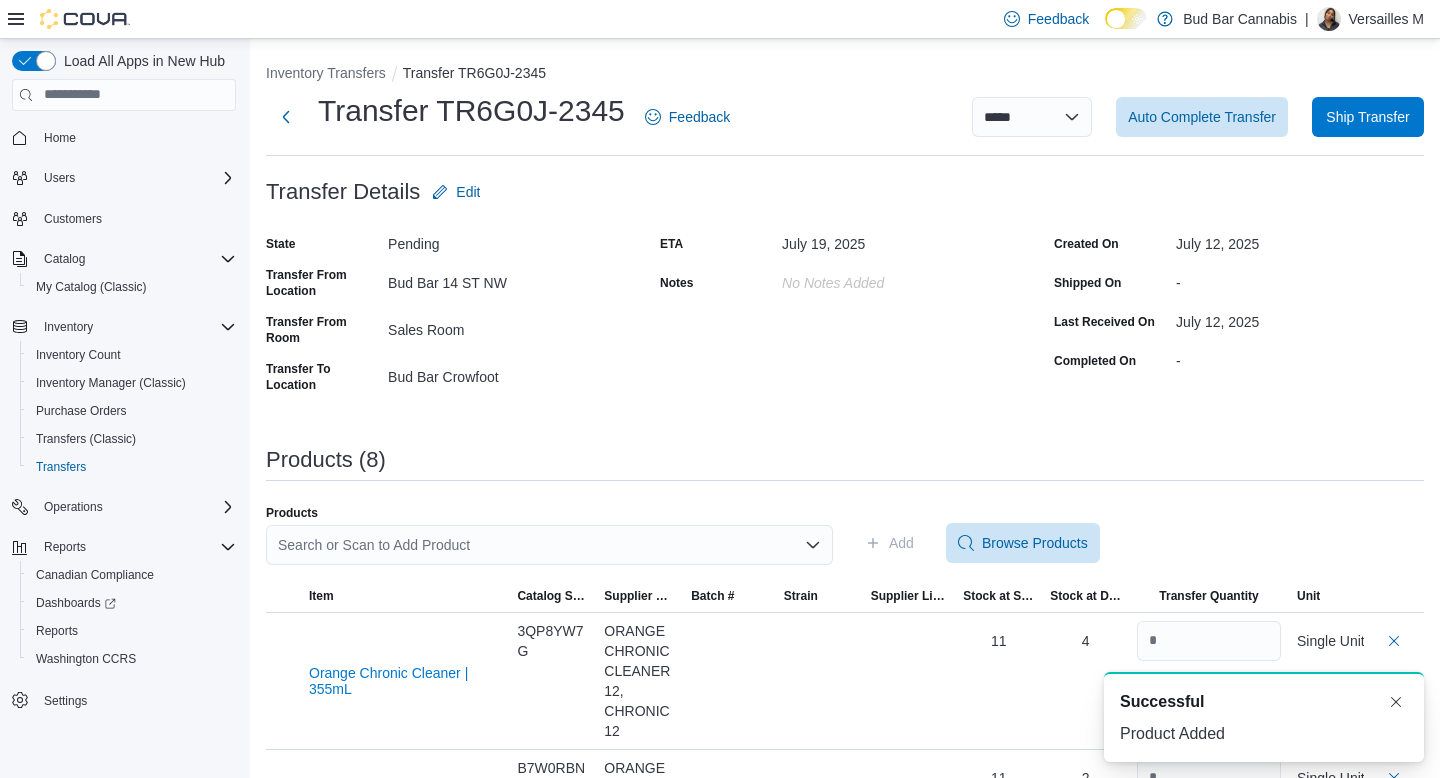 scroll, scrollTop: 0, scrollLeft: 0, axis: both 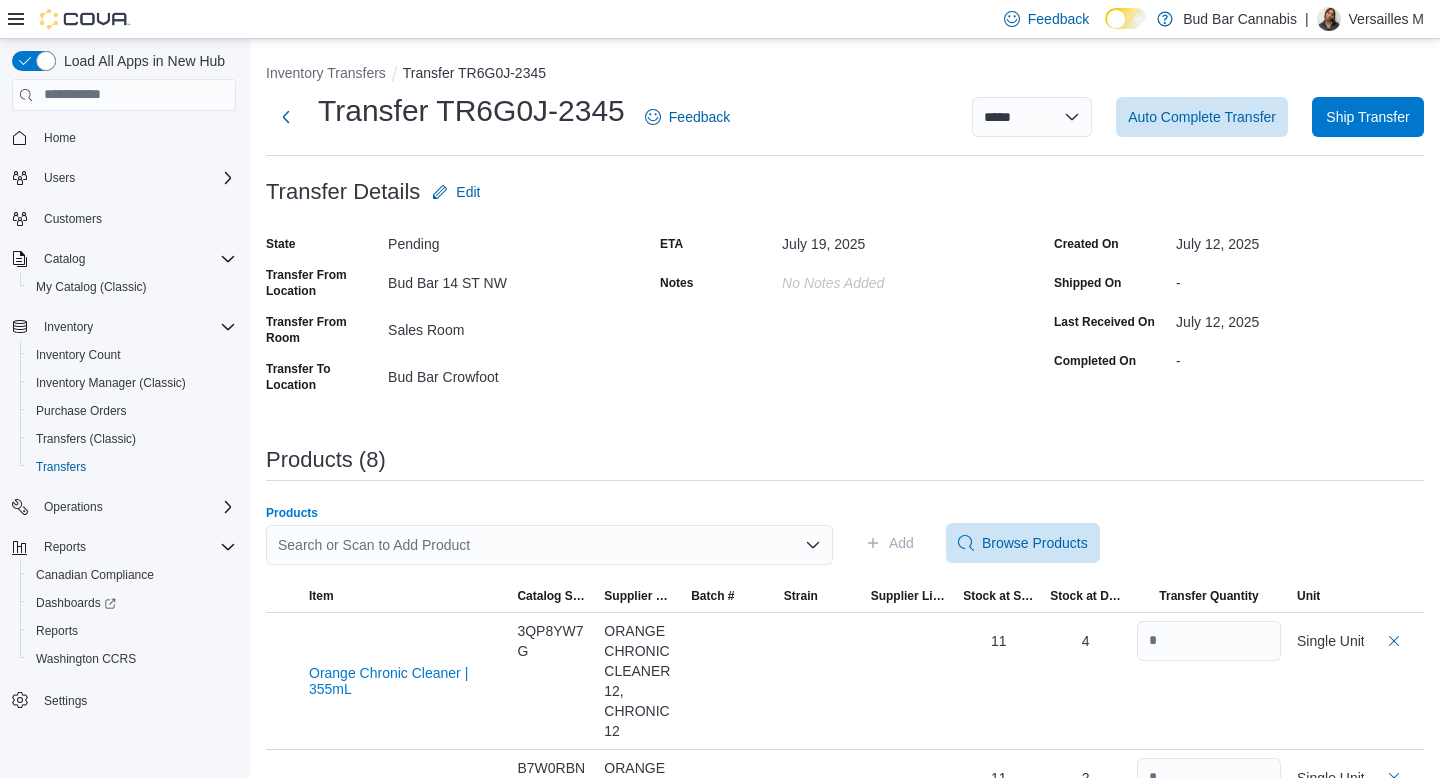 click on "Search or Scan to Add Product" at bounding box center [549, 545] 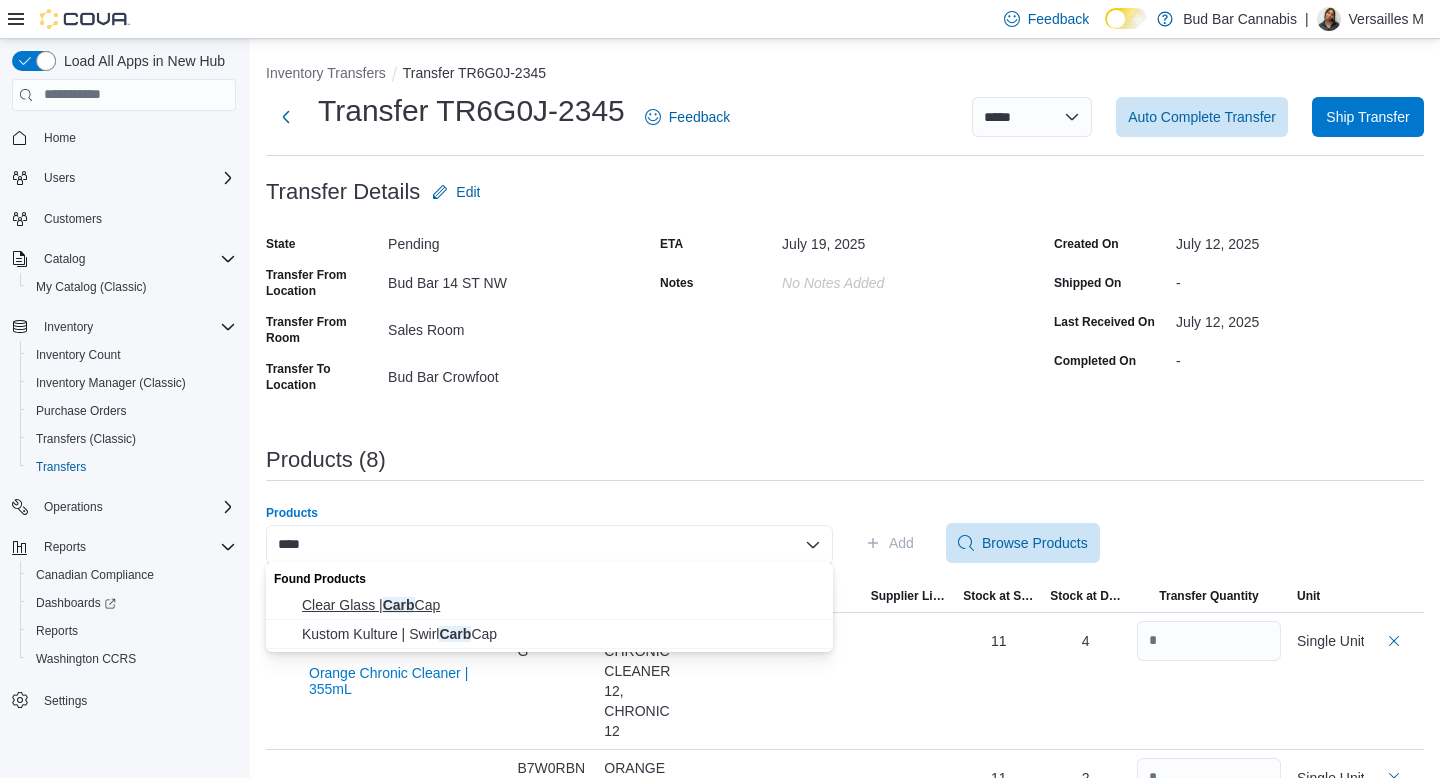 type on "****" 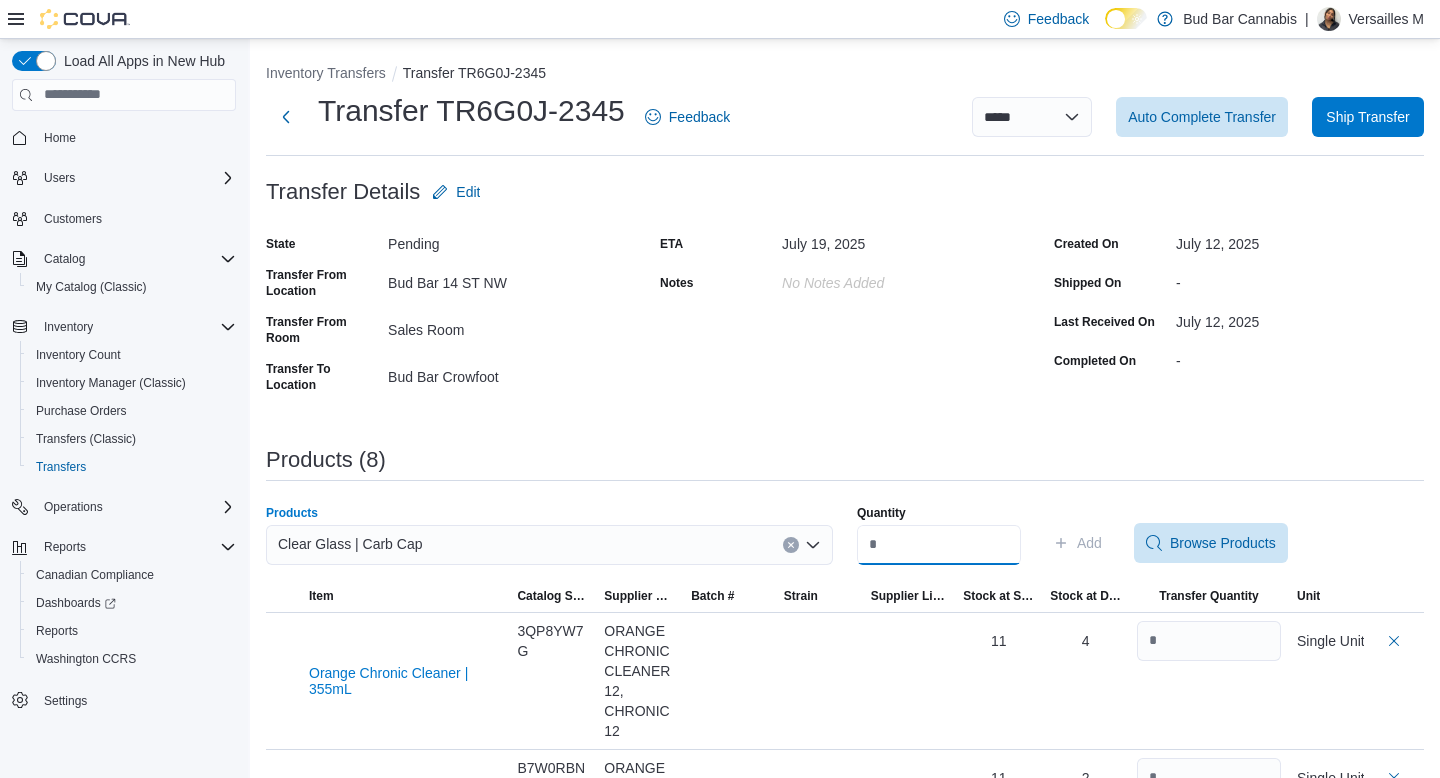 click on "Quantity" at bounding box center [939, 545] 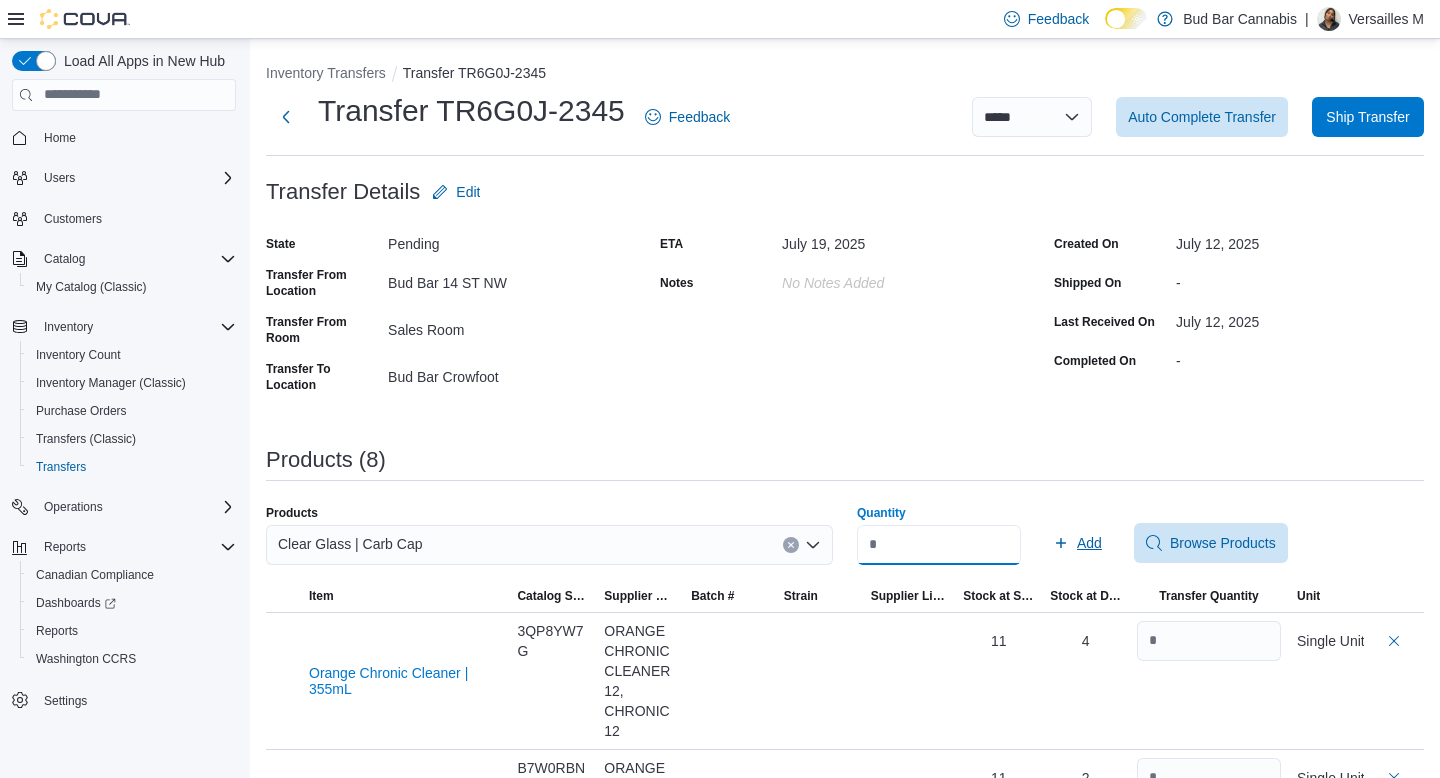 type on "*" 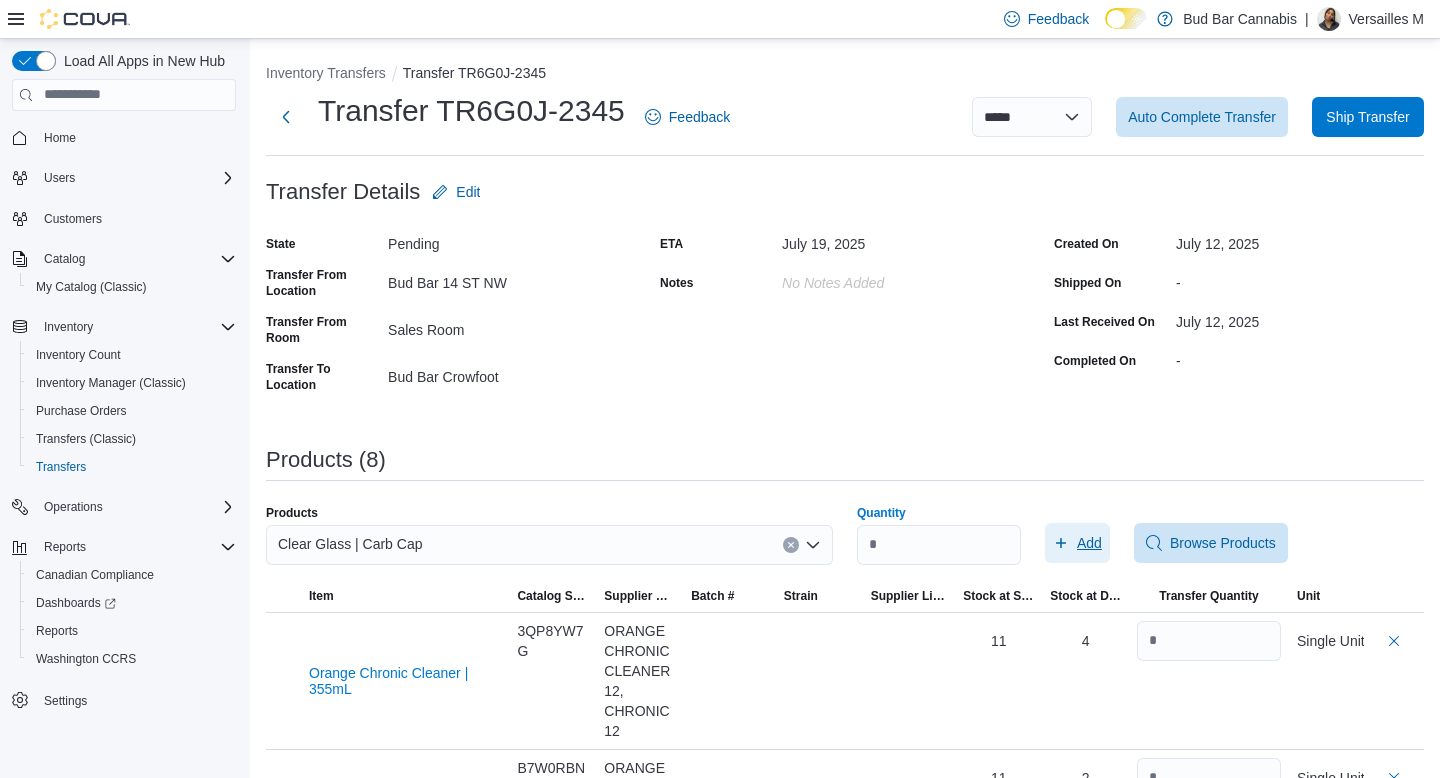 click on "Add" at bounding box center (1089, 543) 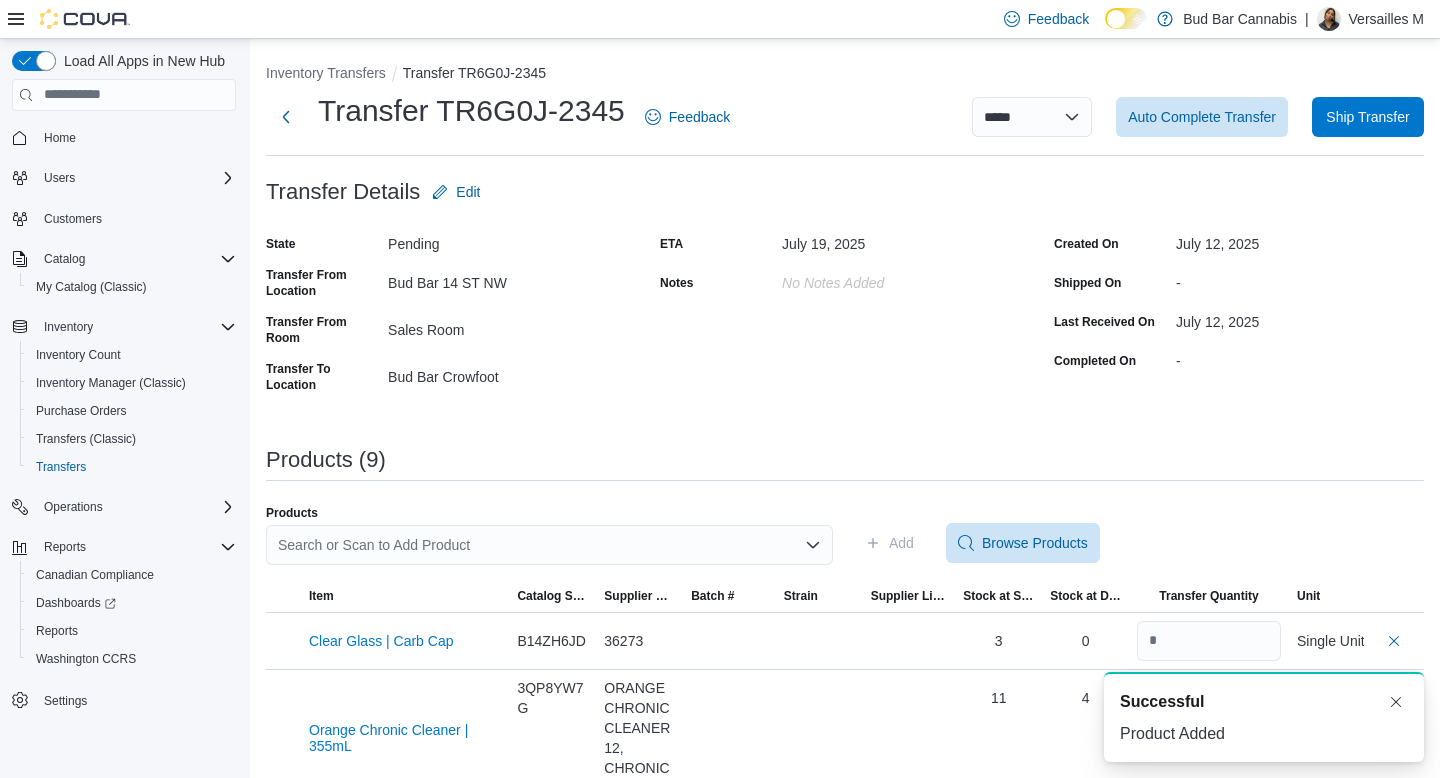 scroll, scrollTop: 0, scrollLeft: 0, axis: both 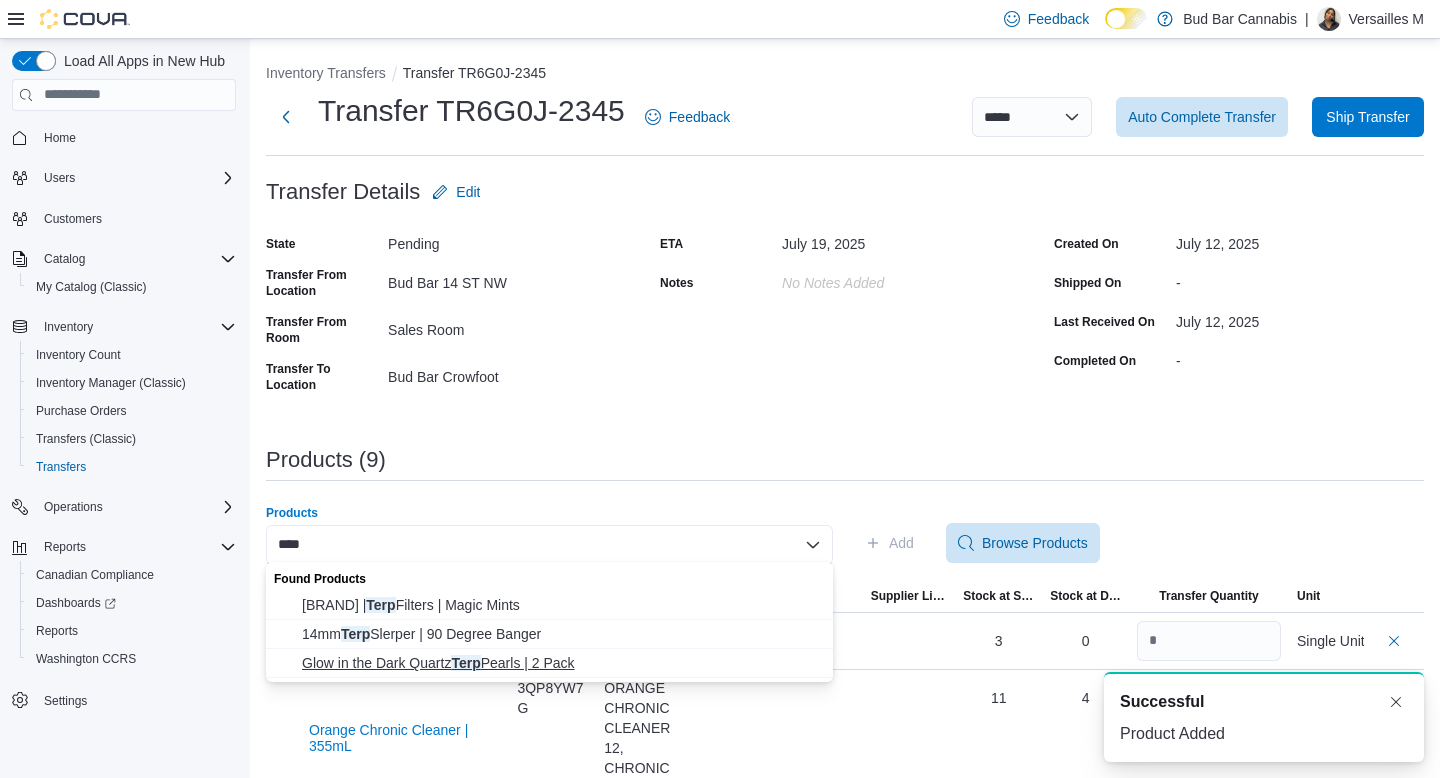 type on "****" 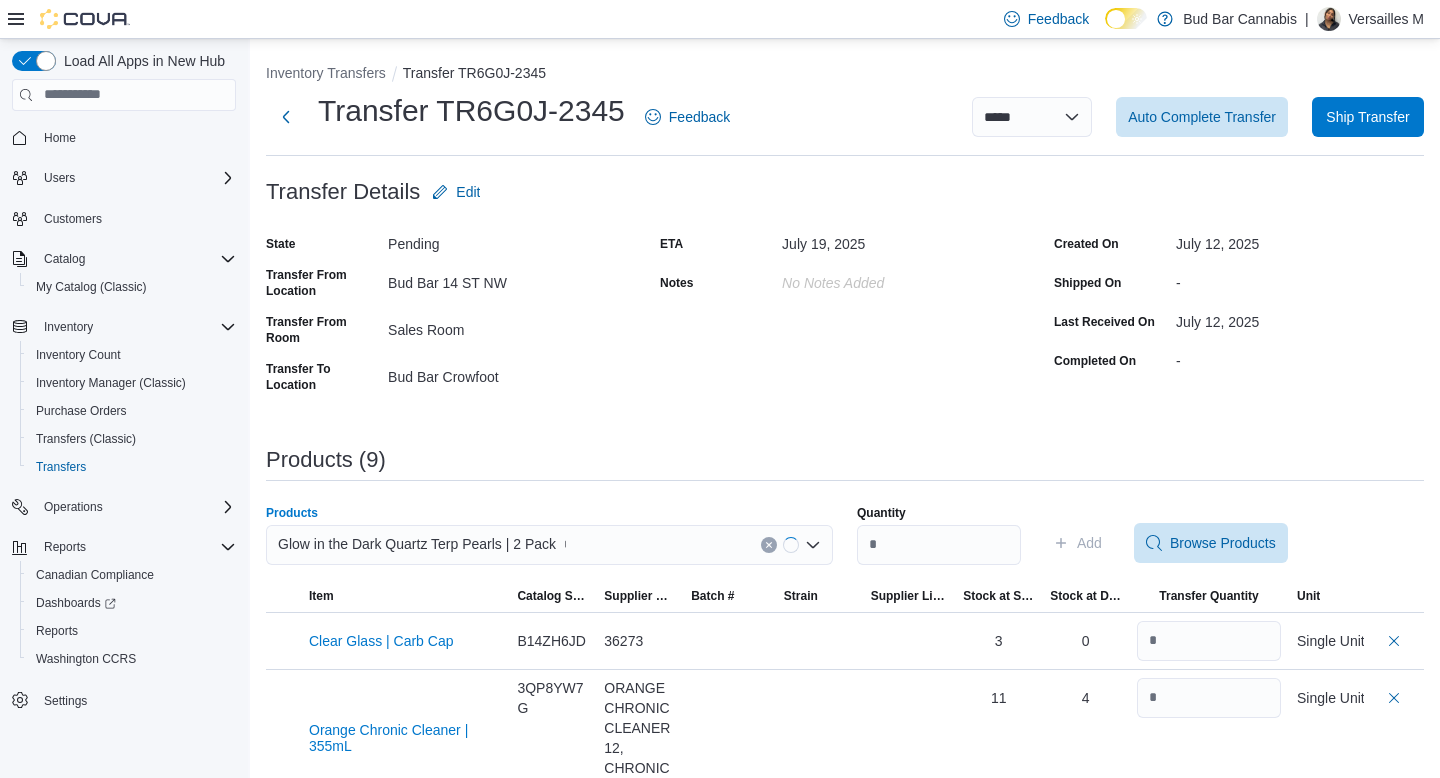type 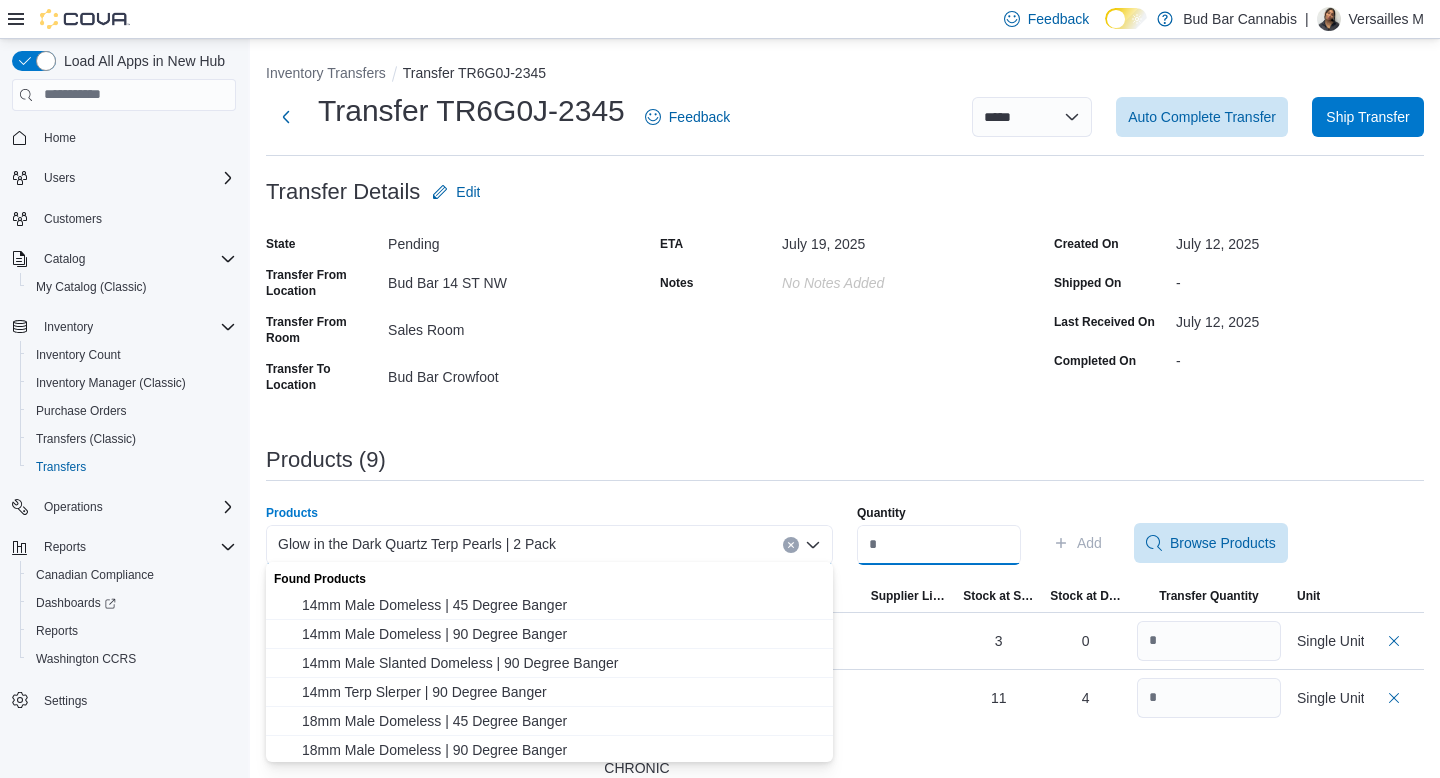 click on "Quantity" at bounding box center (939, 545) 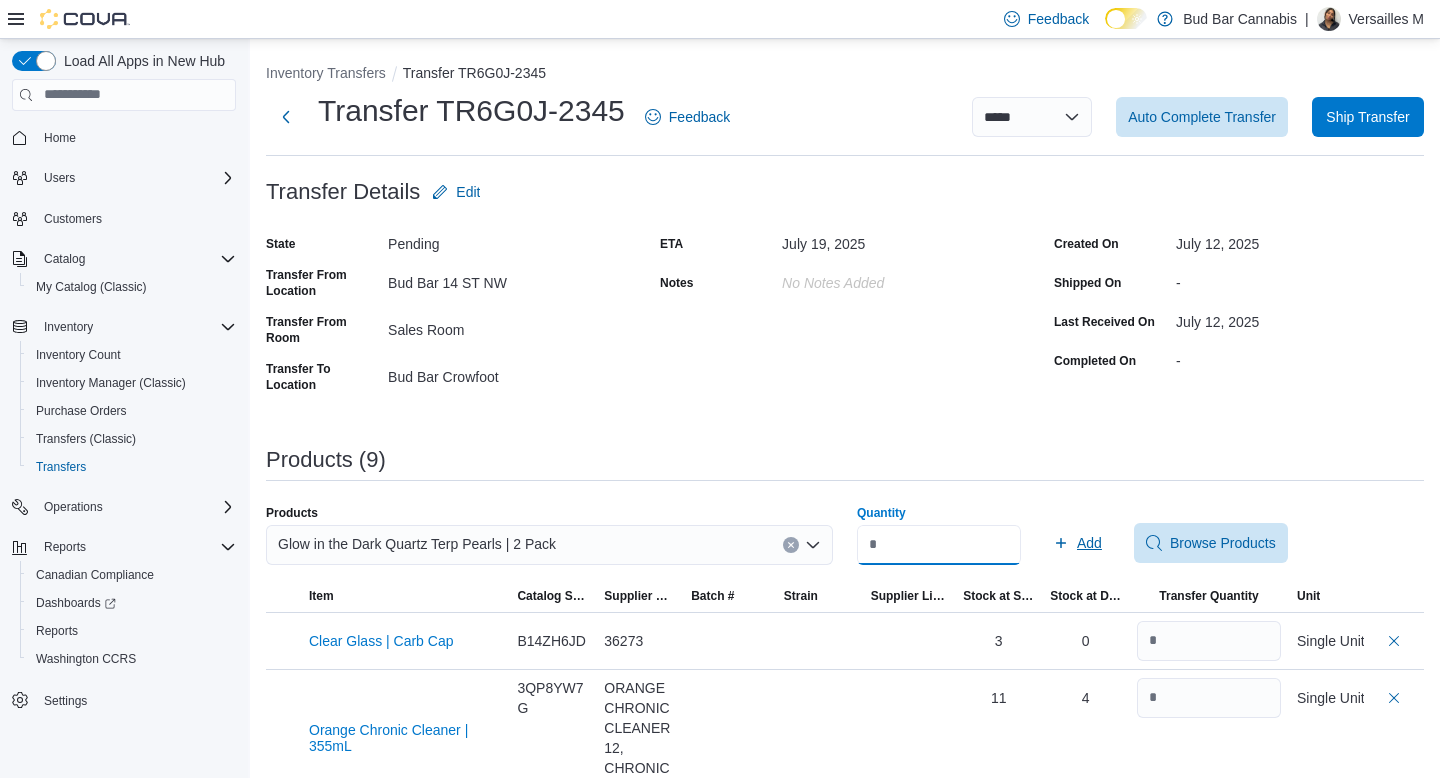 type on "*" 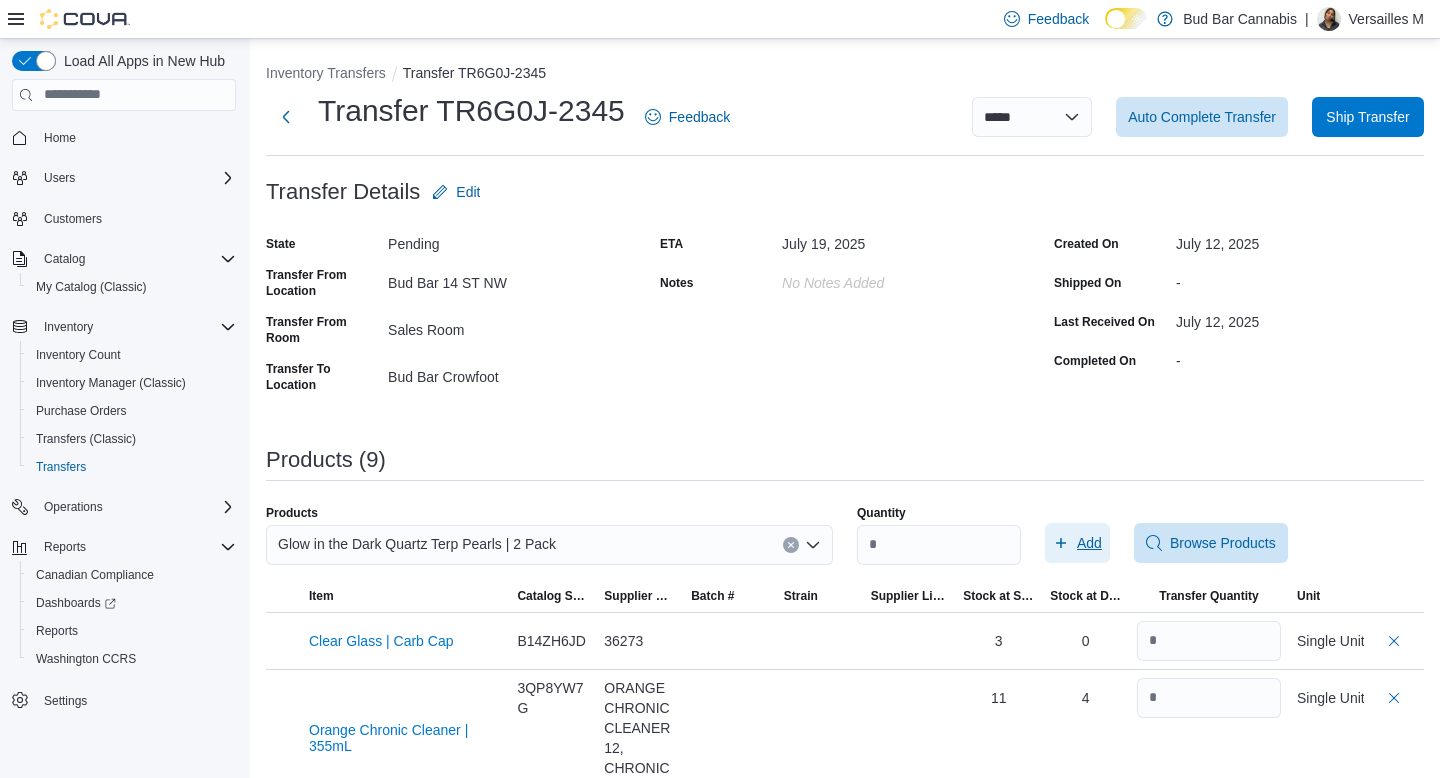 click on "Add" at bounding box center (1089, 543) 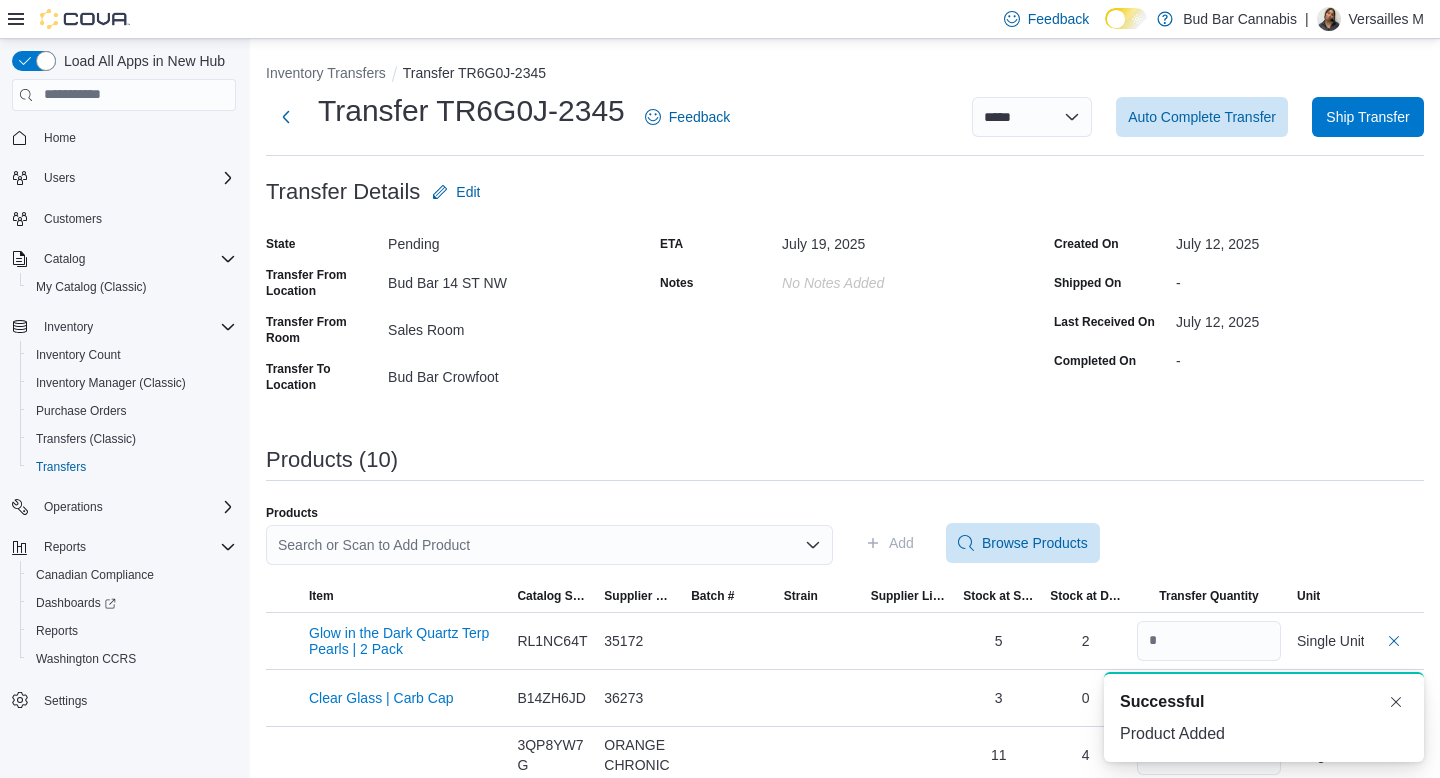 scroll, scrollTop: 0, scrollLeft: 0, axis: both 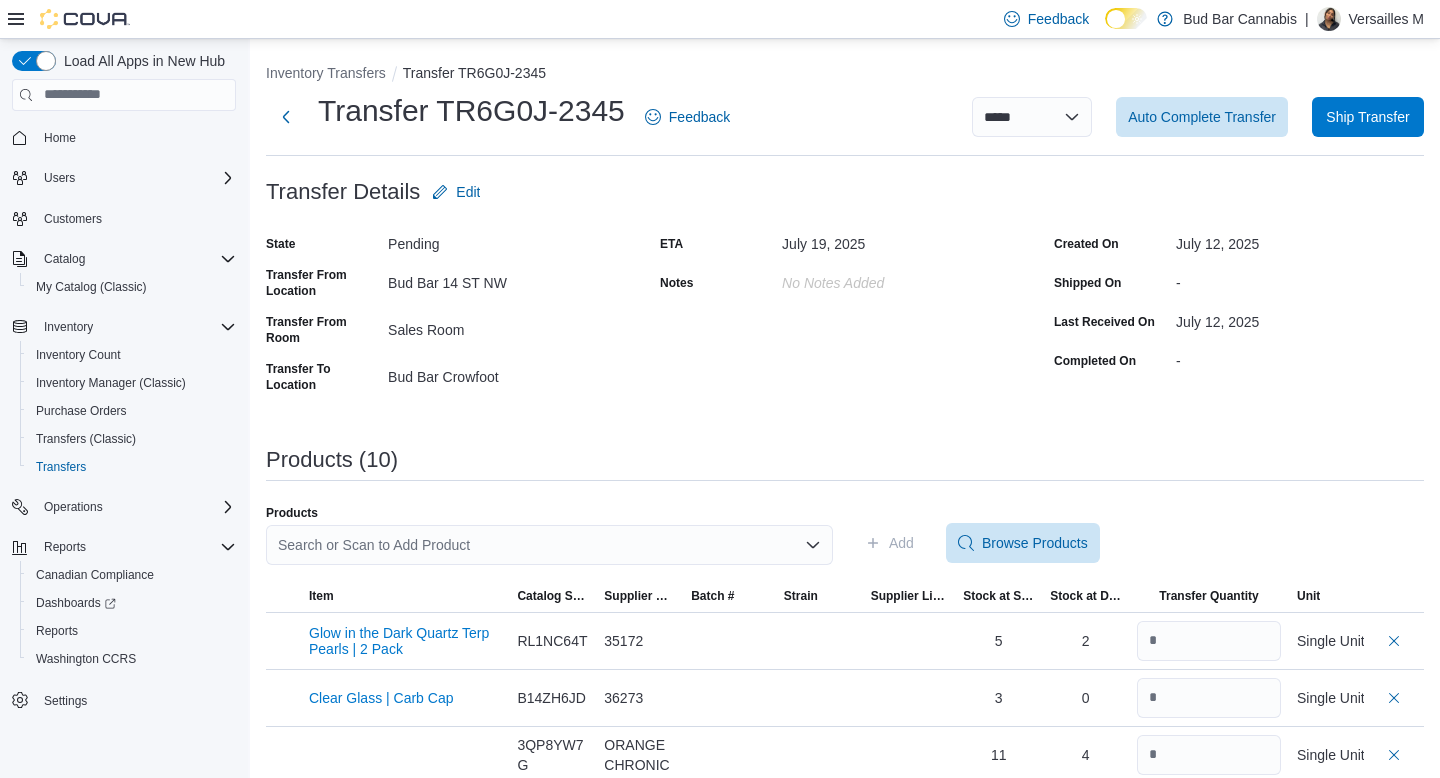 click on "Search or Scan to Add Product" at bounding box center (549, 545) 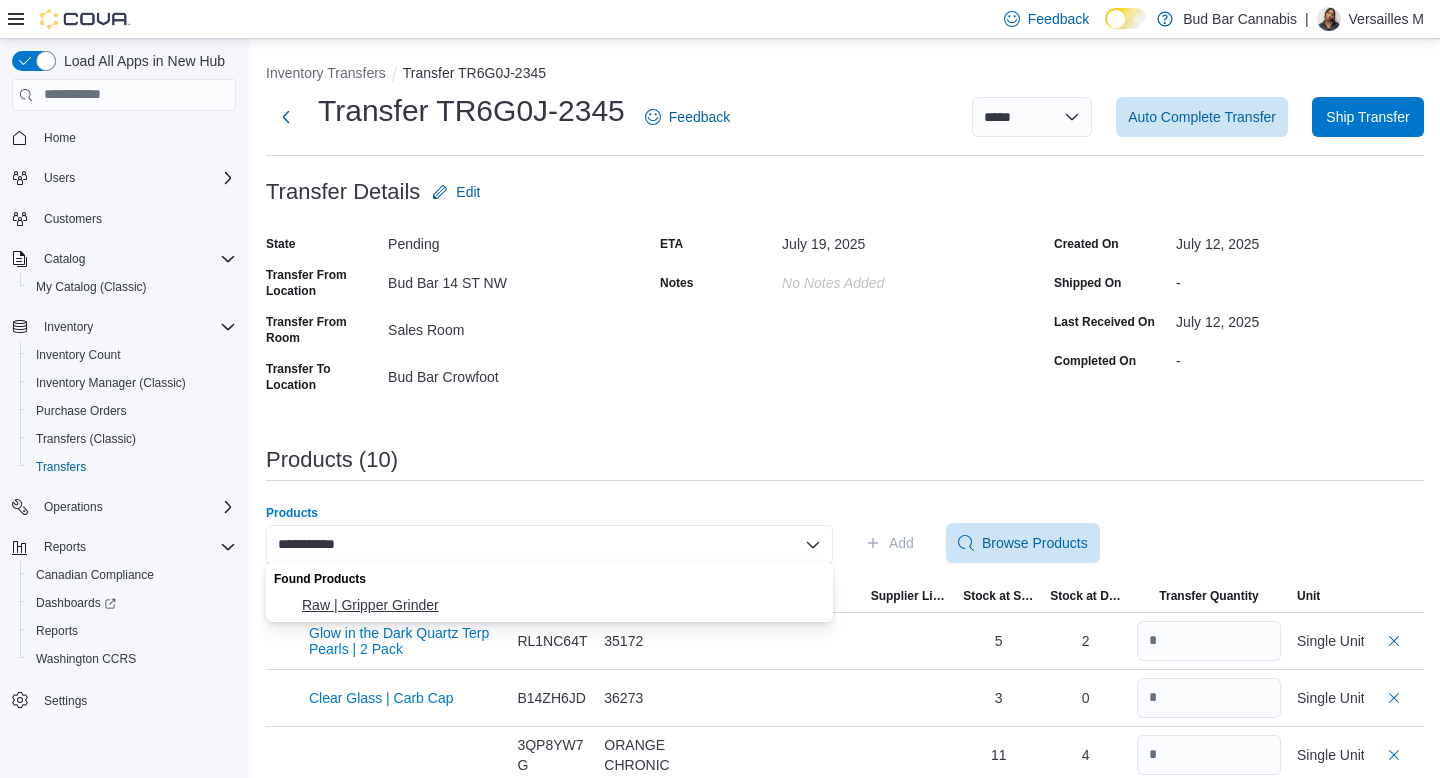 type on "**********" 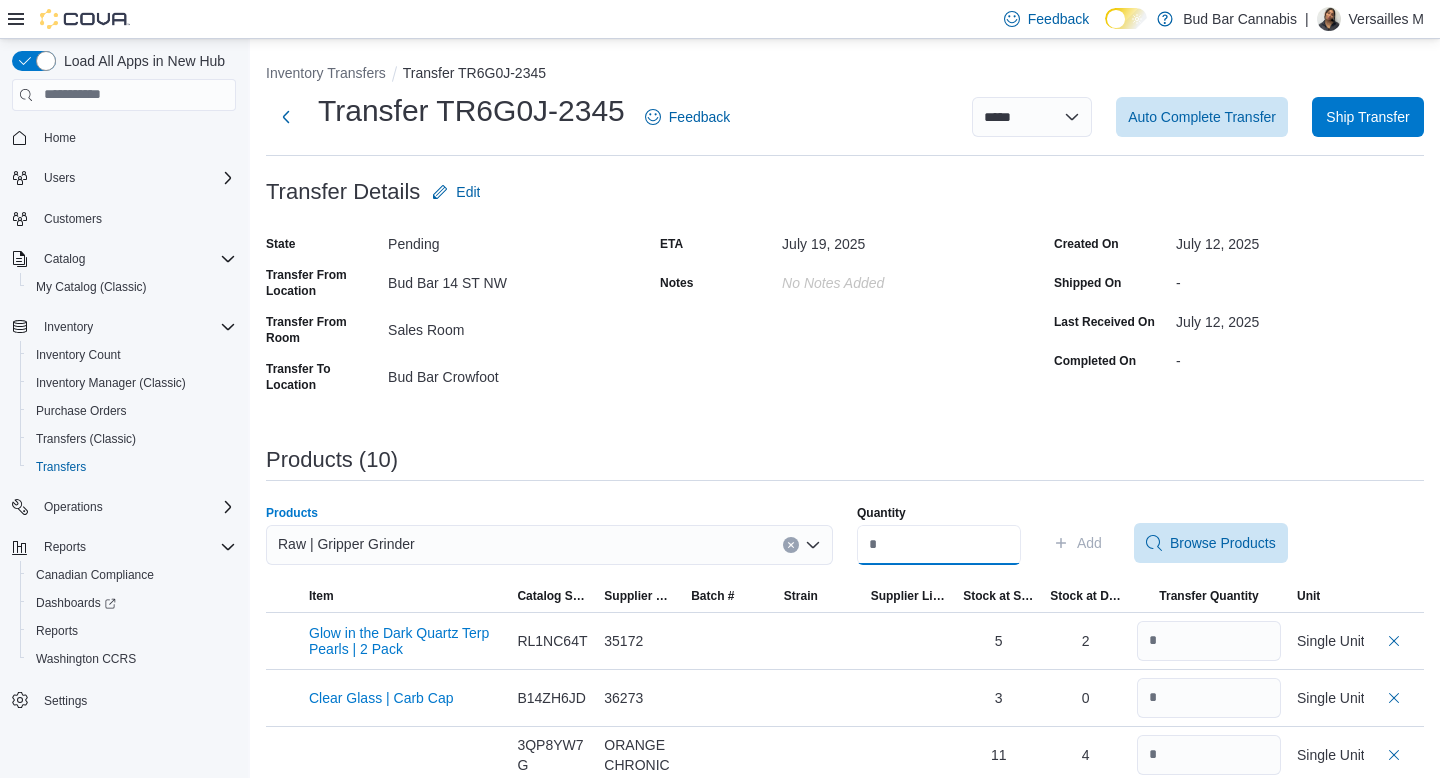 click on "Quantity" at bounding box center [939, 545] 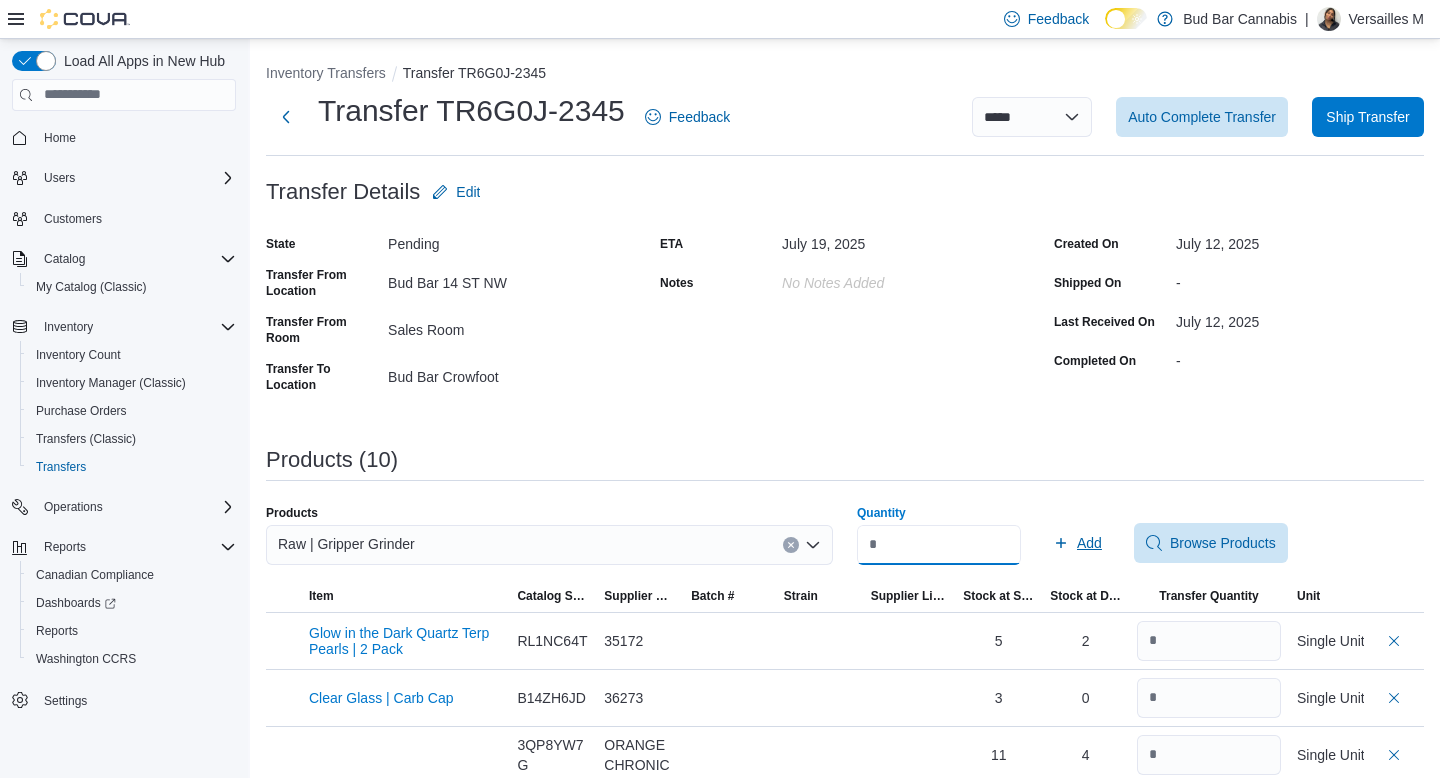 type on "*" 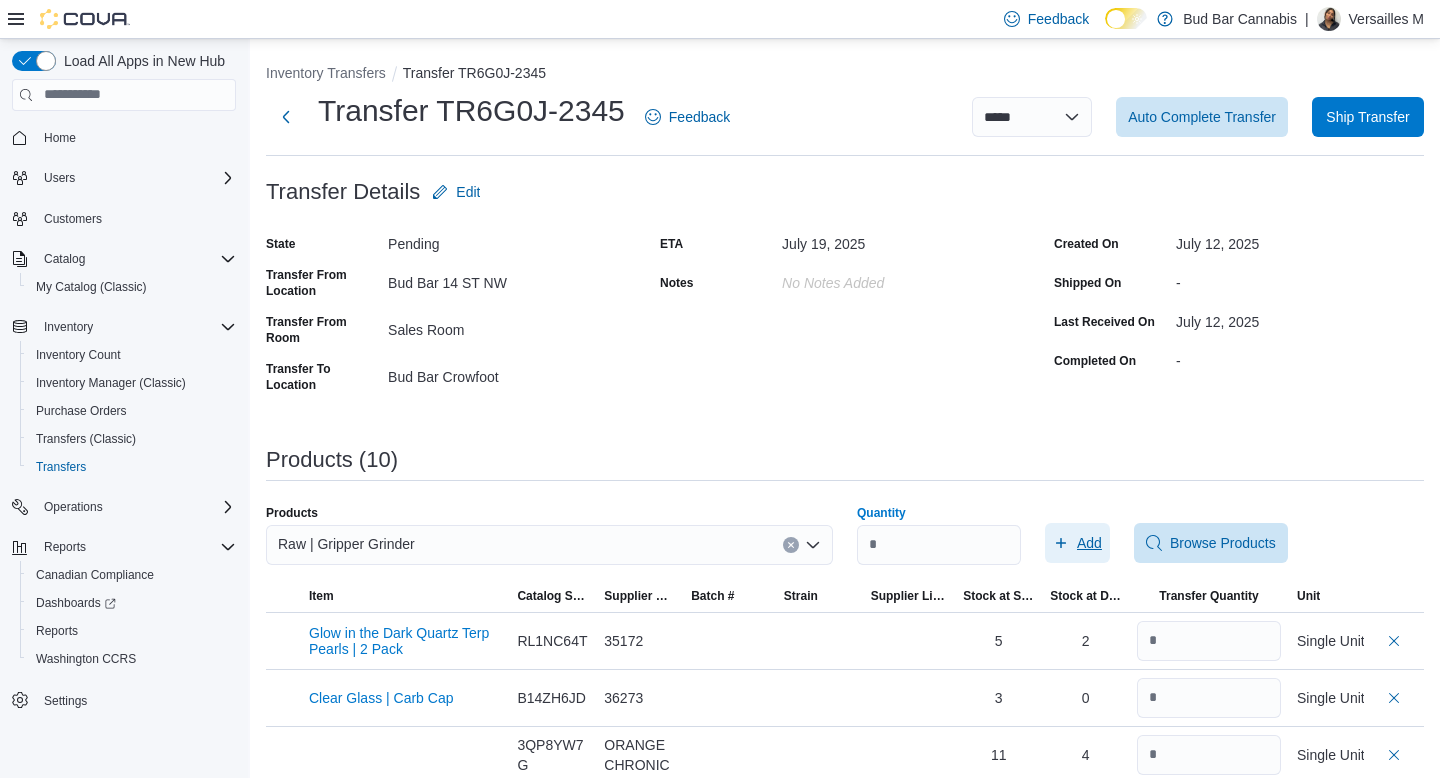 click on "Add" at bounding box center (1089, 543) 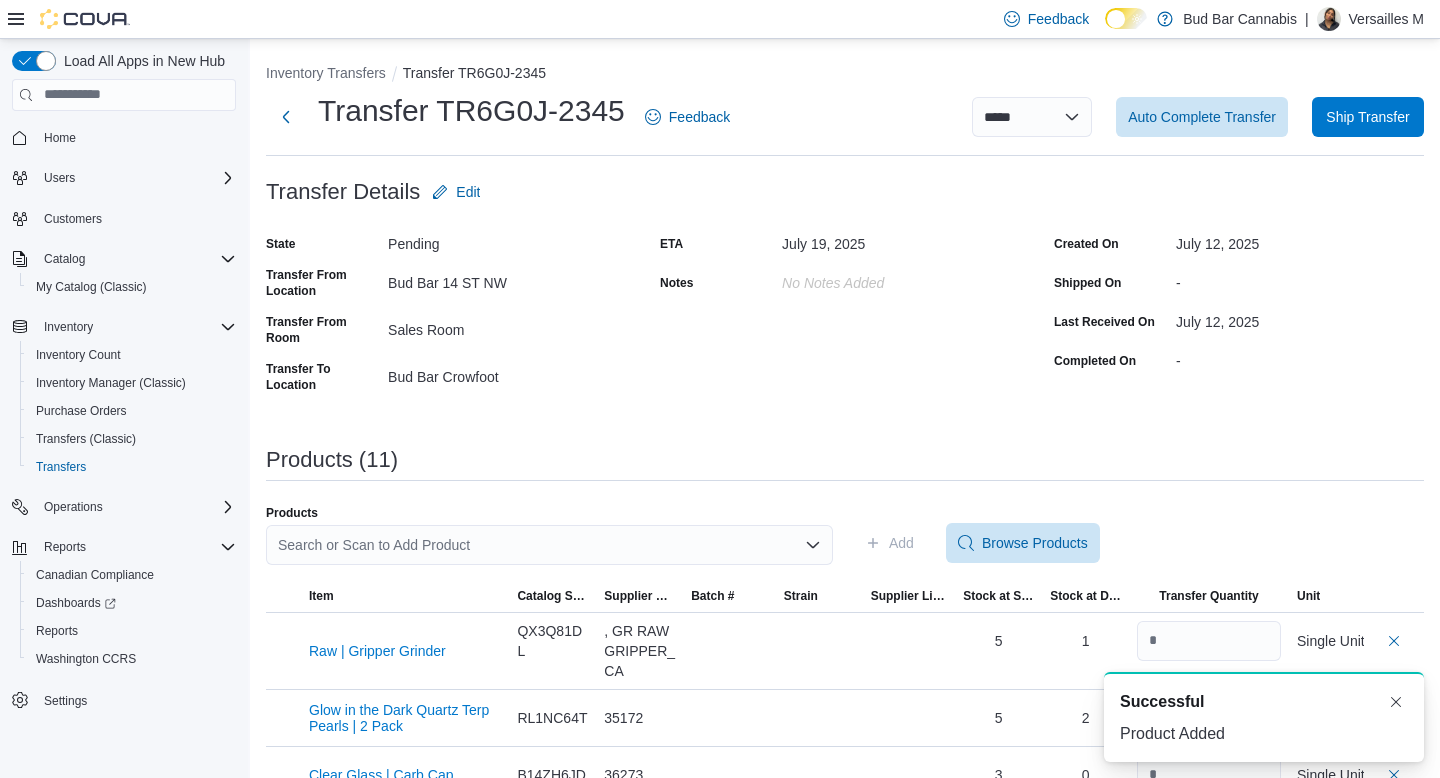 scroll, scrollTop: 0, scrollLeft: 0, axis: both 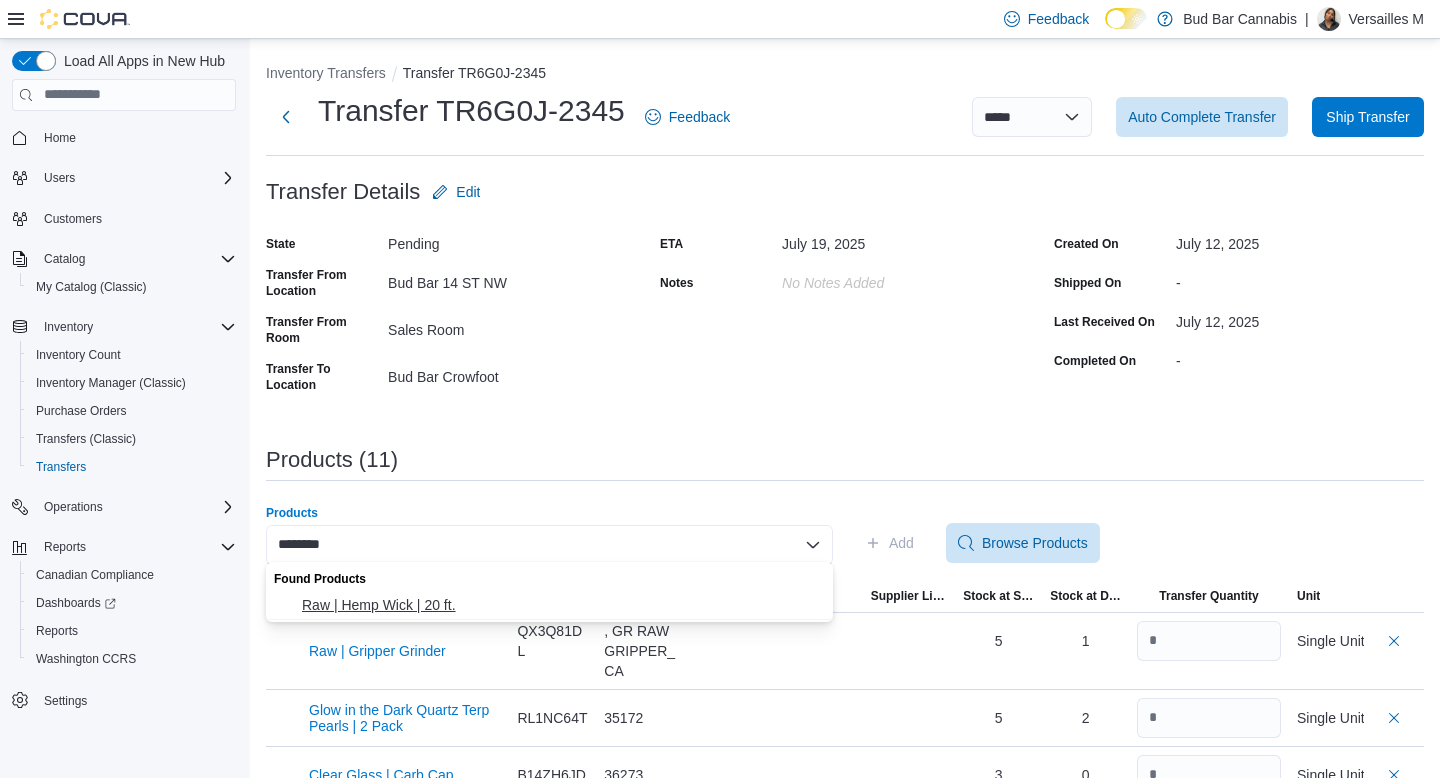 type on "********" 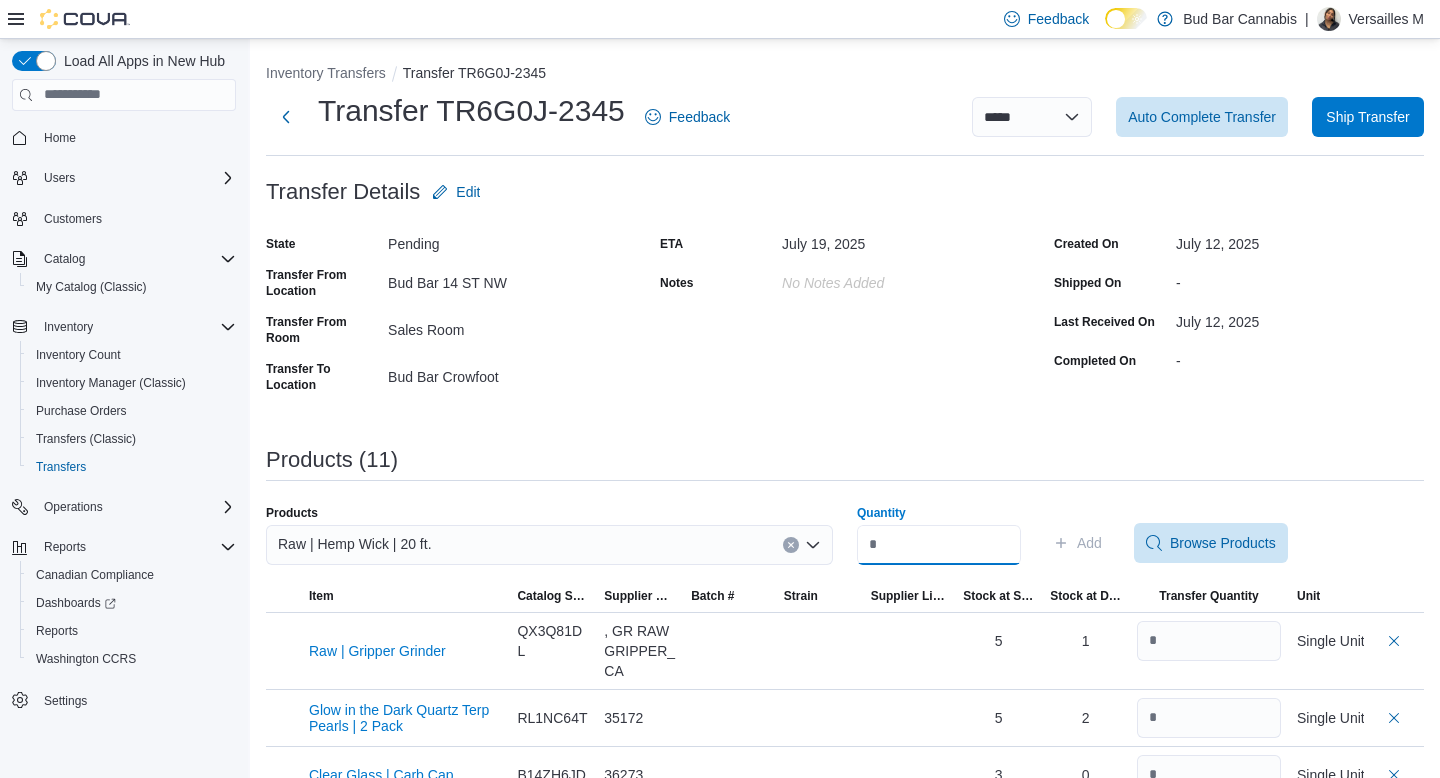 click on "Quantity" at bounding box center (939, 545) 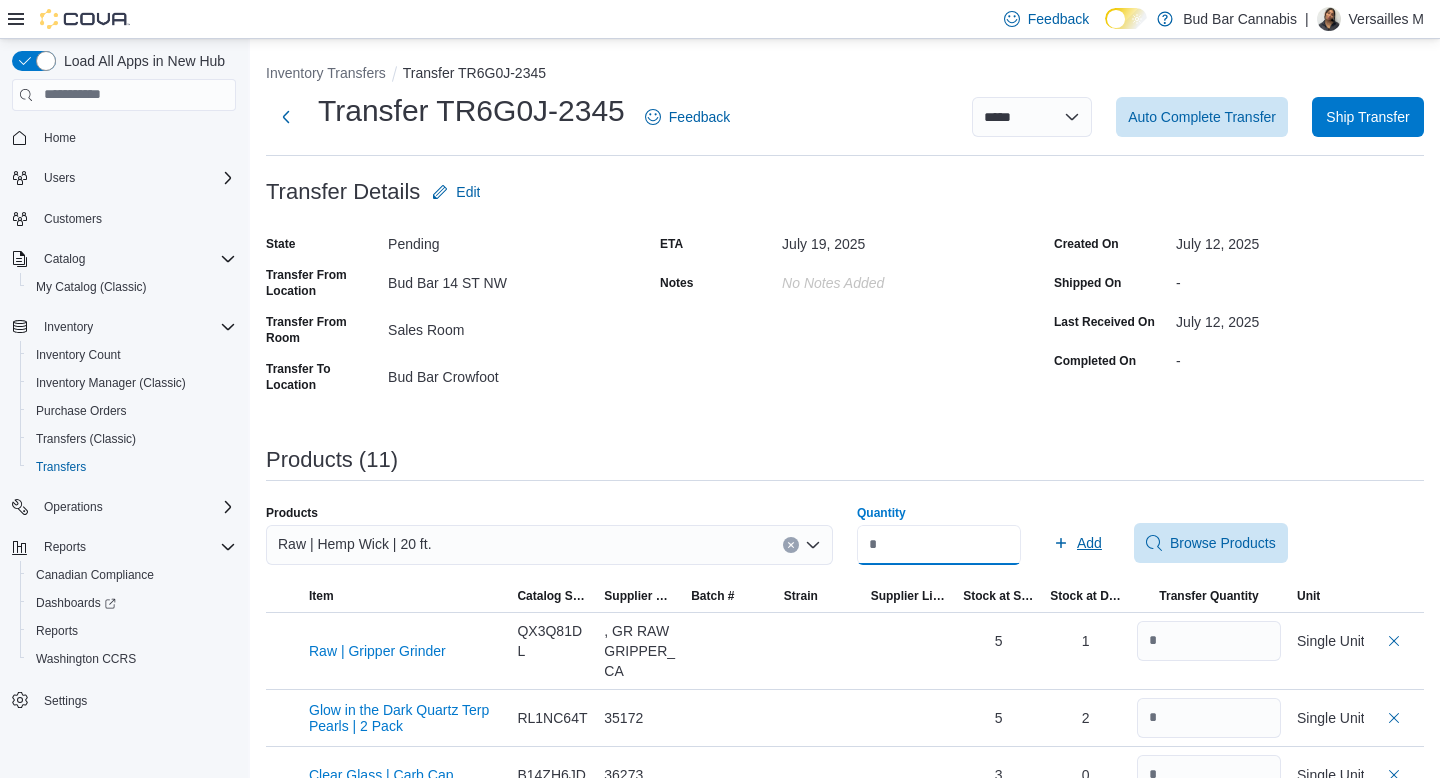 type on "*" 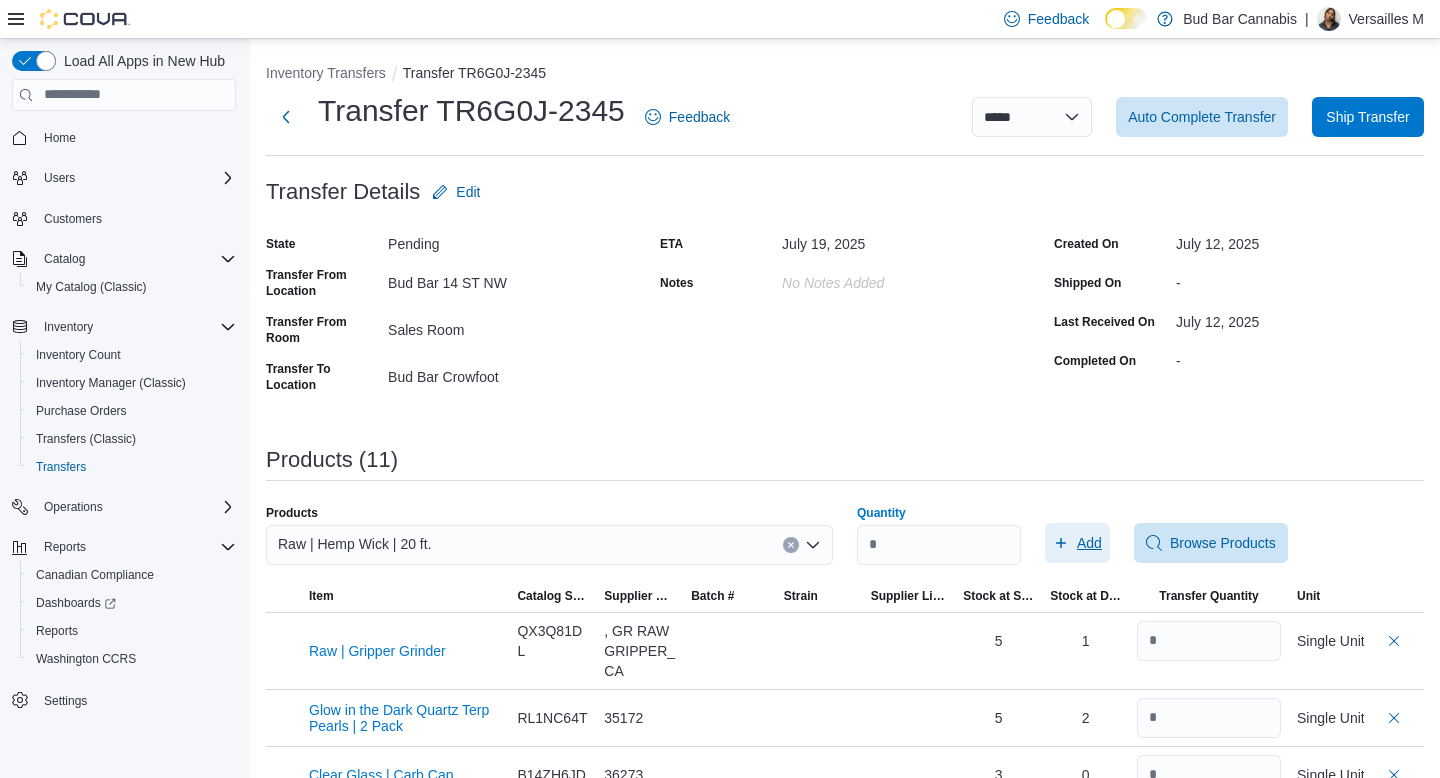 click 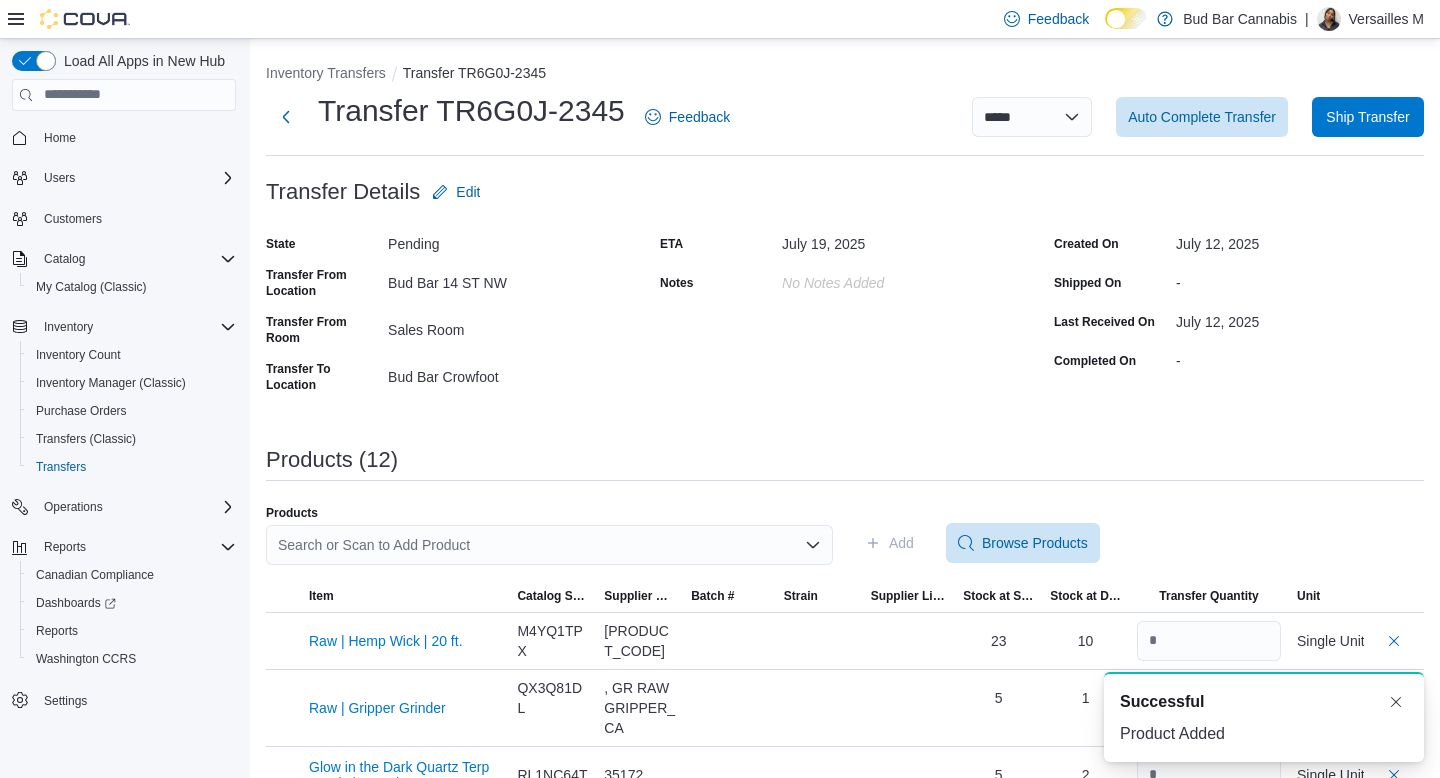 scroll, scrollTop: 0, scrollLeft: 0, axis: both 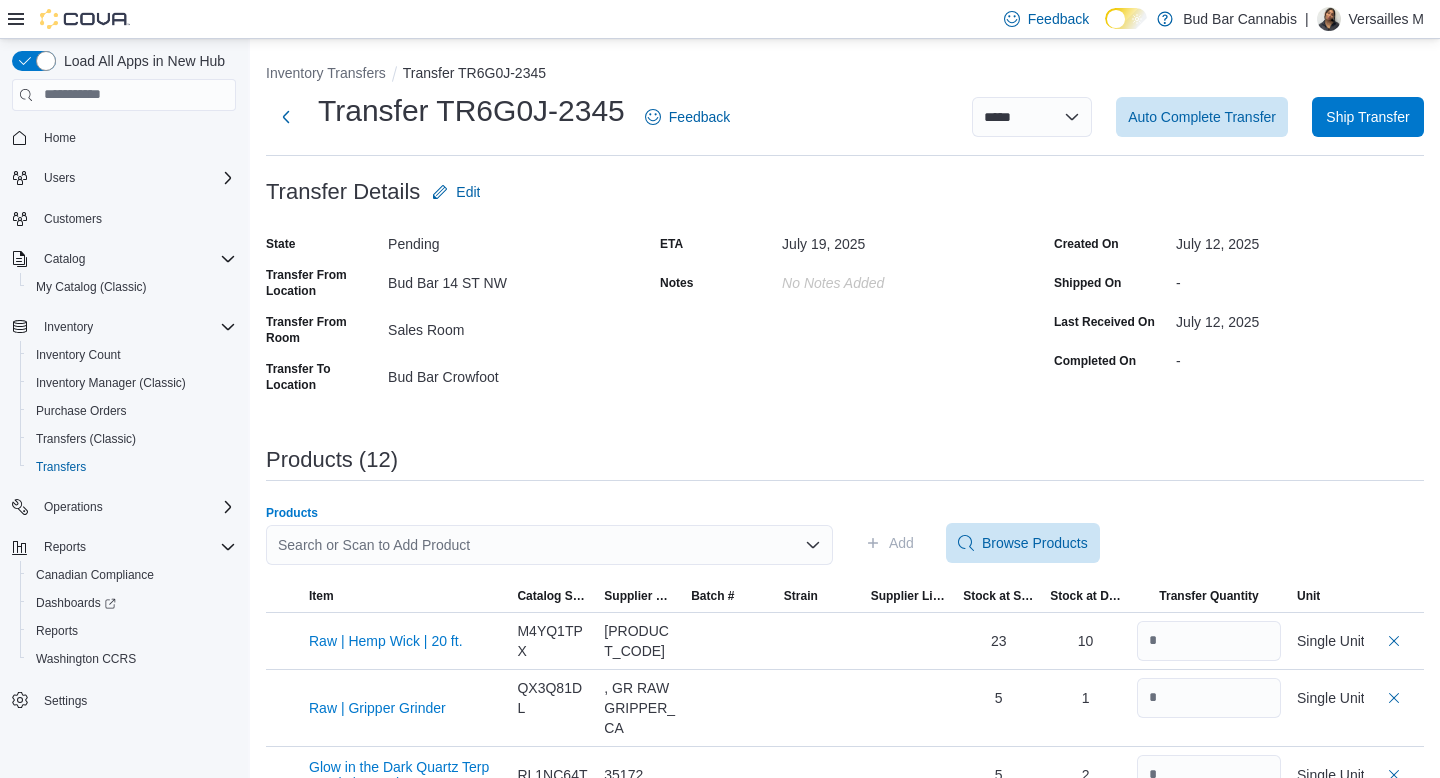 click on "Search or Scan to Add Product" at bounding box center [549, 545] 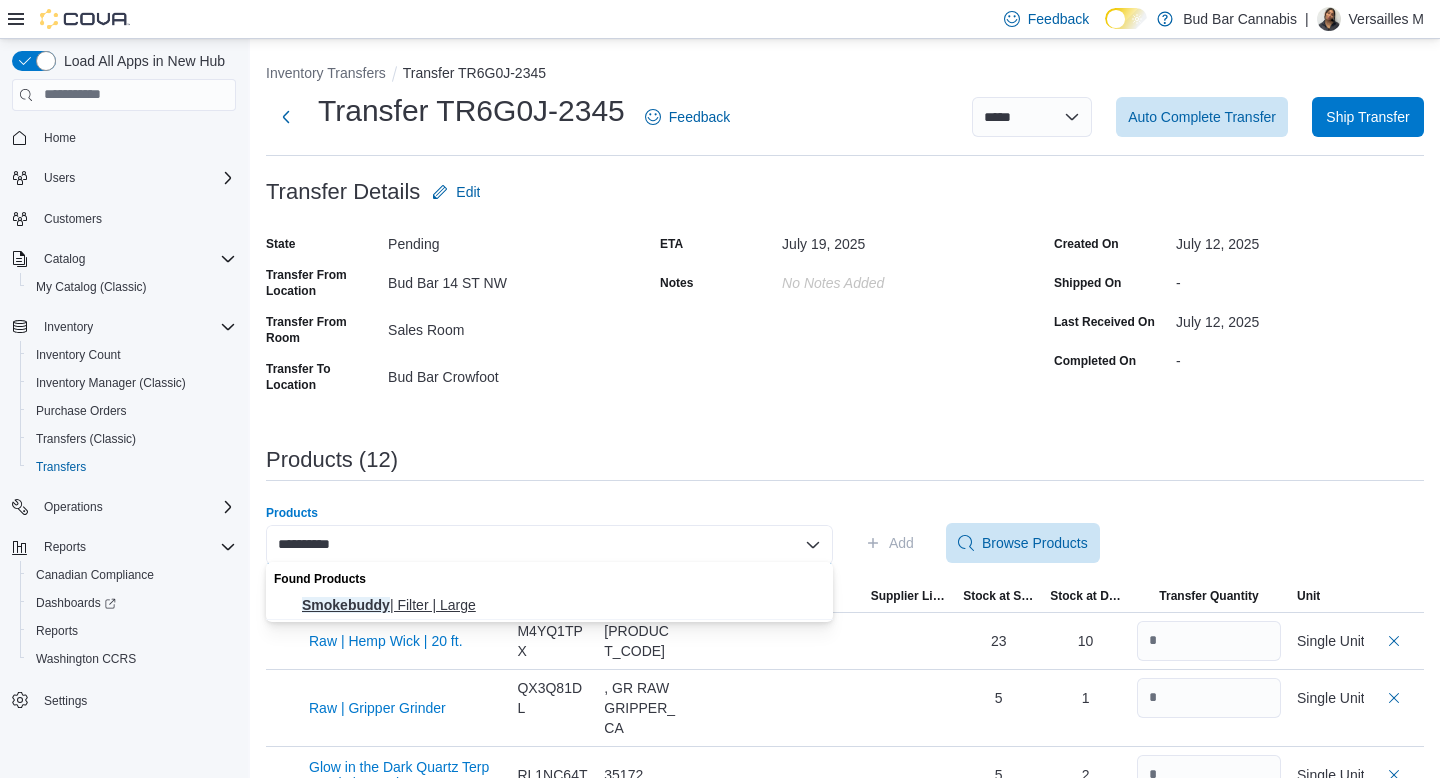 type on "**********" 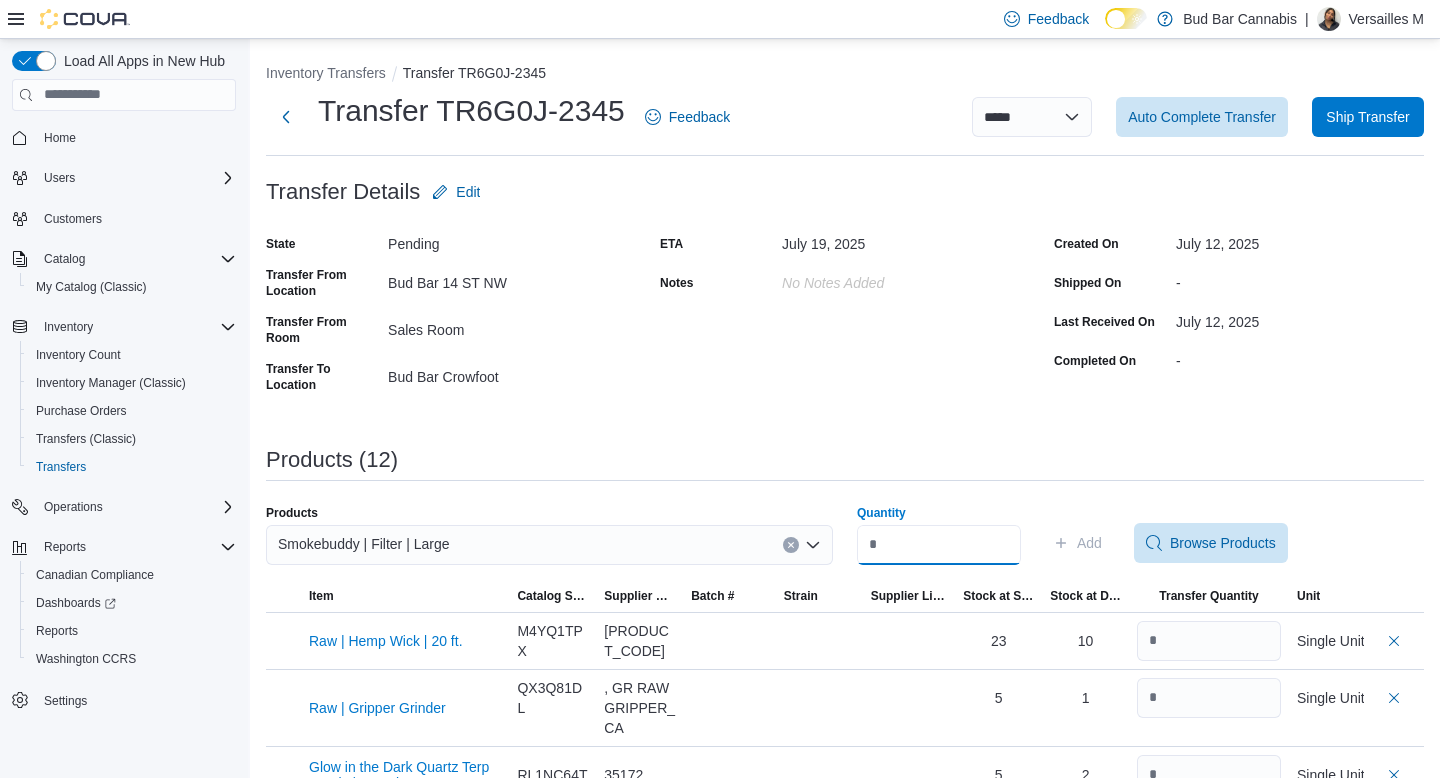 click on "Quantity" at bounding box center [939, 545] 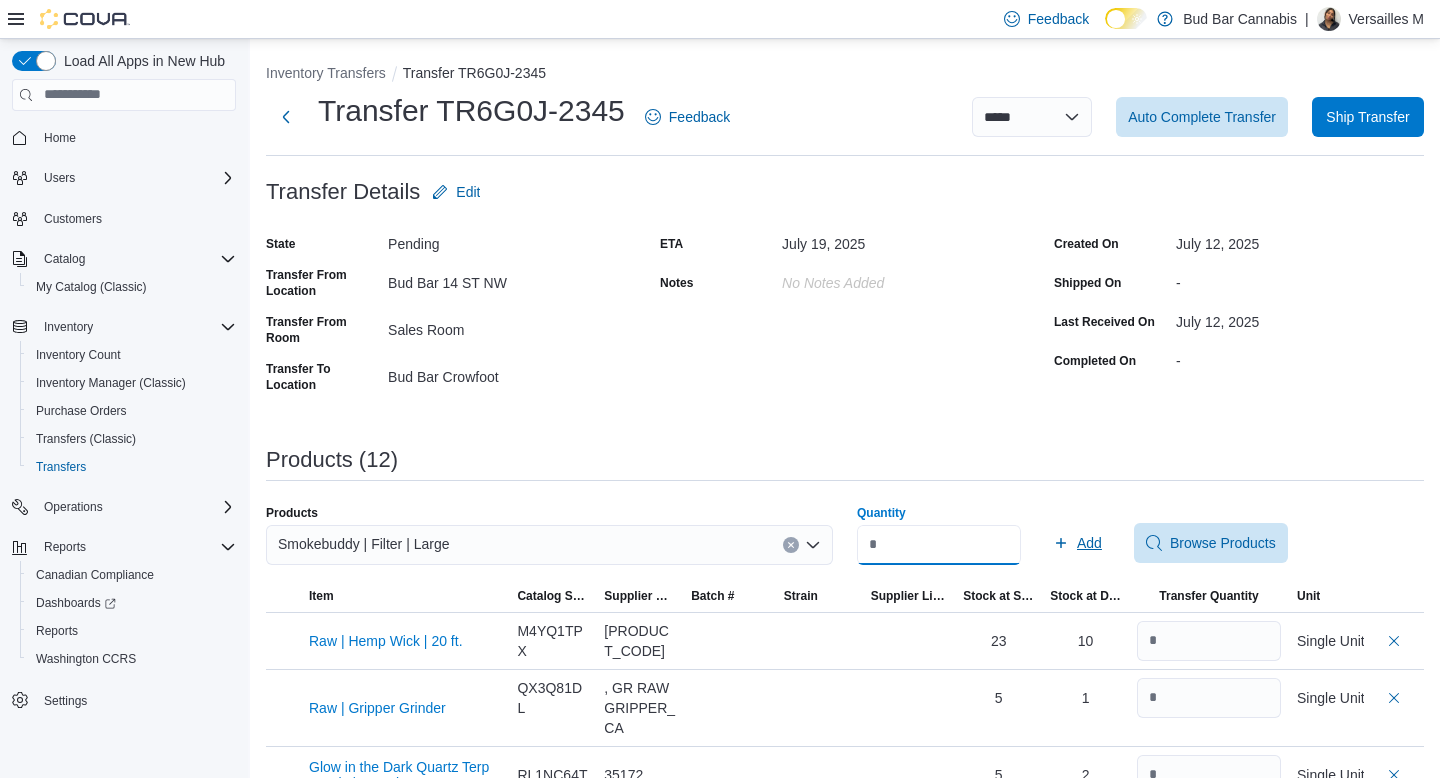 type on "*" 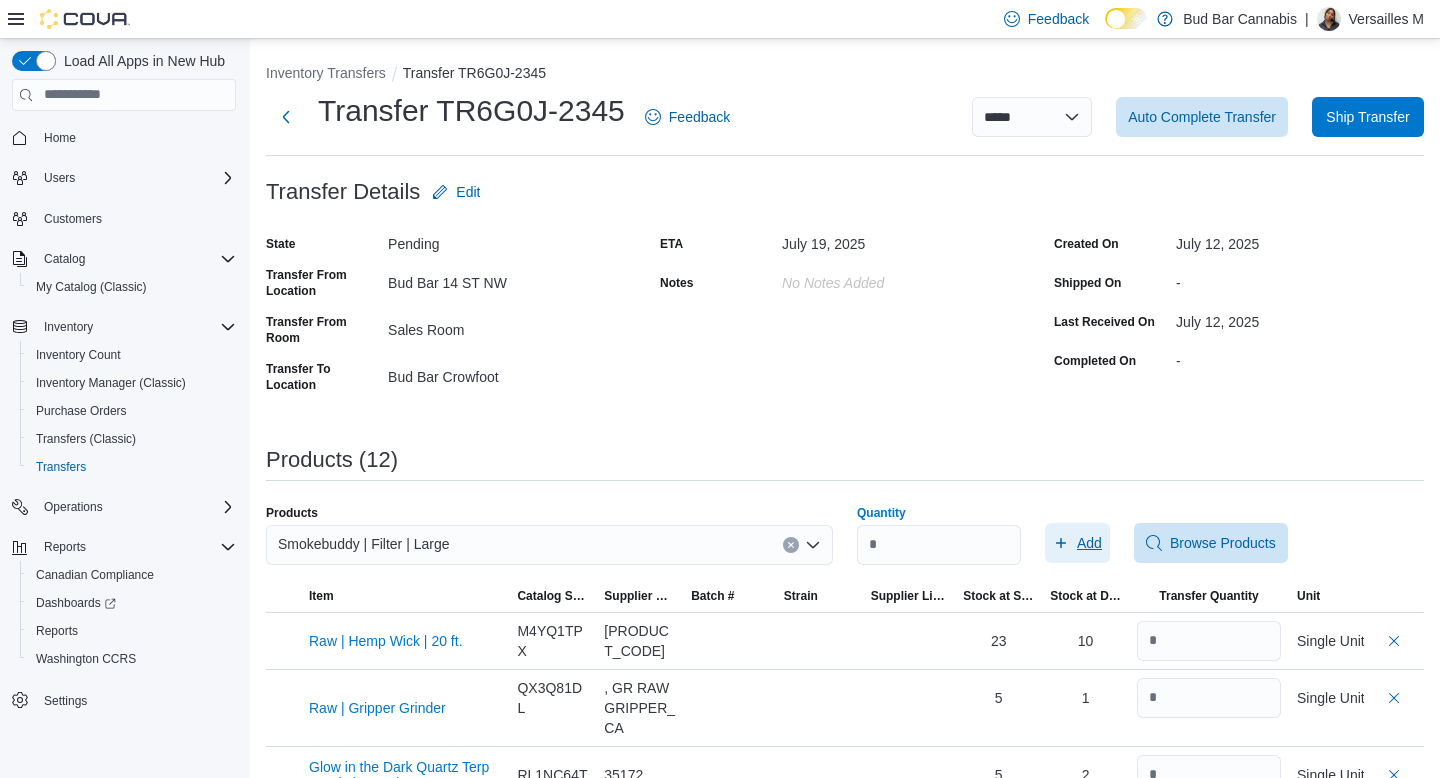 click on "Add" at bounding box center (1089, 543) 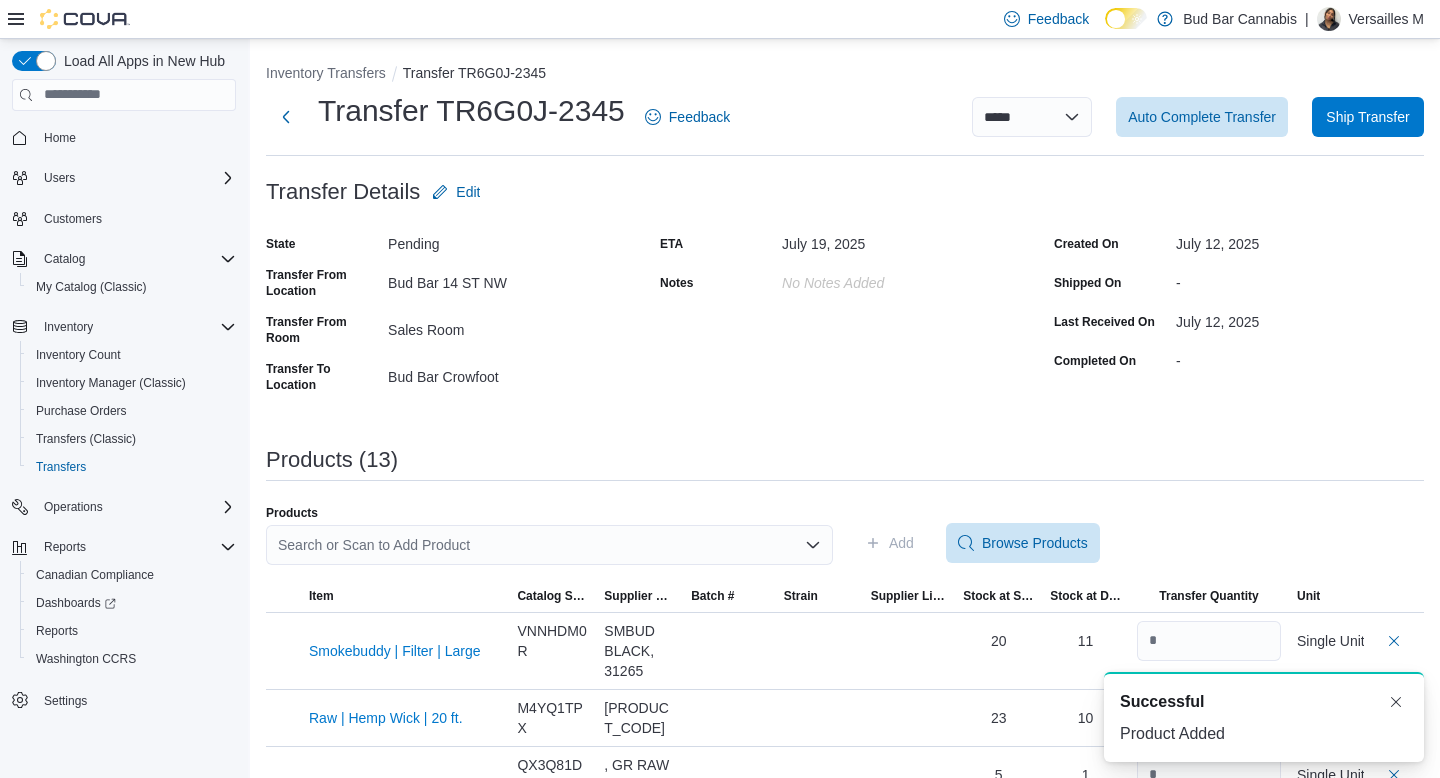 scroll, scrollTop: 0, scrollLeft: 0, axis: both 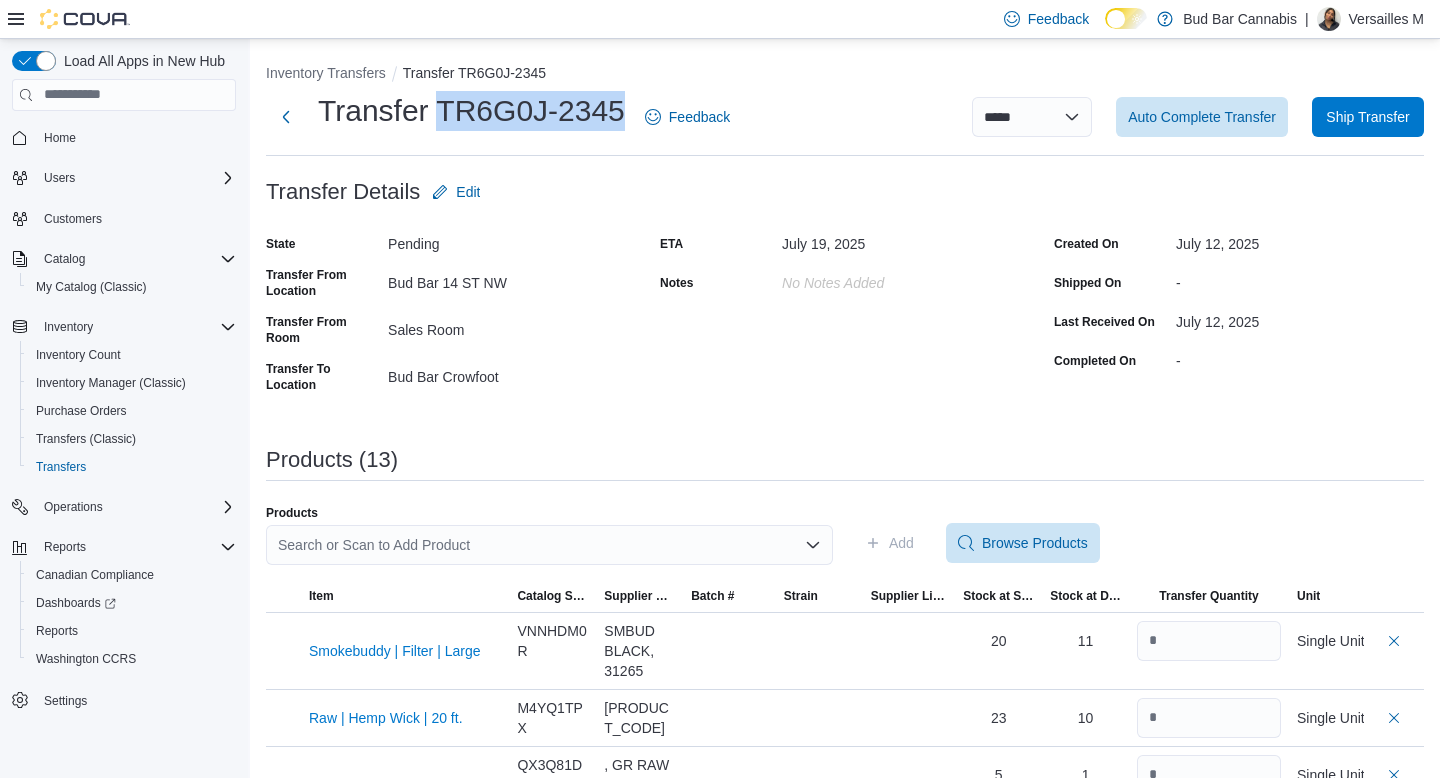 drag, startPoint x: 427, startPoint y: 111, endPoint x: 621, endPoint y: 107, distance: 194.04123 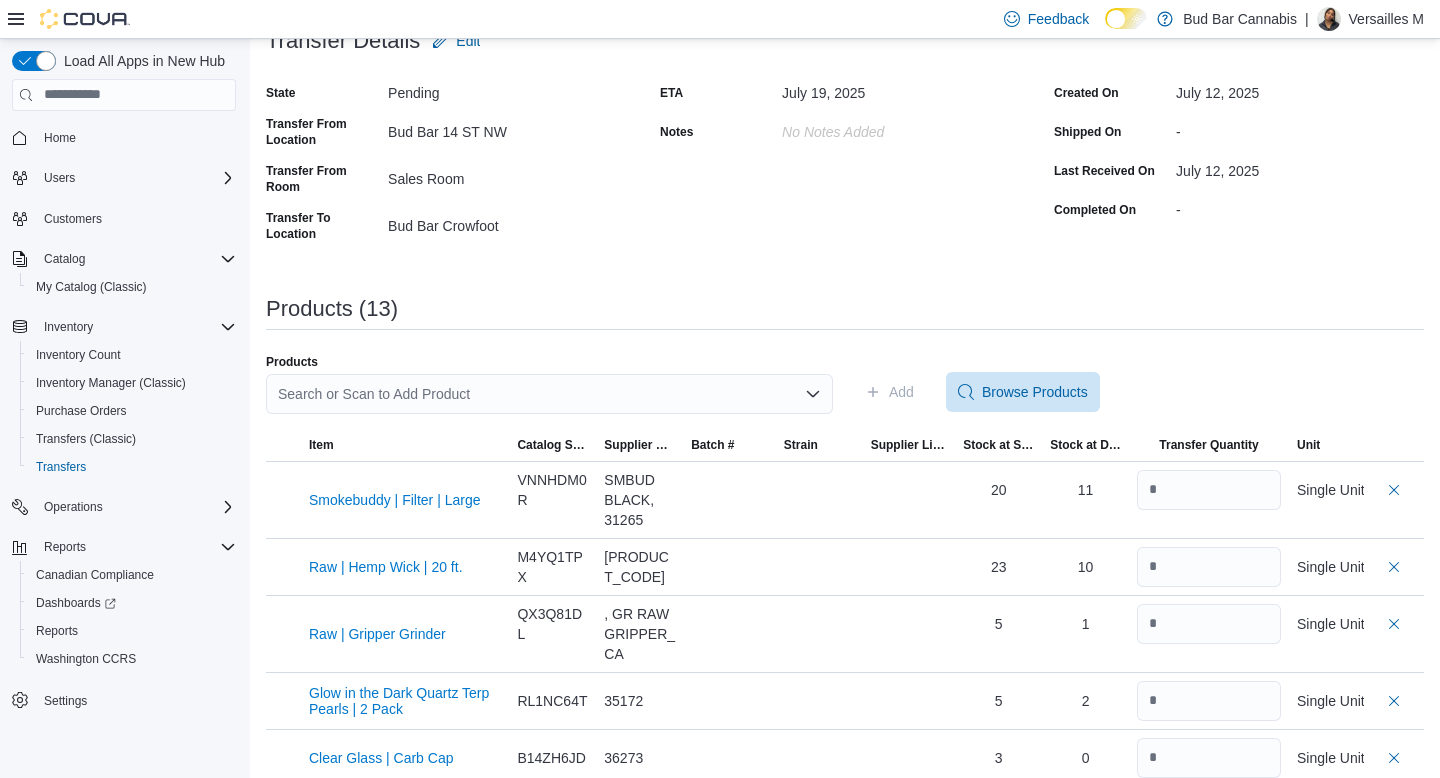 scroll, scrollTop: 0, scrollLeft: 0, axis: both 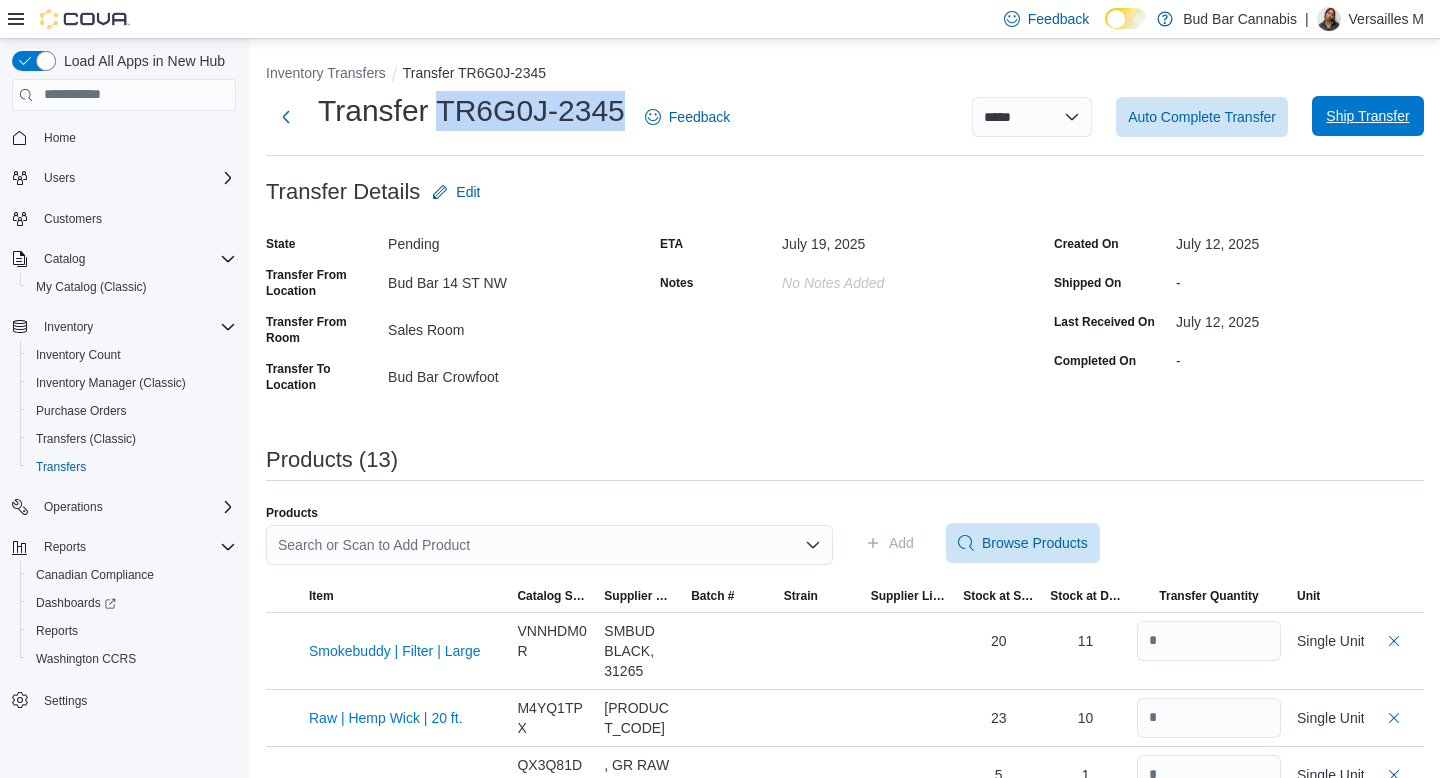 click on "Ship Transfer" at bounding box center [1367, 116] 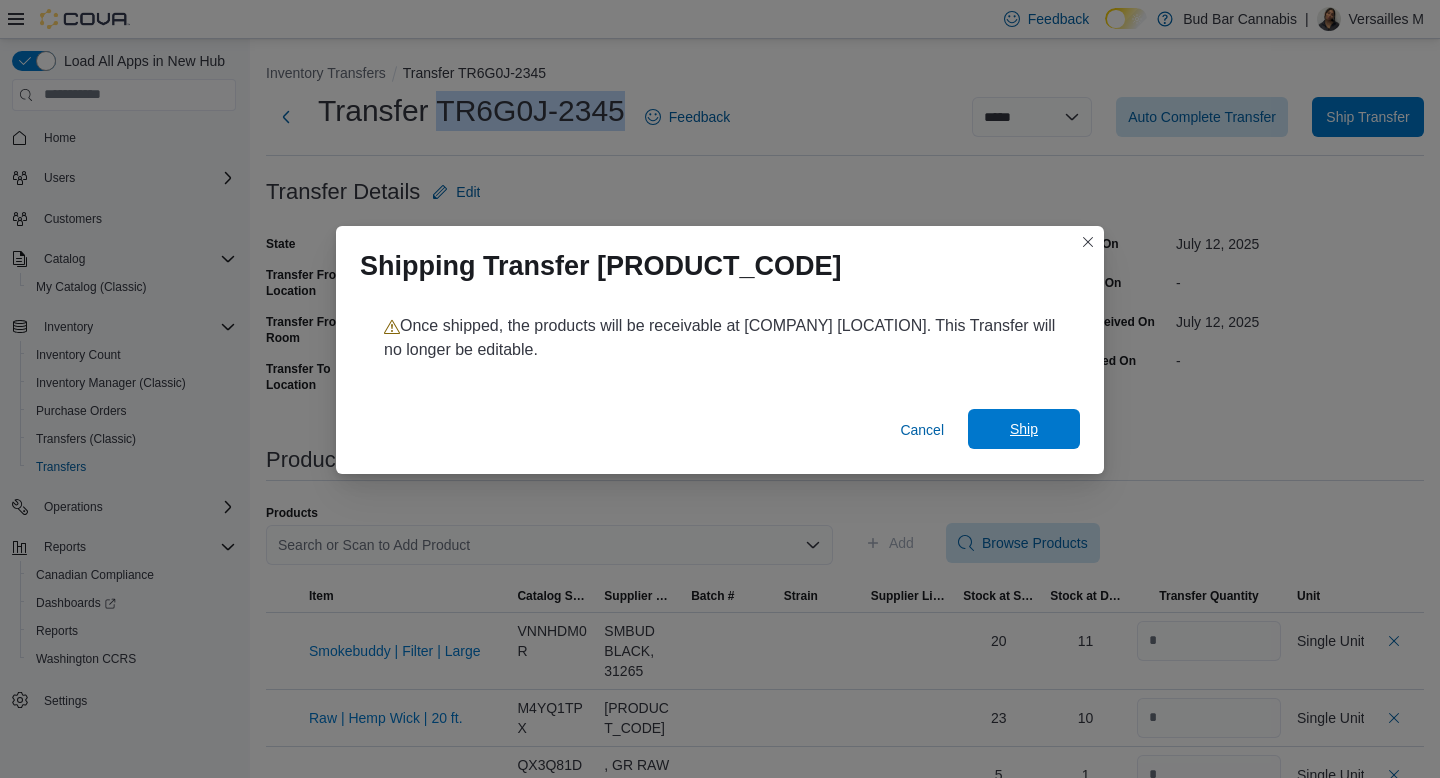 click on "Ship" at bounding box center (1024, 429) 